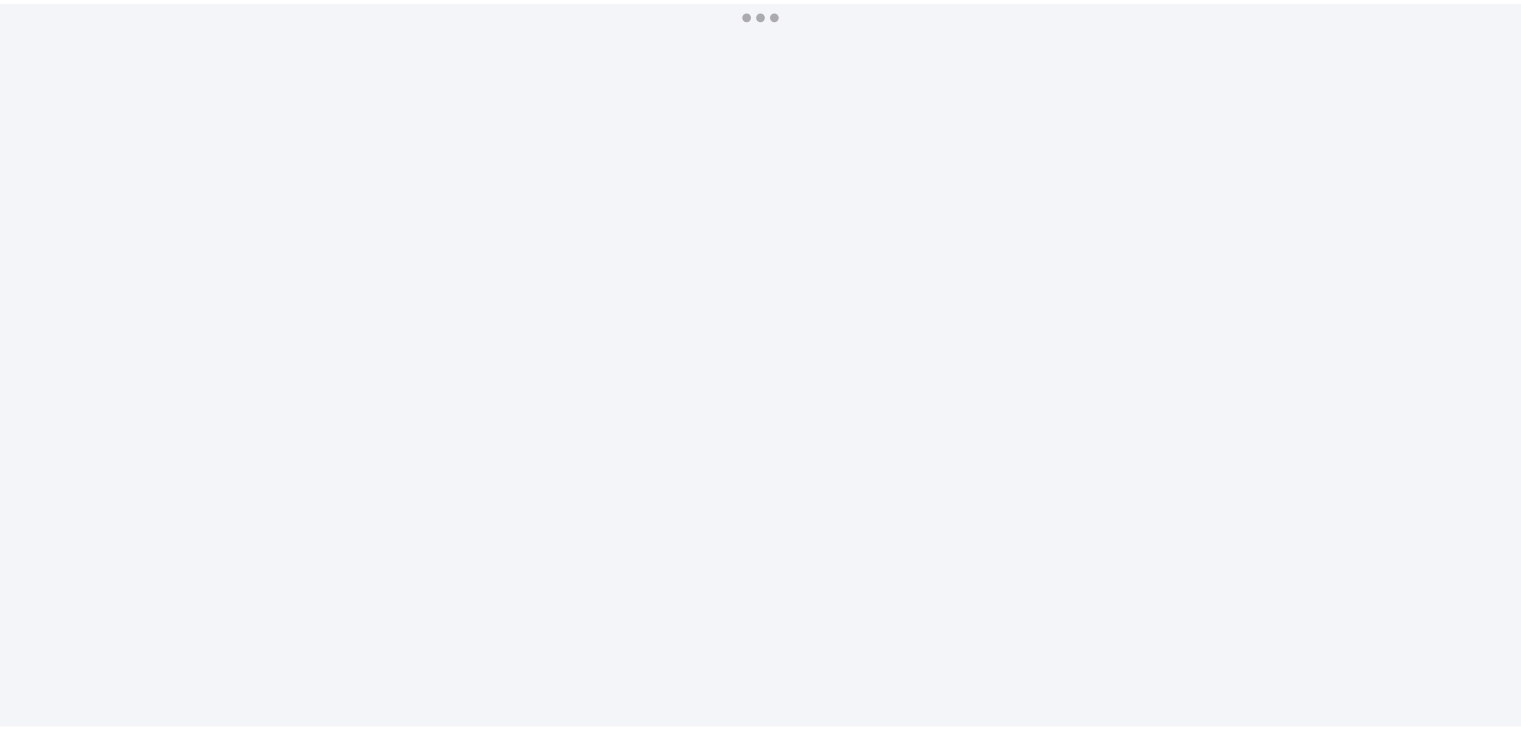 scroll, scrollTop: 0, scrollLeft: 0, axis: both 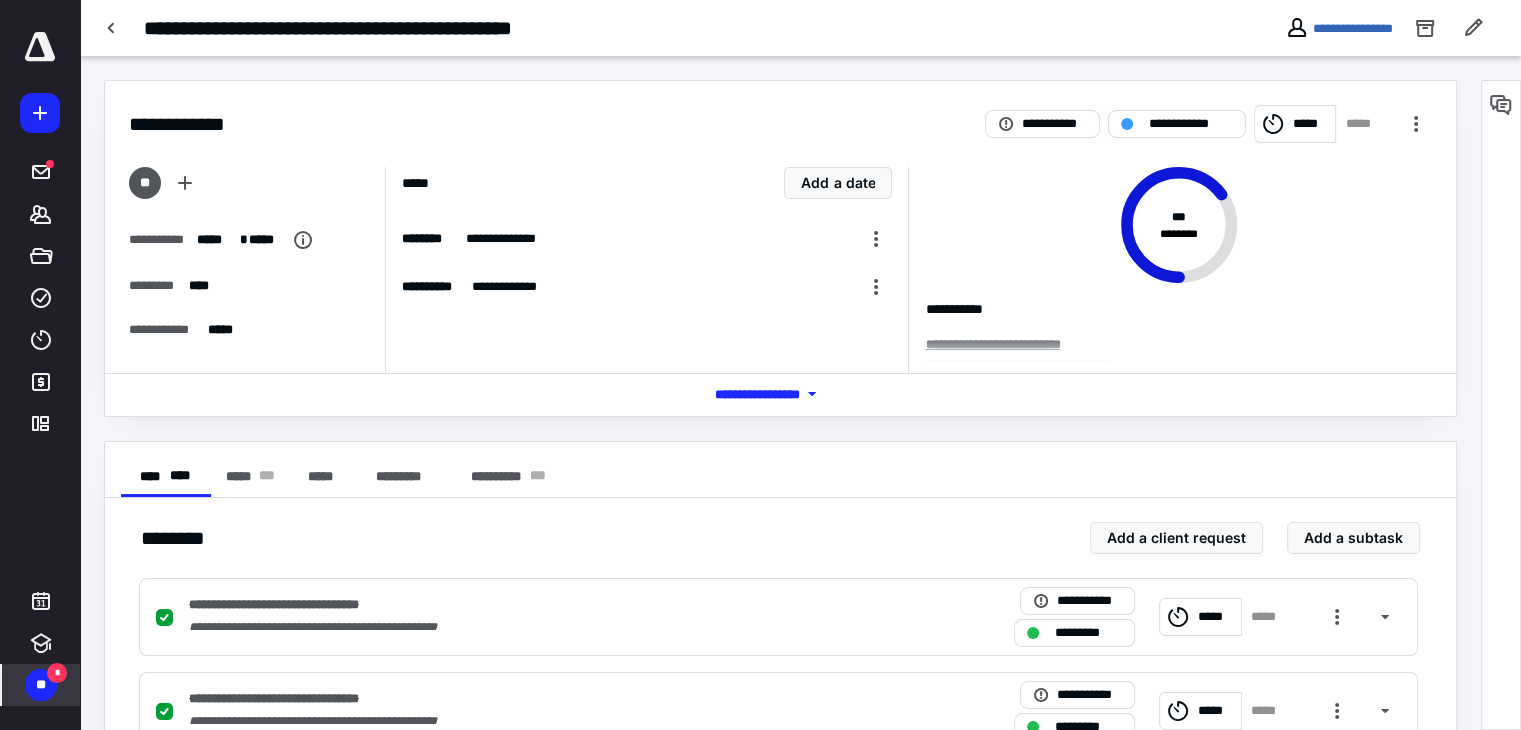 click on "*" at bounding box center [57, 673] 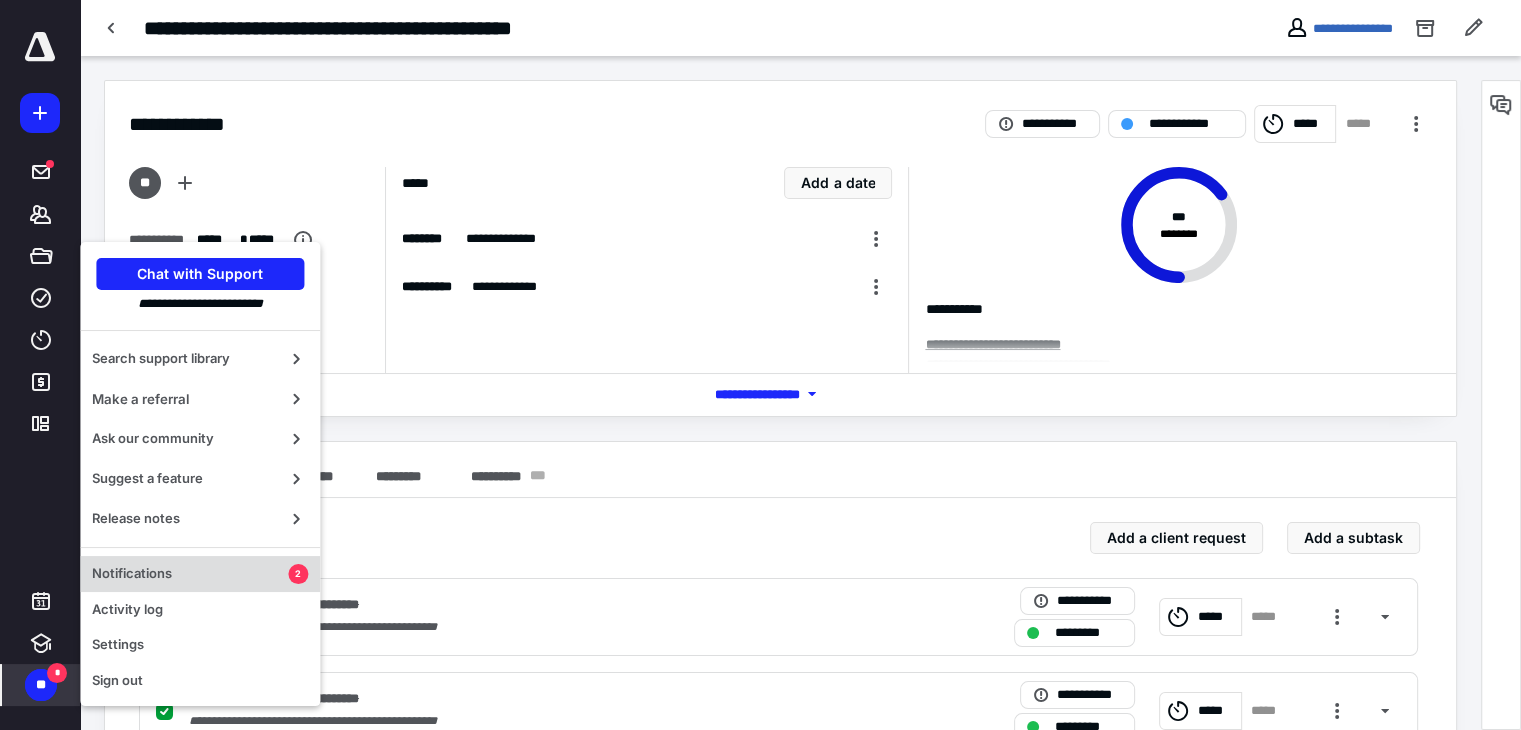 click on "Notifications" at bounding box center (190, 574) 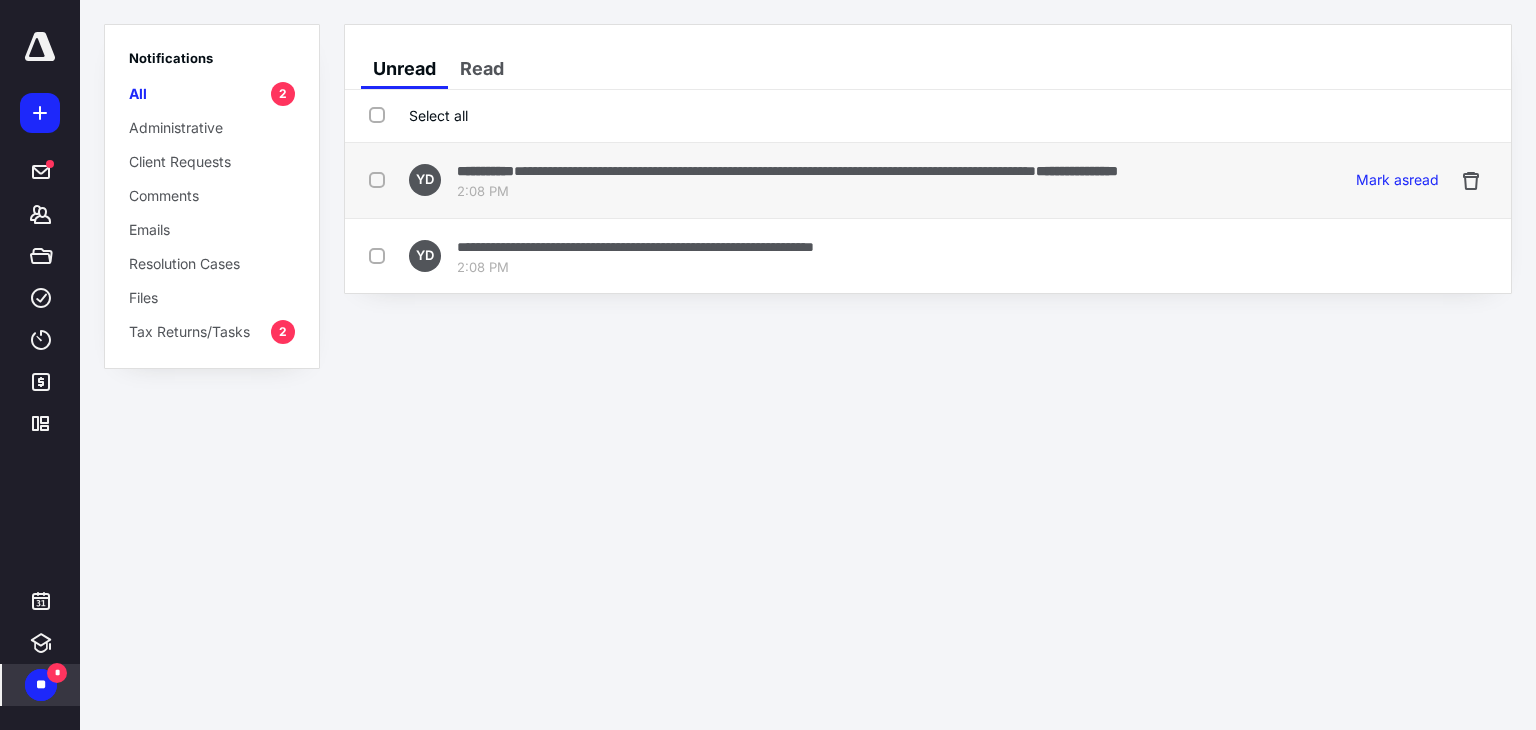 click on "**********" at bounding box center (787, 170) 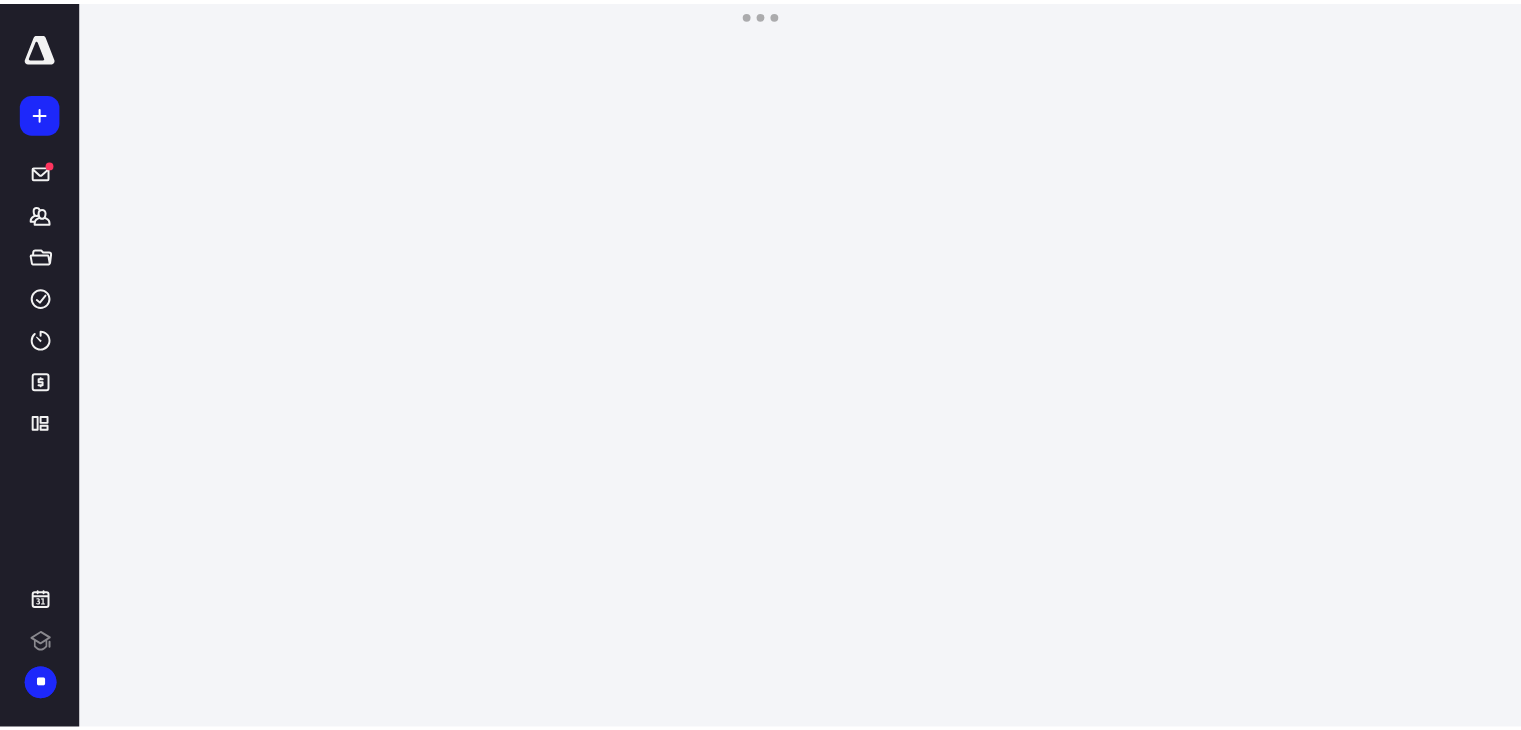 scroll, scrollTop: 0, scrollLeft: 0, axis: both 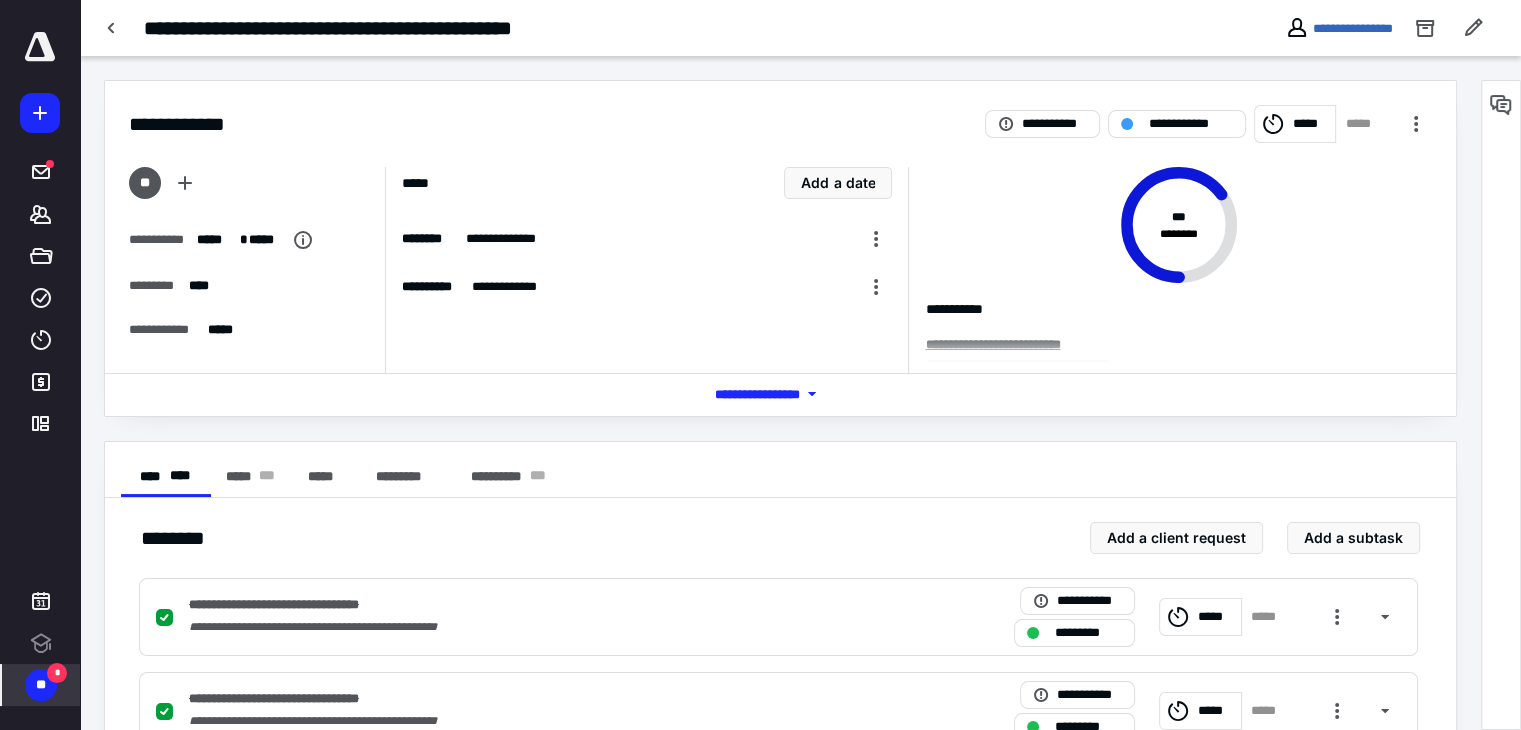click on "**" at bounding box center [41, 685] 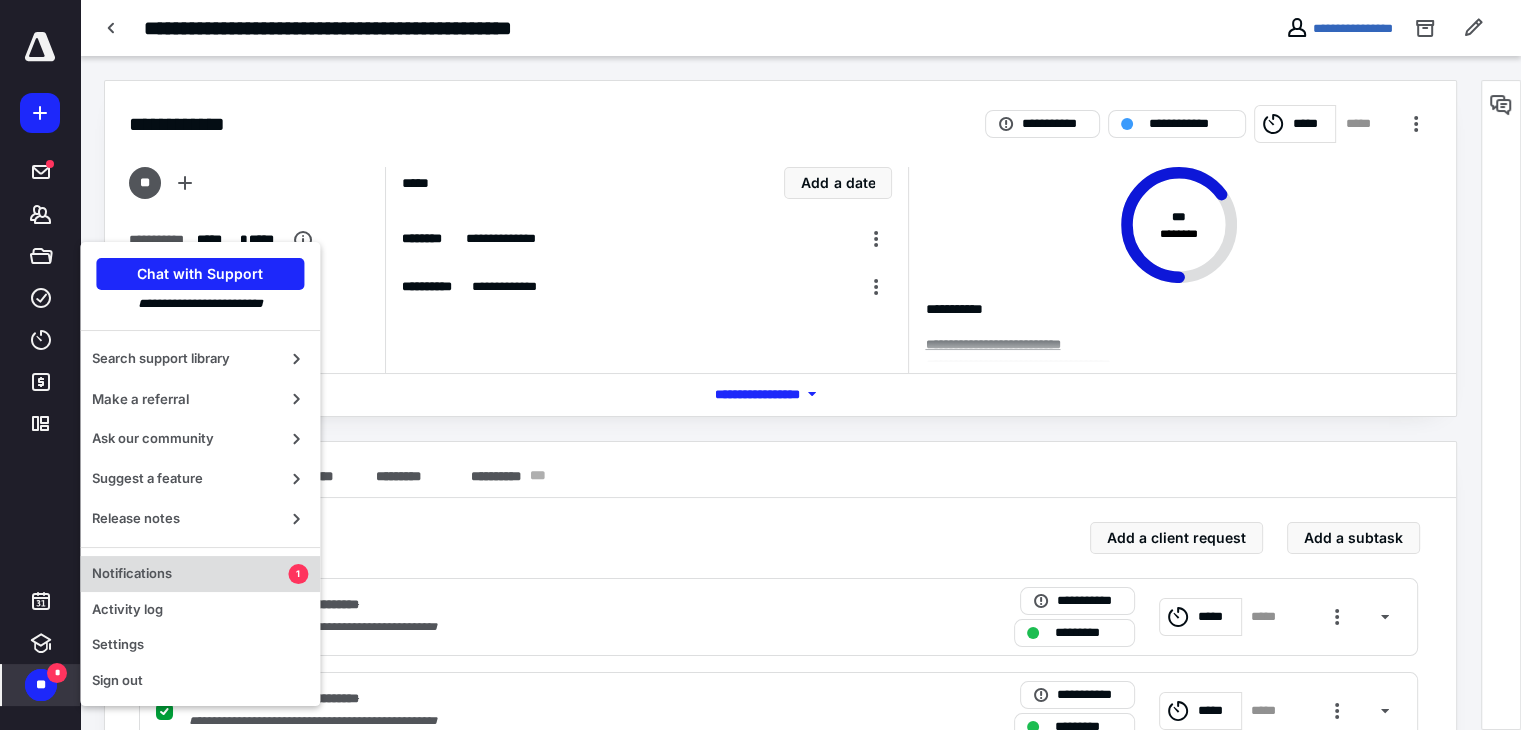 click on "Notifications" at bounding box center (190, 574) 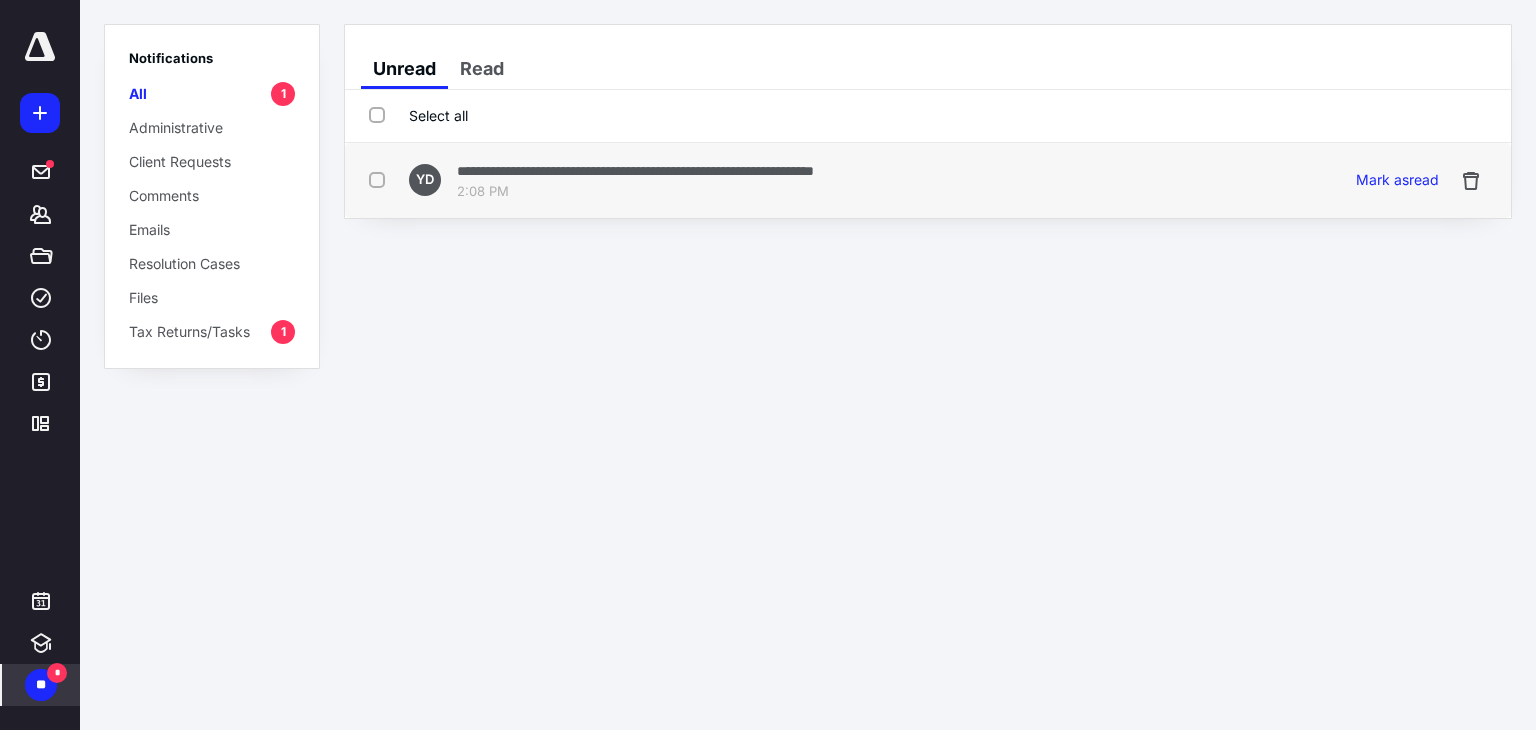 click on "**********" at bounding box center [928, 180] 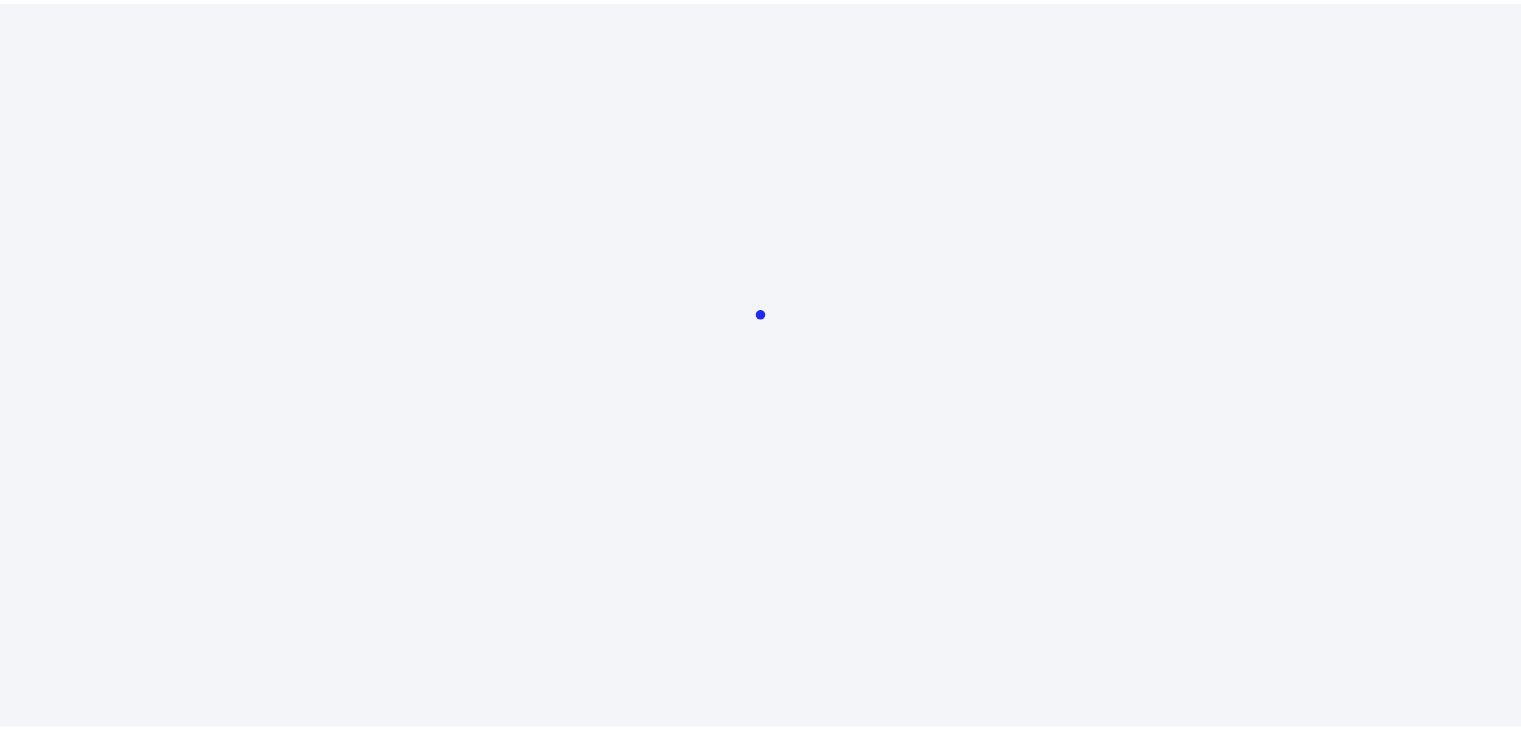 scroll, scrollTop: 0, scrollLeft: 0, axis: both 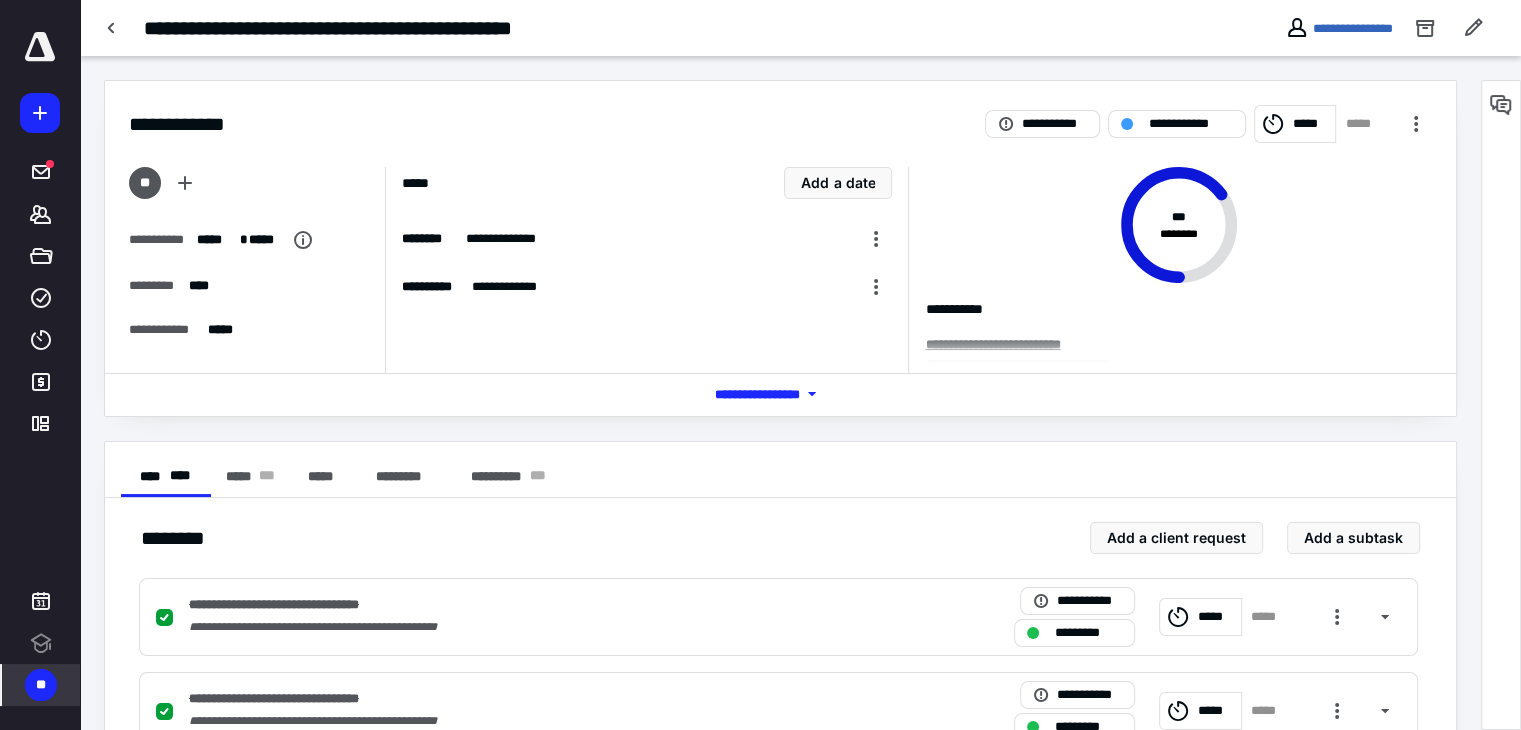 click on "**" at bounding box center [41, 685] 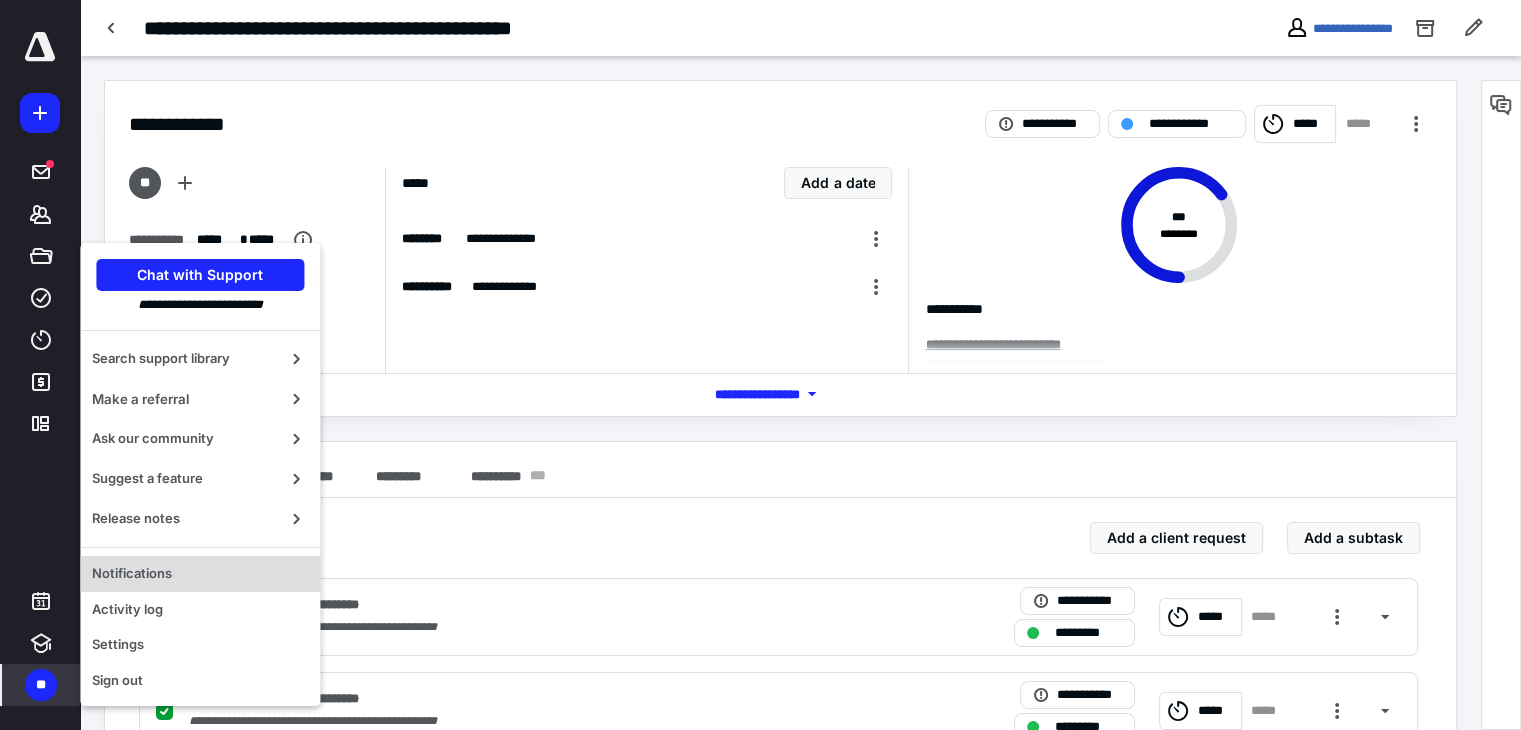 click on "Notifications" at bounding box center [200, 574] 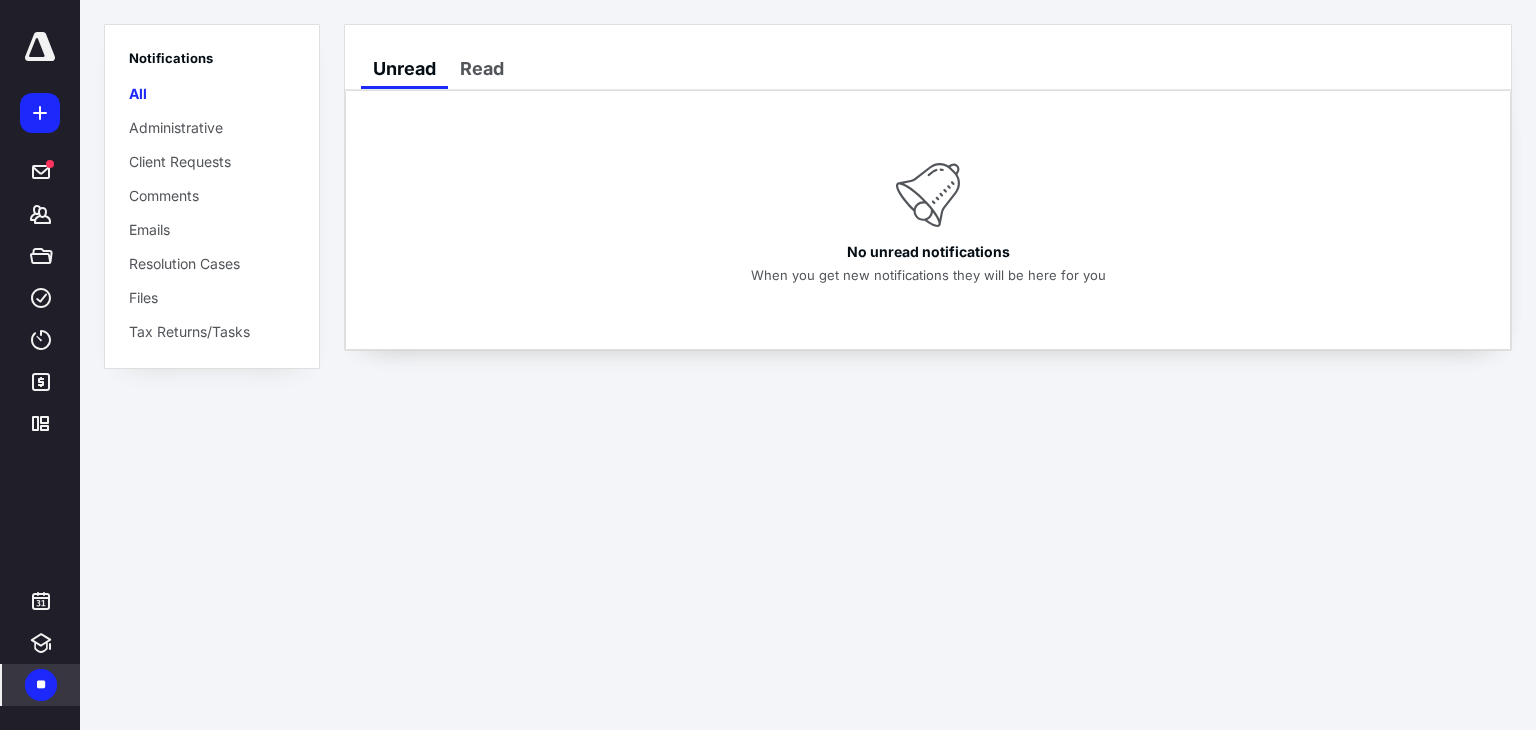 click at bounding box center [40, 47] 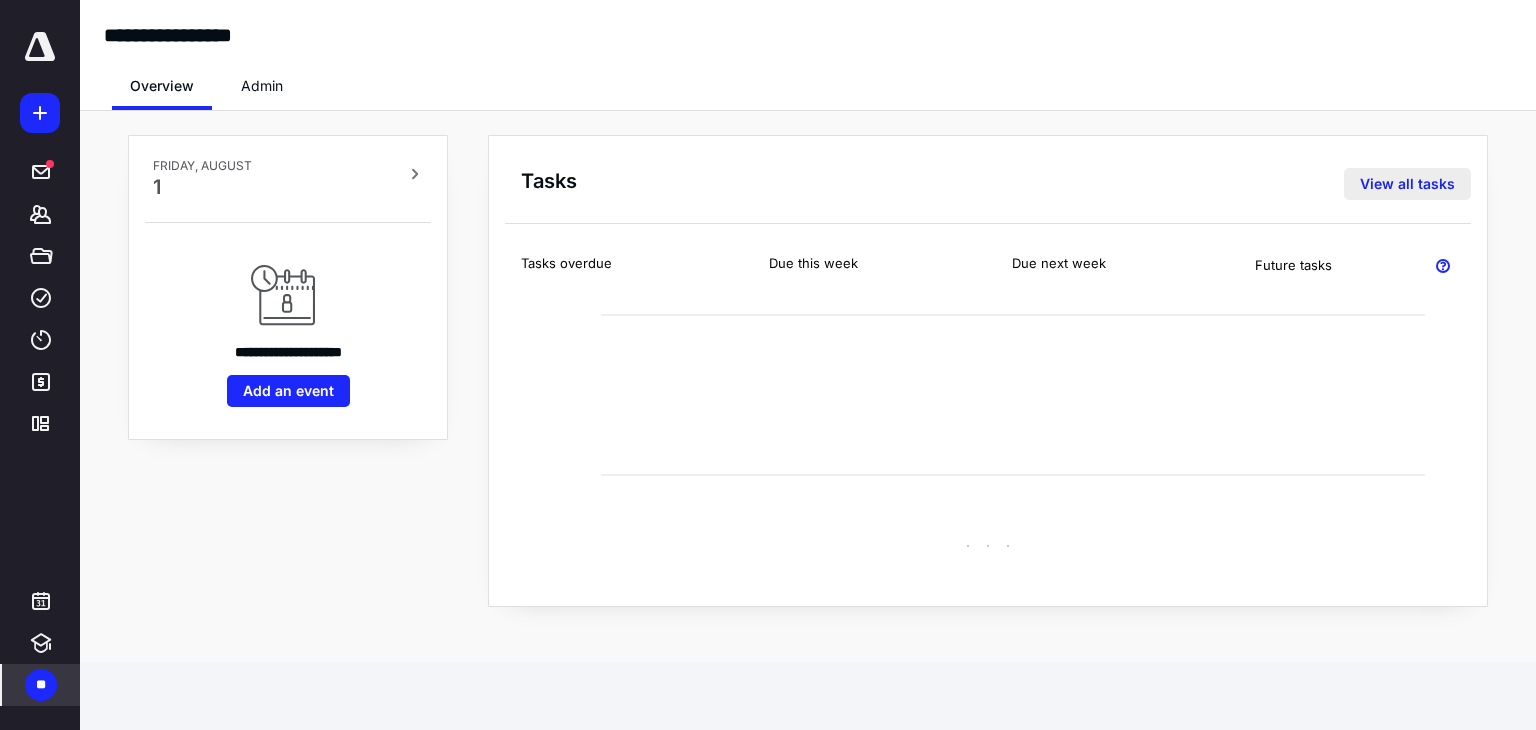 click on "View all tasks" at bounding box center [1407, 184] 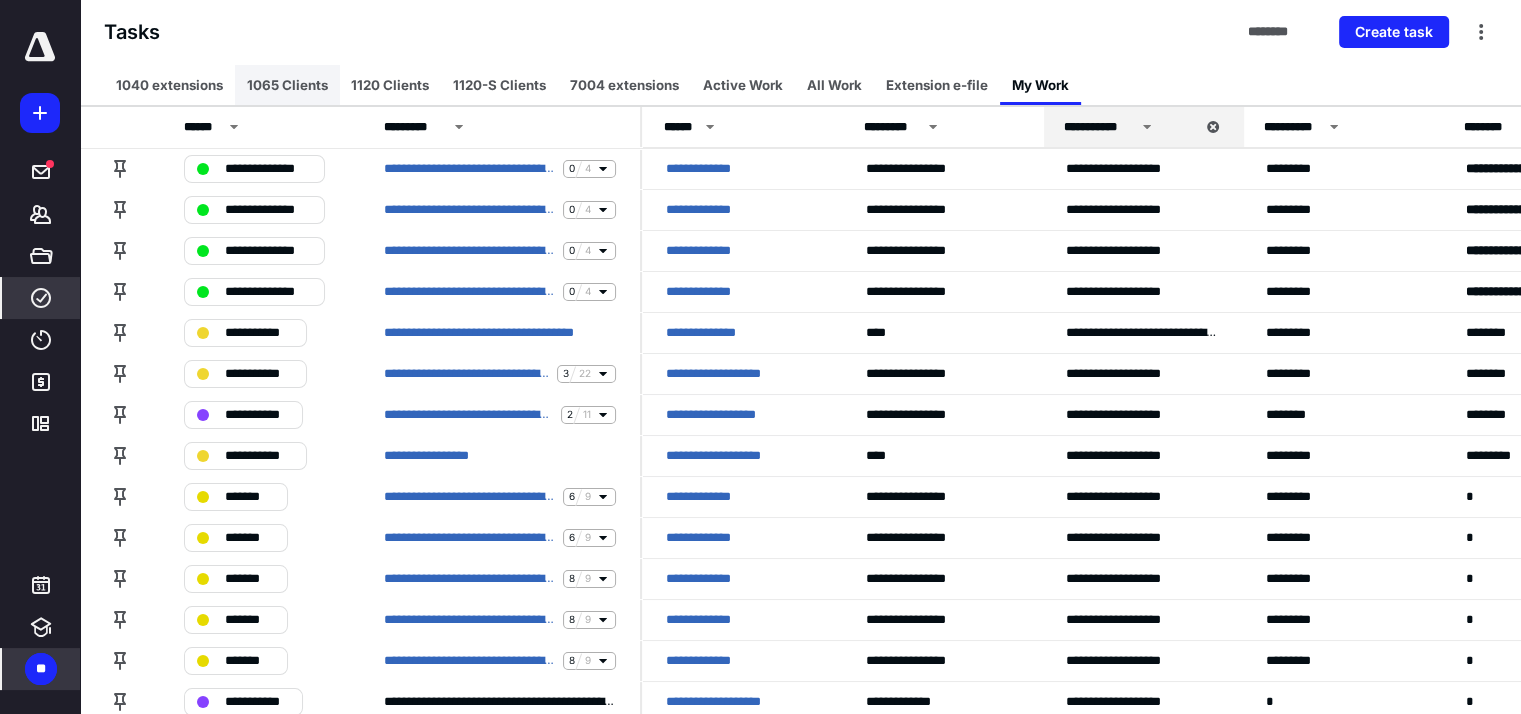 click on "1065 Clients" at bounding box center (287, 85) 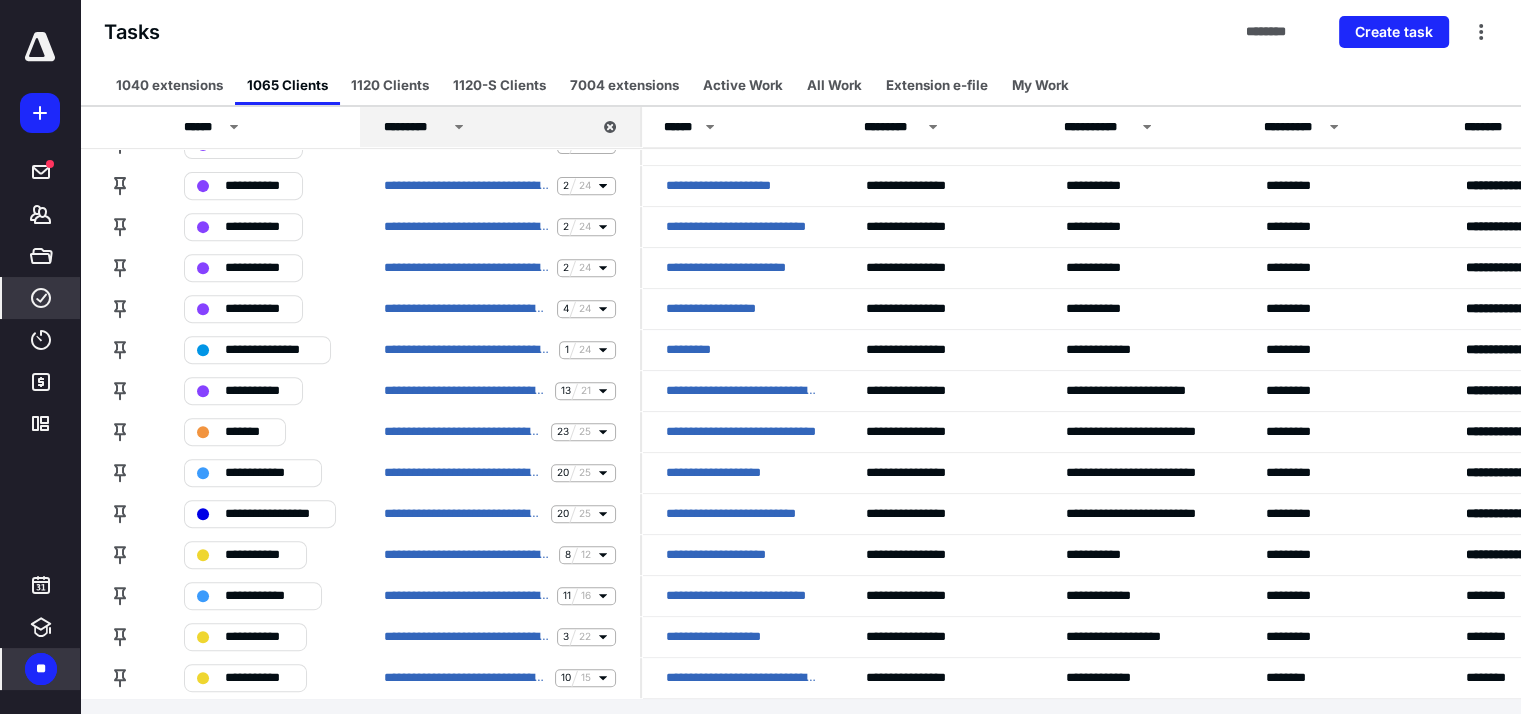 scroll, scrollTop: 764, scrollLeft: 0, axis: vertical 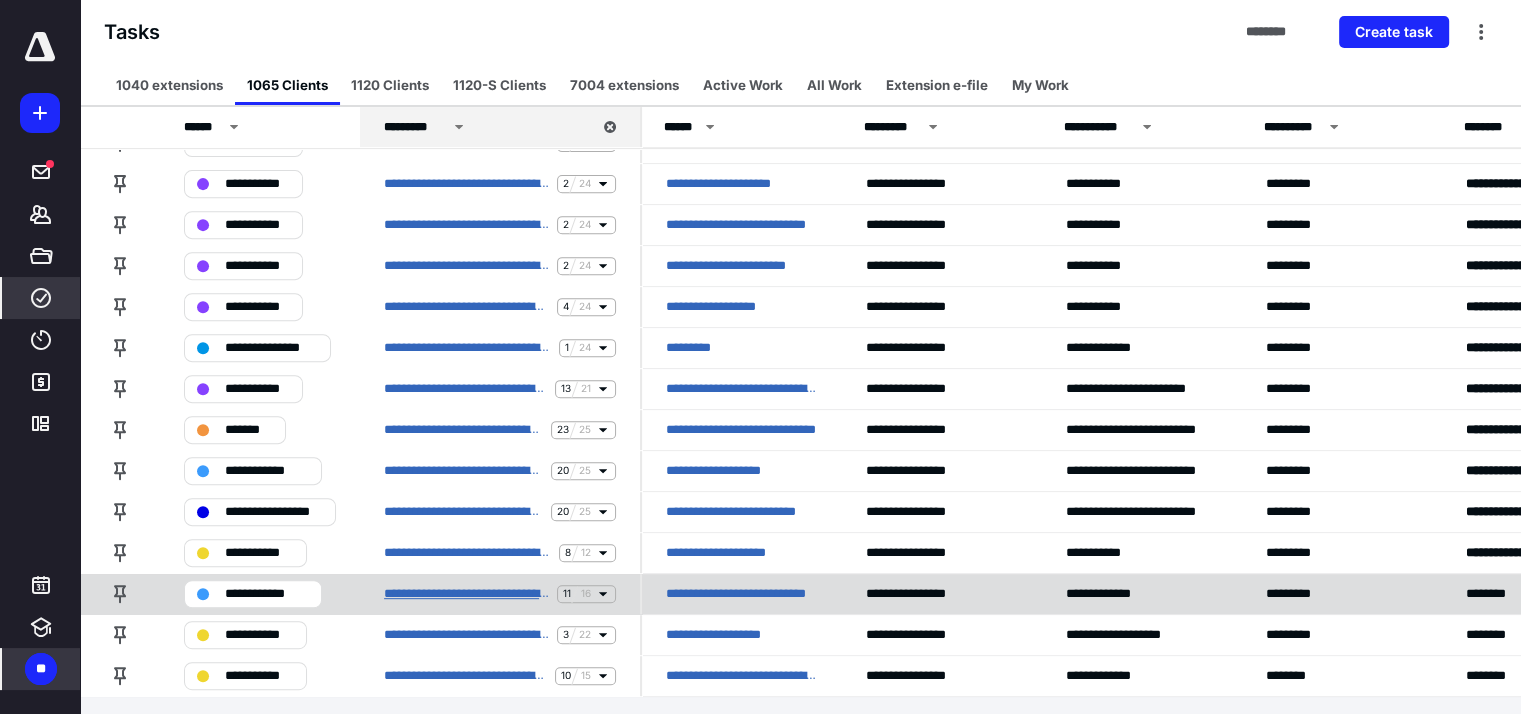 click on "**********" at bounding box center (466, 594) 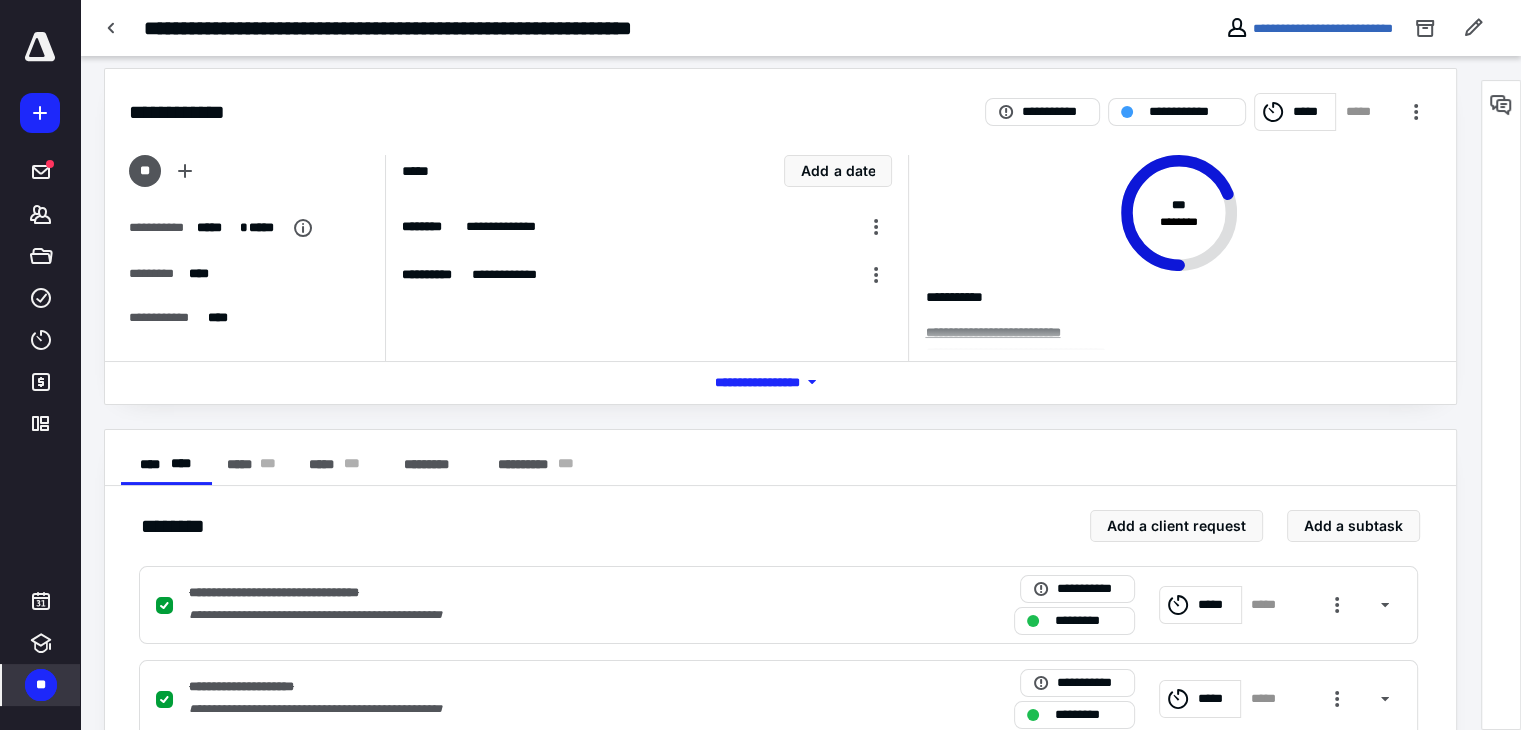 scroll, scrollTop: 0, scrollLeft: 0, axis: both 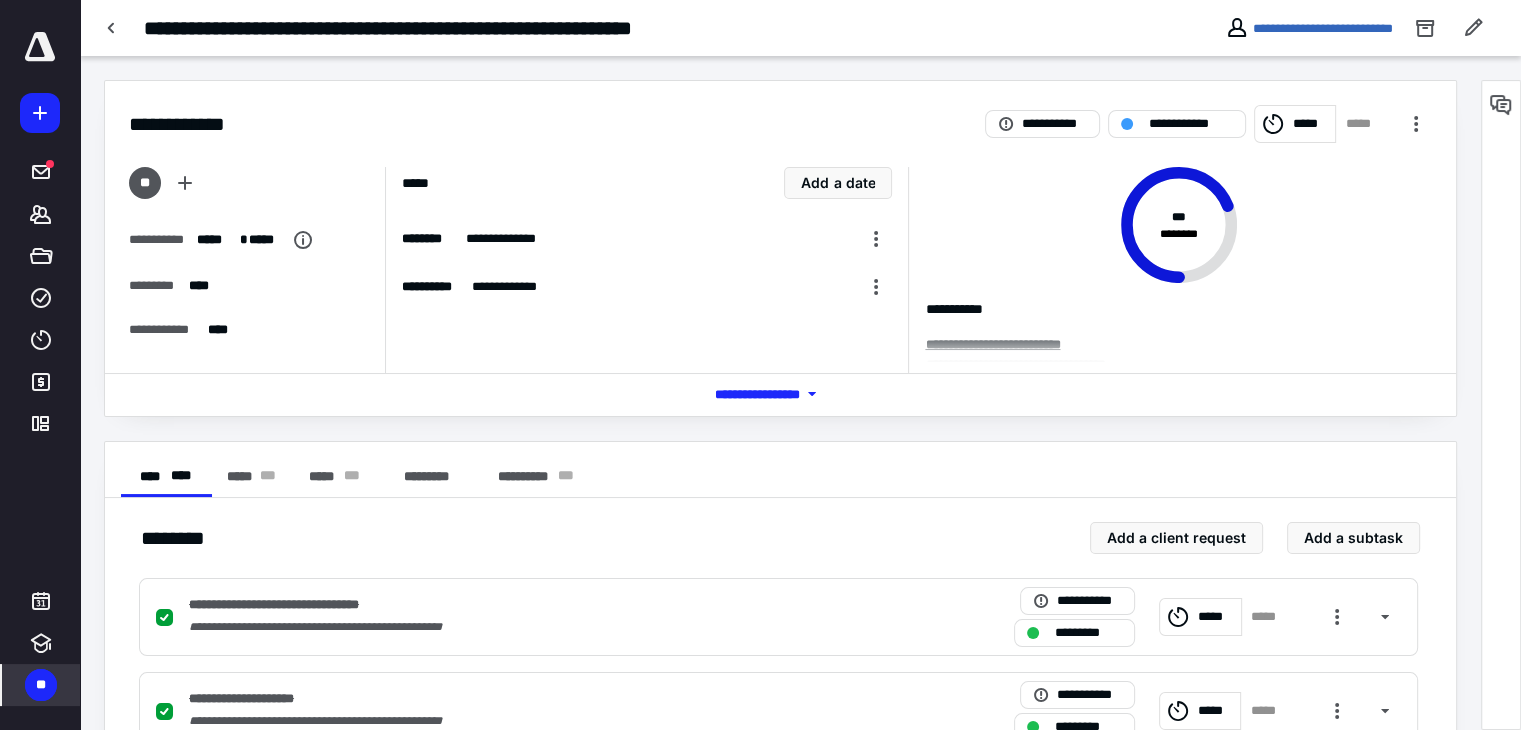 click at bounding box center [1501, 405] 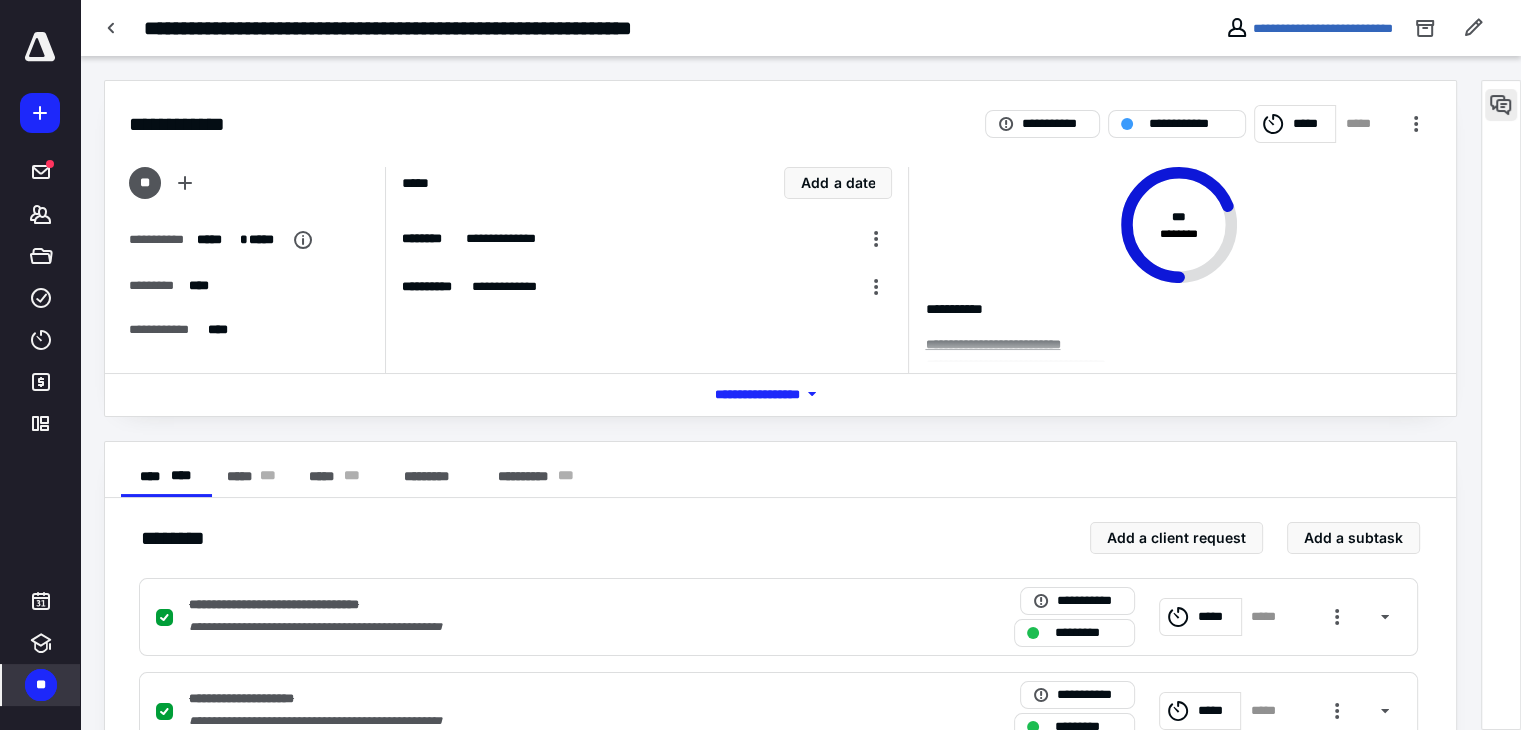 click at bounding box center (1501, 105) 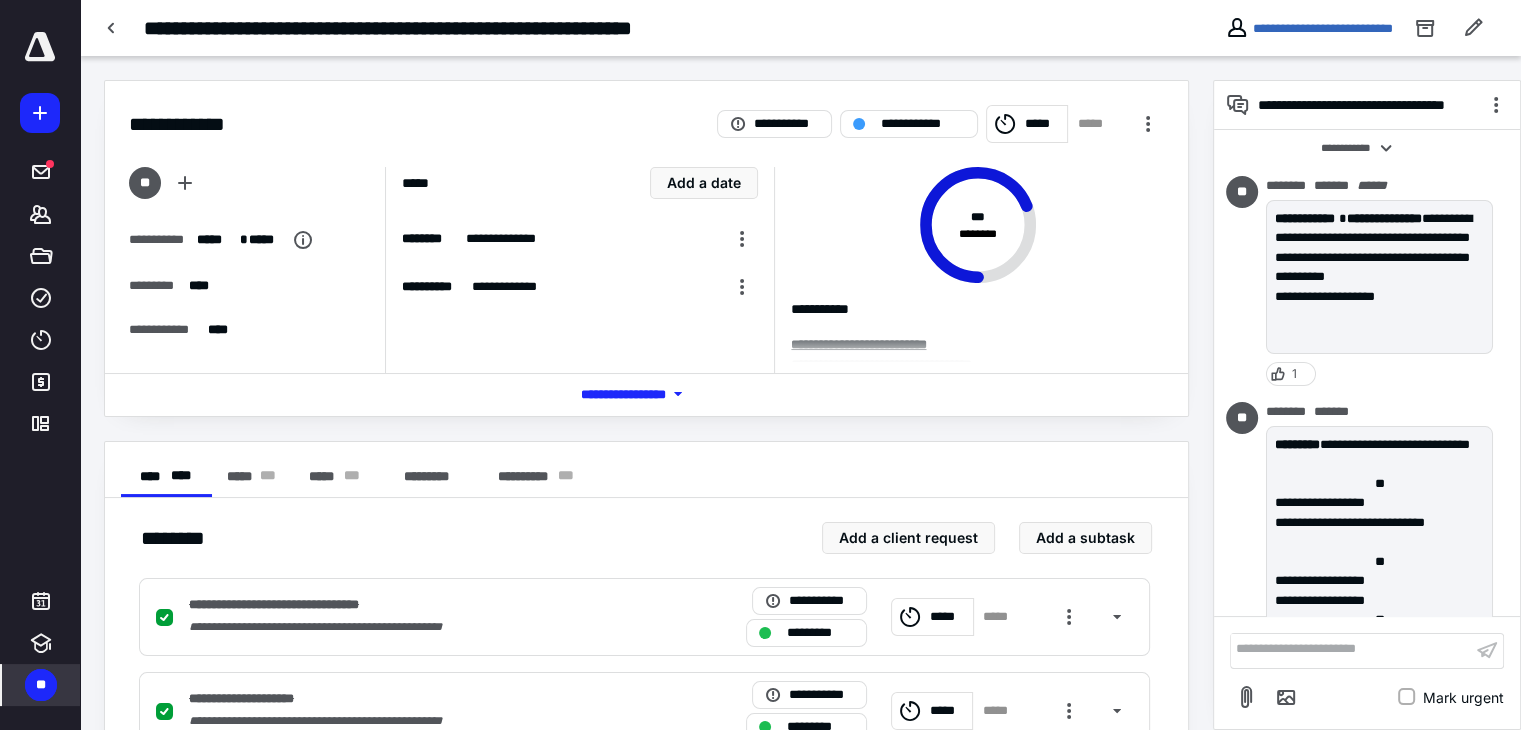 scroll, scrollTop: 0, scrollLeft: 0, axis: both 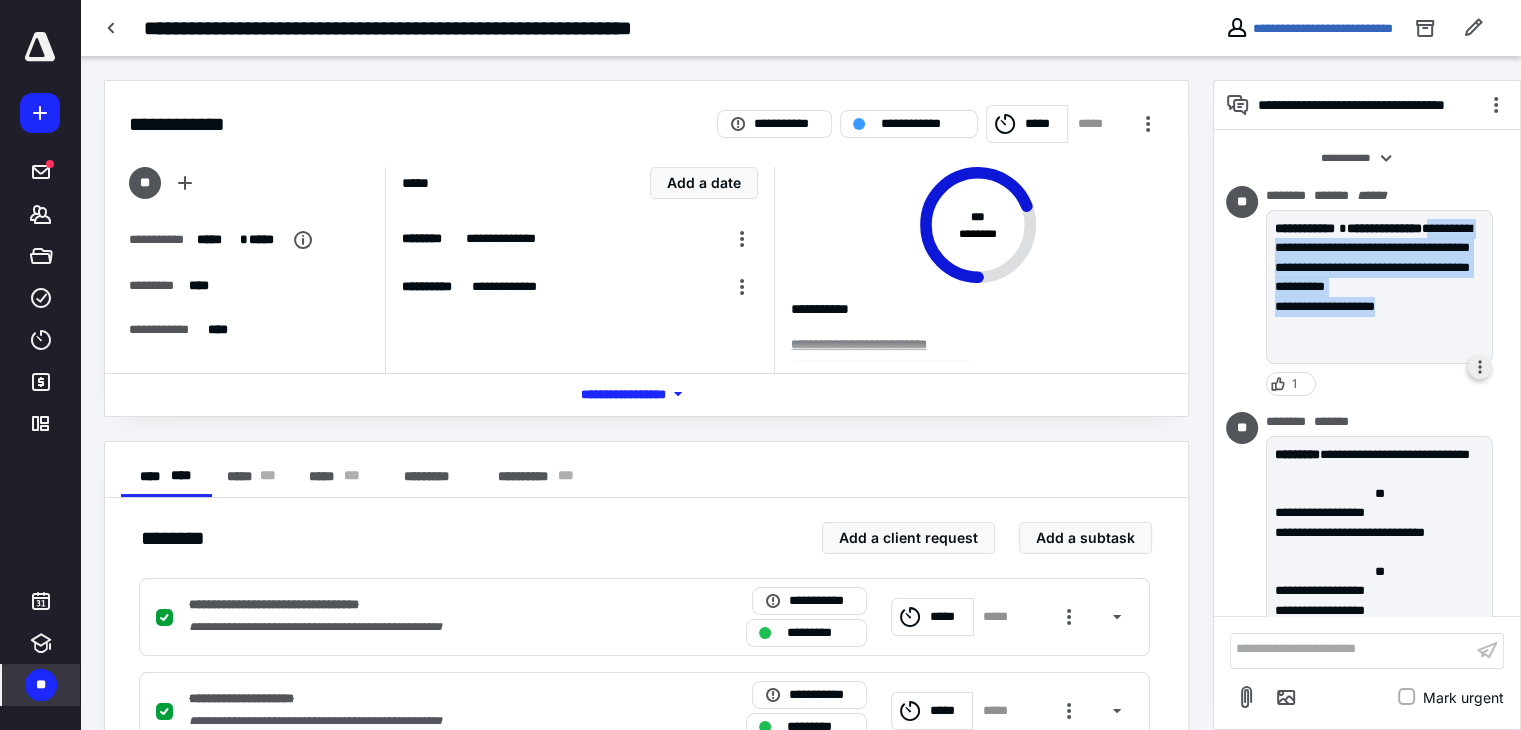 drag, startPoint x: 1272, startPoint y: 250, endPoint x: 1489, endPoint y: 353, distance: 240.20409 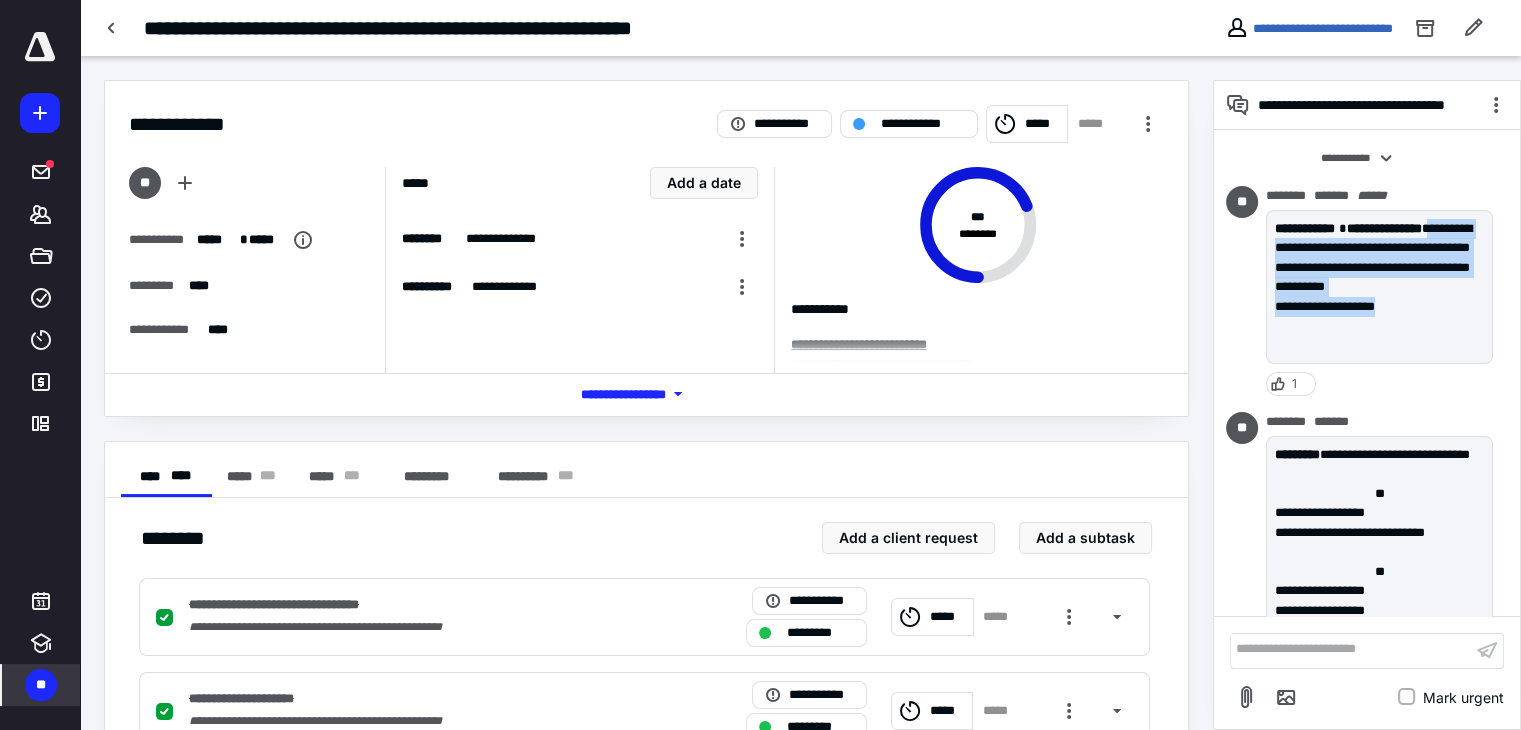 copy on "**********" 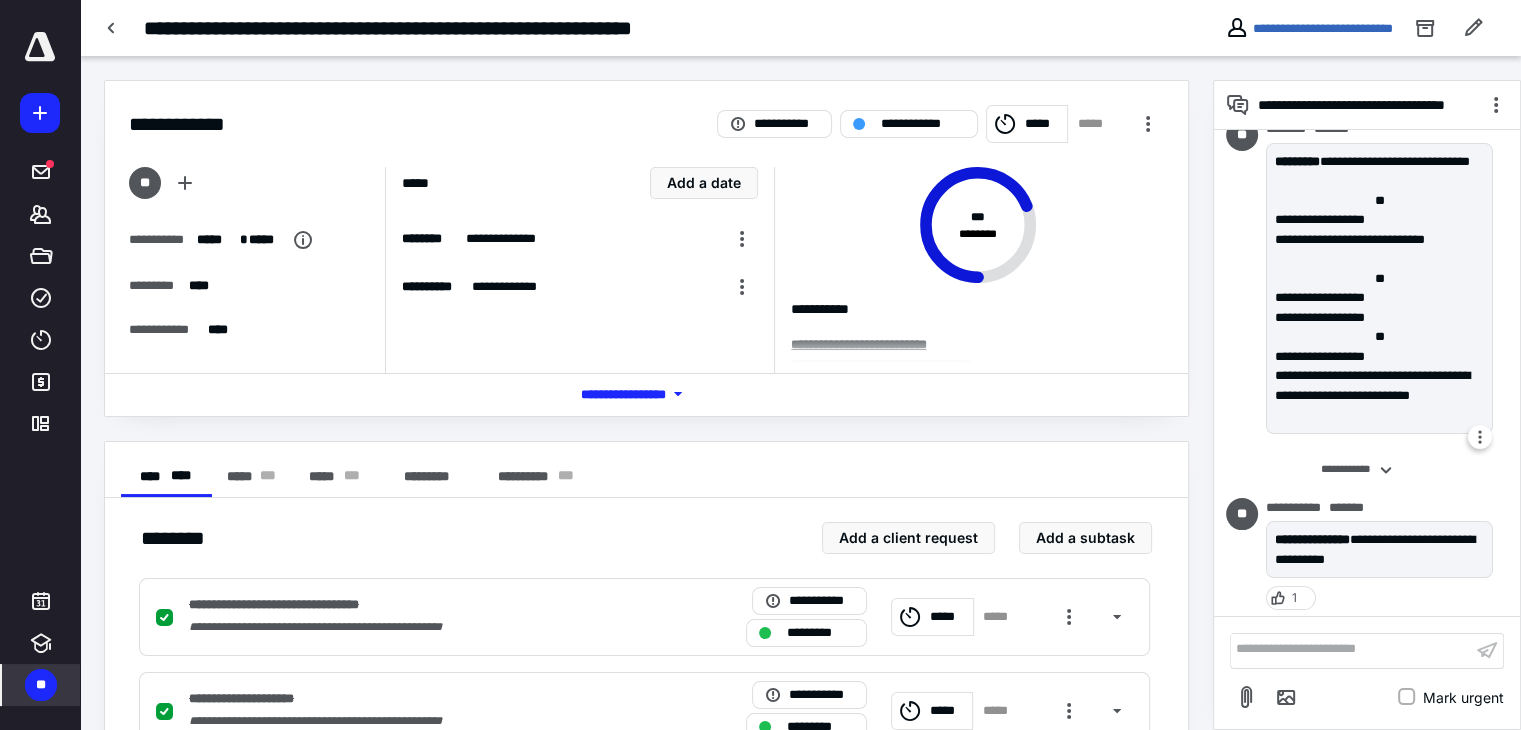 scroll, scrollTop: 296, scrollLeft: 0, axis: vertical 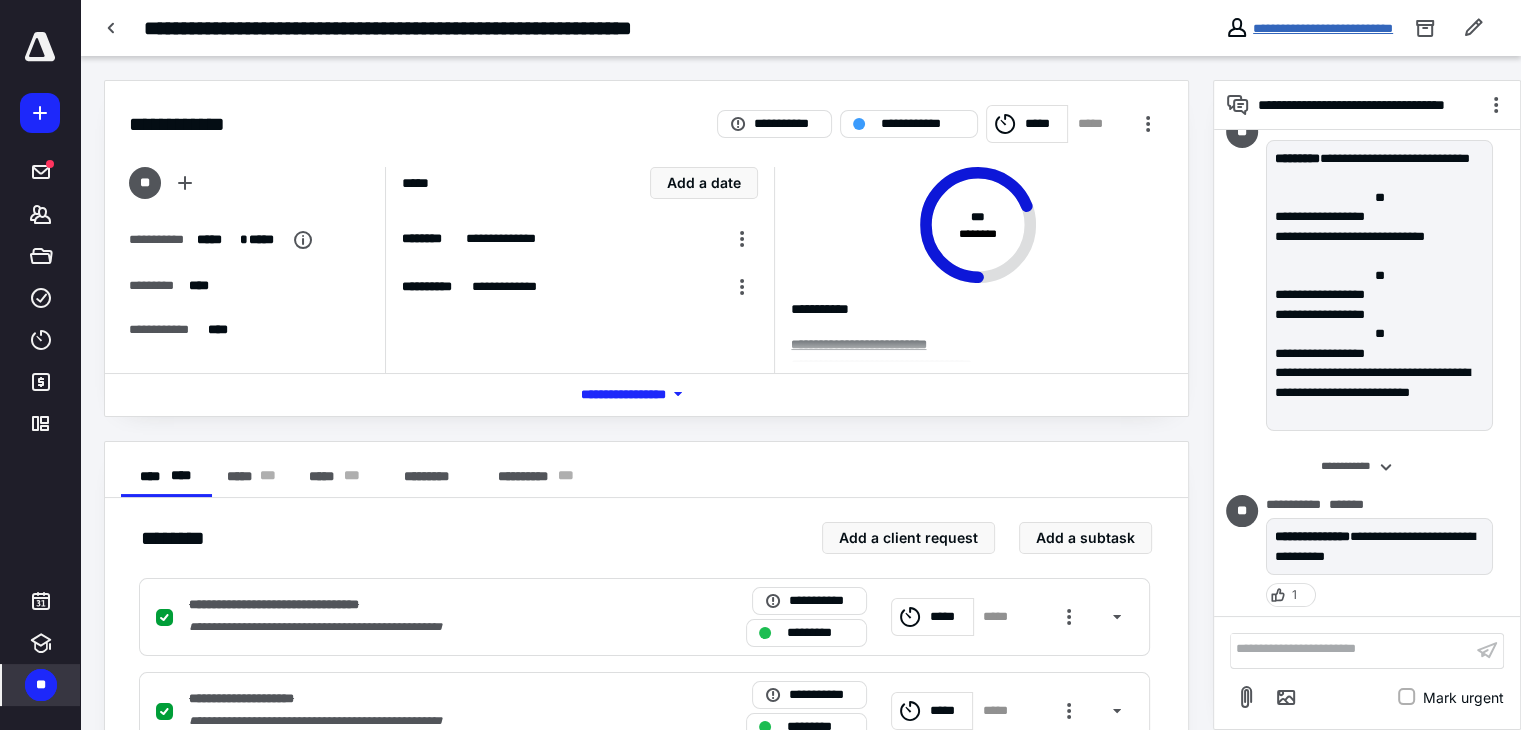 click on "**********" at bounding box center (1323, 28) 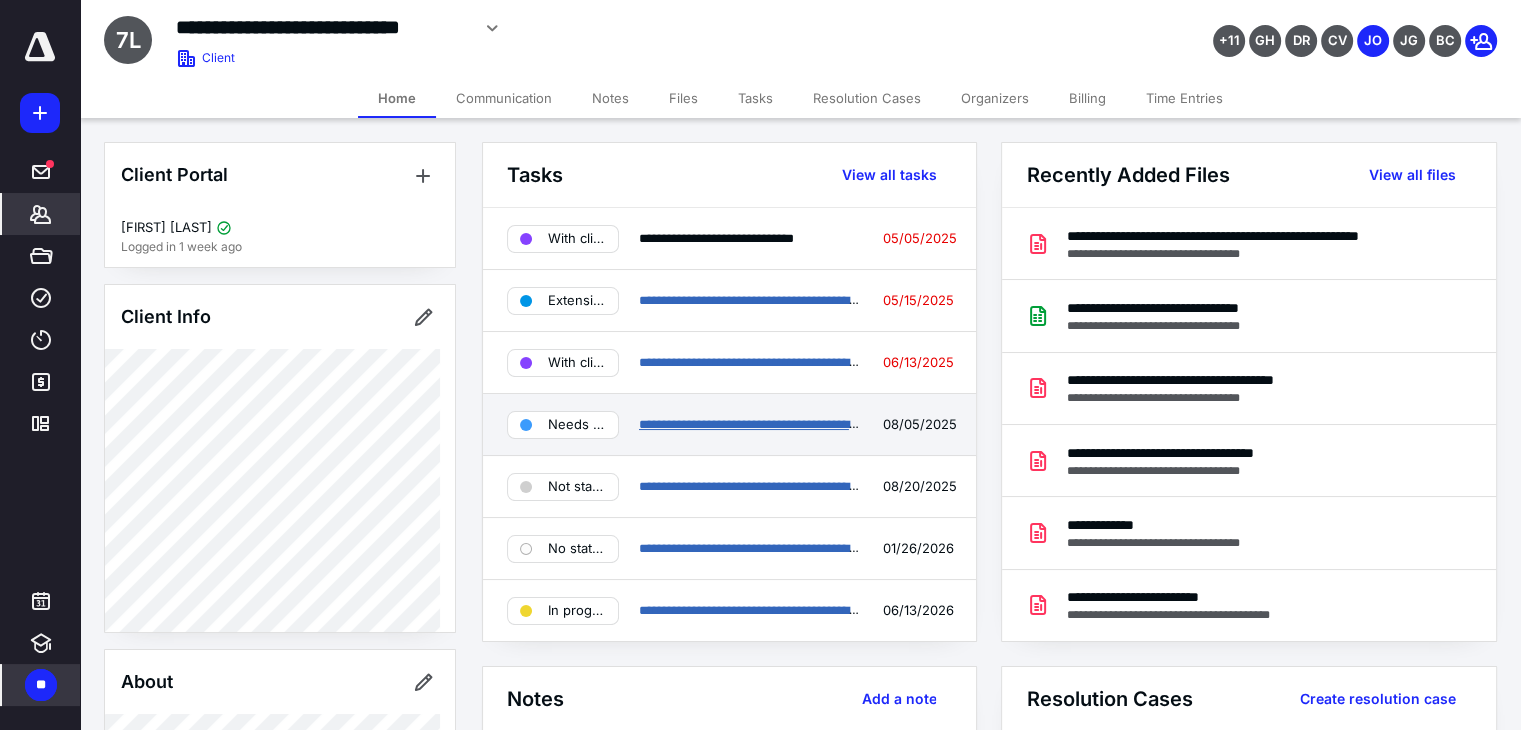 click on "**********" at bounding box center [791, 424] 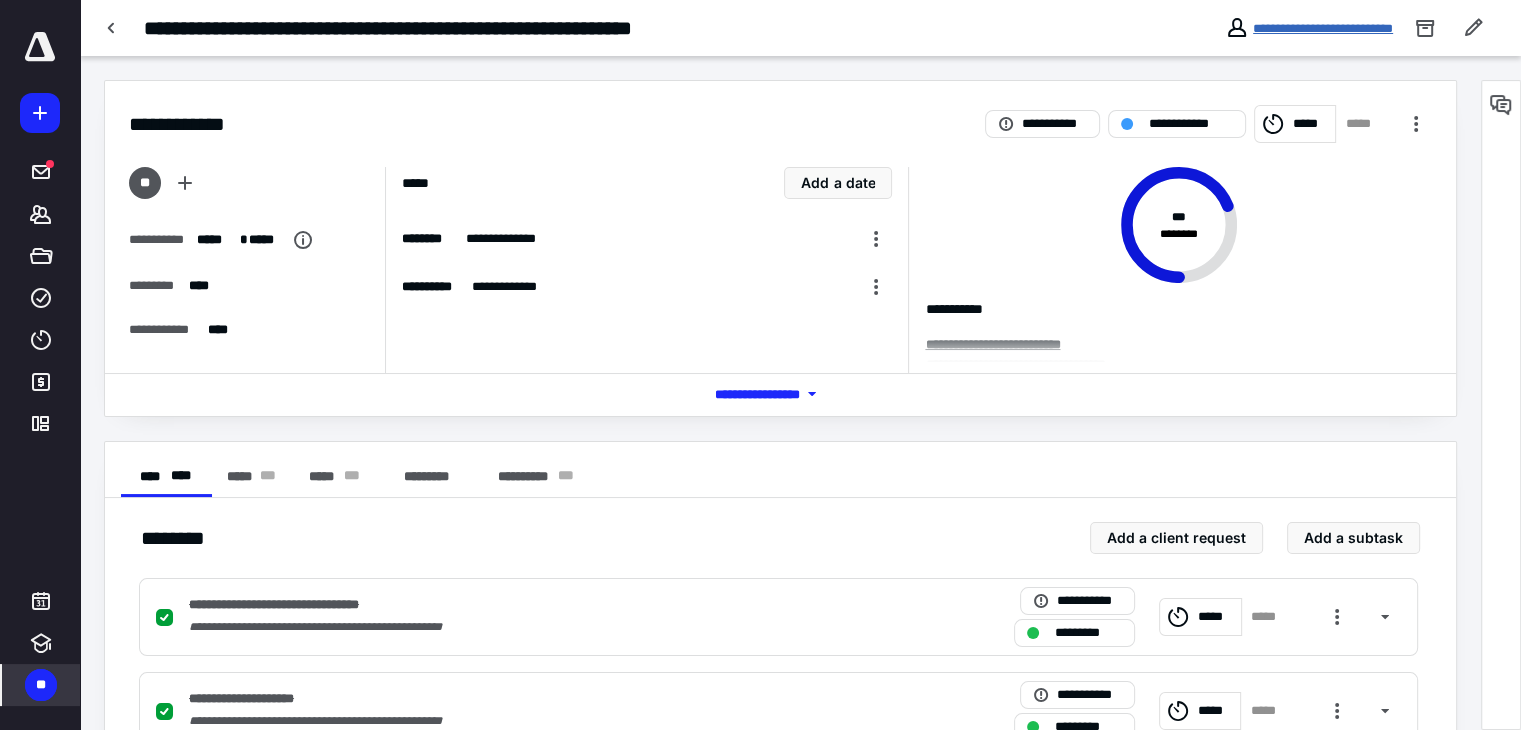 click on "**********" at bounding box center [1323, 28] 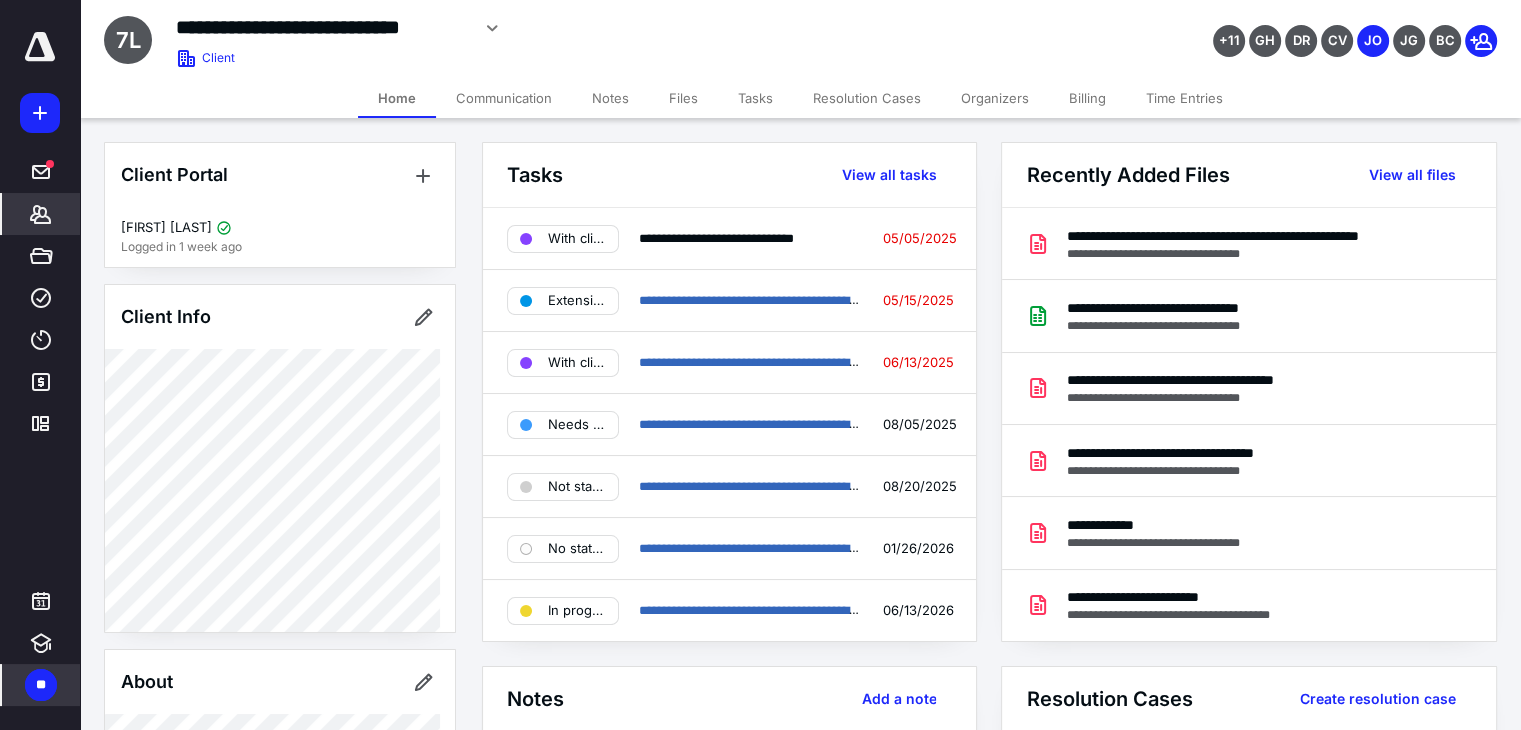 click on "Files" at bounding box center (683, 98) 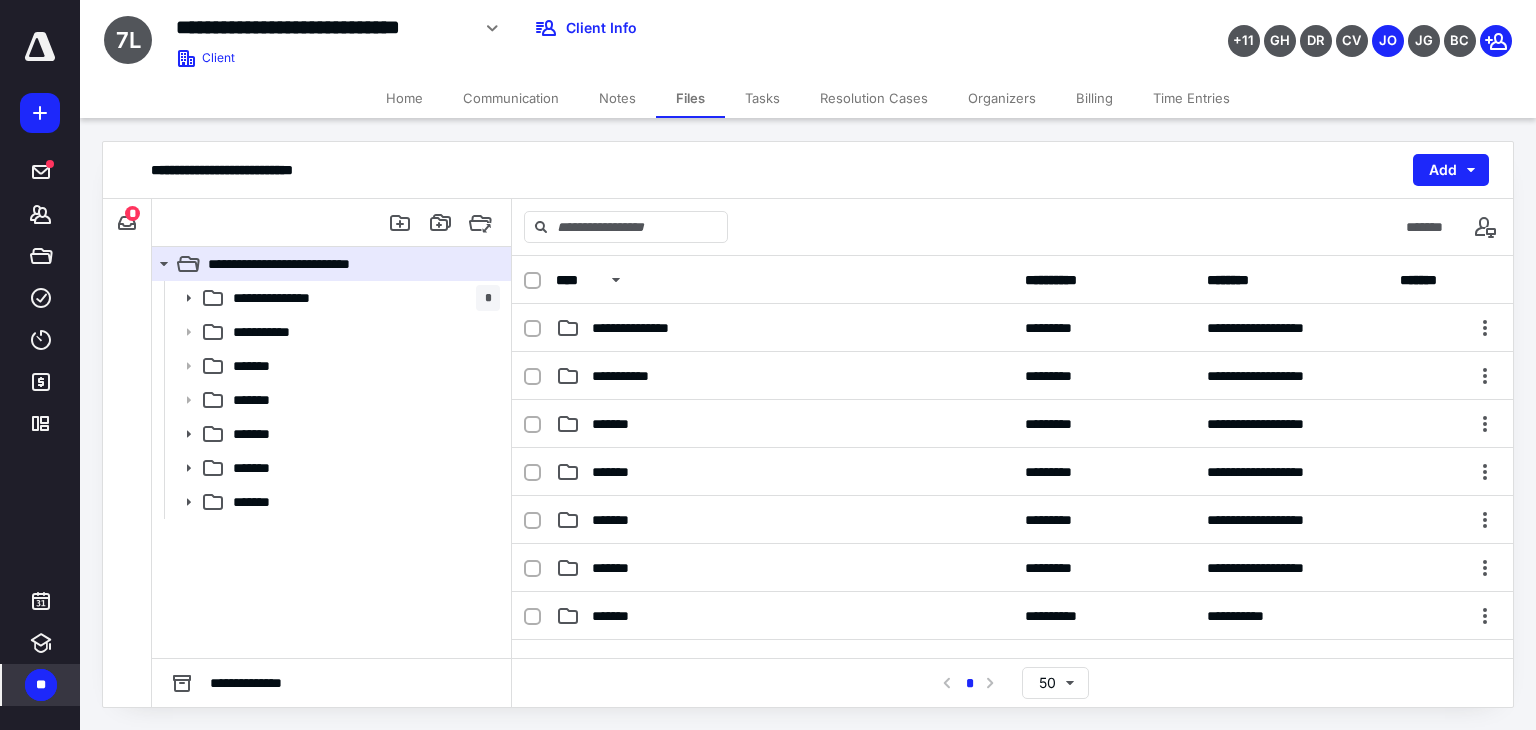 click on "*" at bounding box center (132, 213) 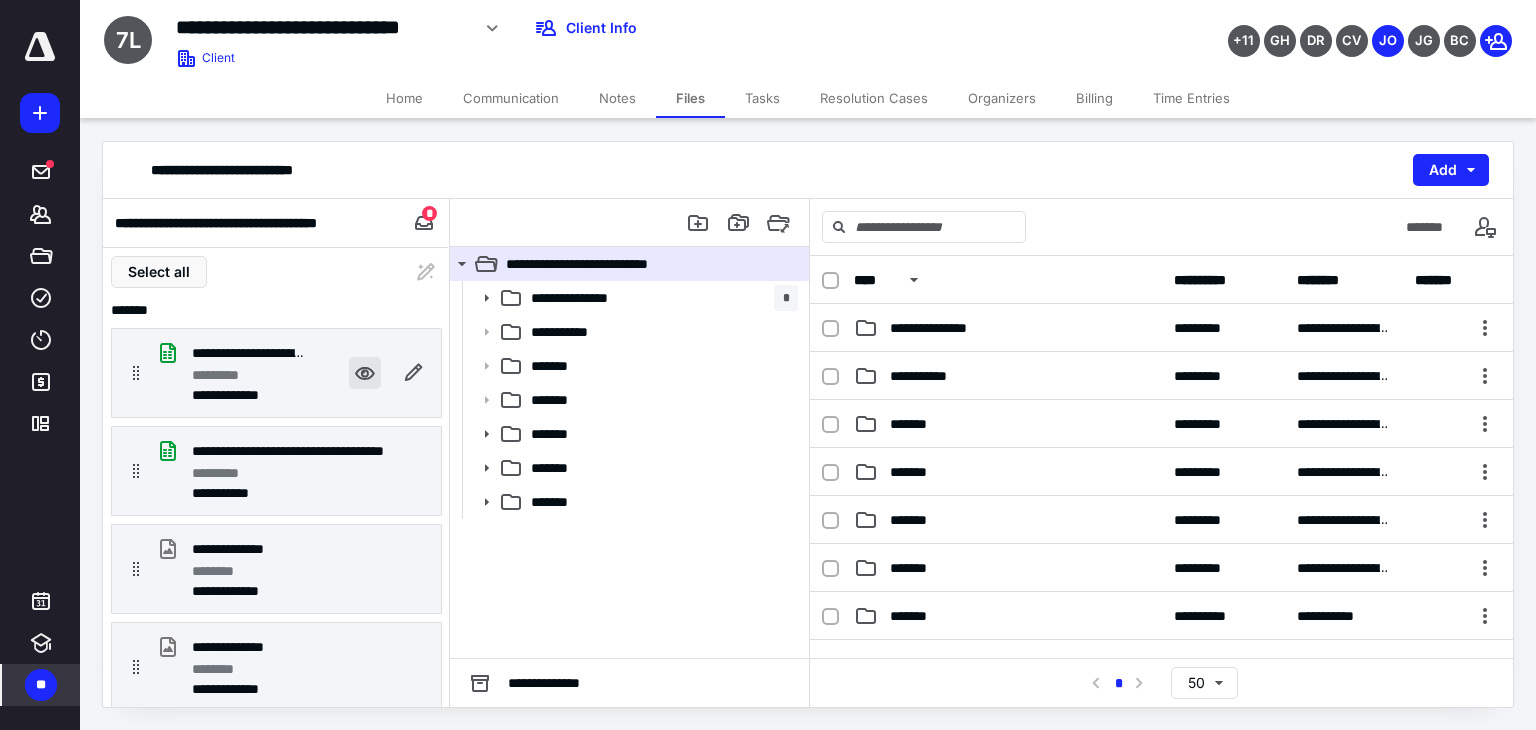 click at bounding box center [365, 373] 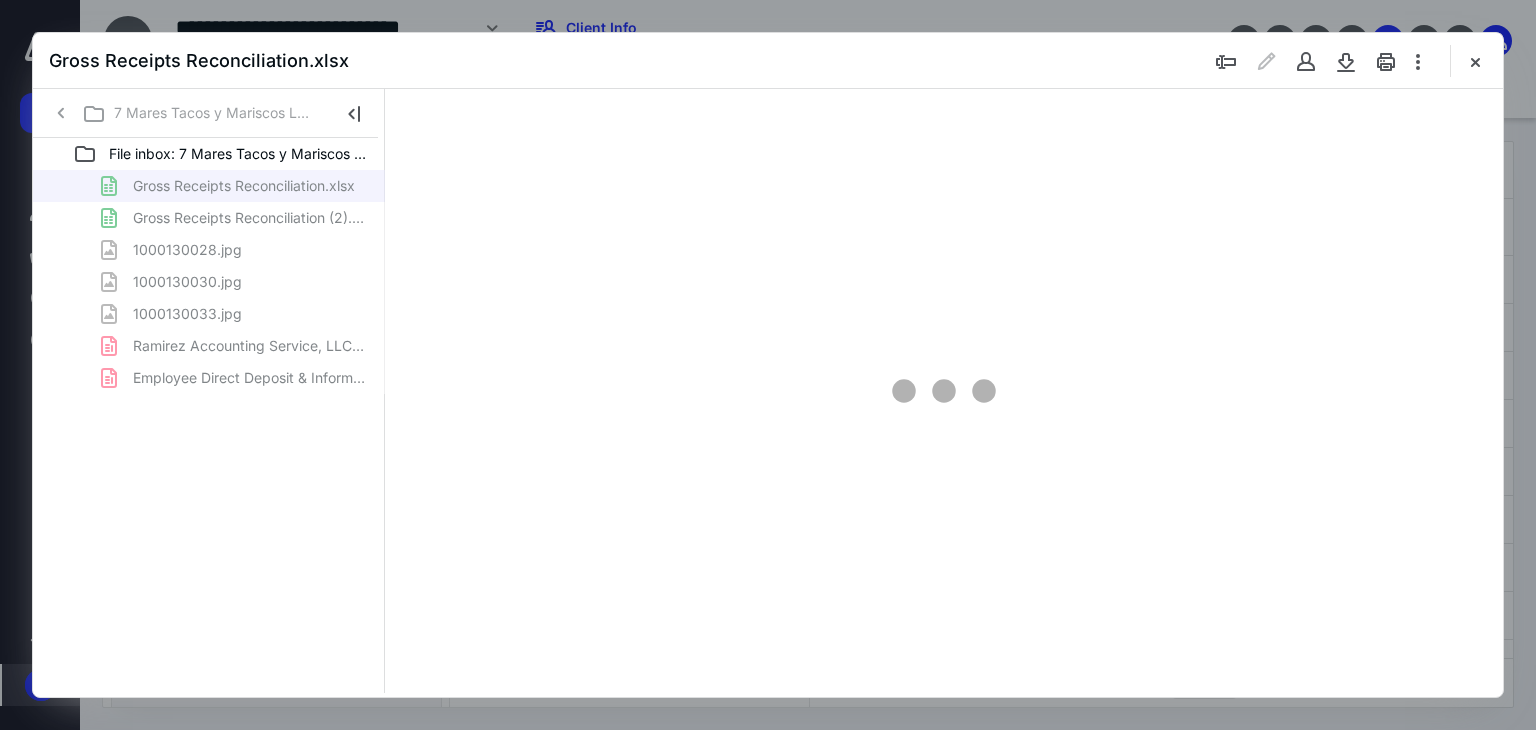 scroll, scrollTop: 0, scrollLeft: 0, axis: both 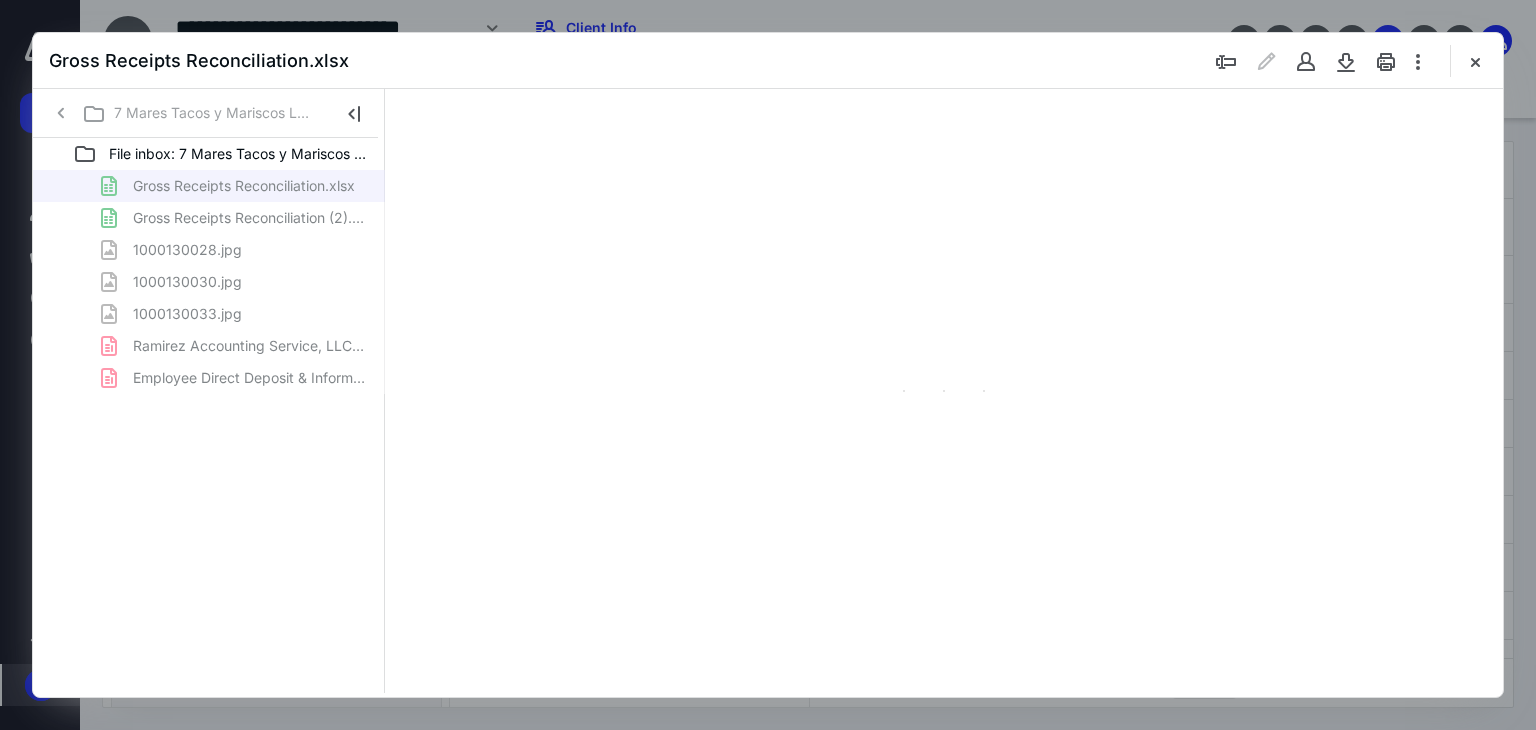 type on "78" 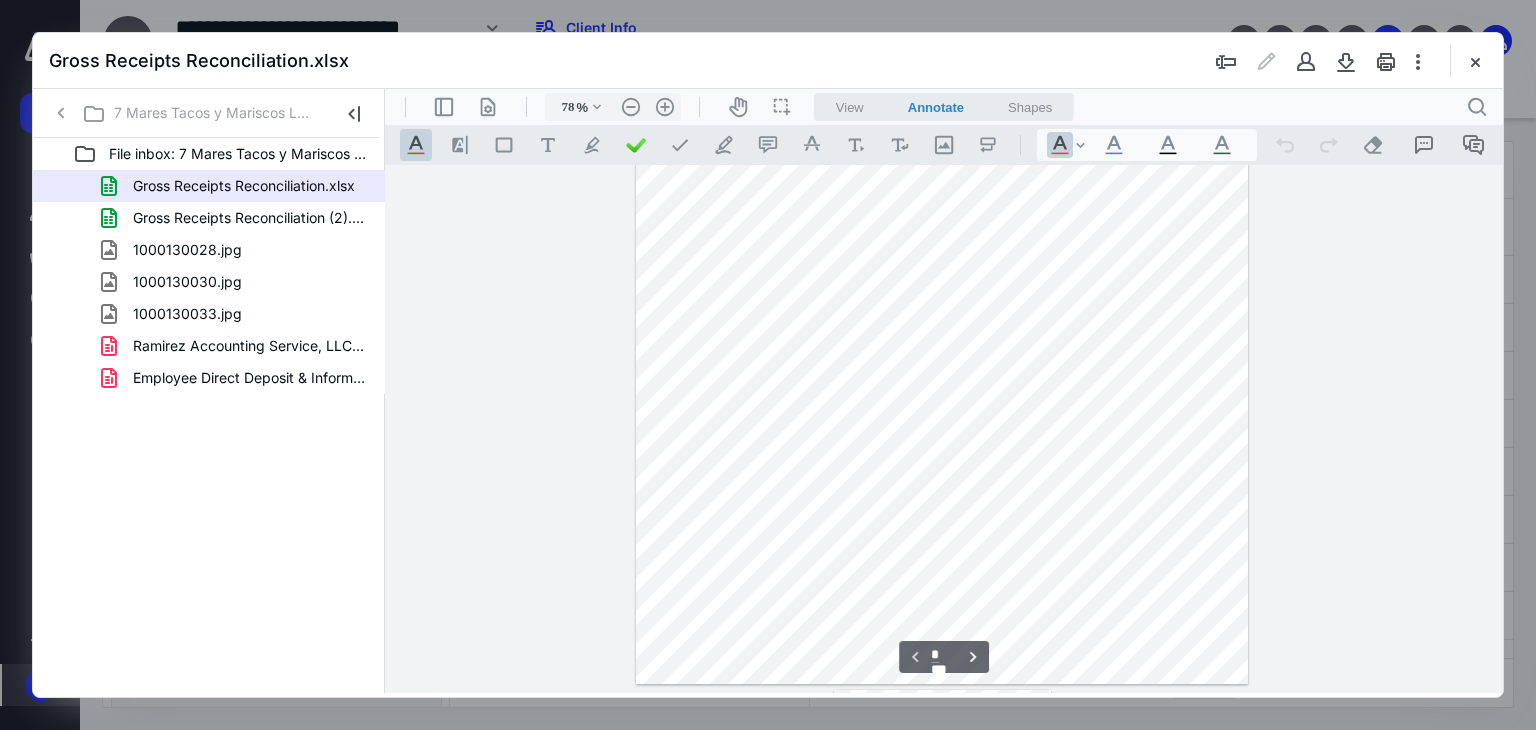 scroll, scrollTop: 0, scrollLeft: 0, axis: both 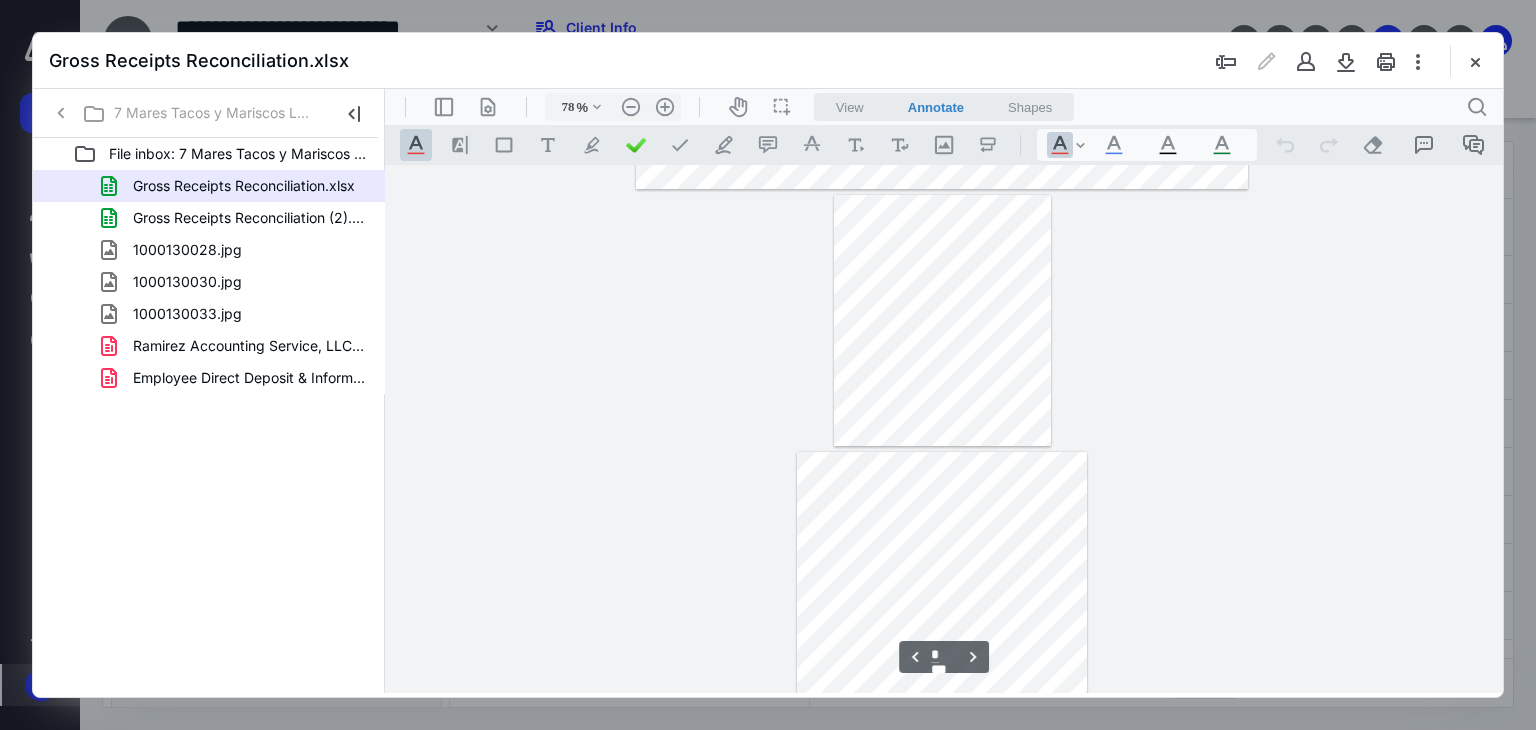 type on "*" 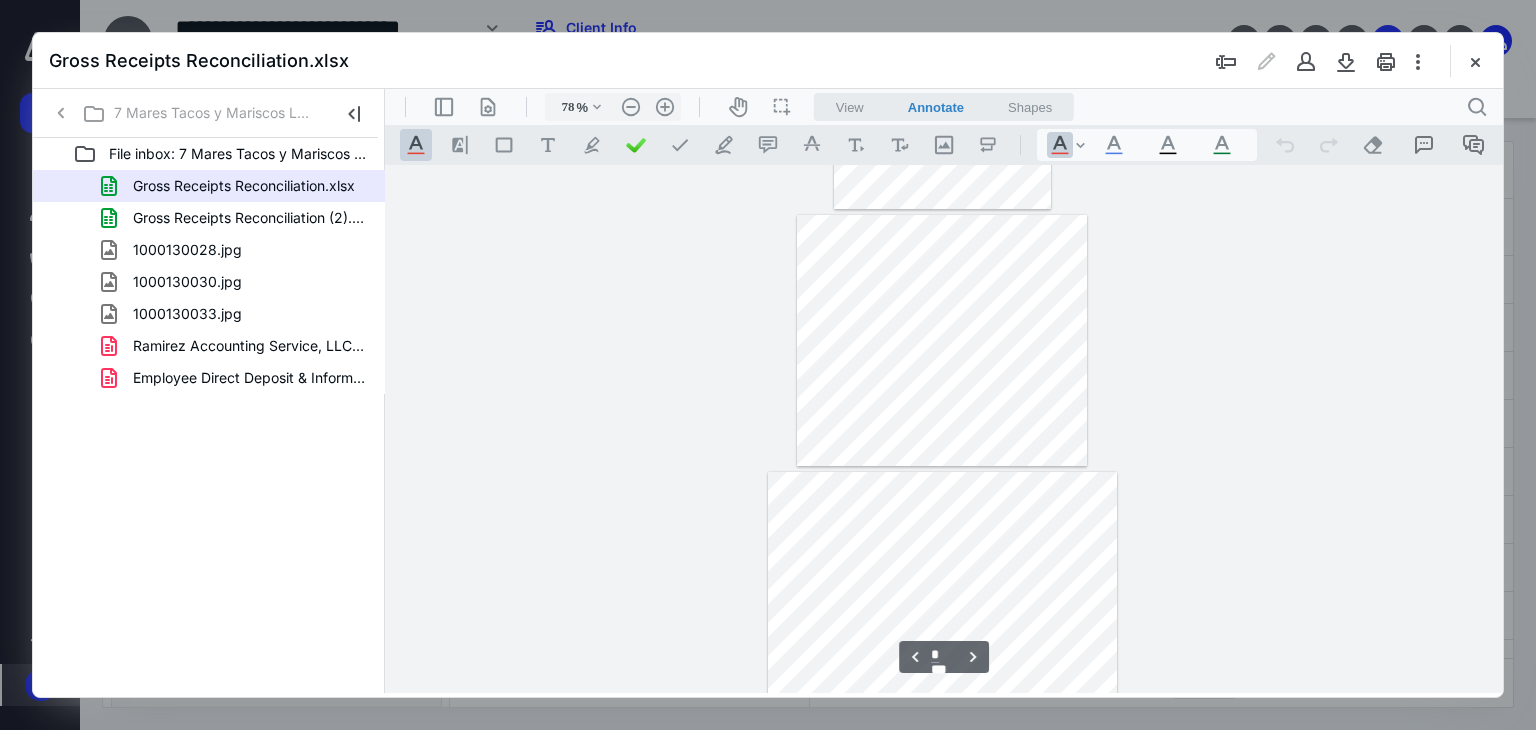scroll, scrollTop: 770, scrollLeft: 0, axis: vertical 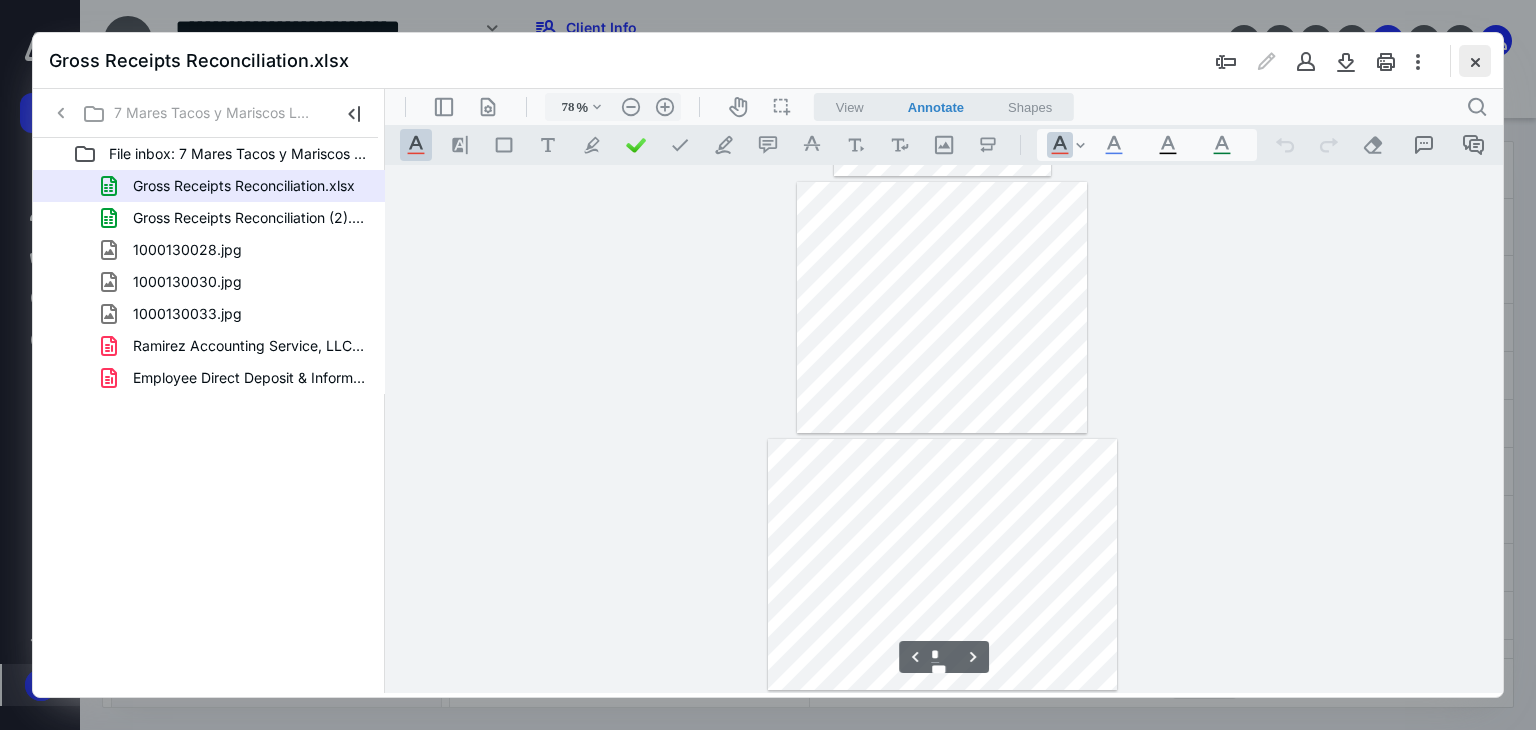 click at bounding box center [1475, 61] 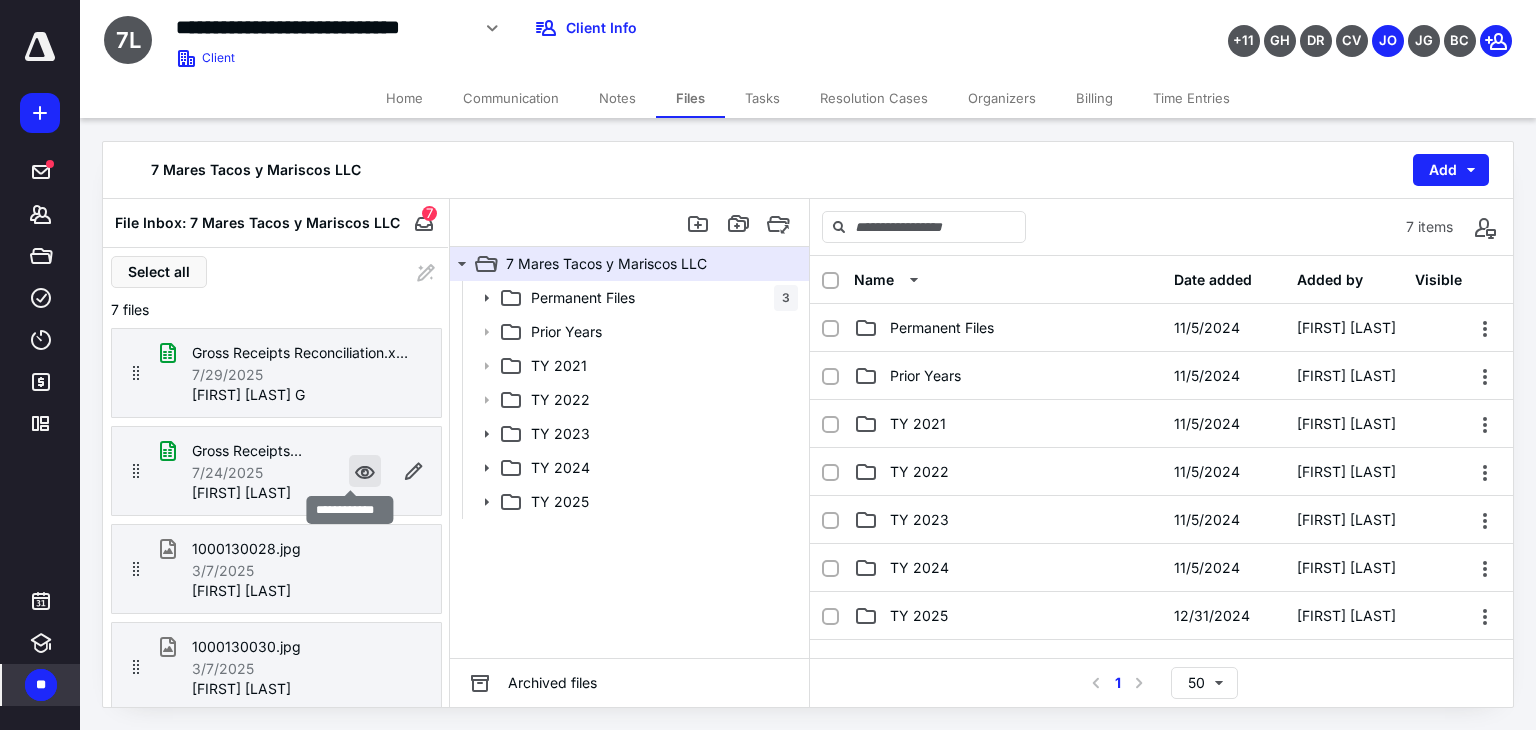click at bounding box center [365, 471] 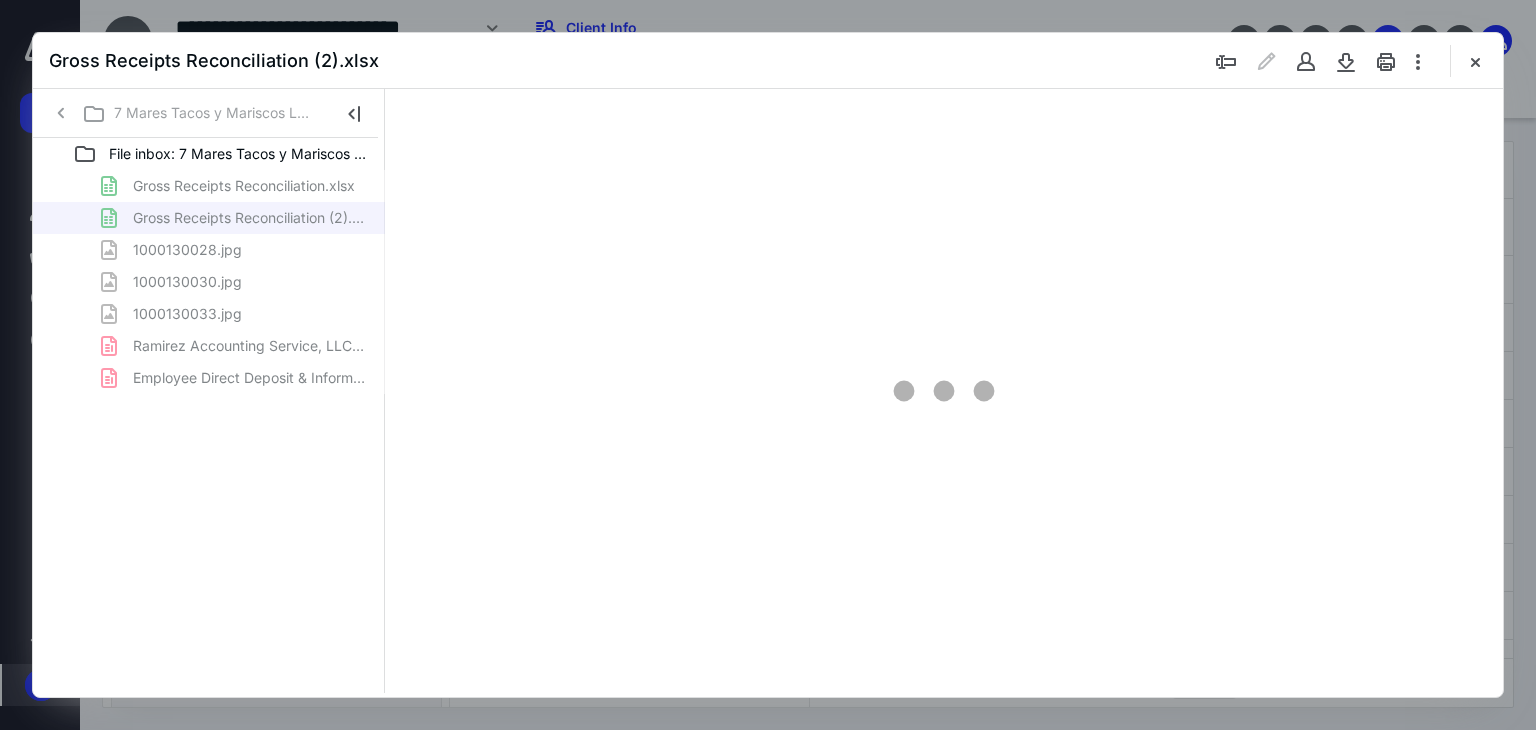 scroll, scrollTop: 0, scrollLeft: 0, axis: both 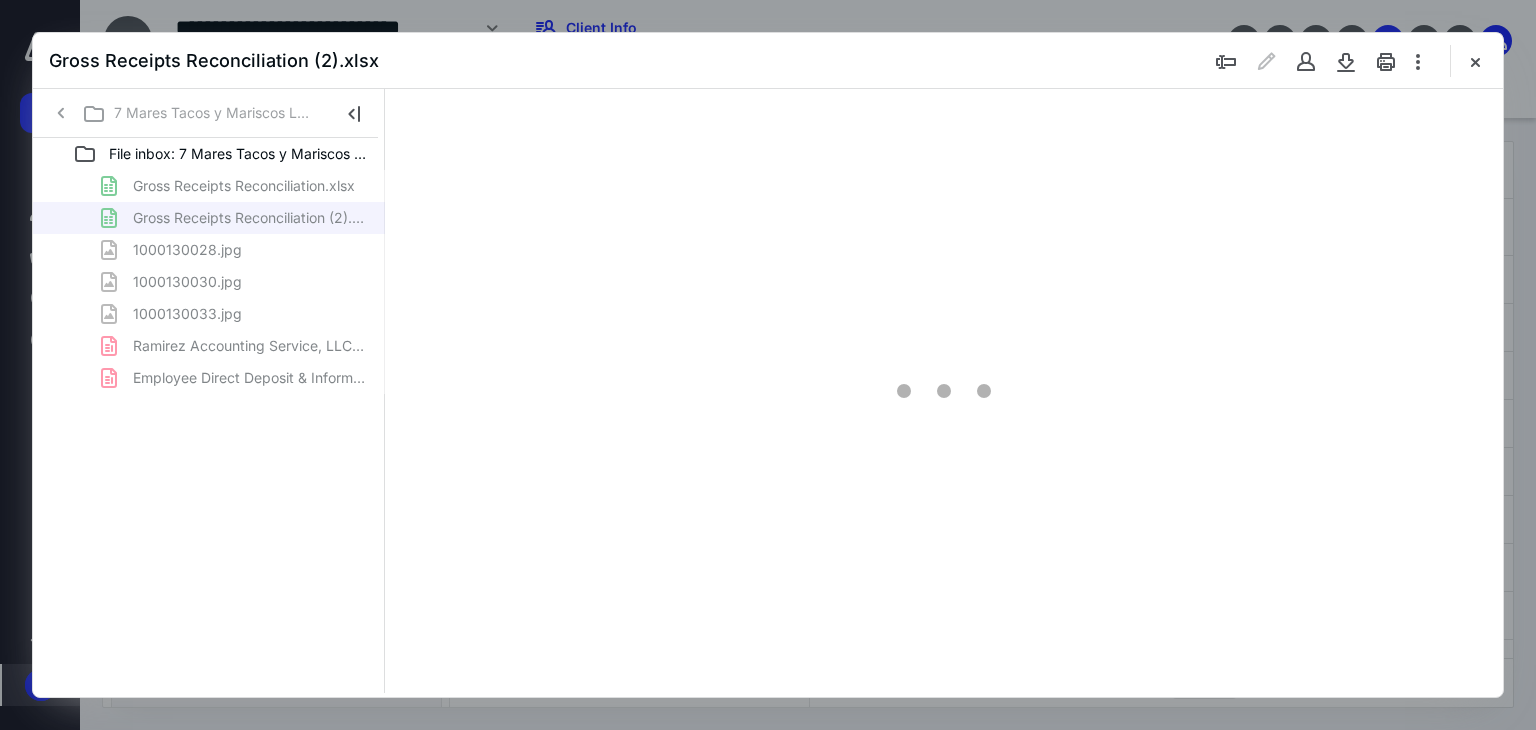 type on "78" 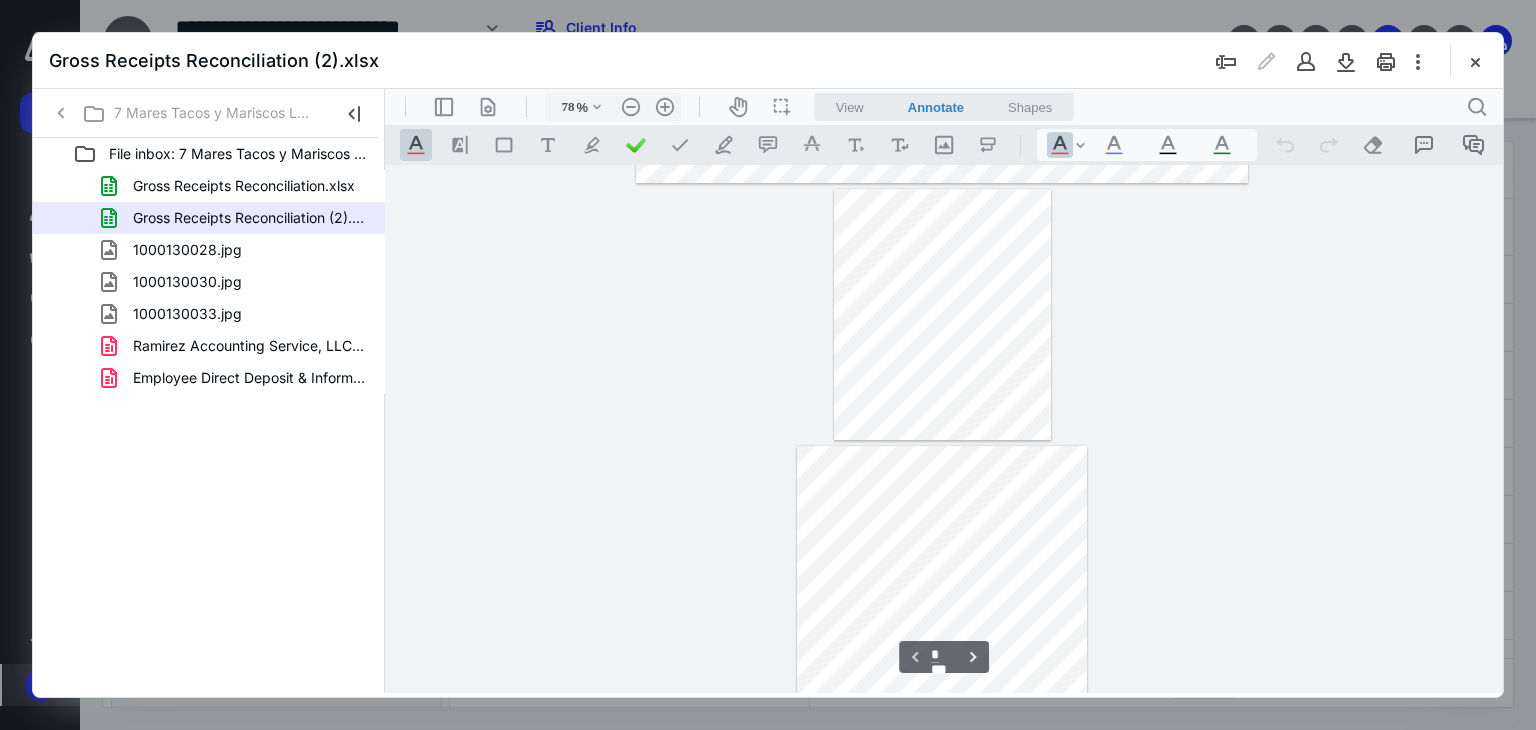type on "*" 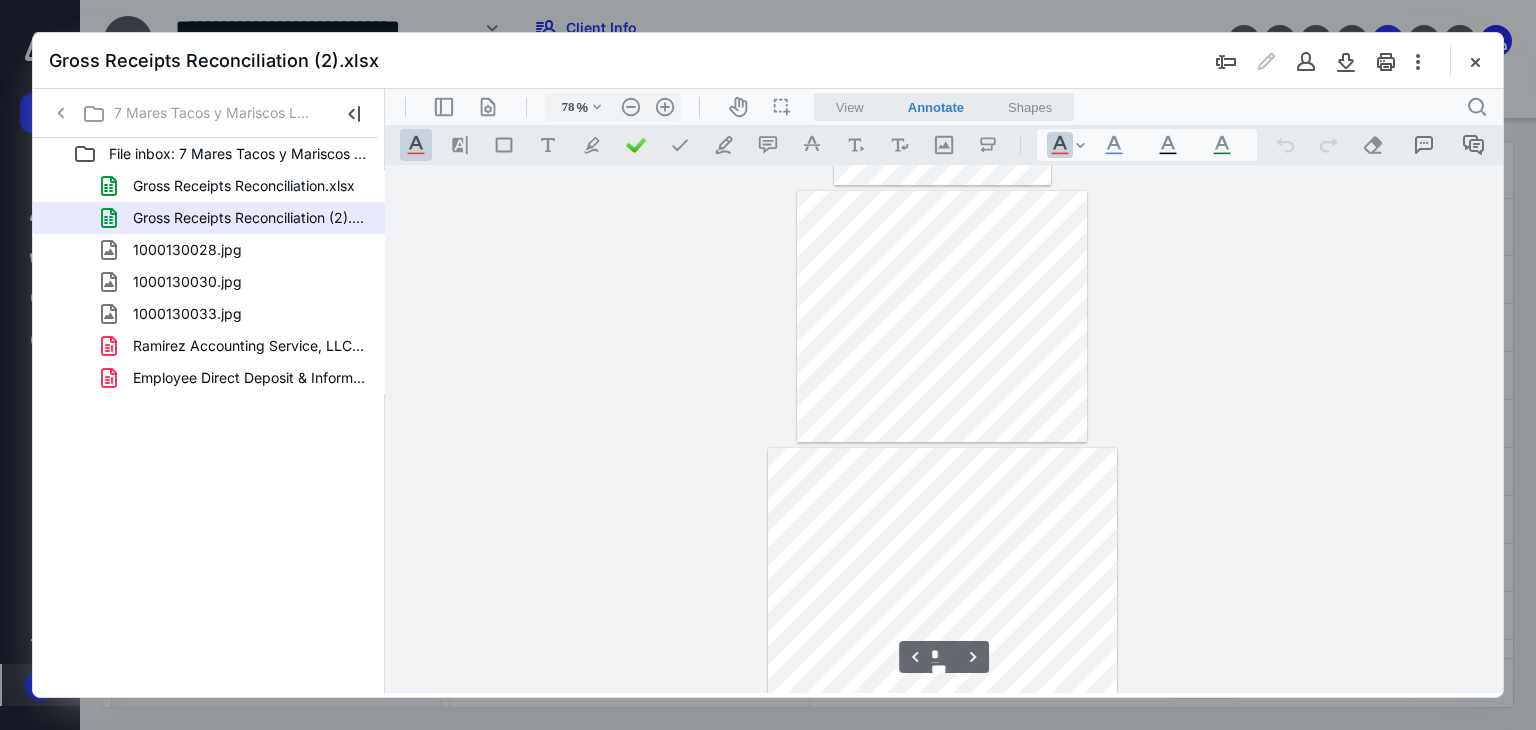 scroll, scrollTop: 770, scrollLeft: 0, axis: vertical 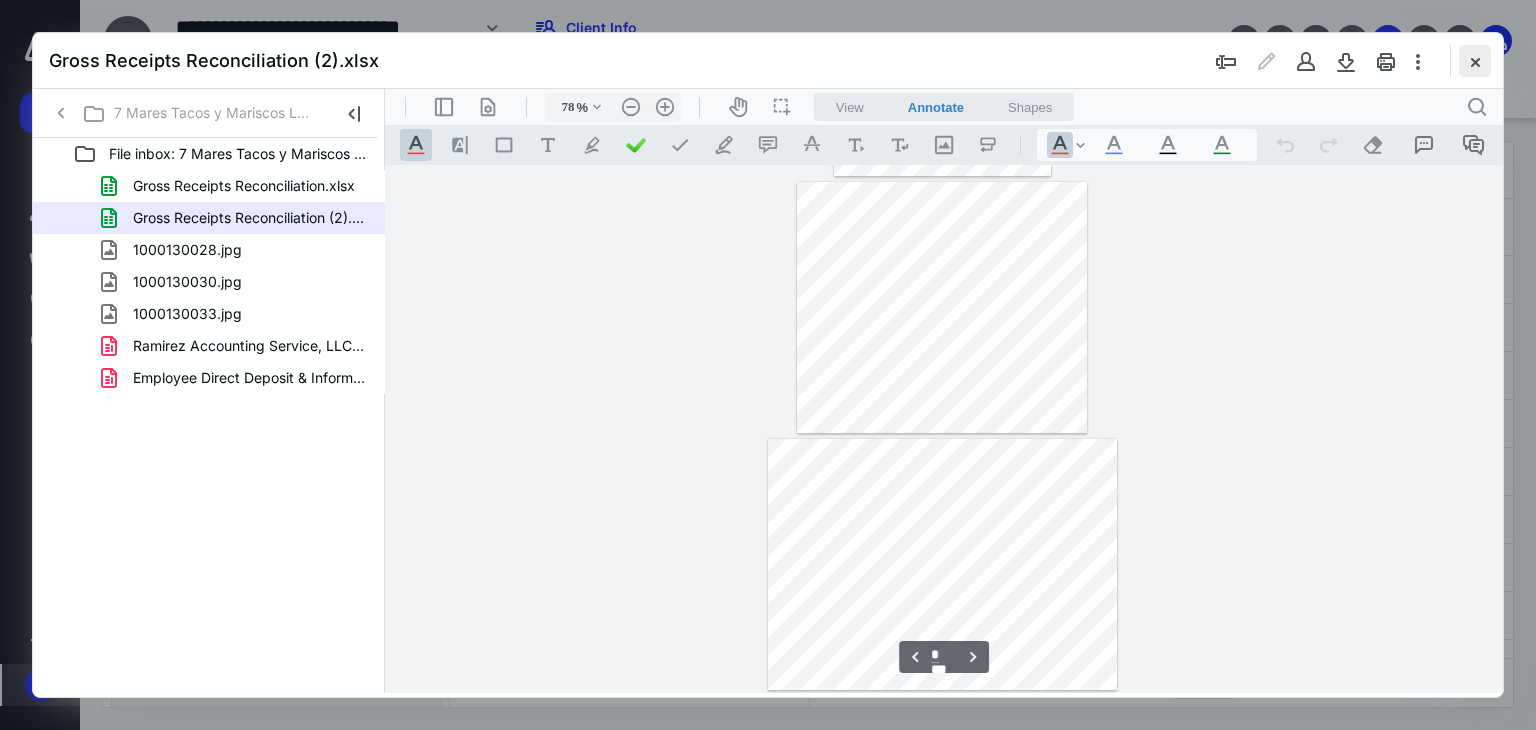 click at bounding box center (1475, 61) 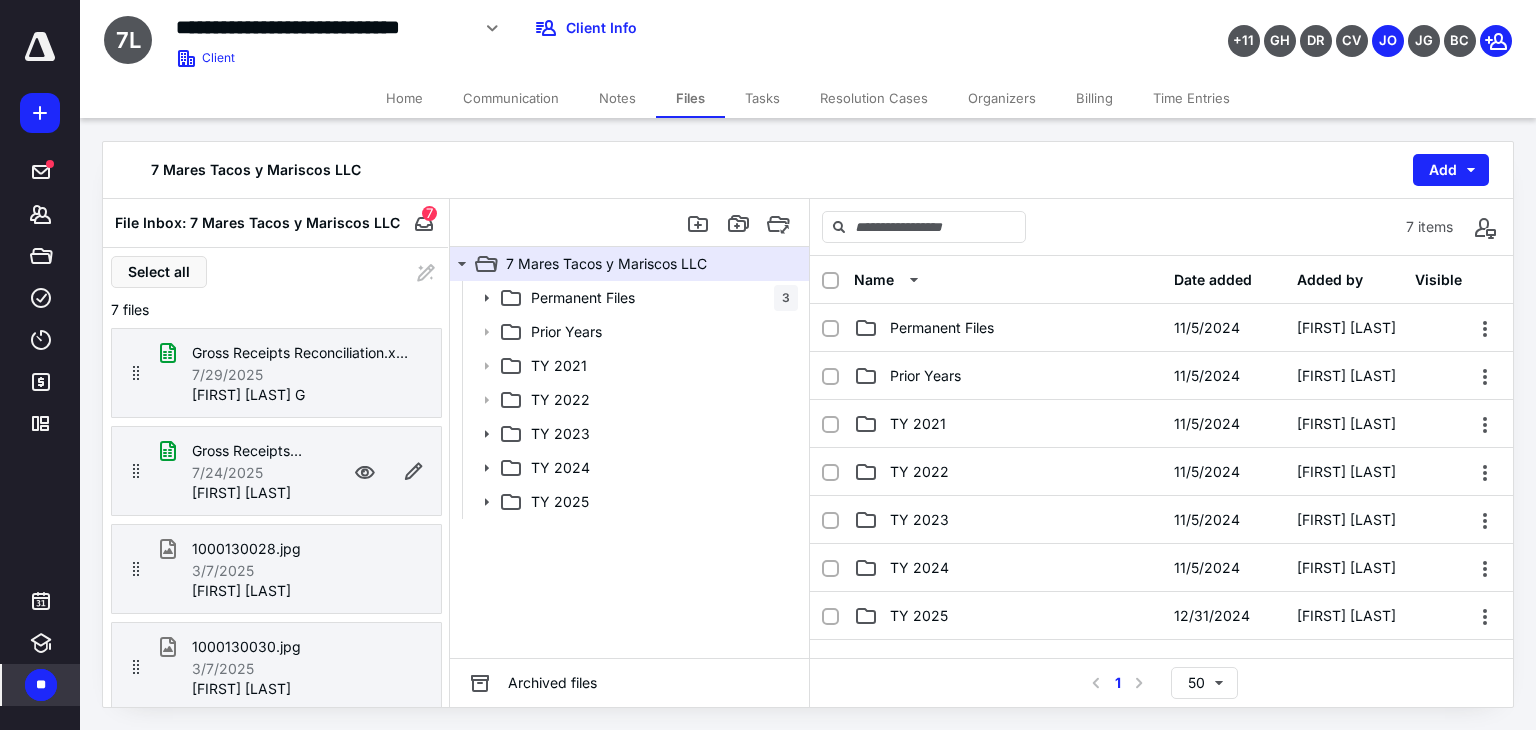 click 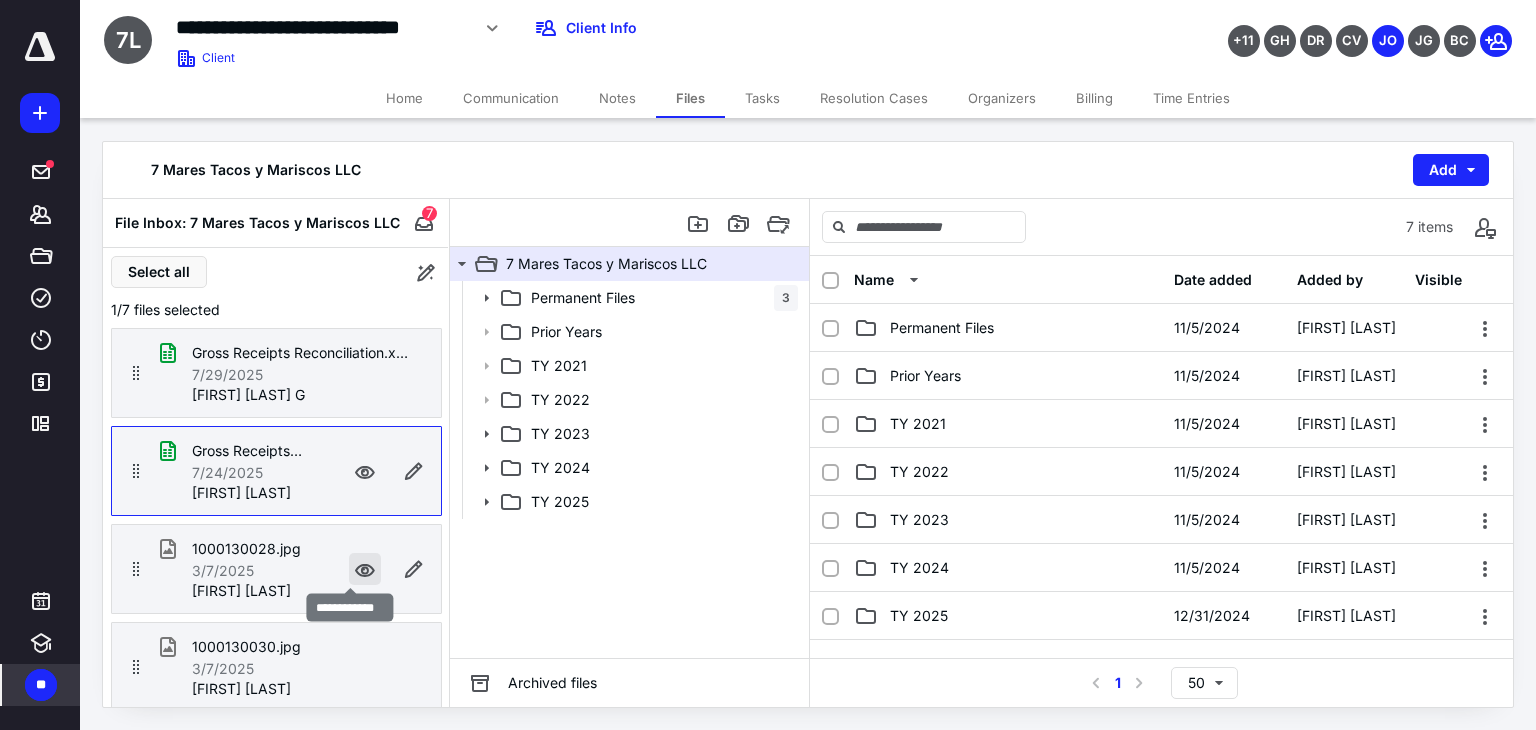 click at bounding box center [365, 569] 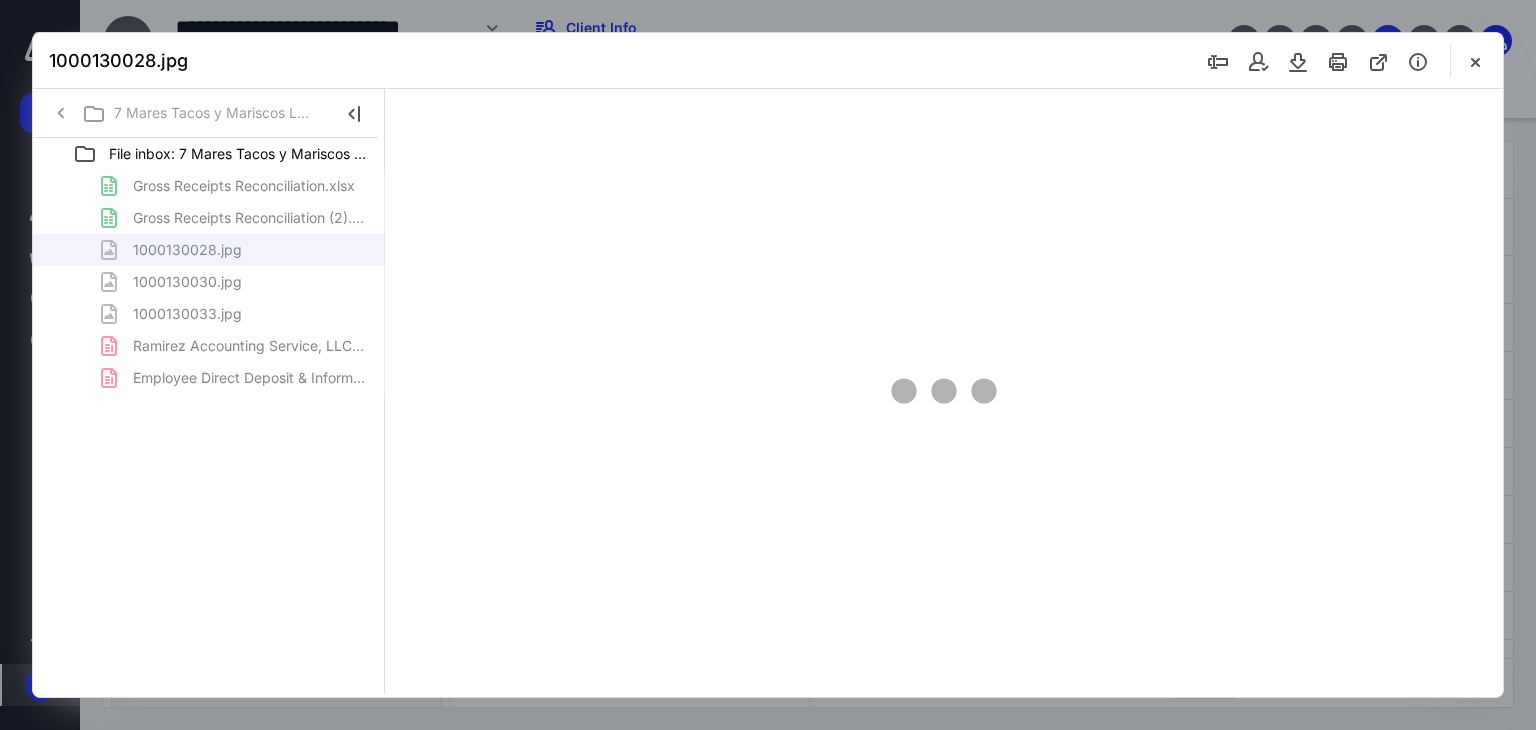 scroll, scrollTop: 0, scrollLeft: 0, axis: both 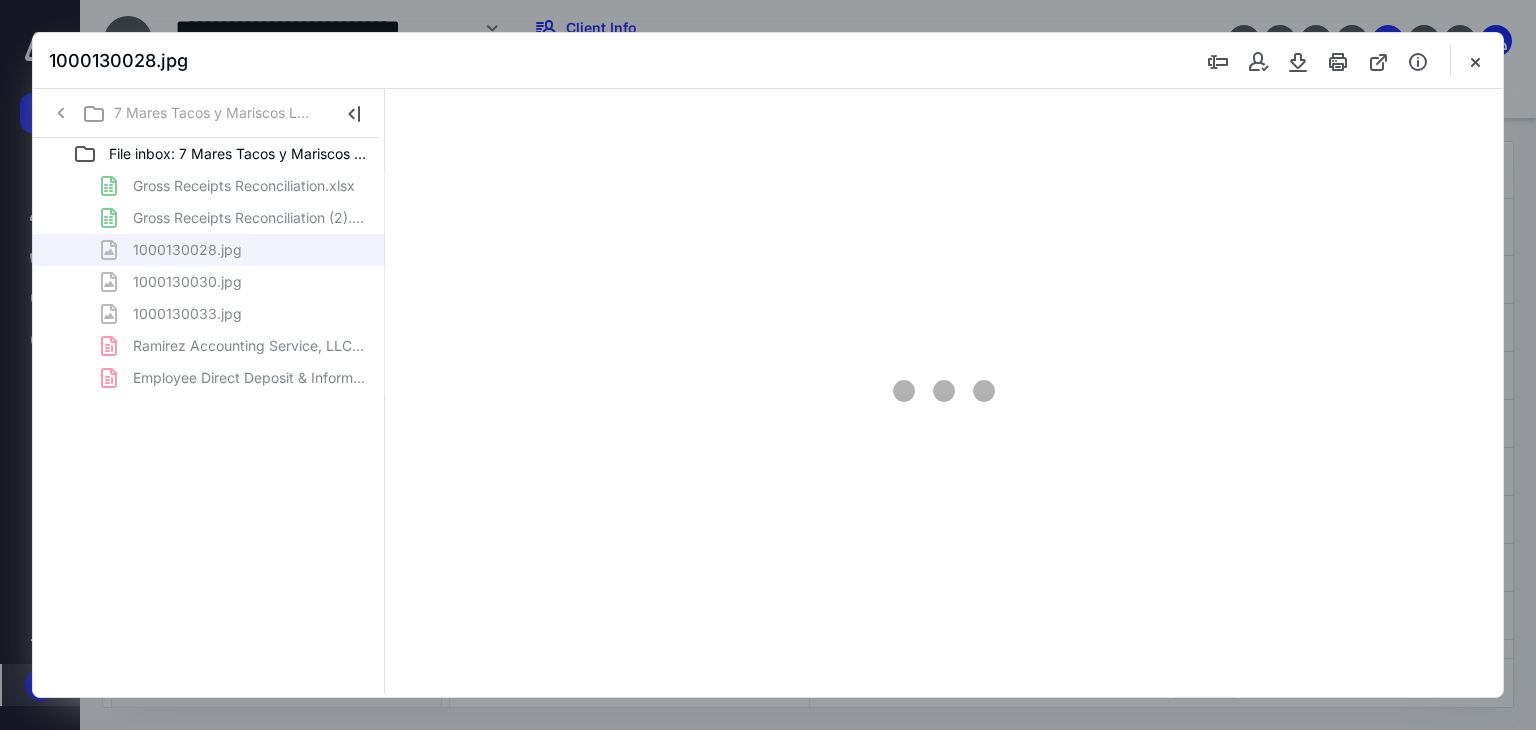 type on "67" 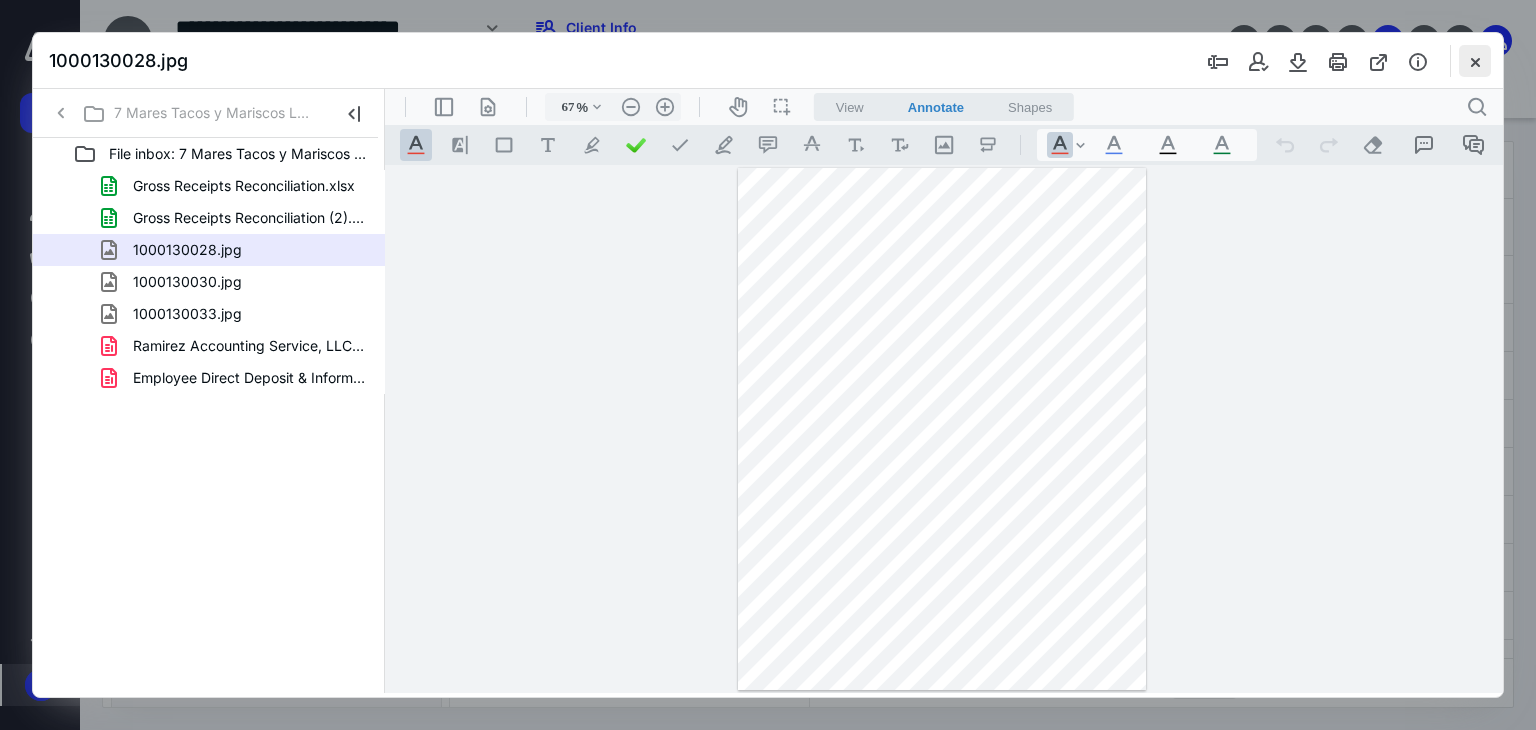 click at bounding box center (1475, 61) 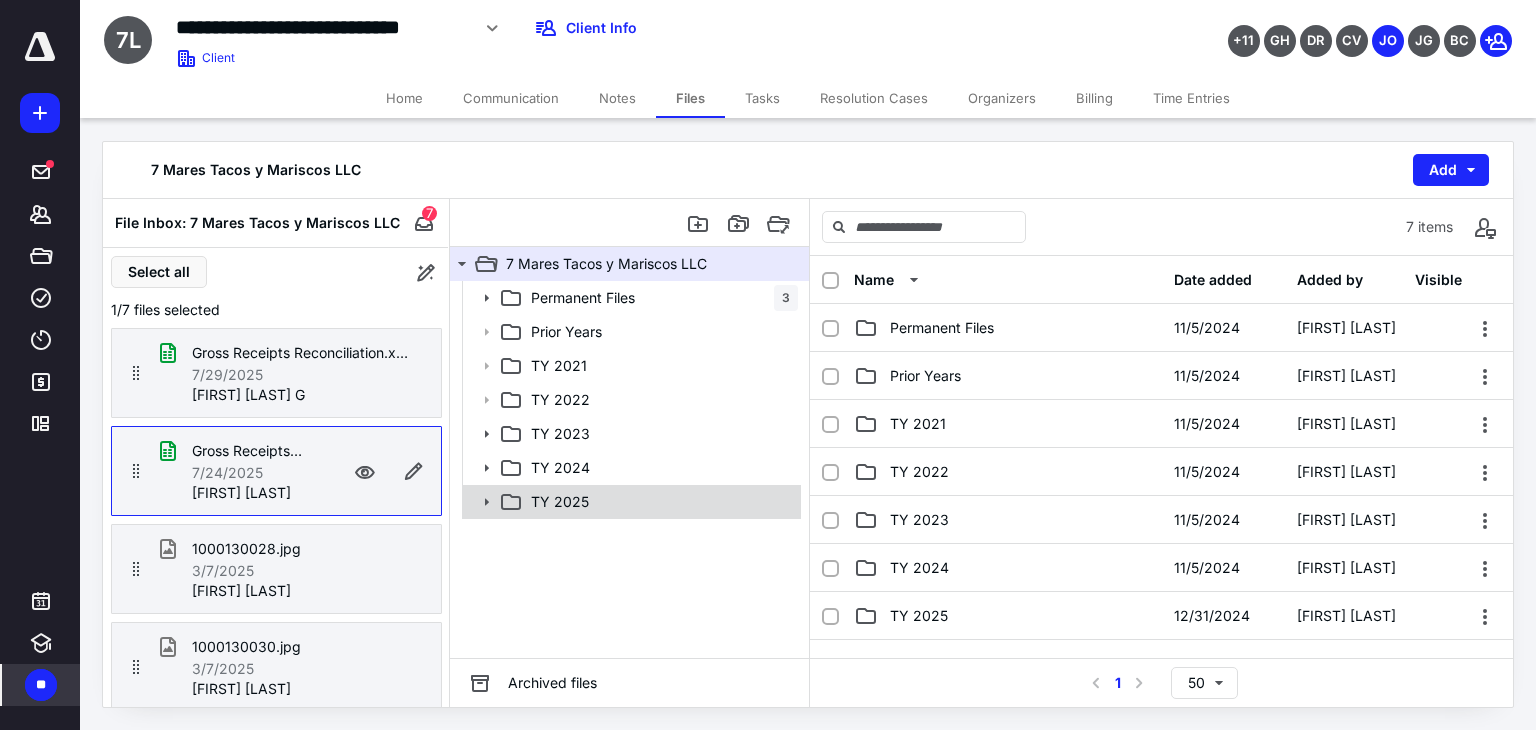 click 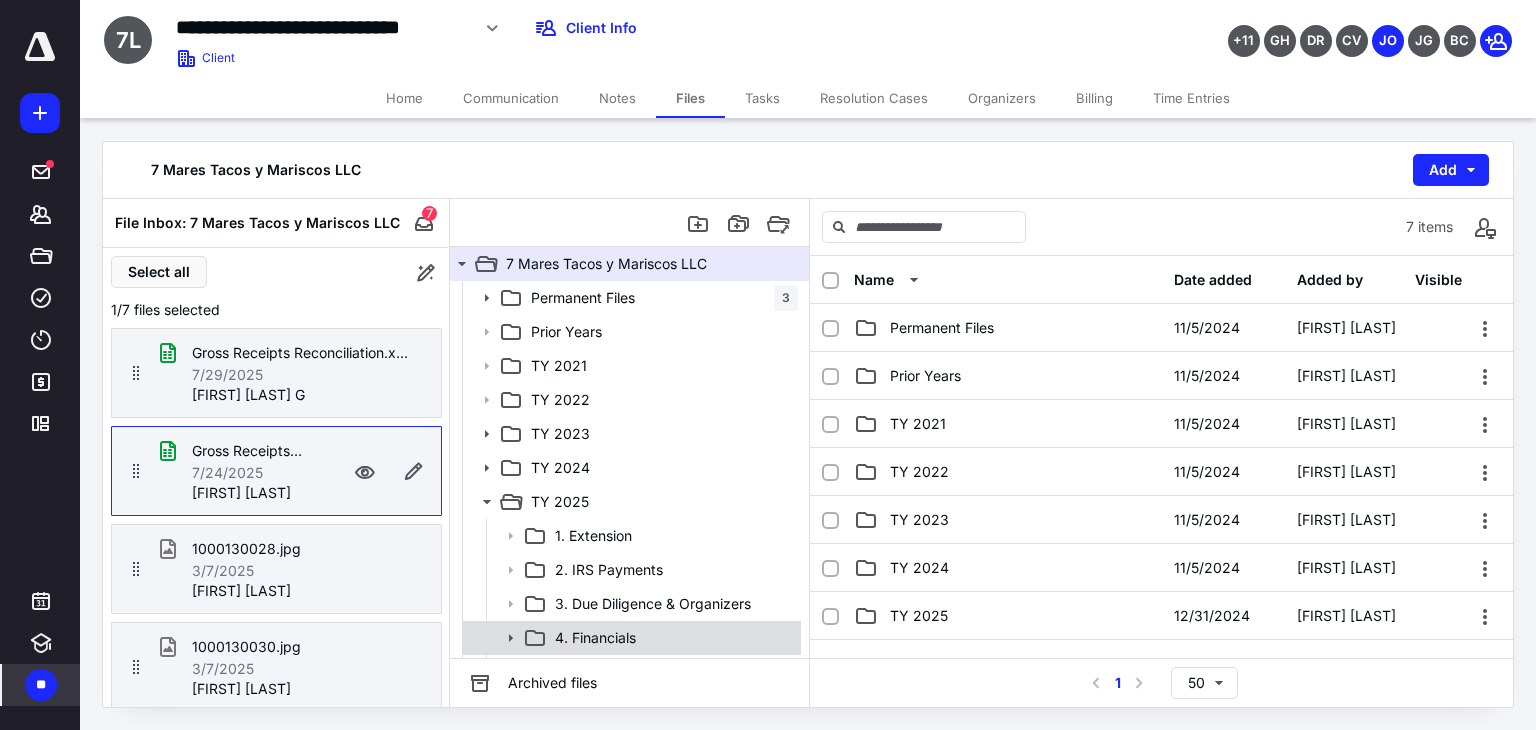 click 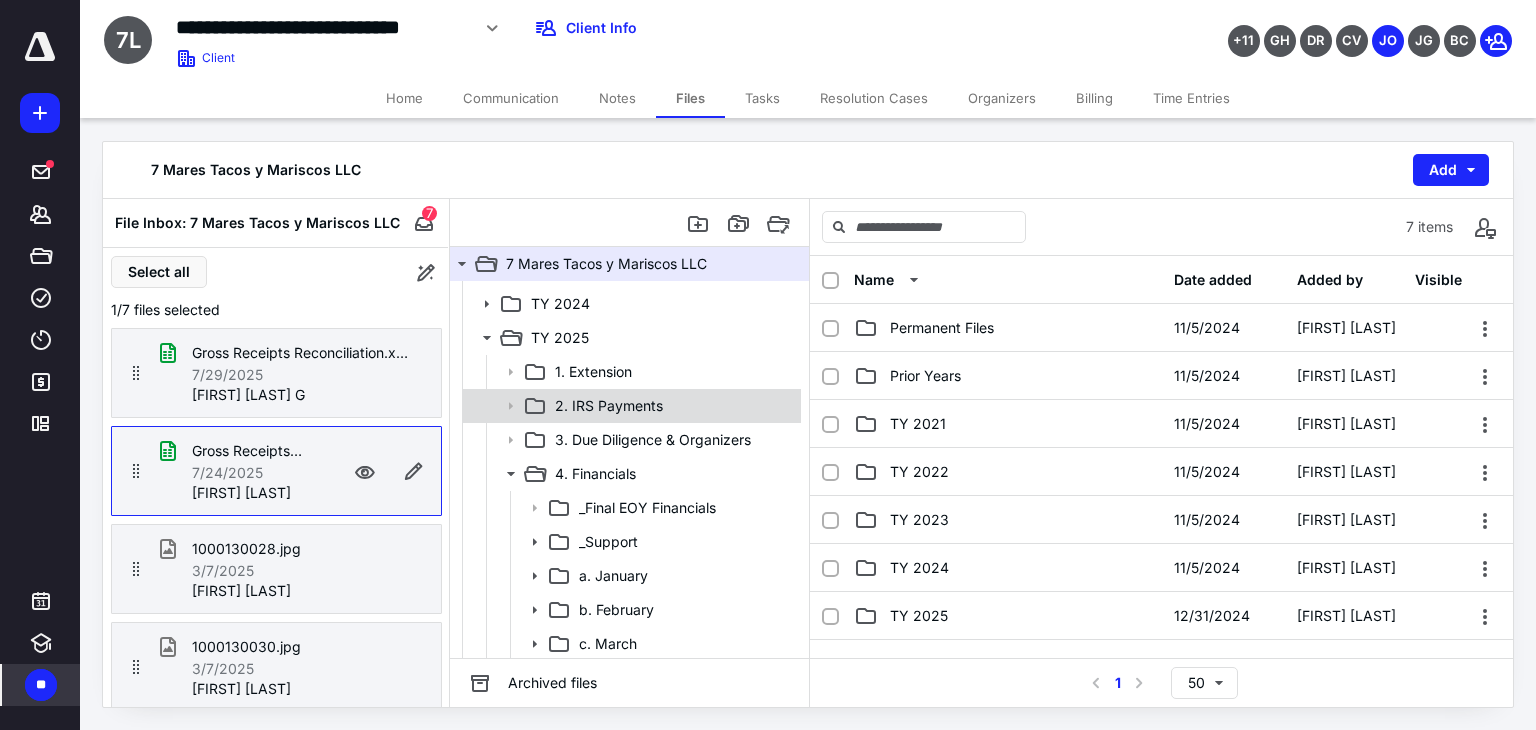 scroll, scrollTop: 200, scrollLeft: 0, axis: vertical 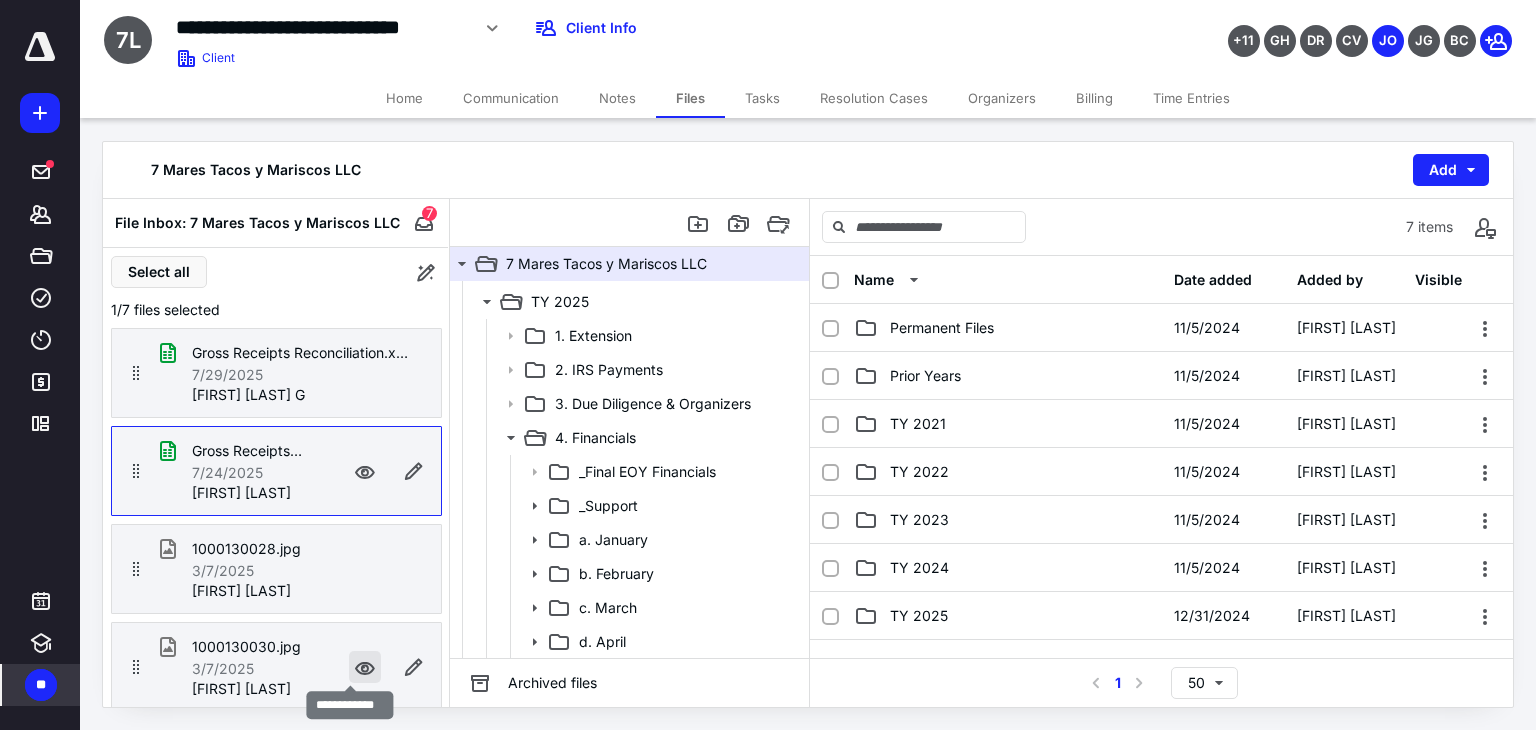click at bounding box center [365, 667] 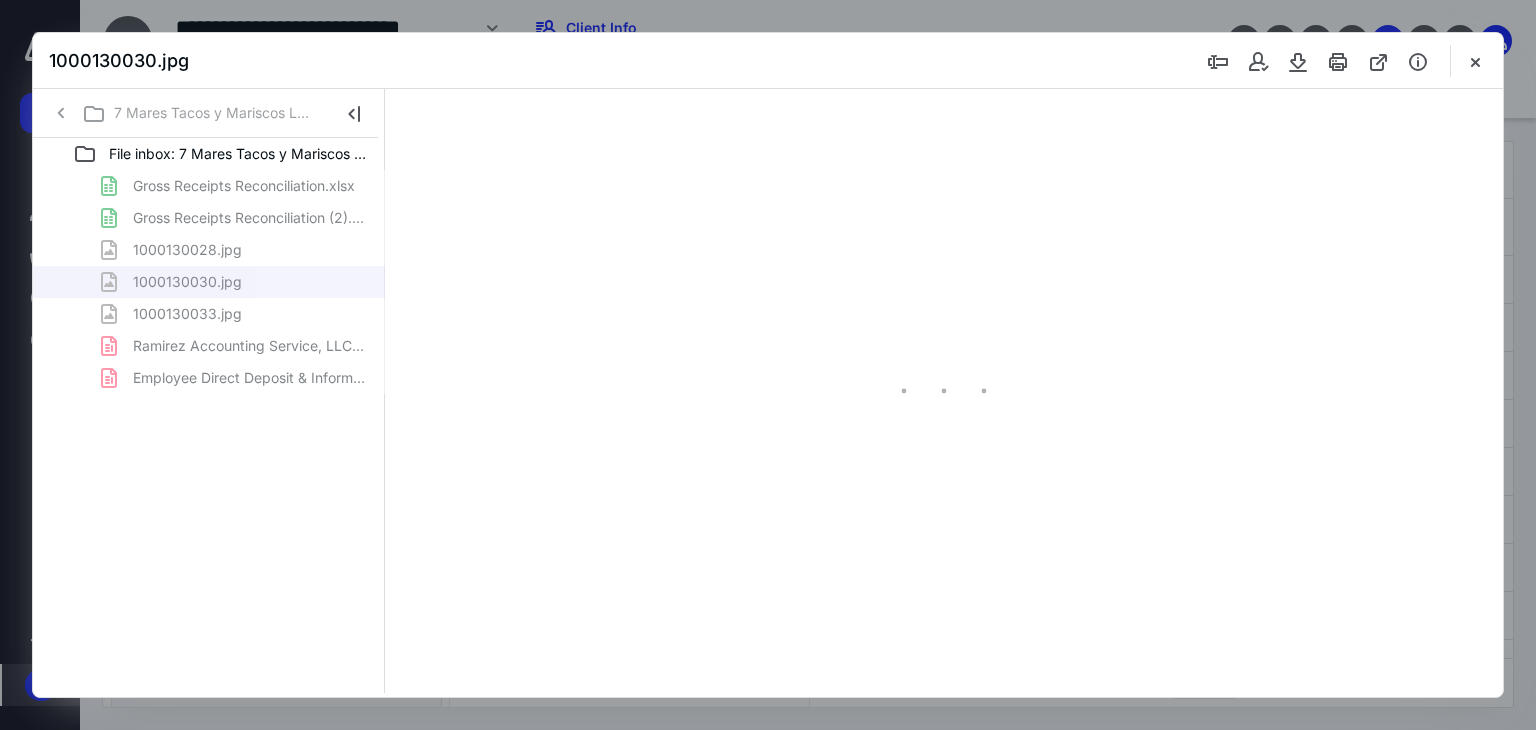 scroll, scrollTop: 0, scrollLeft: 0, axis: both 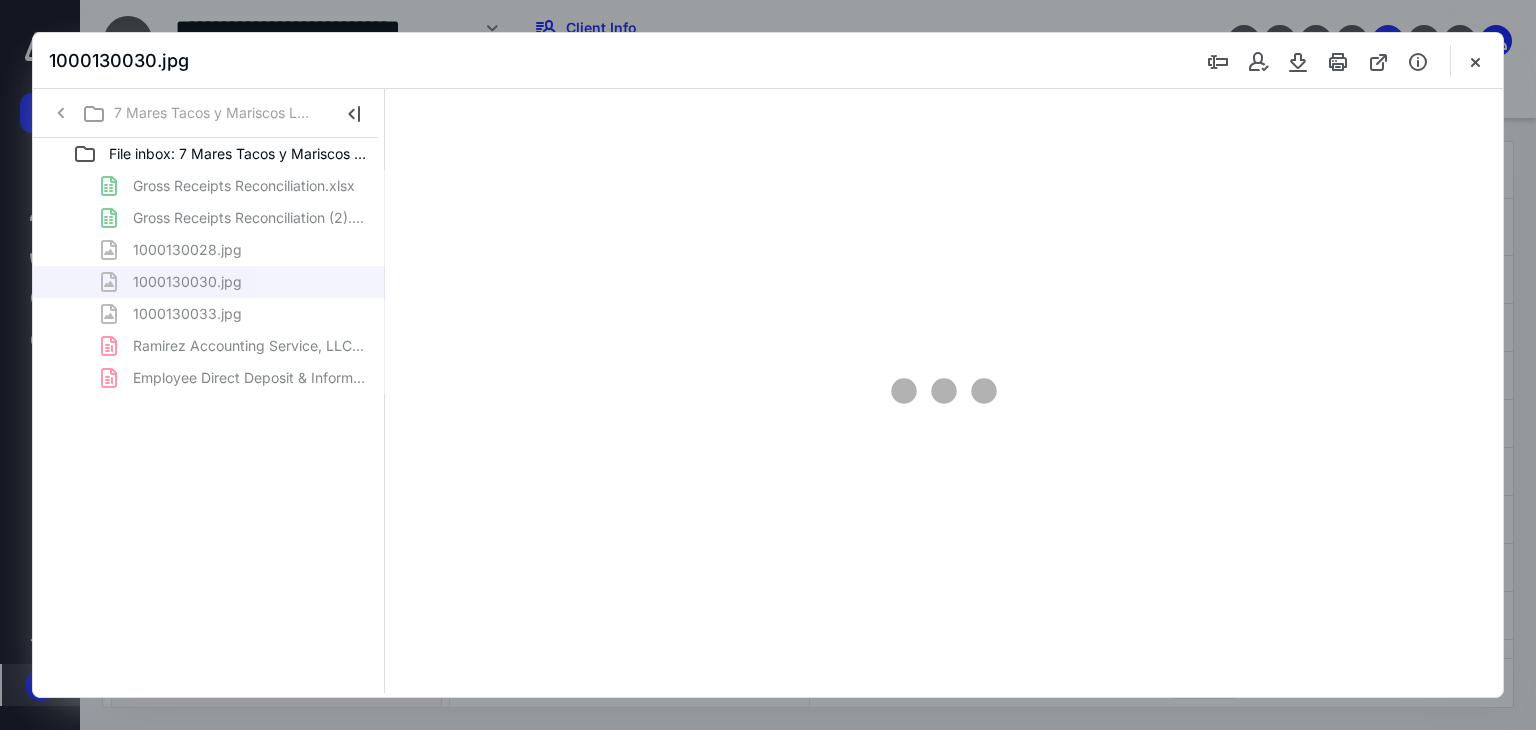 type on "68" 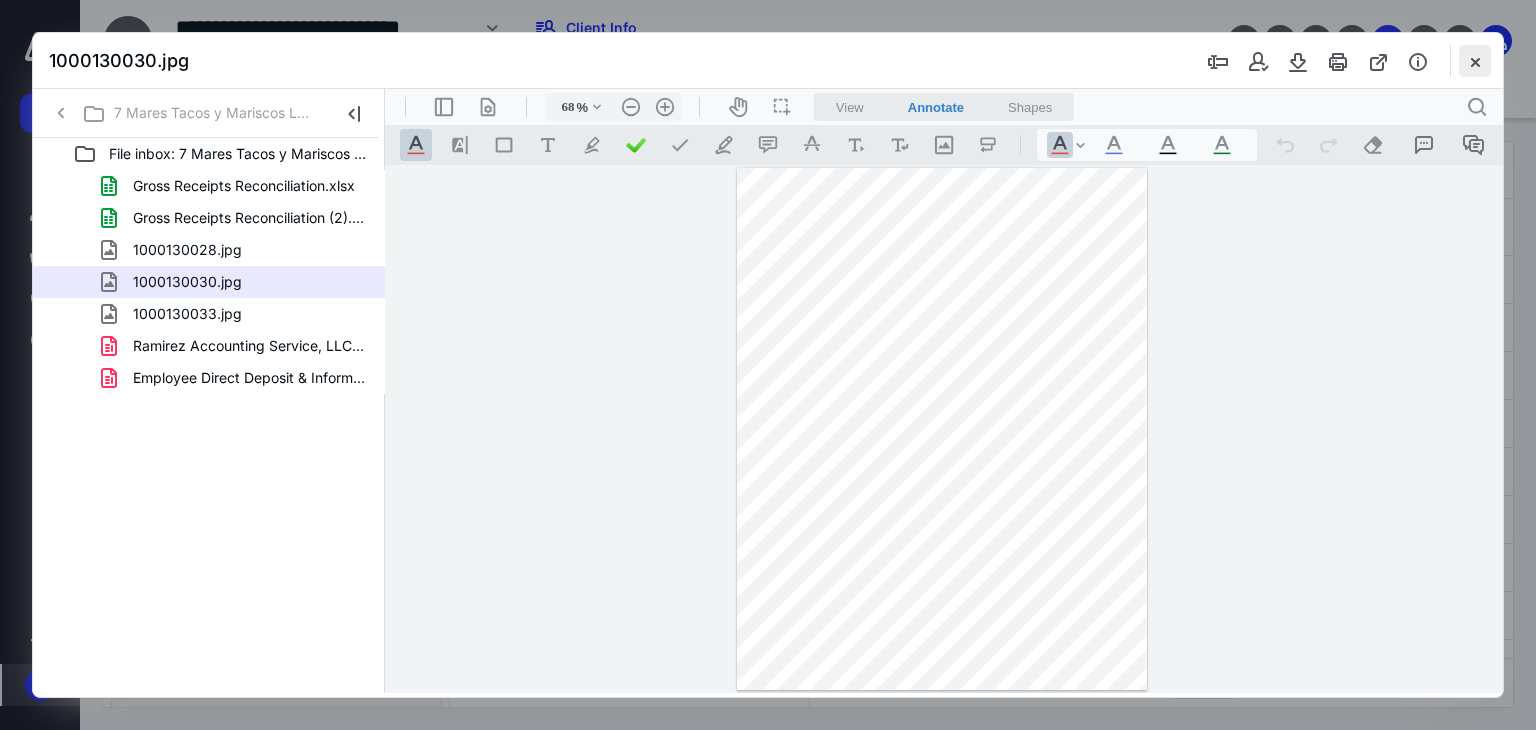 click at bounding box center [1475, 61] 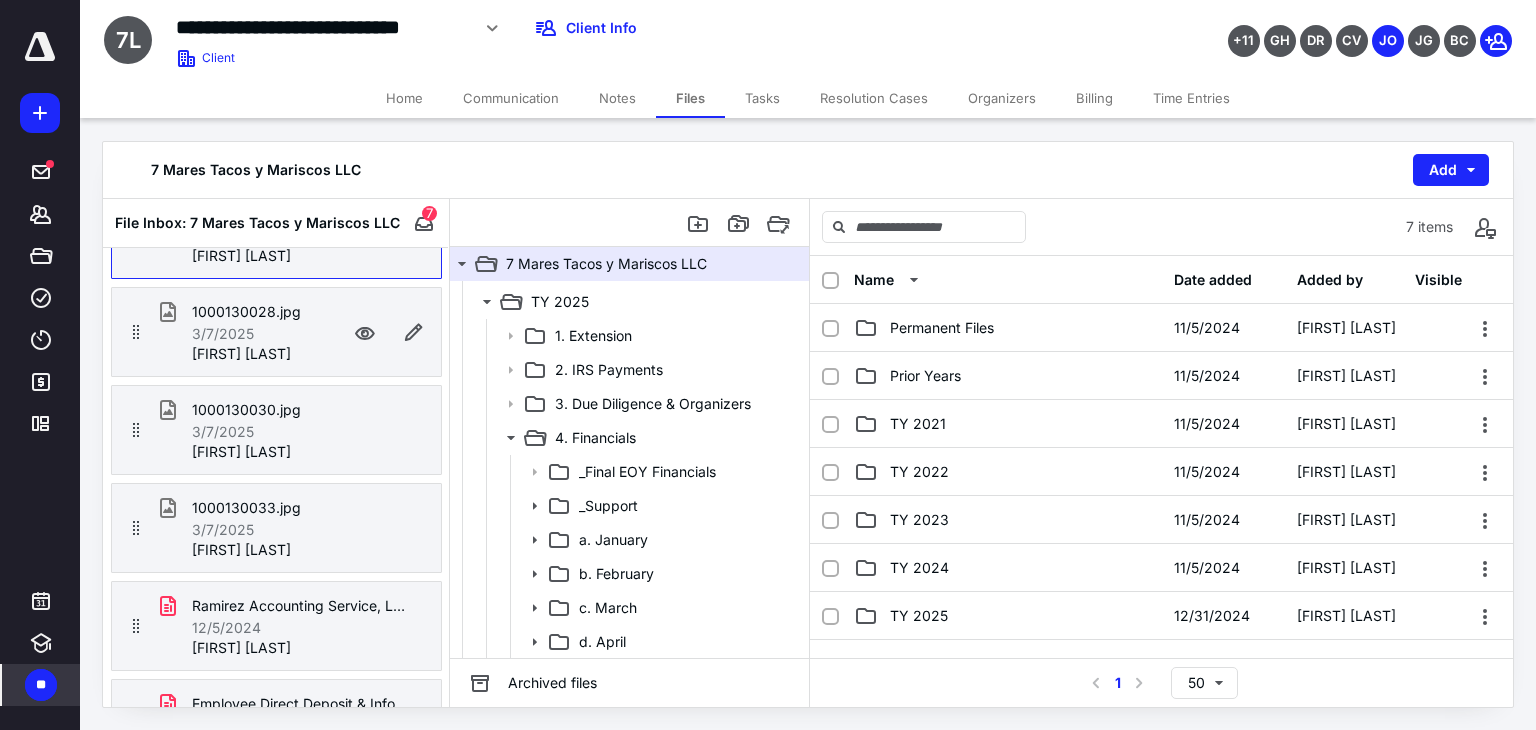 scroll, scrollTop: 295, scrollLeft: 0, axis: vertical 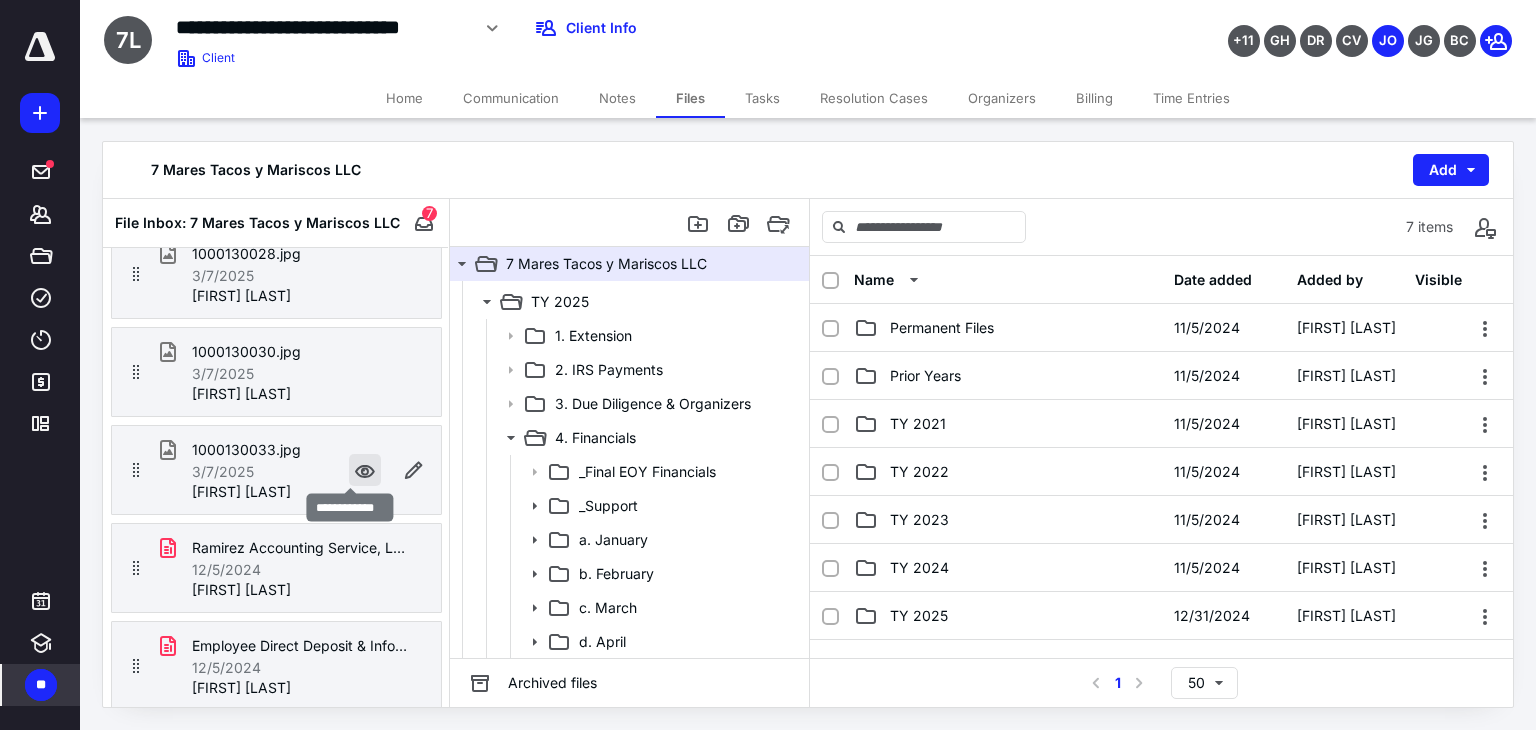 click at bounding box center [365, 470] 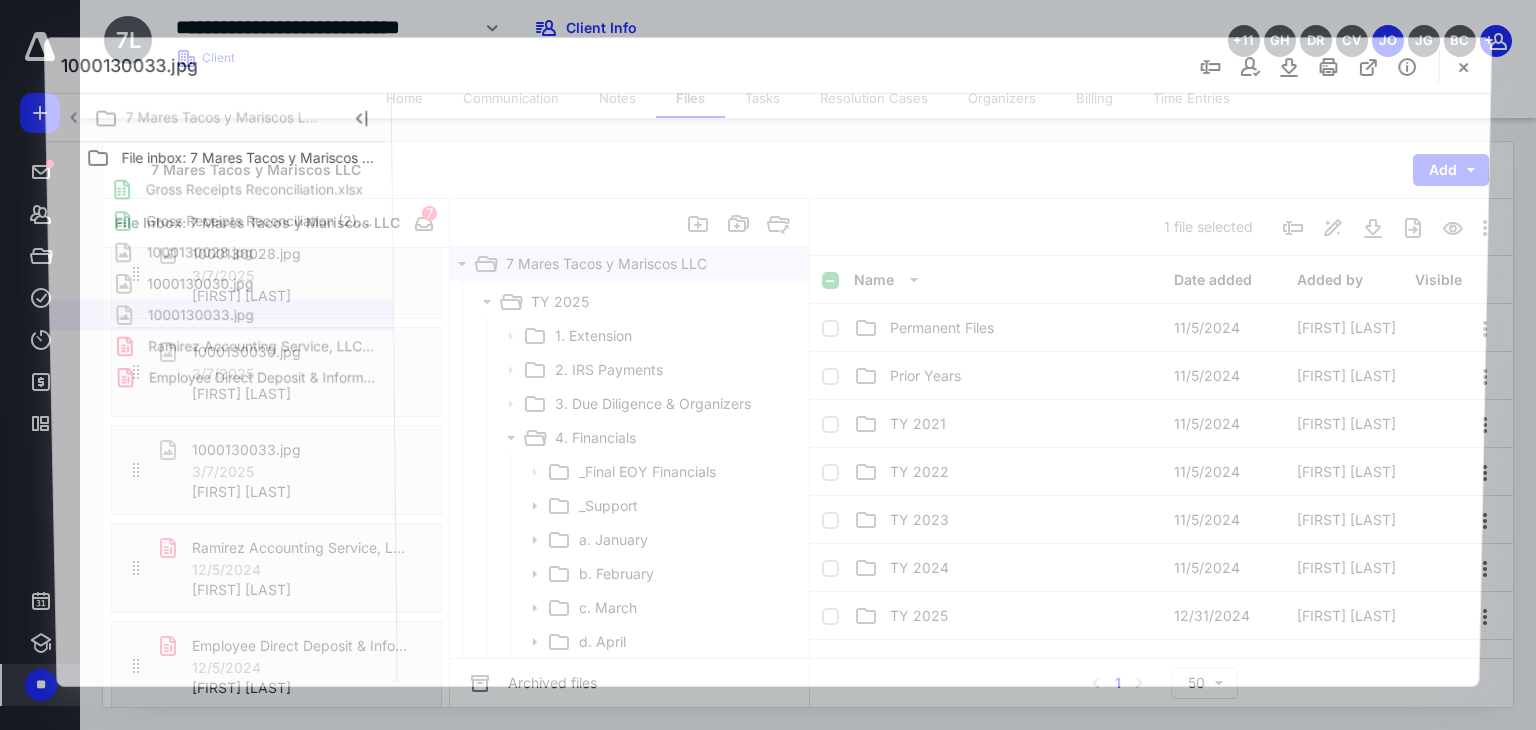 scroll, scrollTop: 0, scrollLeft: 0, axis: both 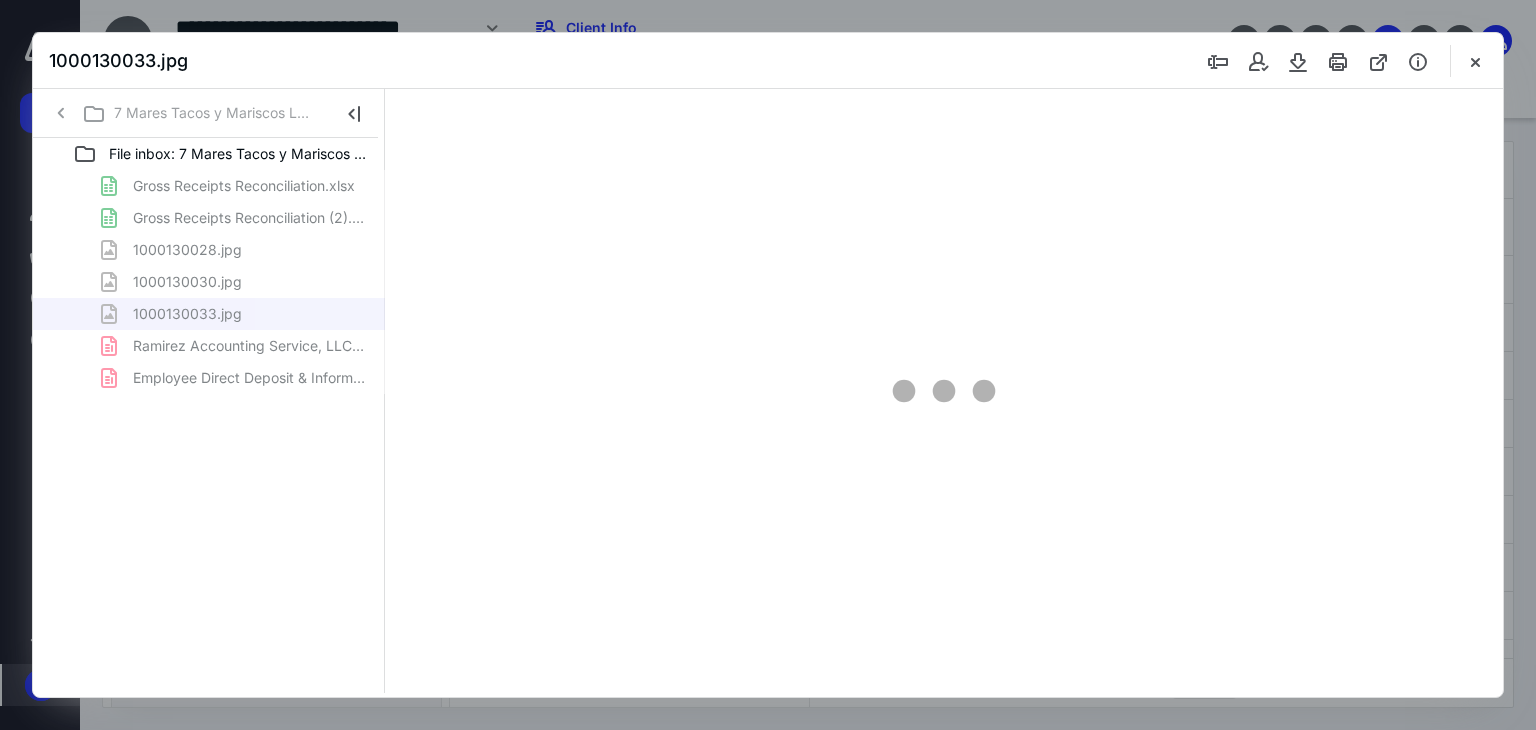 type on "67" 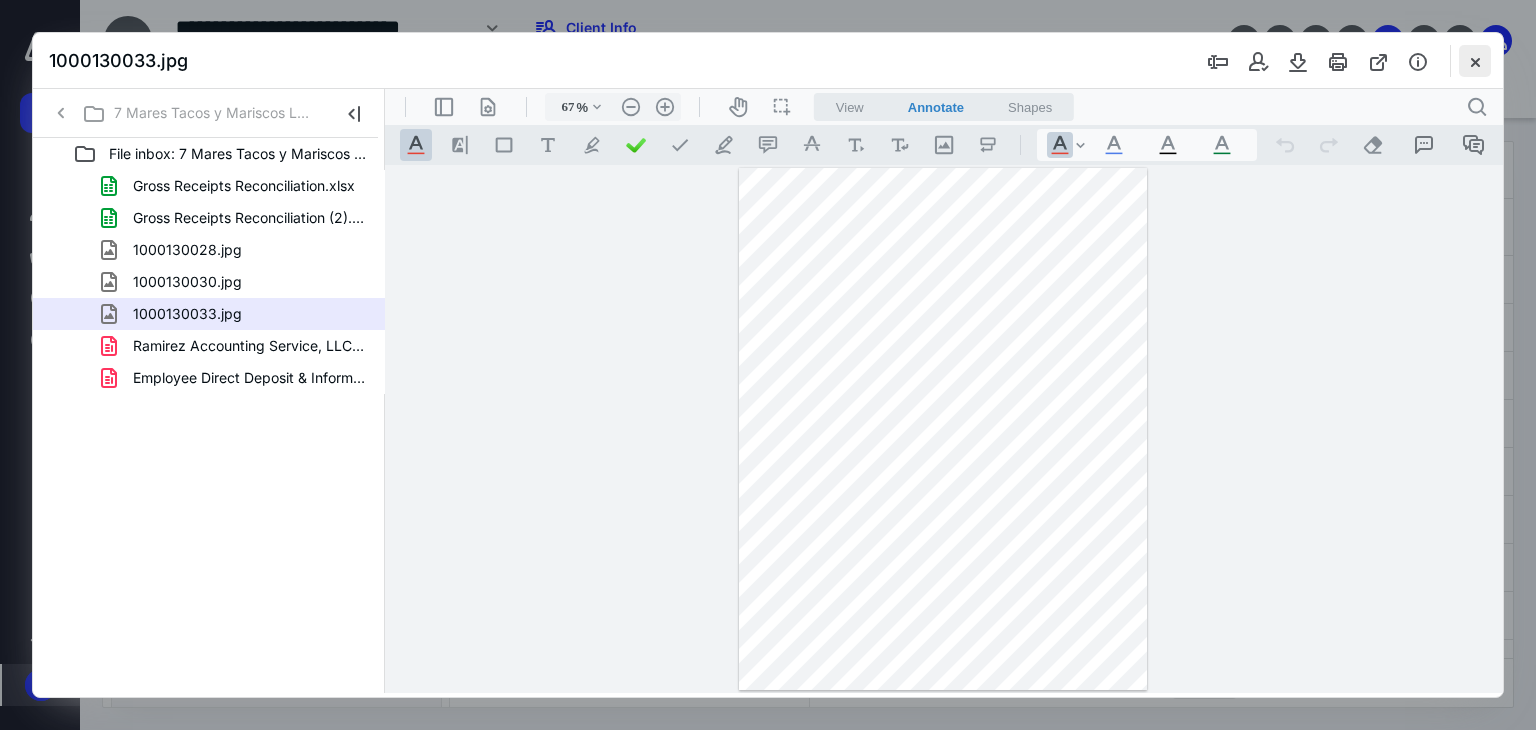 click at bounding box center (1475, 61) 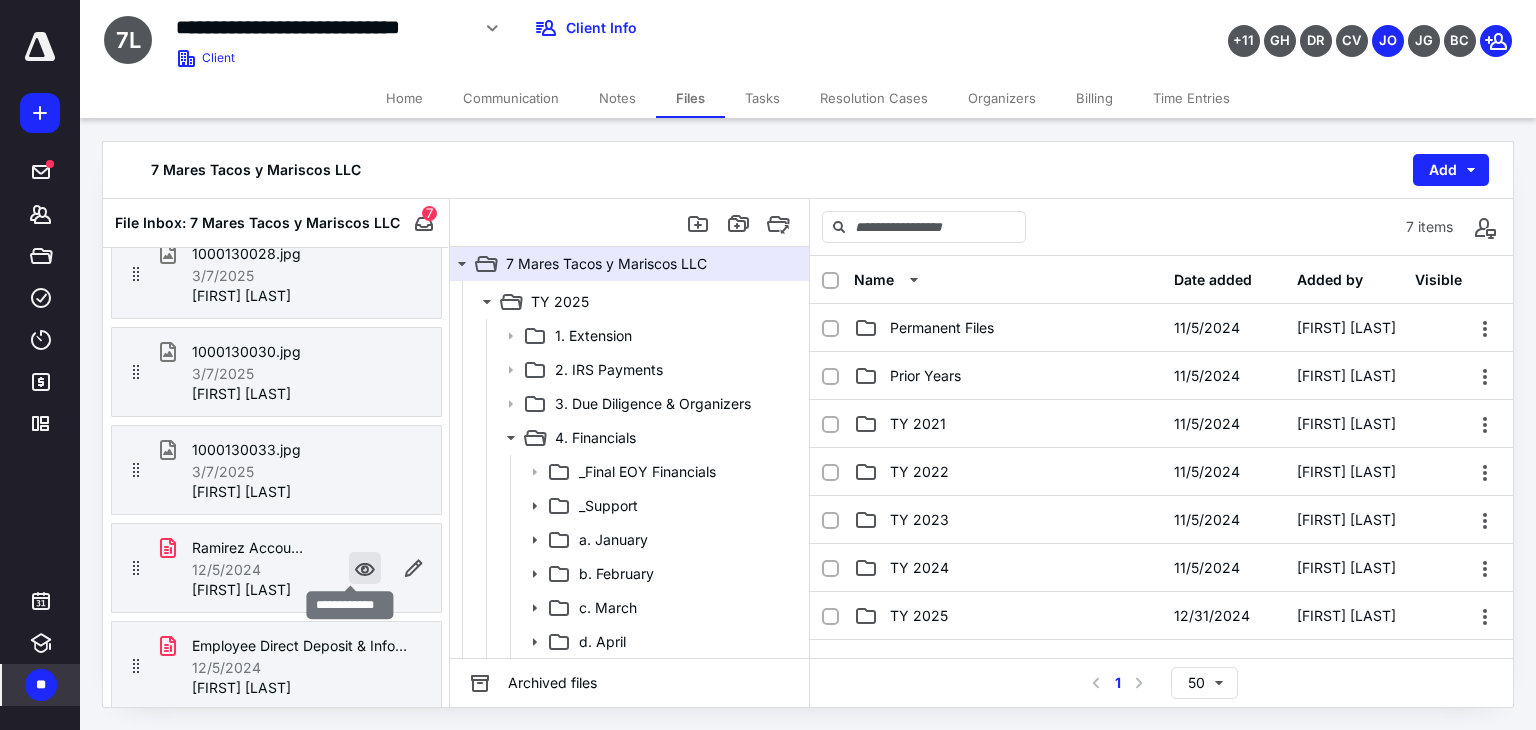 click at bounding box center [365, 568] 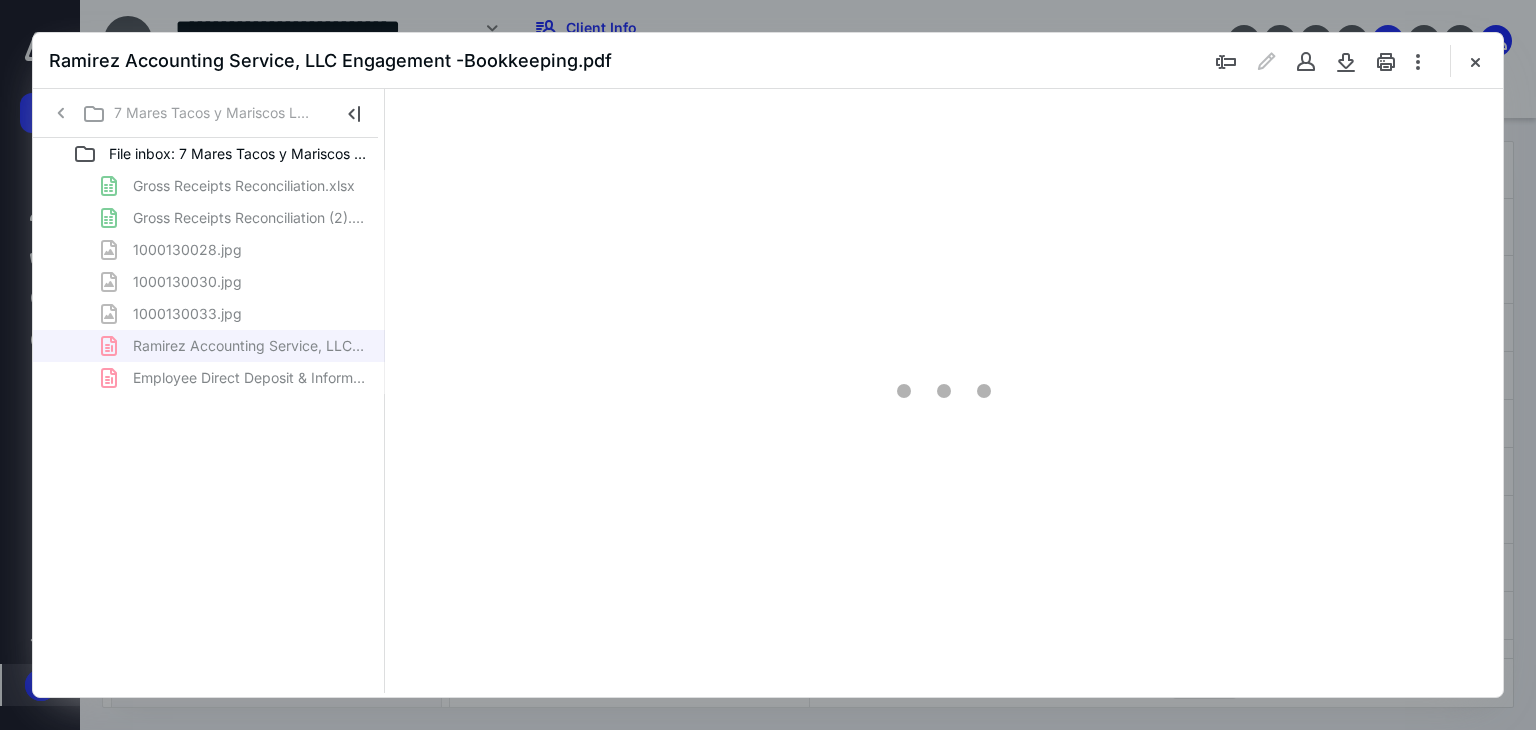 scroll, scrollTop: 0, scrollLeft: 0, axis: both 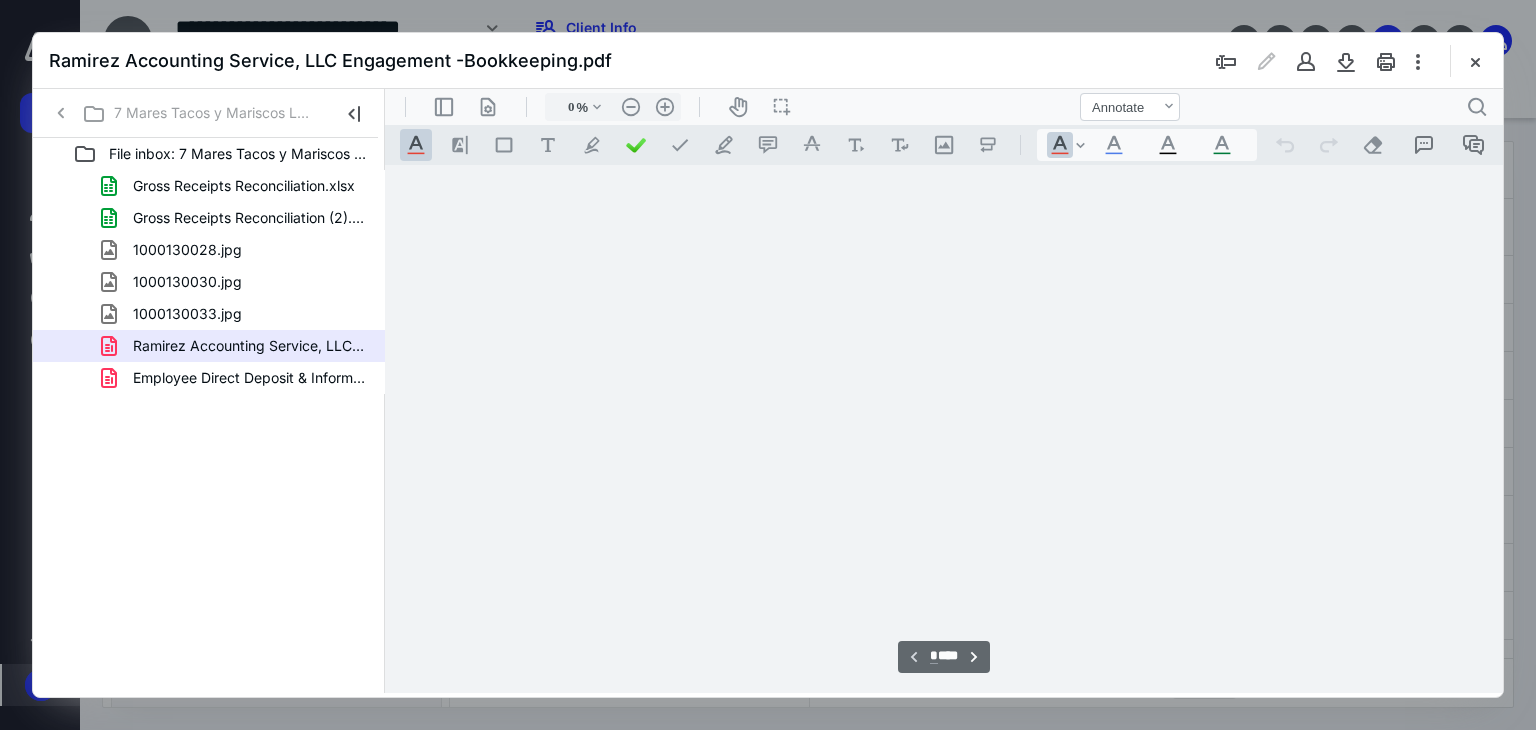 type on "66" 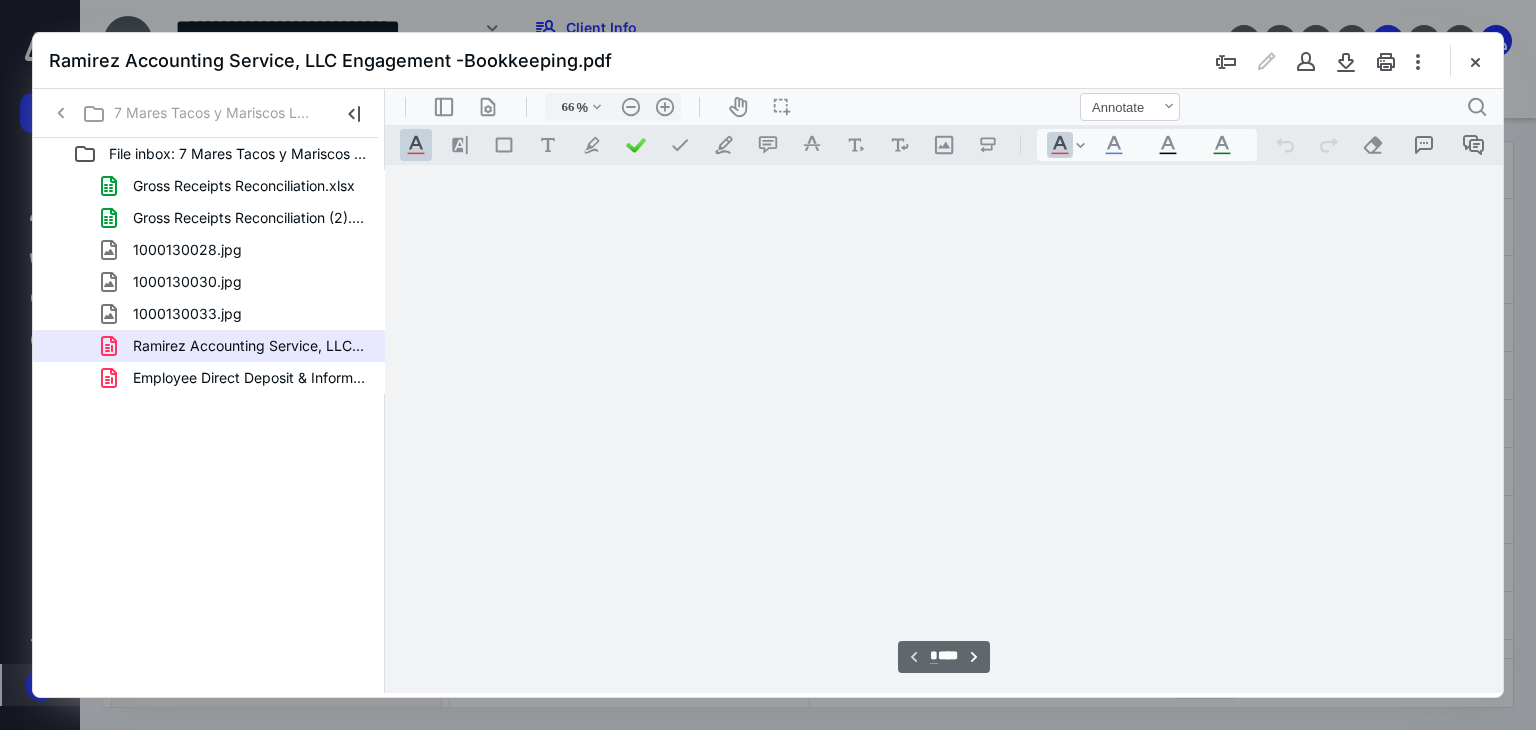 scroll, scrollTop: 79, scrollLeft: 0, axis: vertical 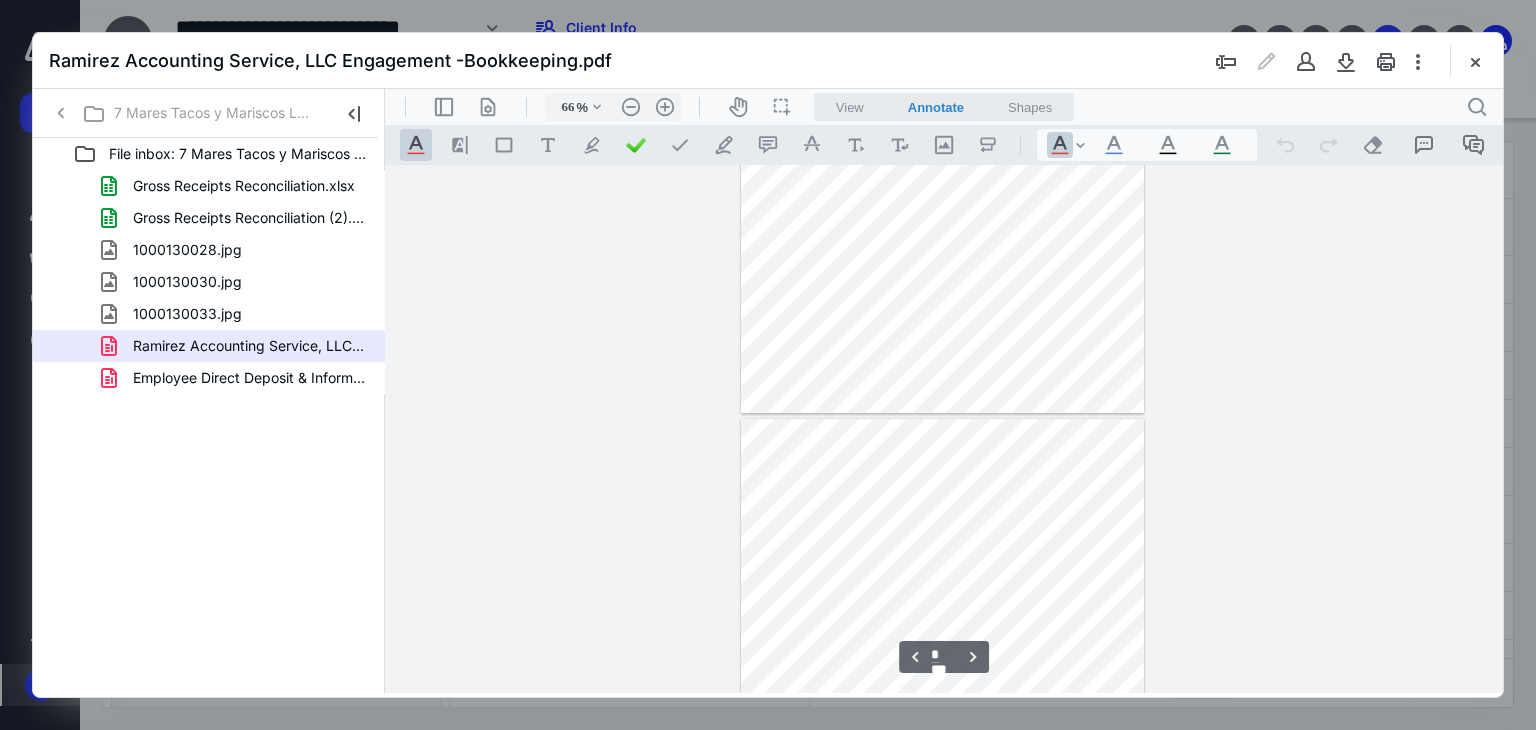 type on "*" 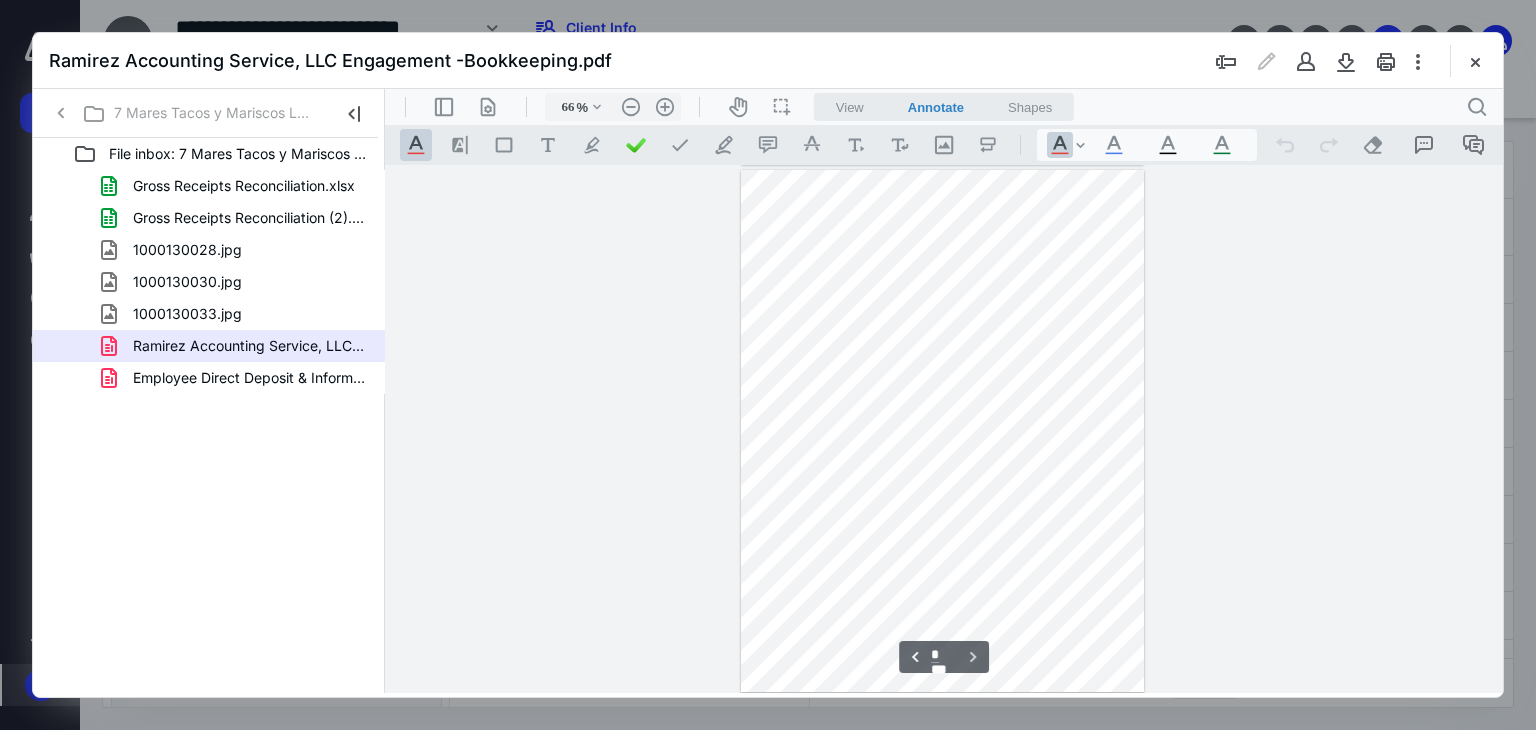 scroll, scrollTop: 2112, scrollLeft: 0, axis: vertical 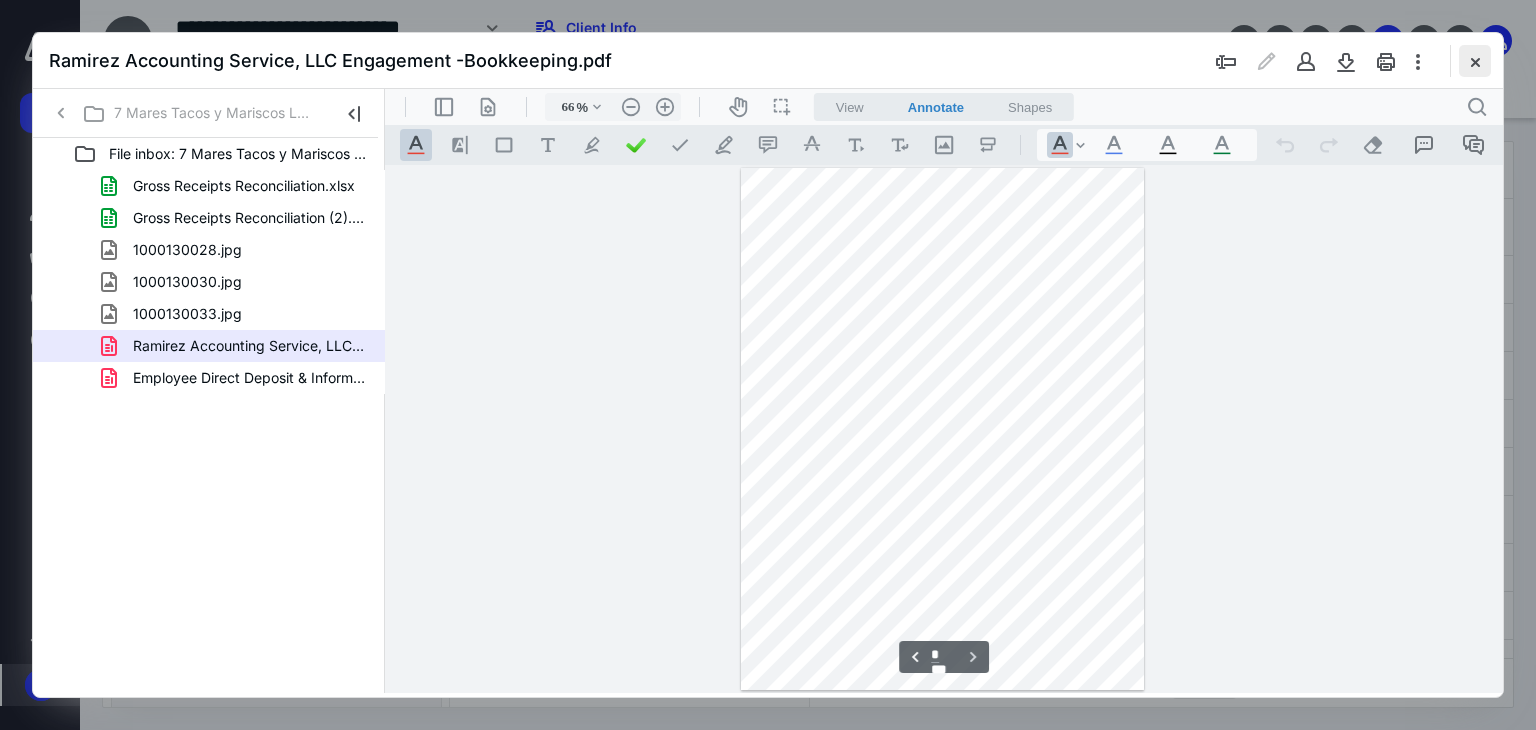 click at bounding box center [1475, 61] 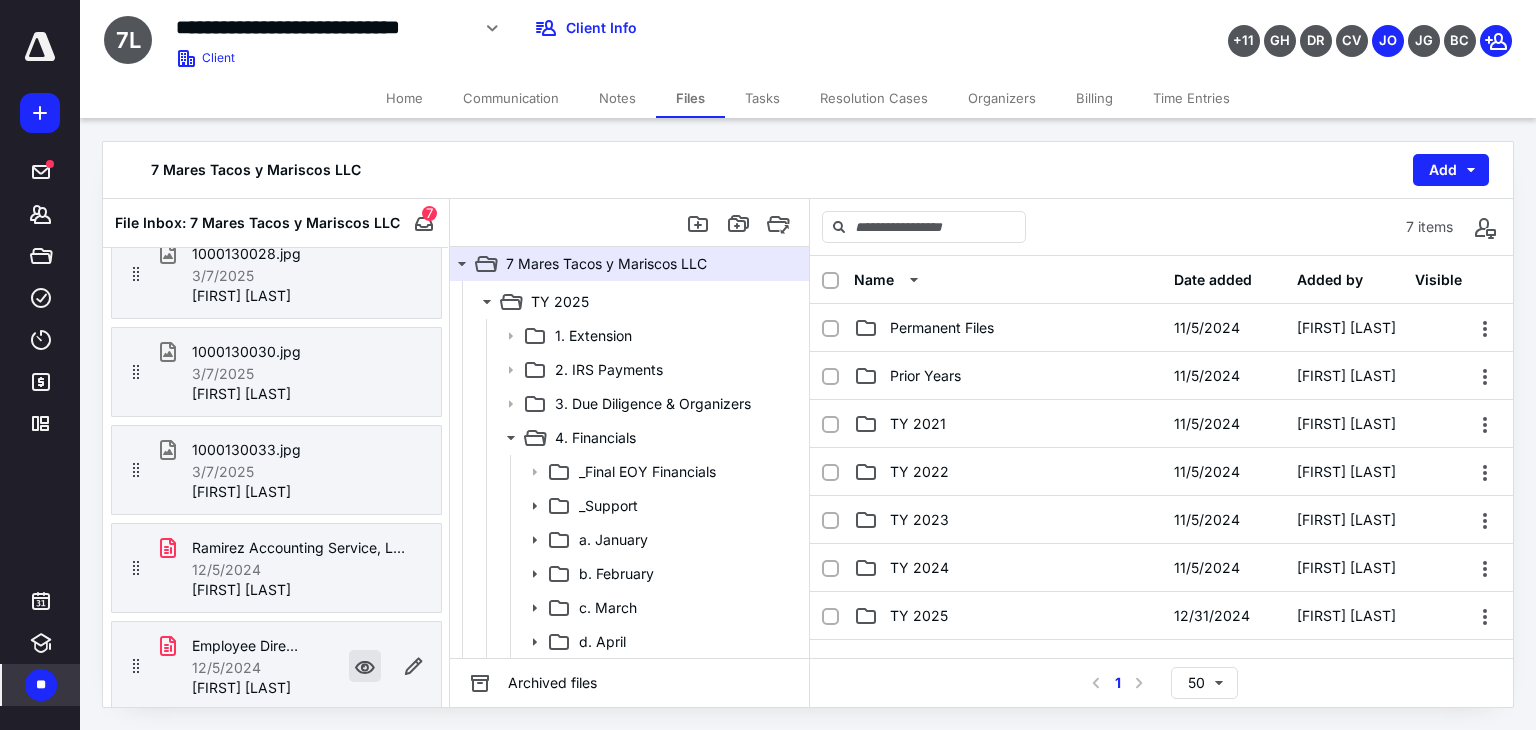click at bounding box center [365, 666] 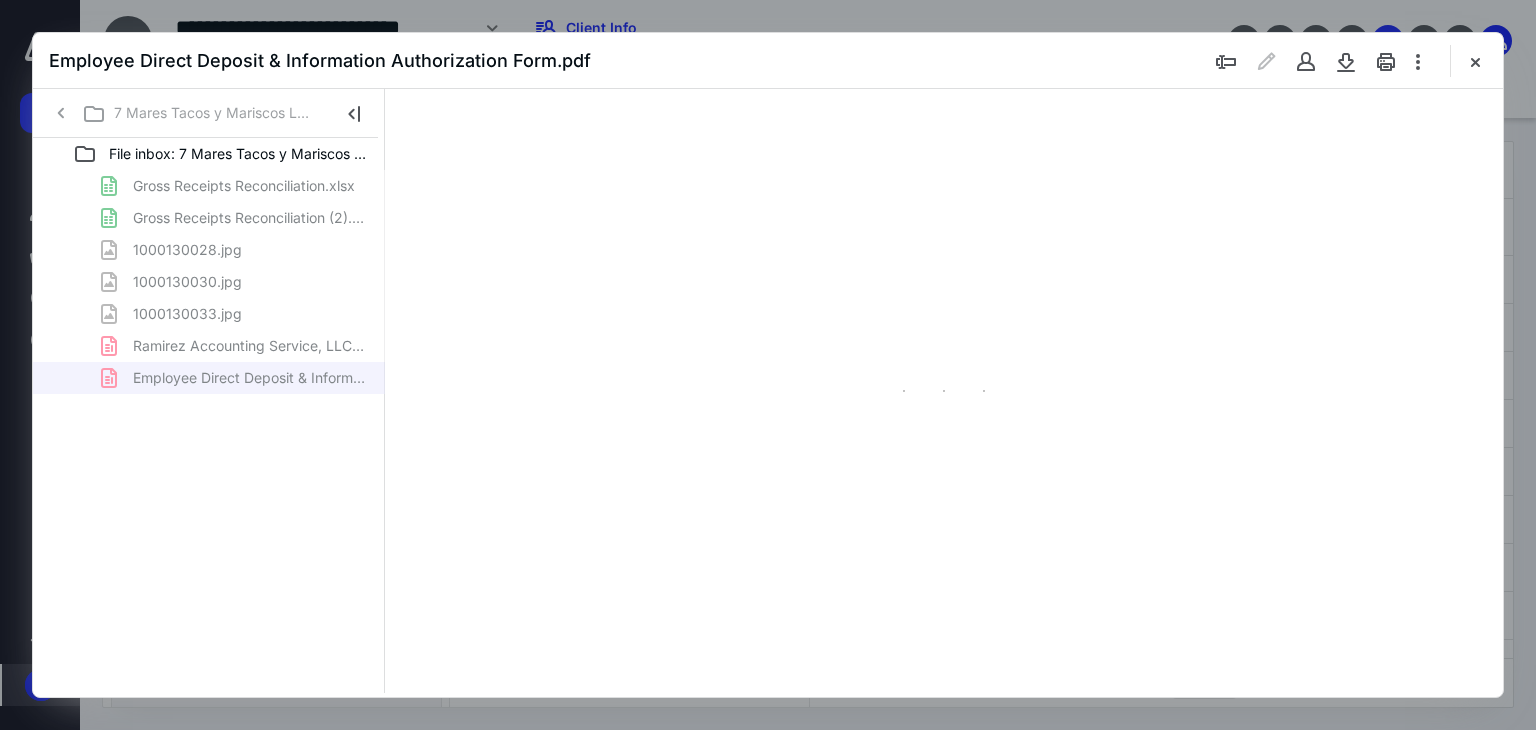 scroll, scrollTop: 0, scrollLeft: 0, axis: both 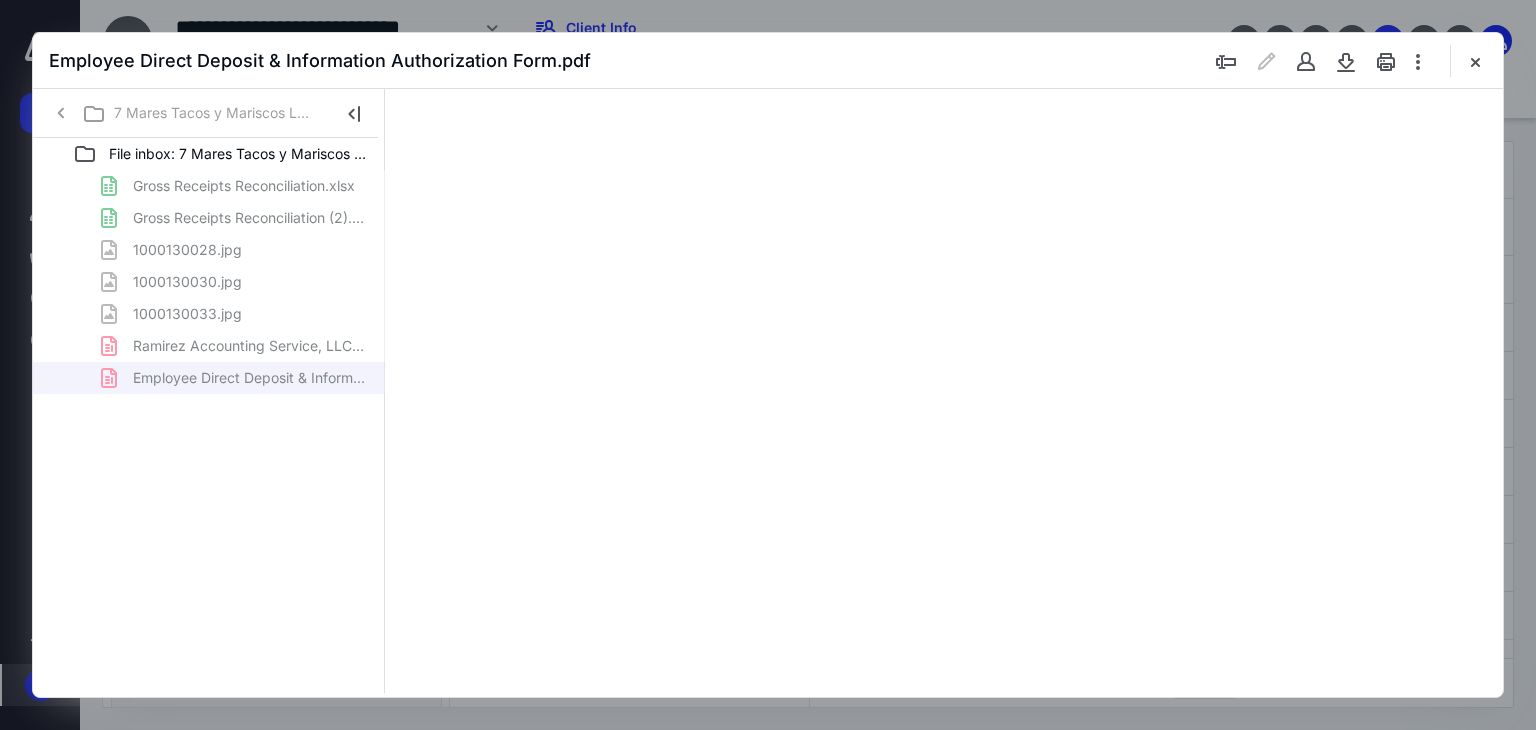 type on "66" 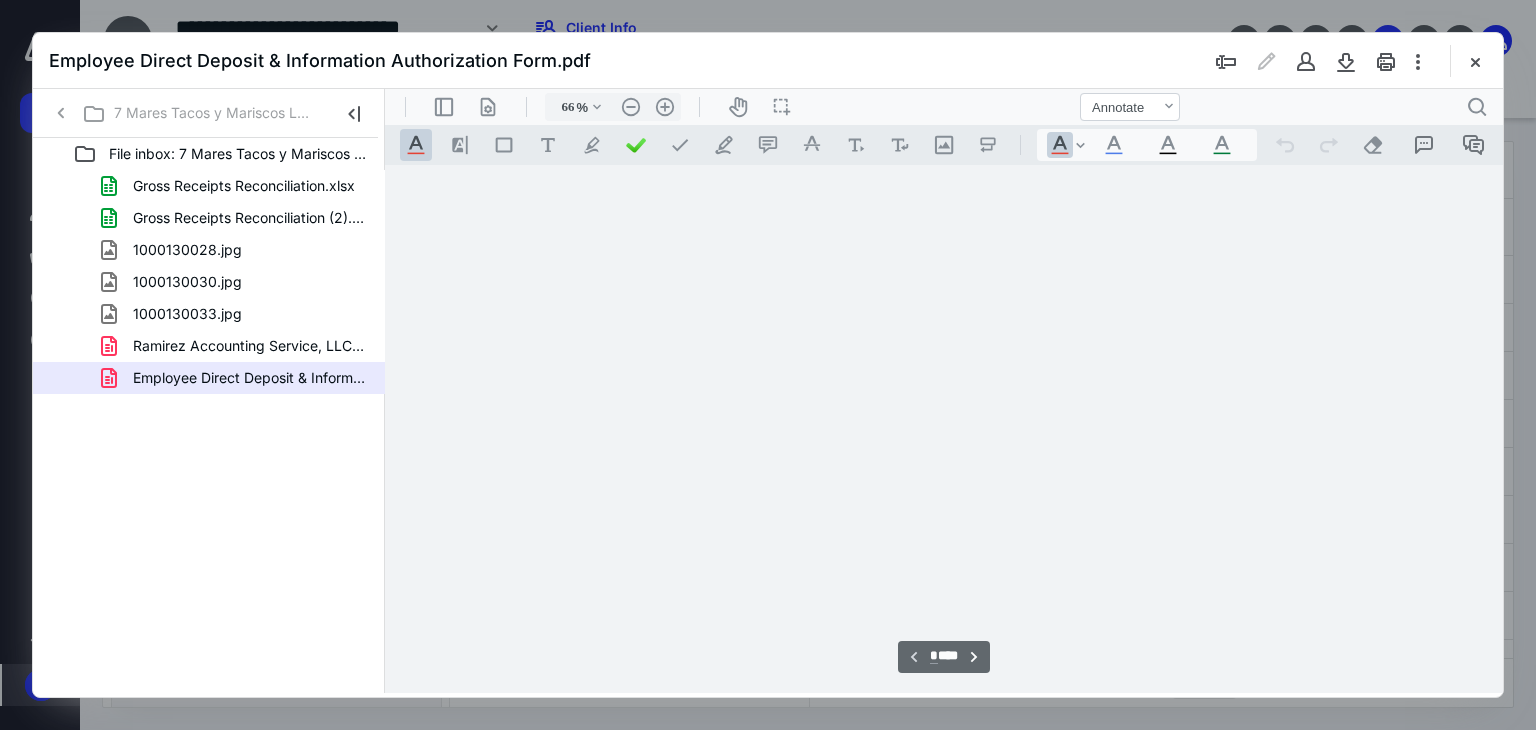 scroll, scrollTop: 79, scrollLeft: 0, axis: vertical 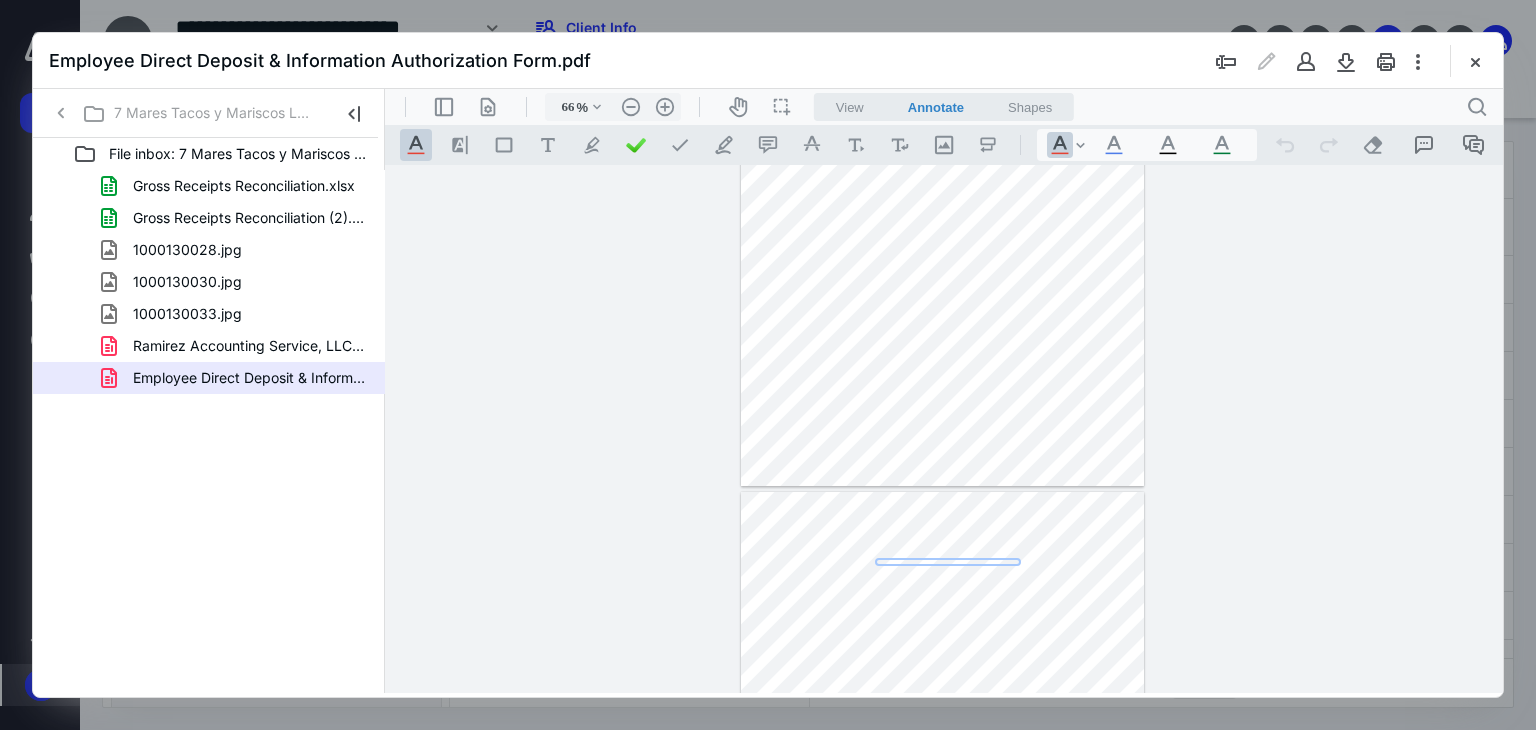 type on "*" 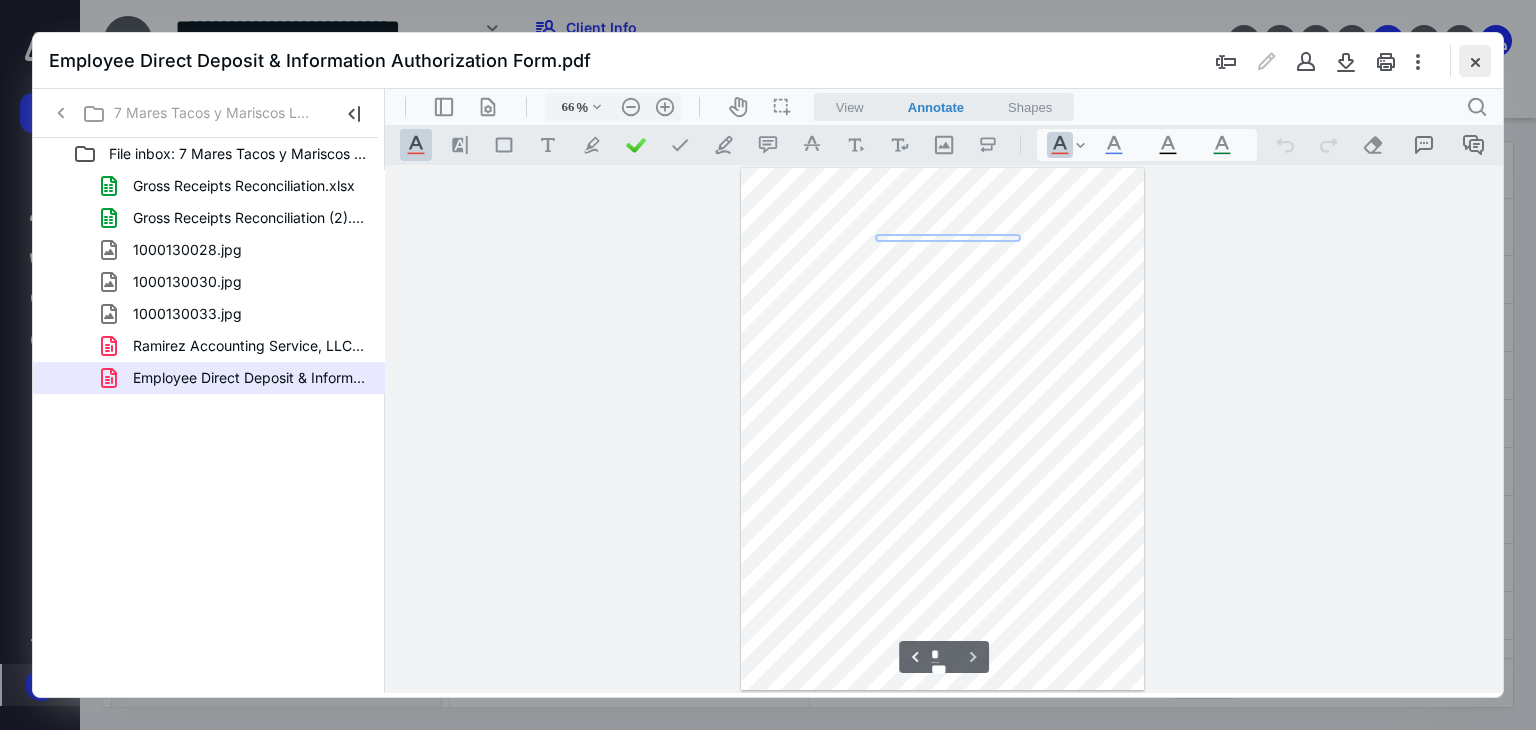 click at bounding box center (1475, 61) 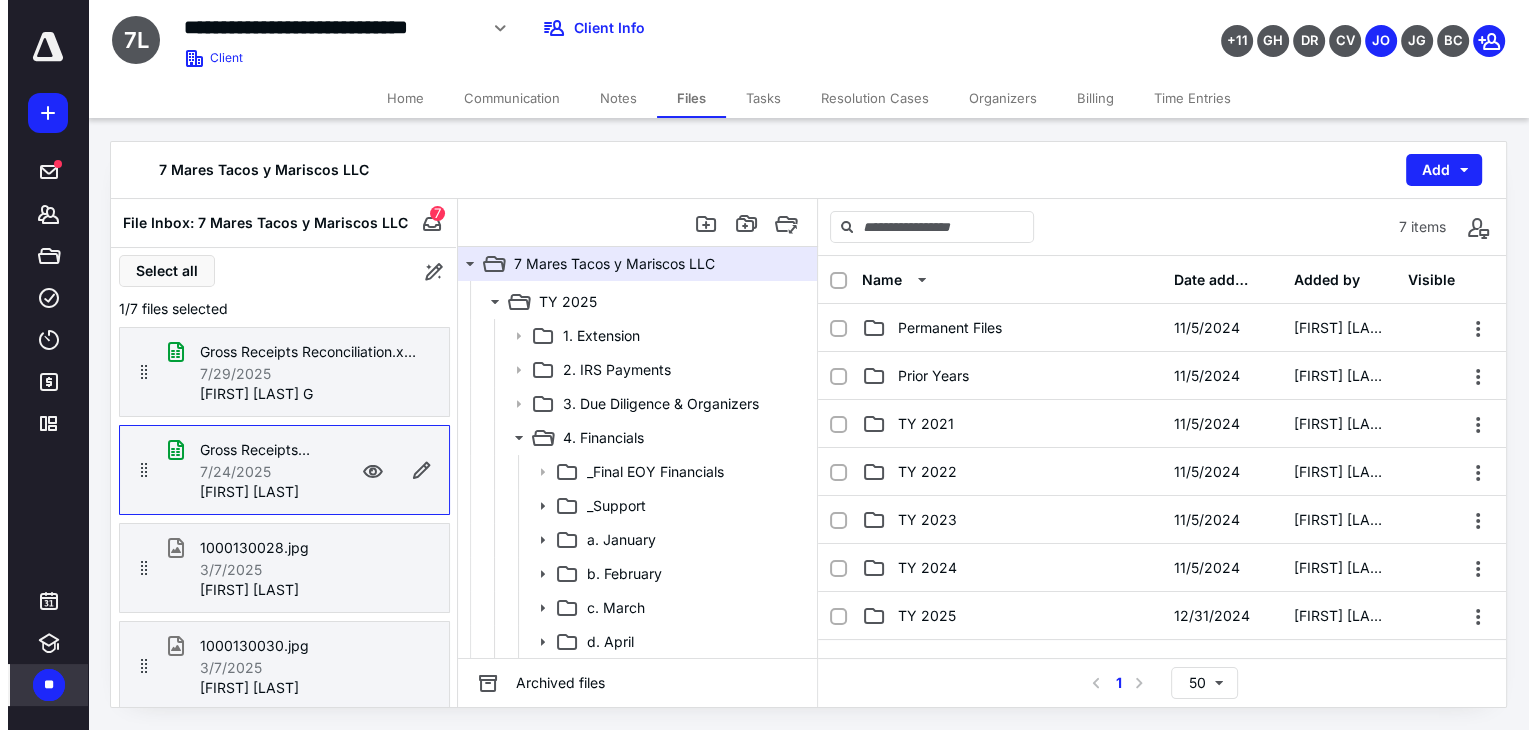 scroll, scrollTop: 0, scrollLeft: 0, axis: both 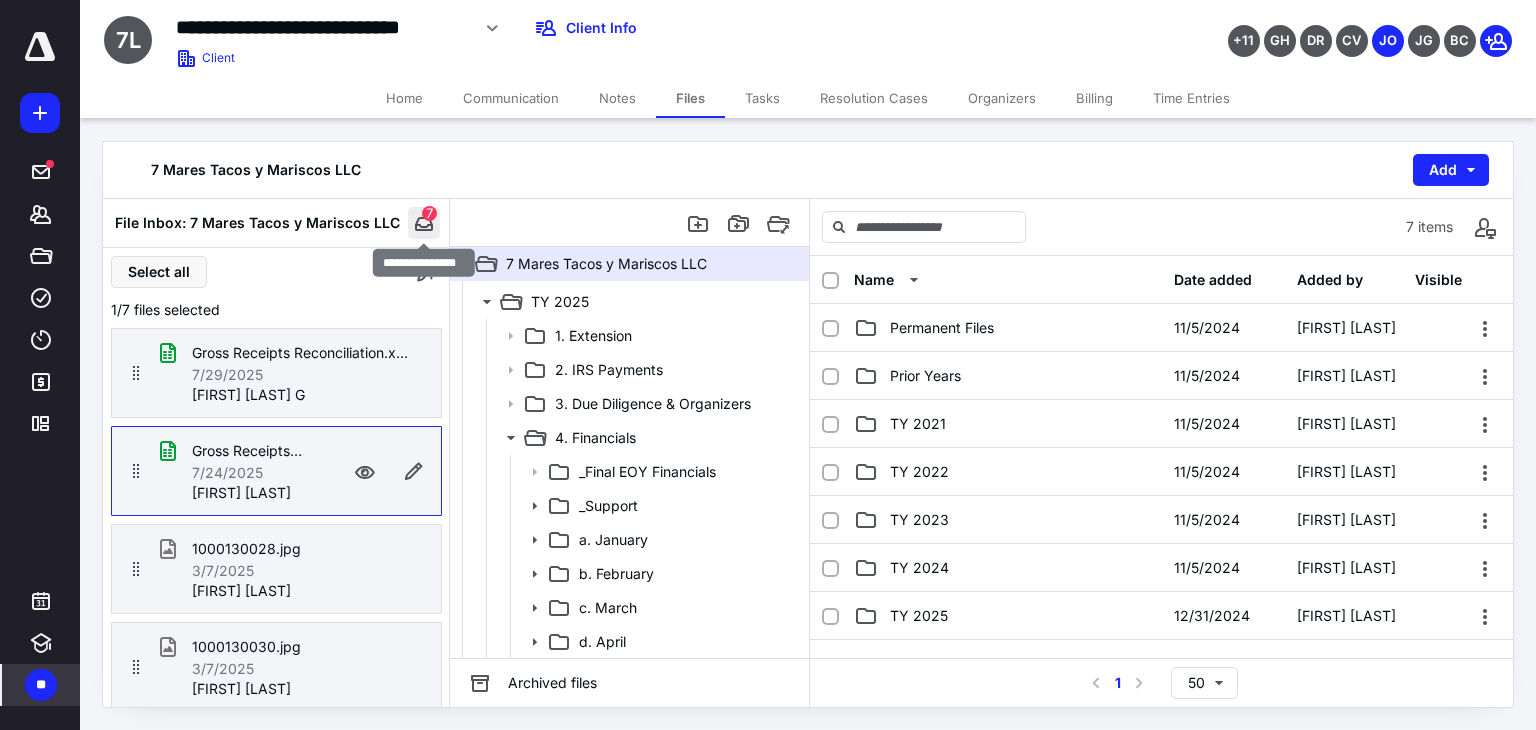 click at bounding box center [424, 223] 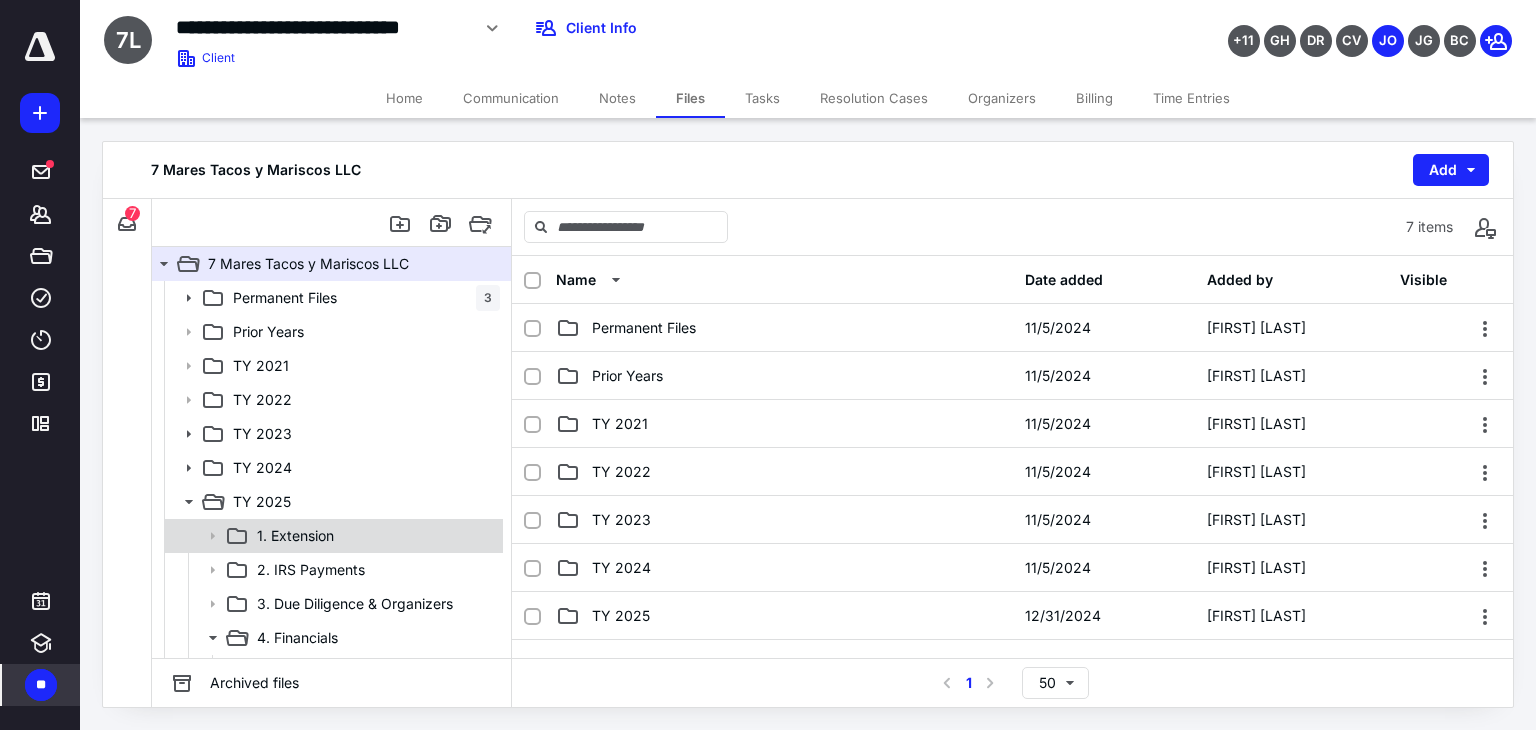 scroll, scrollTop: 0, scrollLeft: 0, axis: both 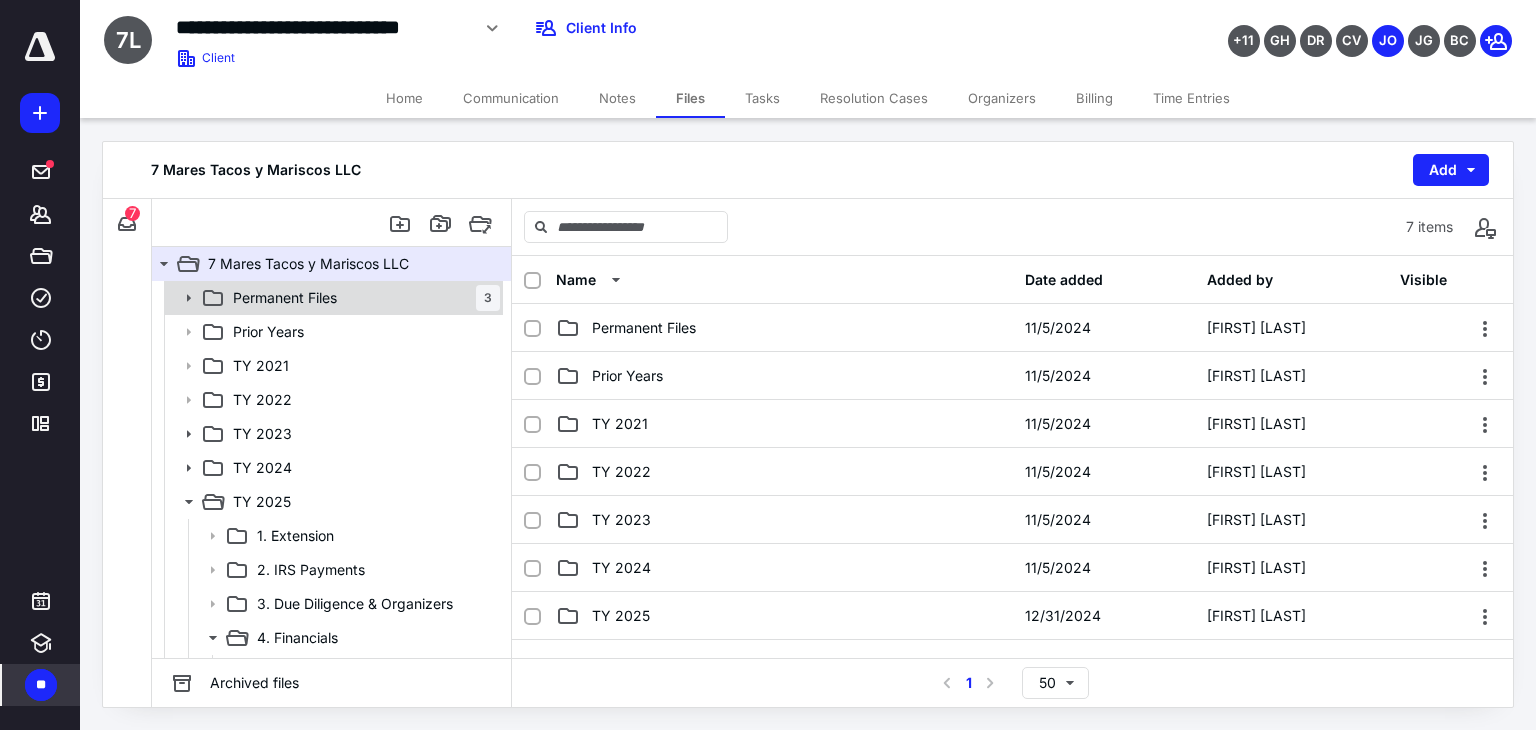 click 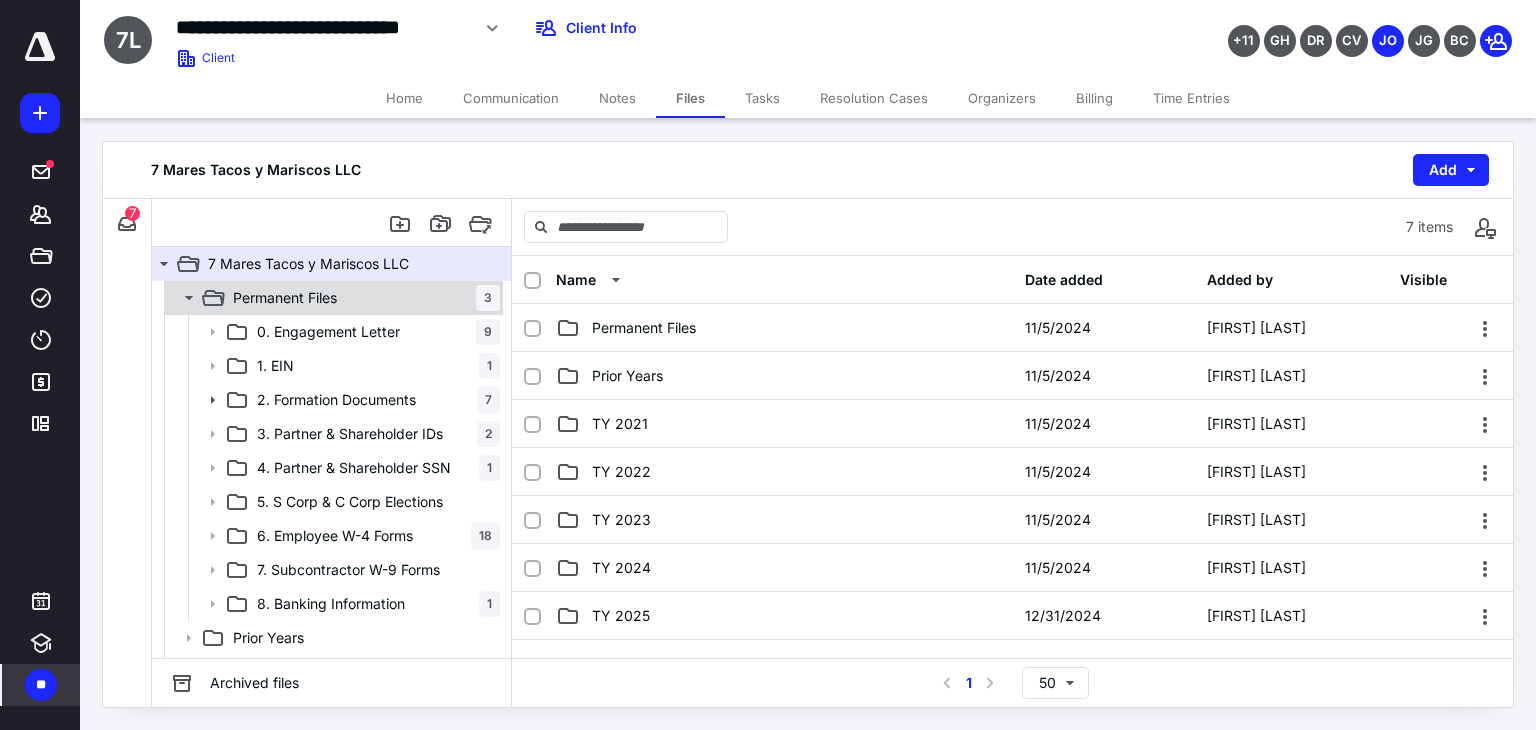 click on "Permanent Files" at bounding box center (285, 298) 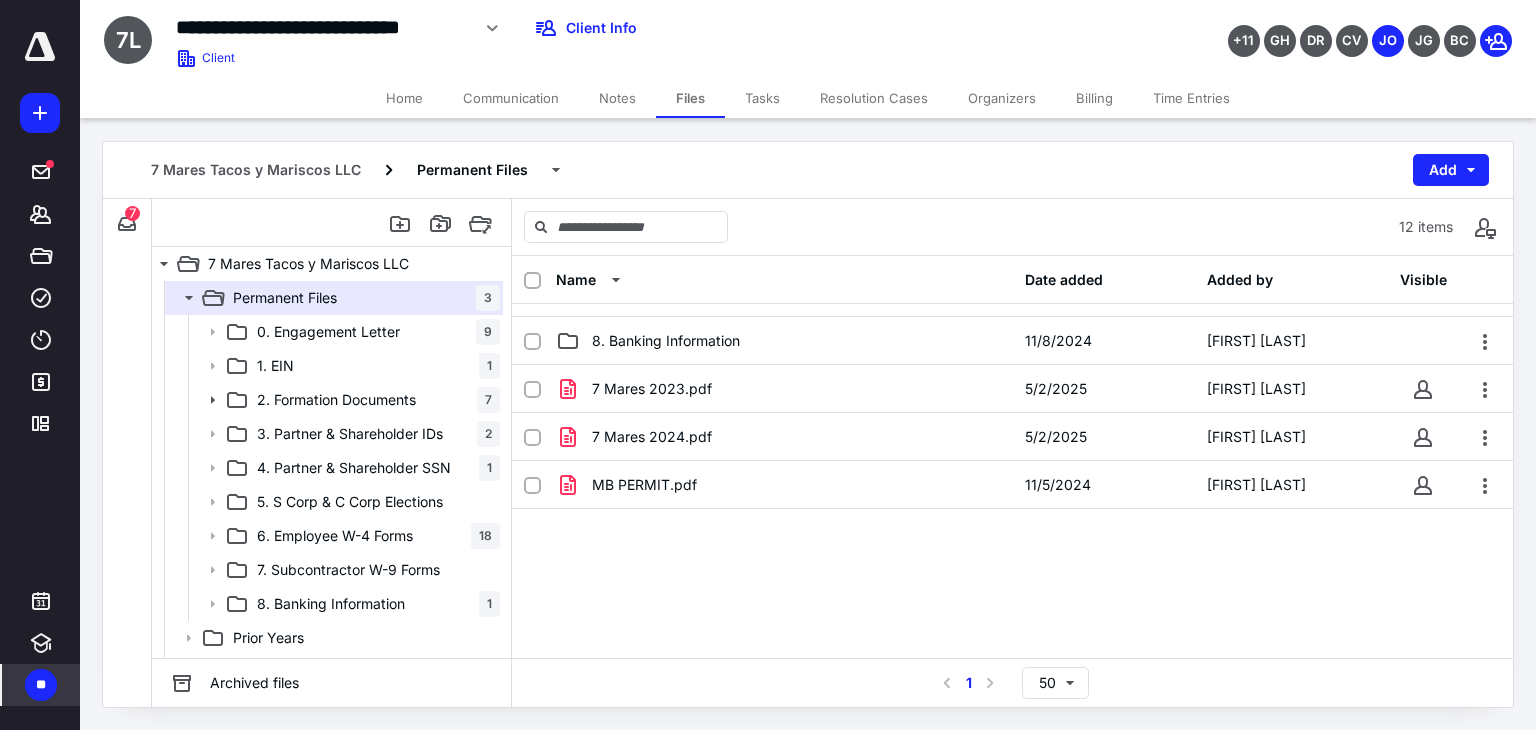 scroll, scrollTop: 376, scrollLeft: 0, axis: vertical 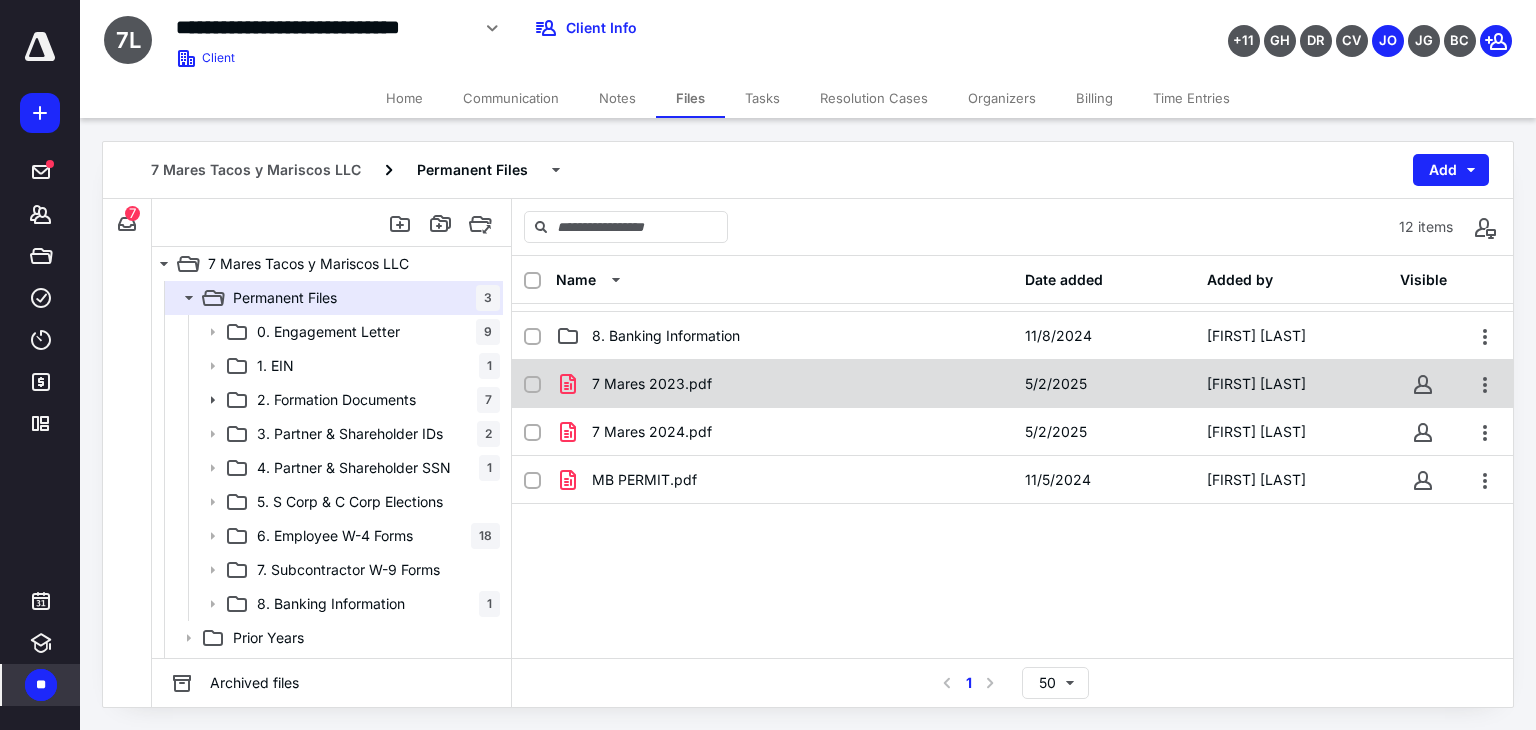 click on "7 Mares 2023.pdf" at bounding box center (784, 384) 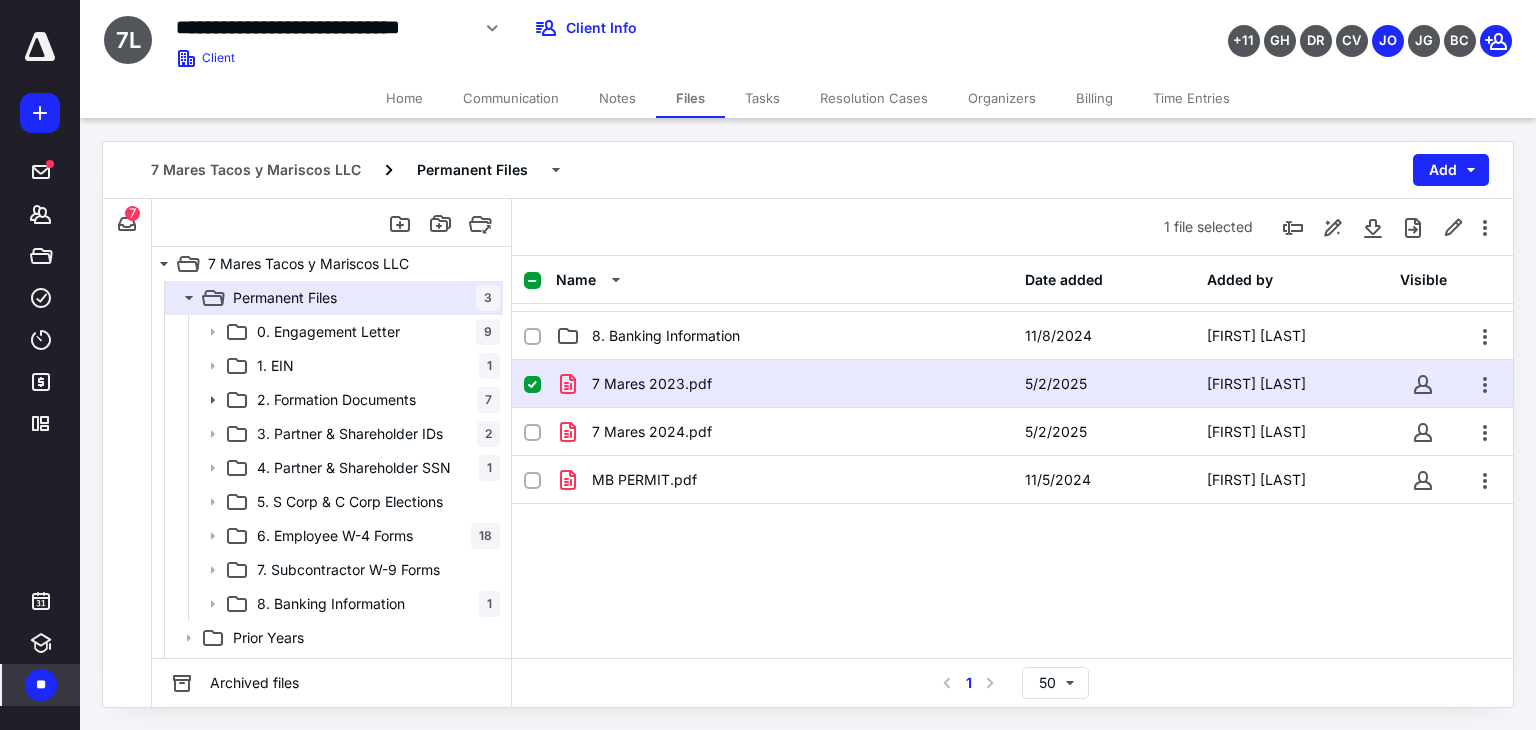 click on "7 Mares 2023.pdf" at bounding box center [784, 384] 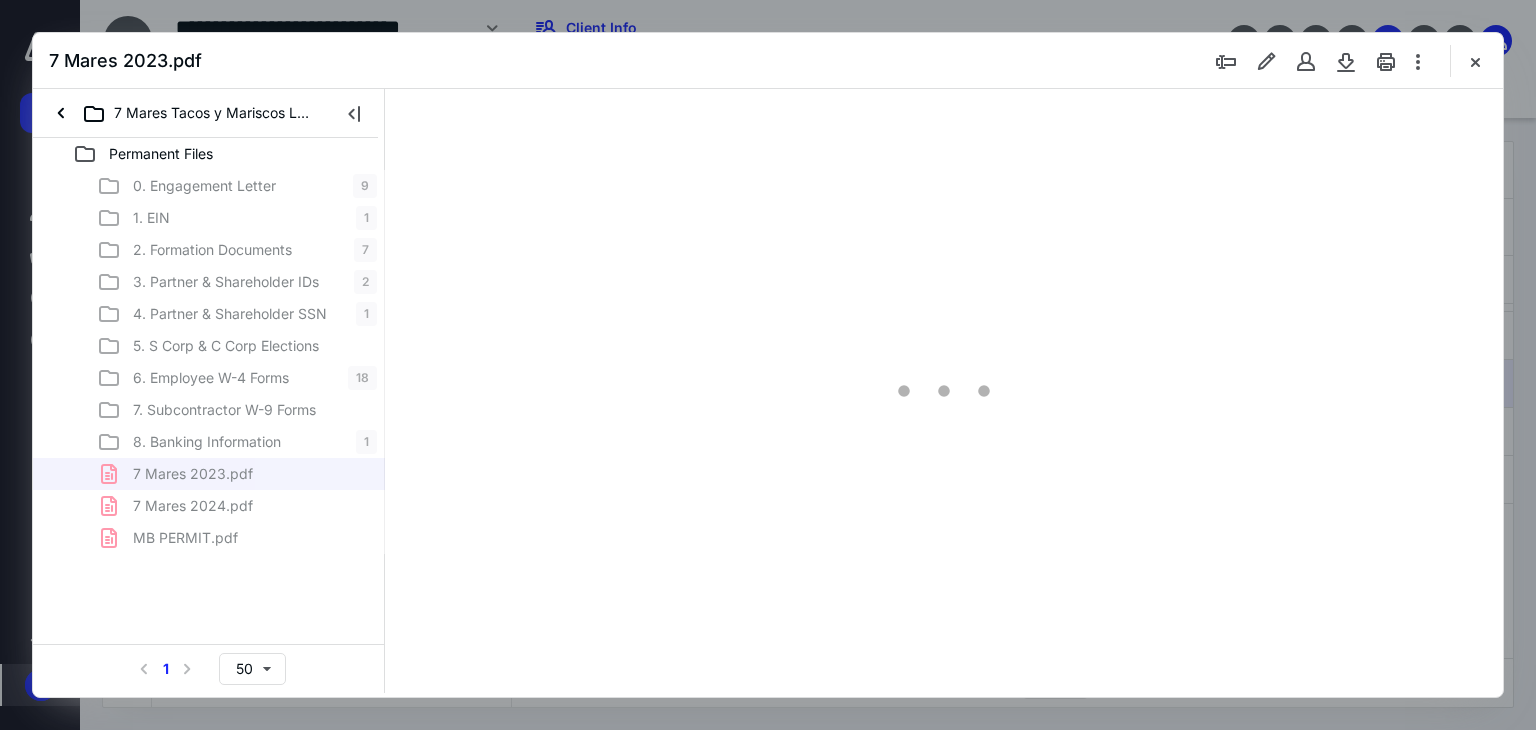 scroll, scrollTop: 0, scrollLeft: 0, axis: both 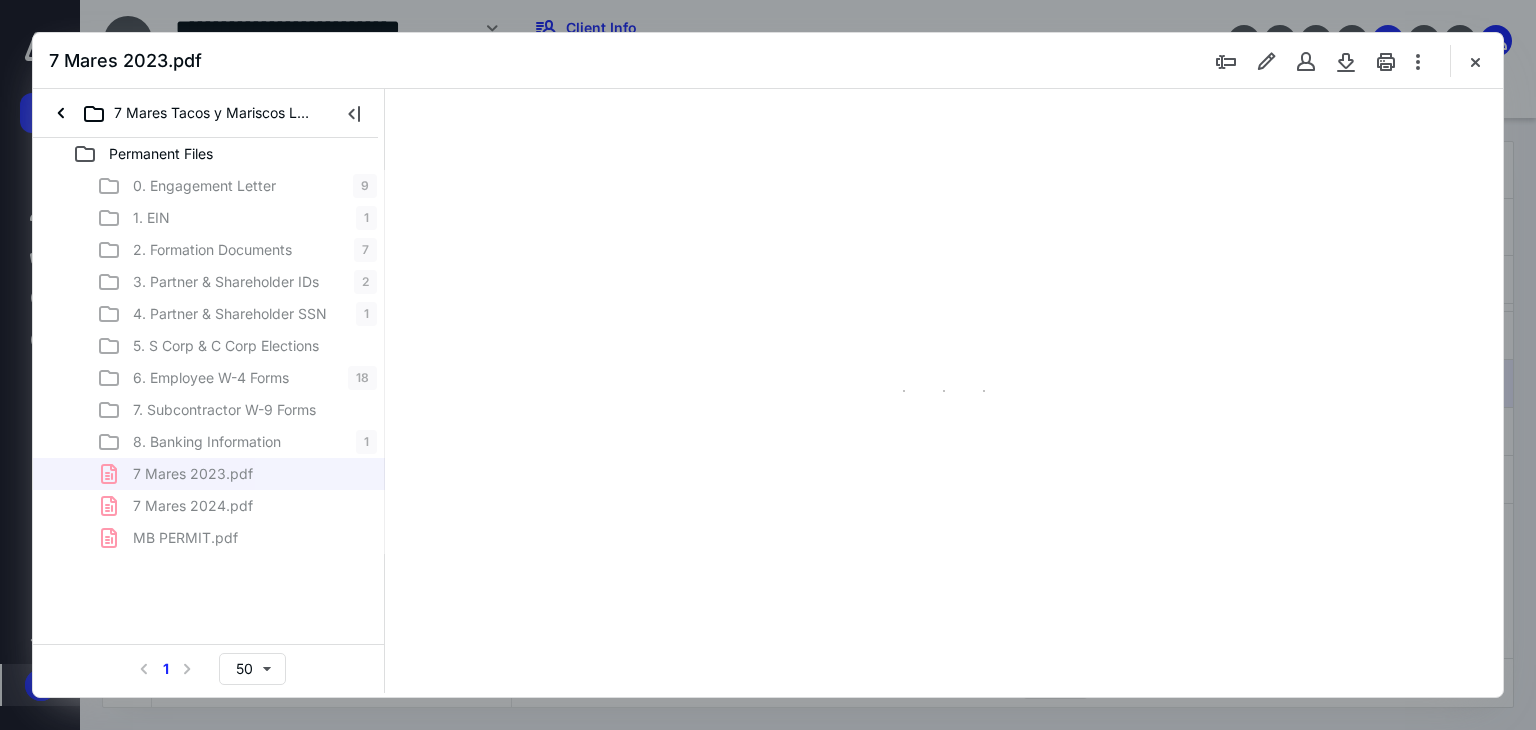 type on "66" 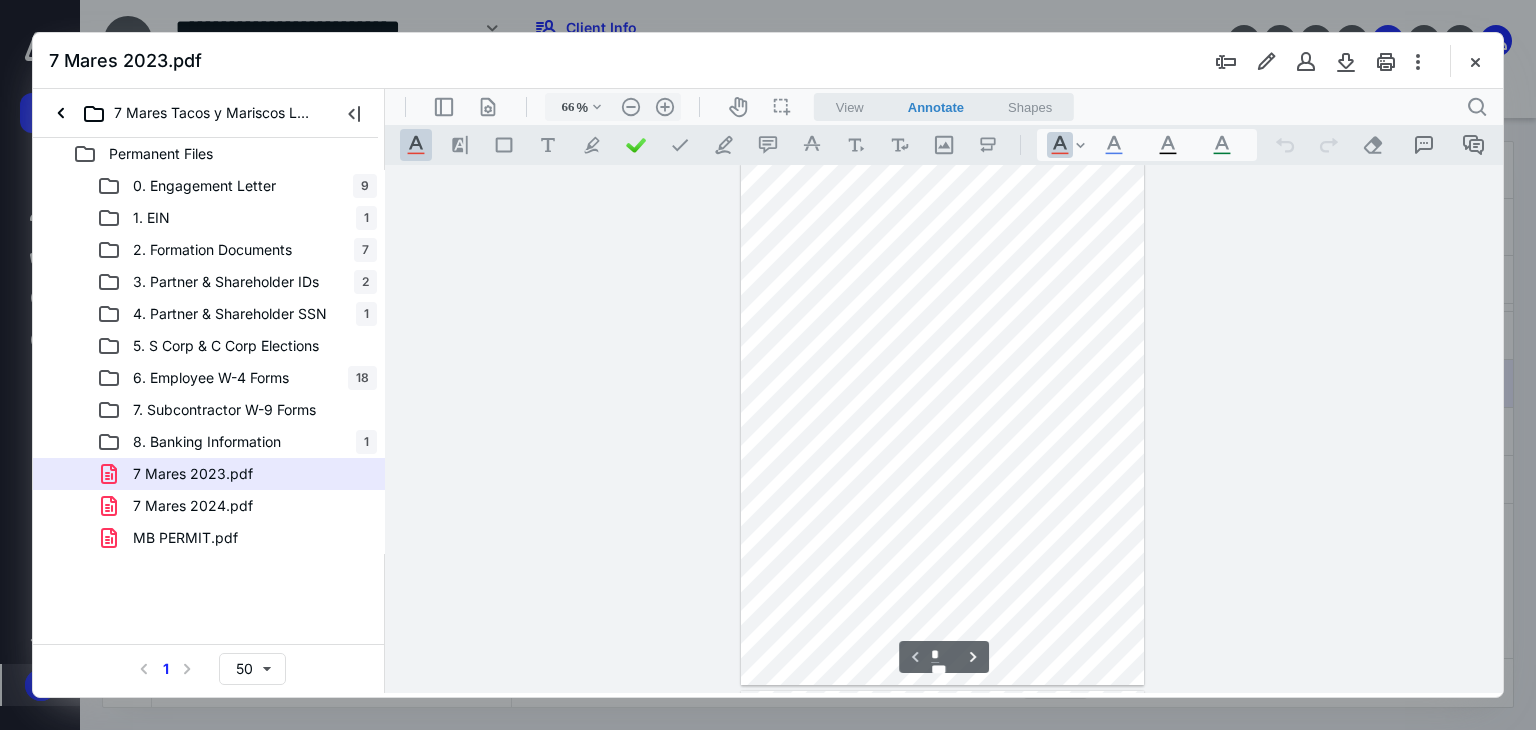 scroll, scrollTop: 0, scrollLeft: 0, axis: both 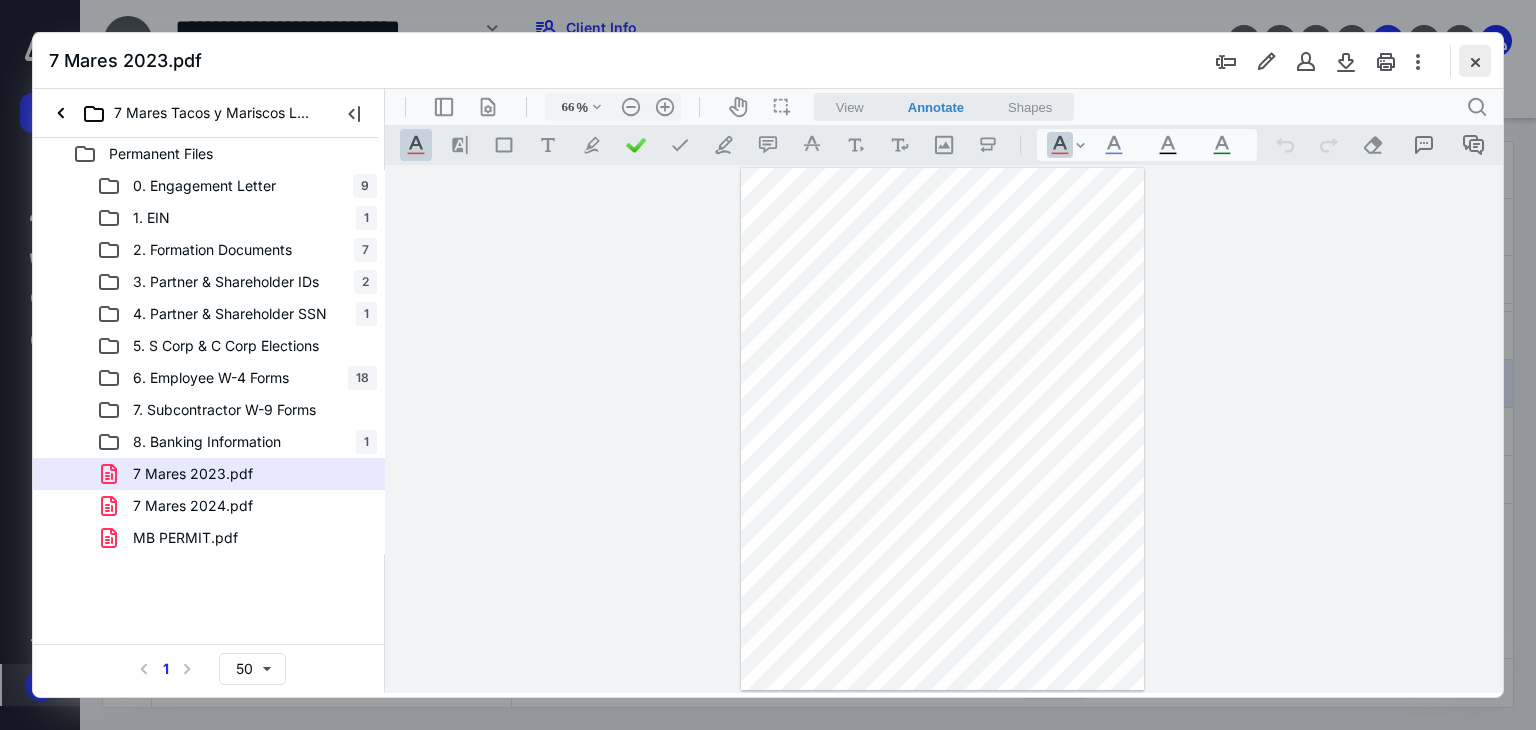 click at bounding box center (1475, 61) 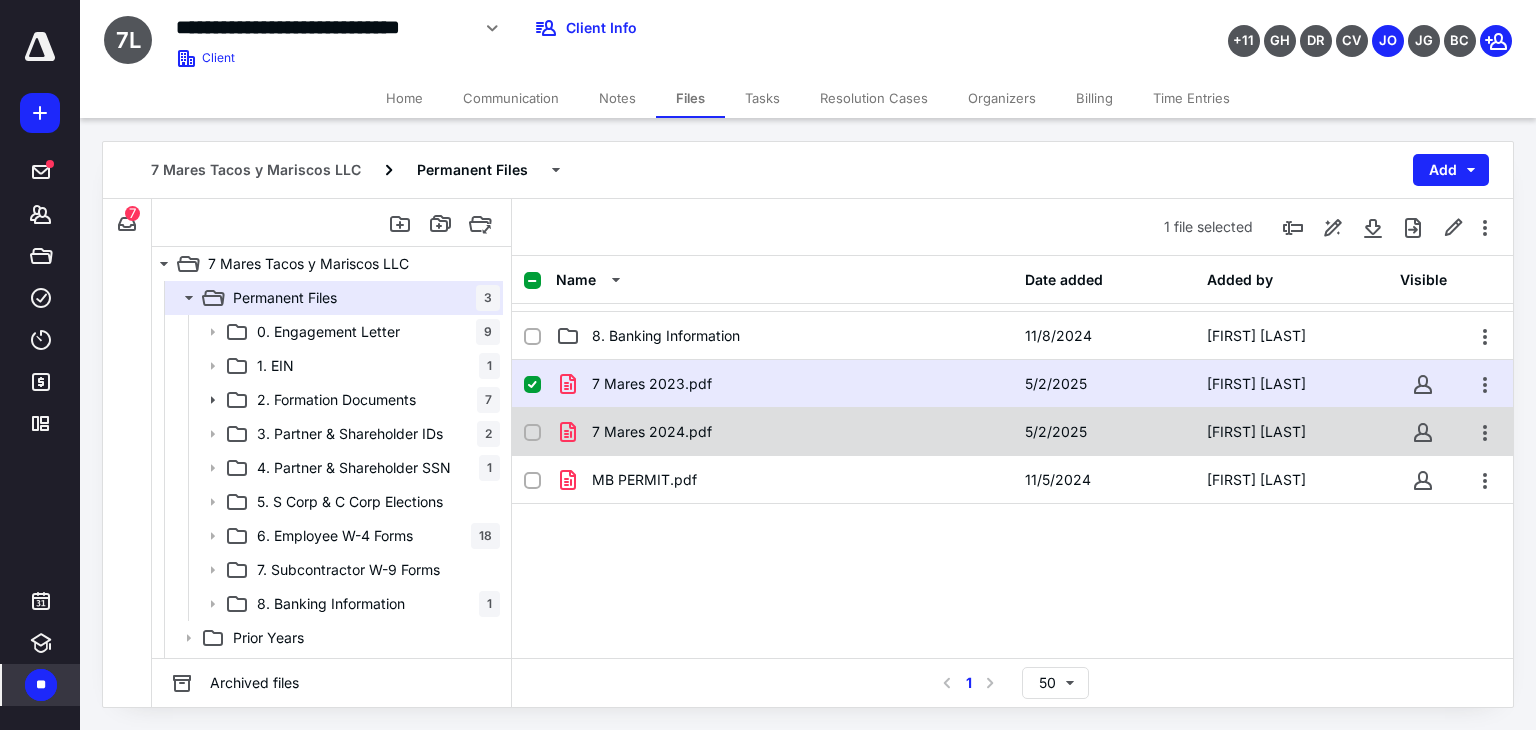 click on "7 Mares 2024.pdf 5/2/2025 [FIRST] [LAST]" at bounding box center [1012, 432] 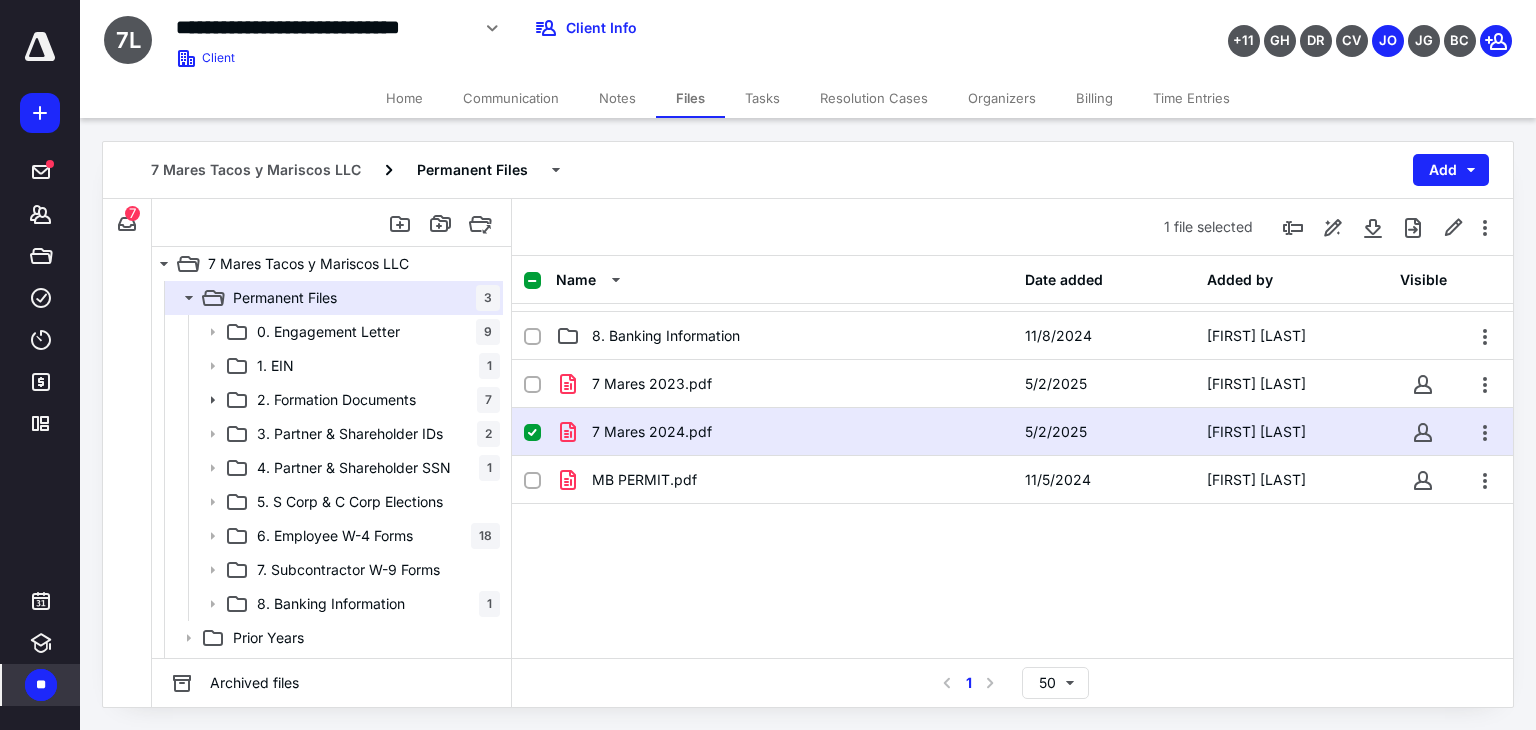 click on "7 Mares 2024.pdf 5/2/2025 [FIRST] [LAST]" at bounding box center [1012, 432] 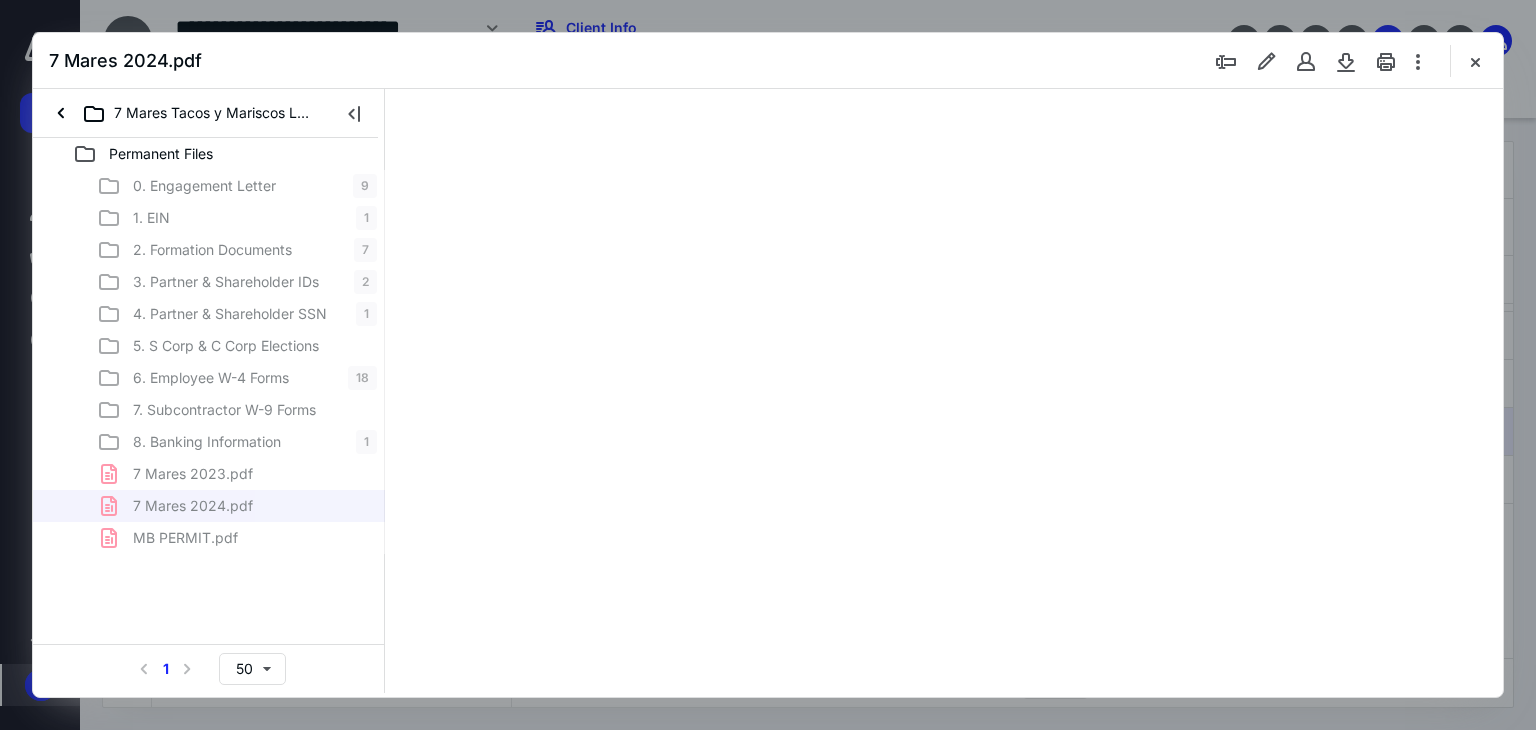 scroll, scrollTop: 0, scrollLeft: 0, axis: both 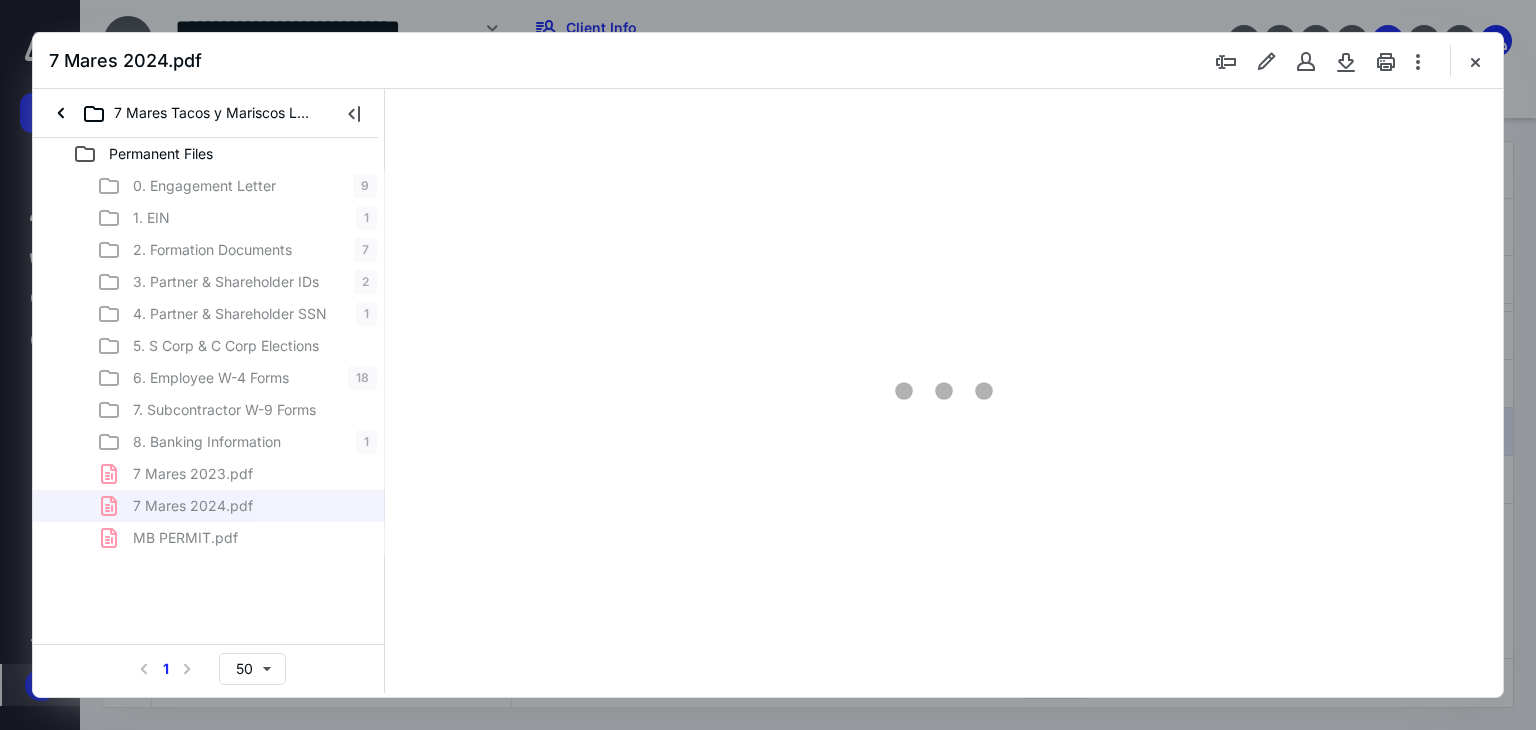 type on "66" 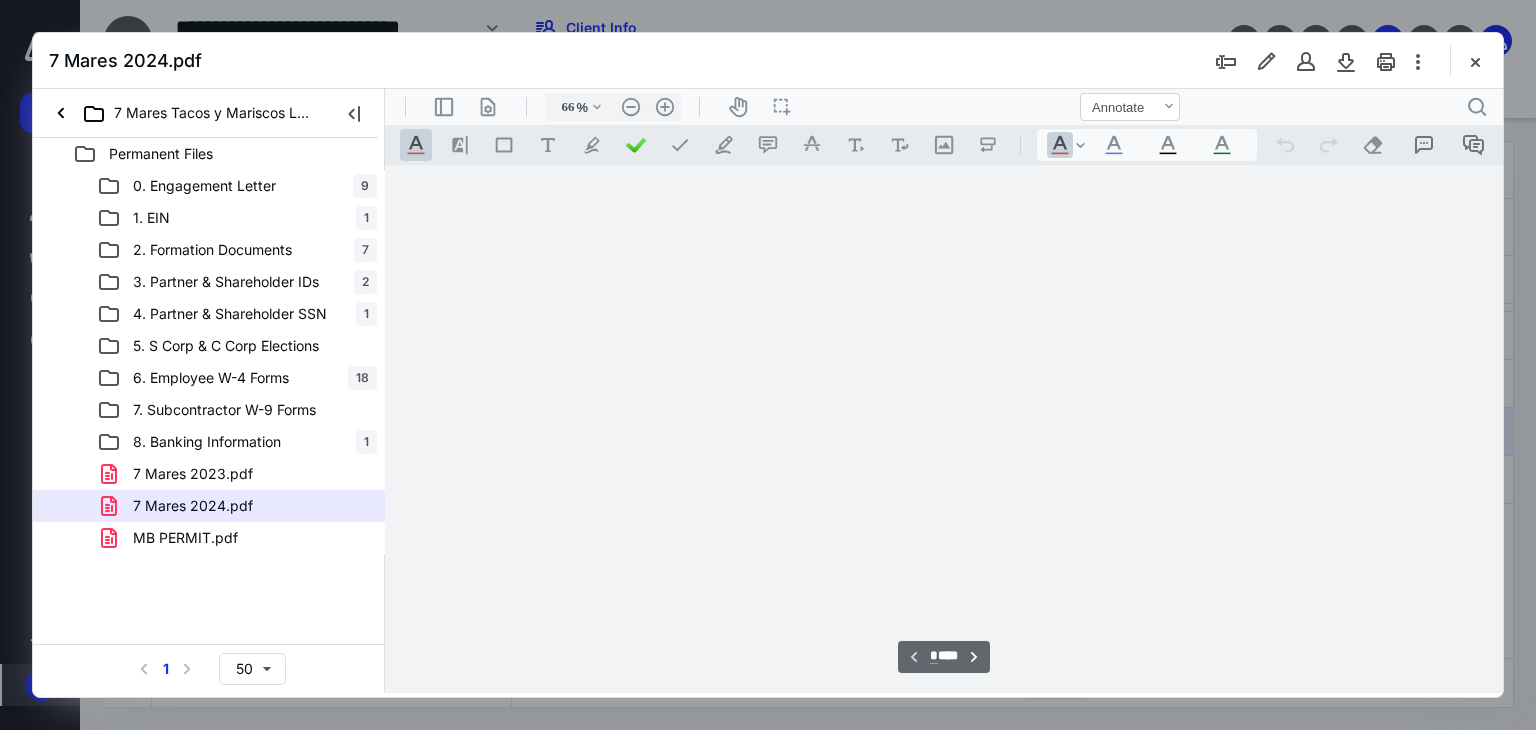scroll, scrollTop: 79, scrollLeft: 0, axis: vertical 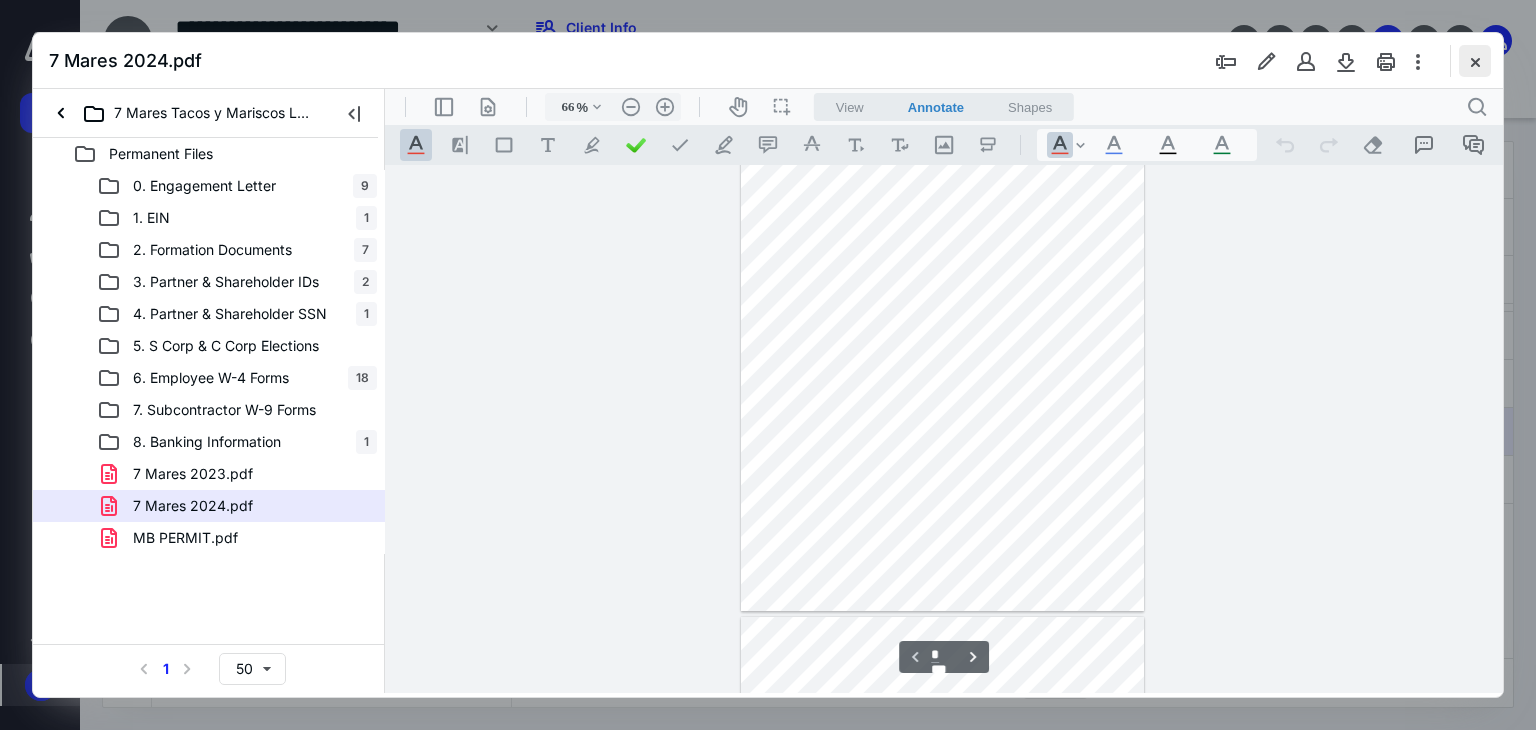 click at bounding box center (1475, 61) 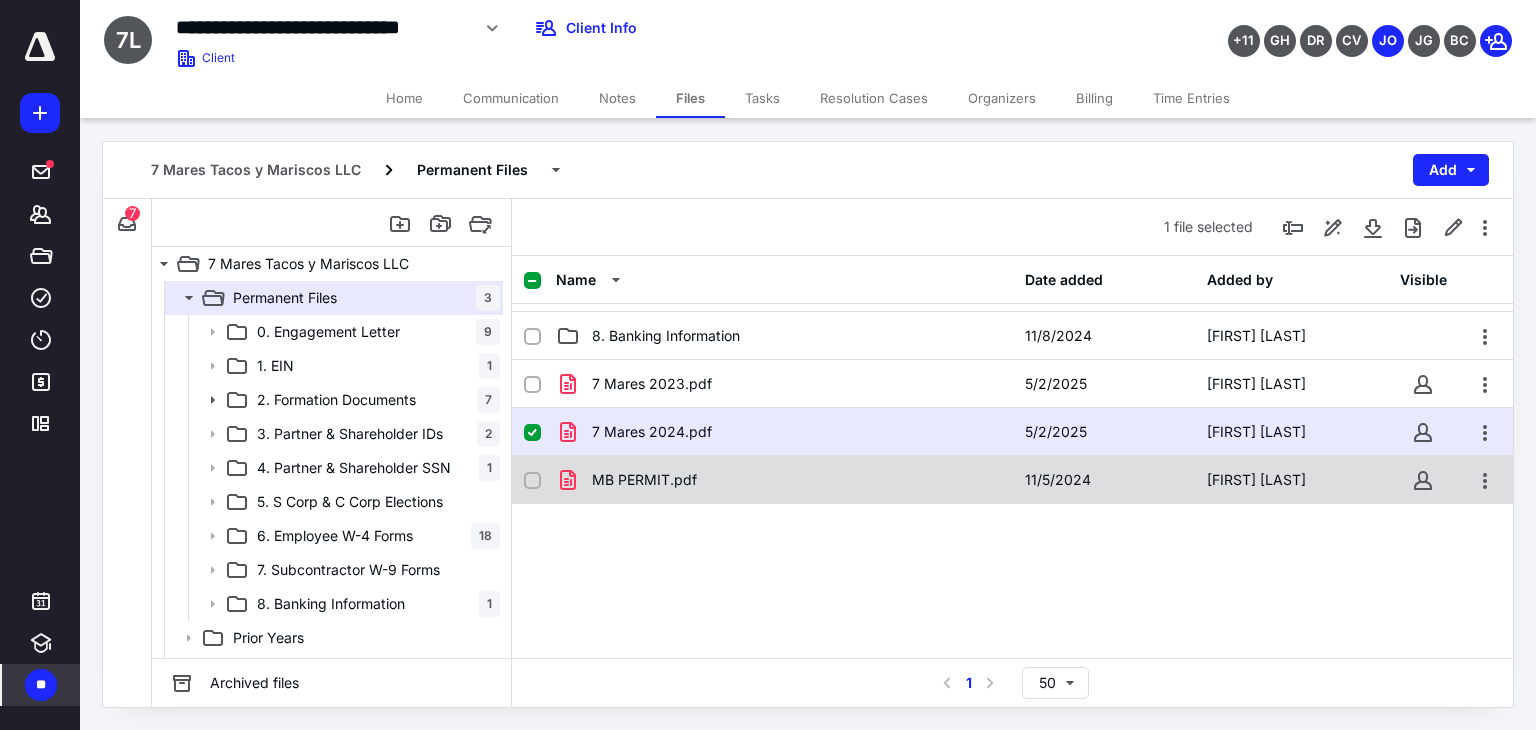 click on "MB PERMIT.pdf" at bounding box center [784, 480] 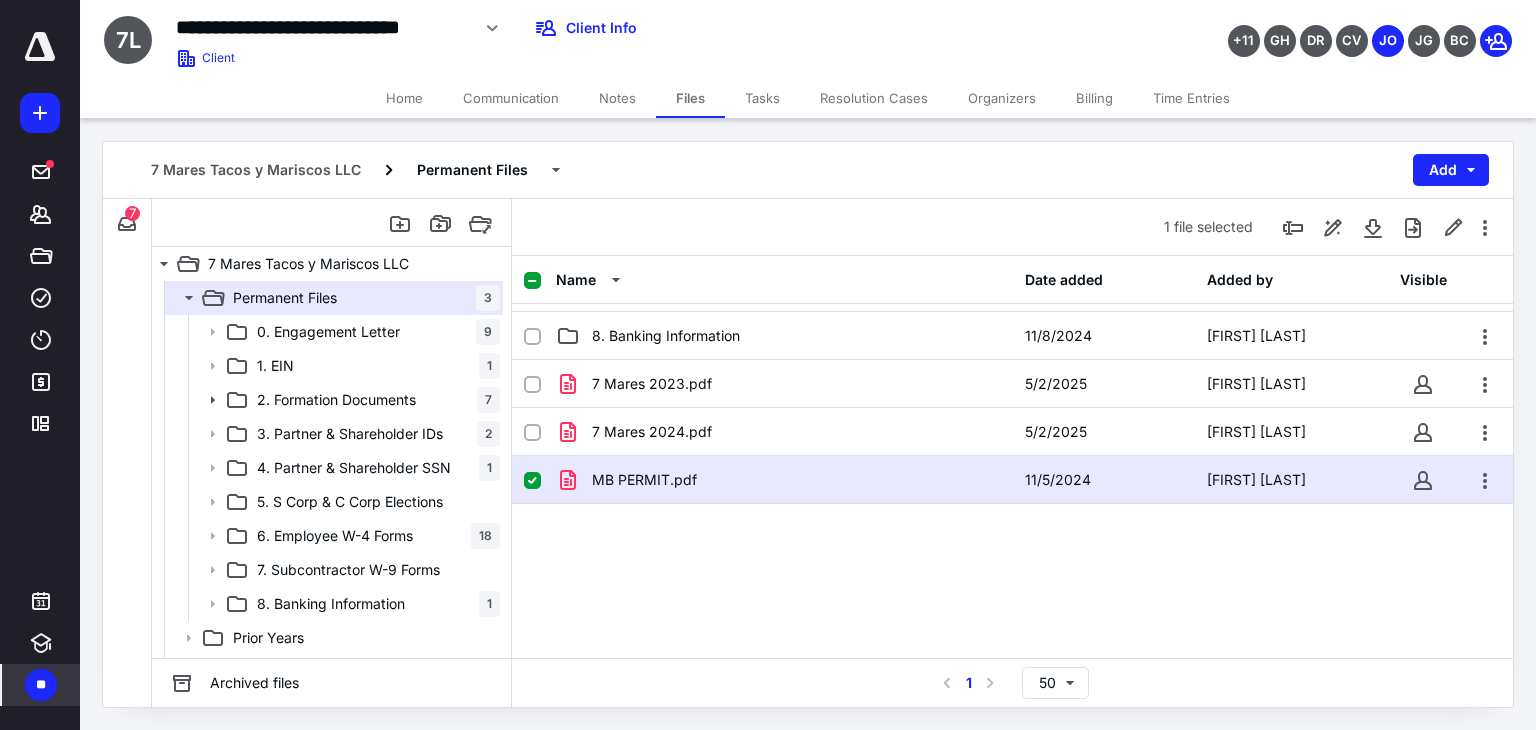 click on "MB PERMIT.pdf" at bounding box center (784, 480) 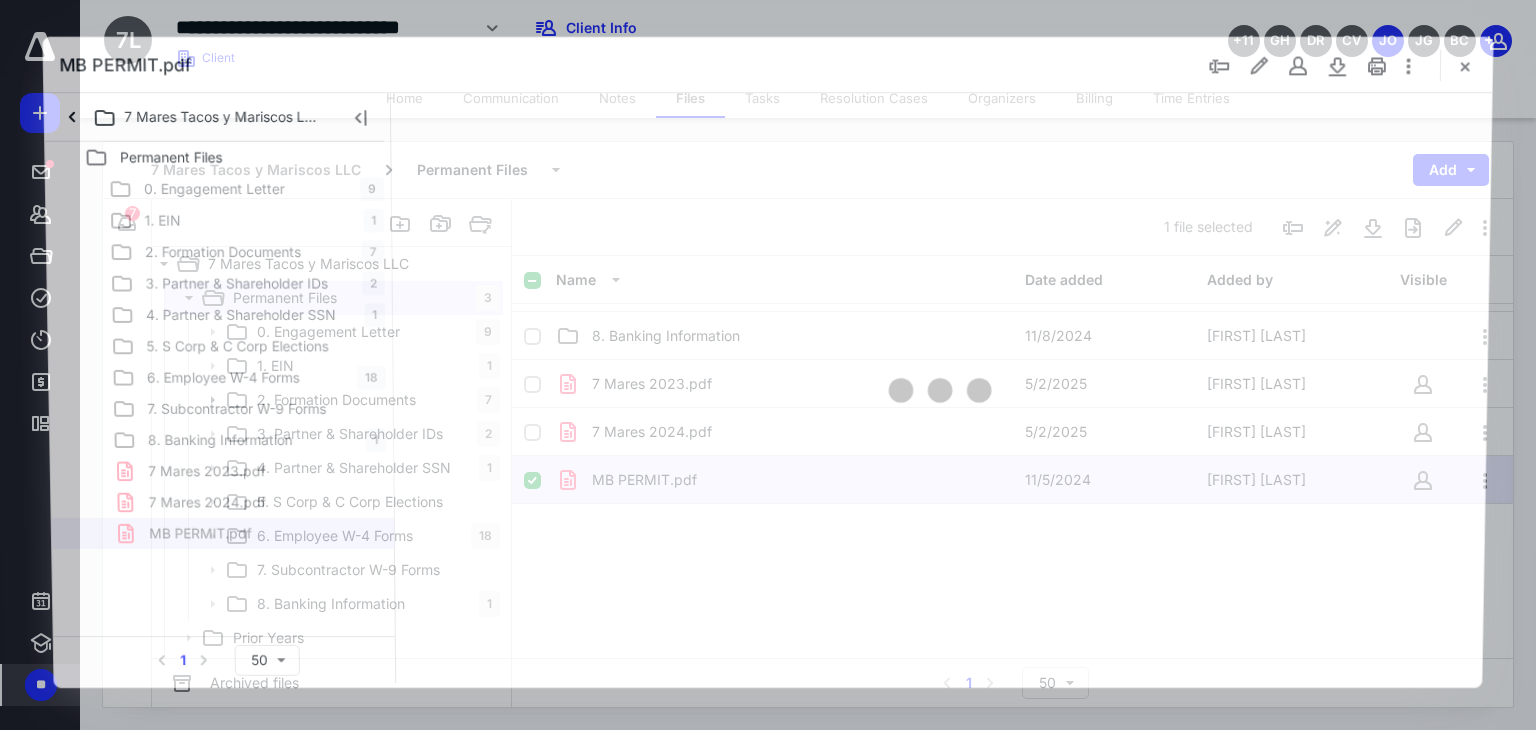 scroll, scrollTop: 0, scrollLeft: 0, axis: both 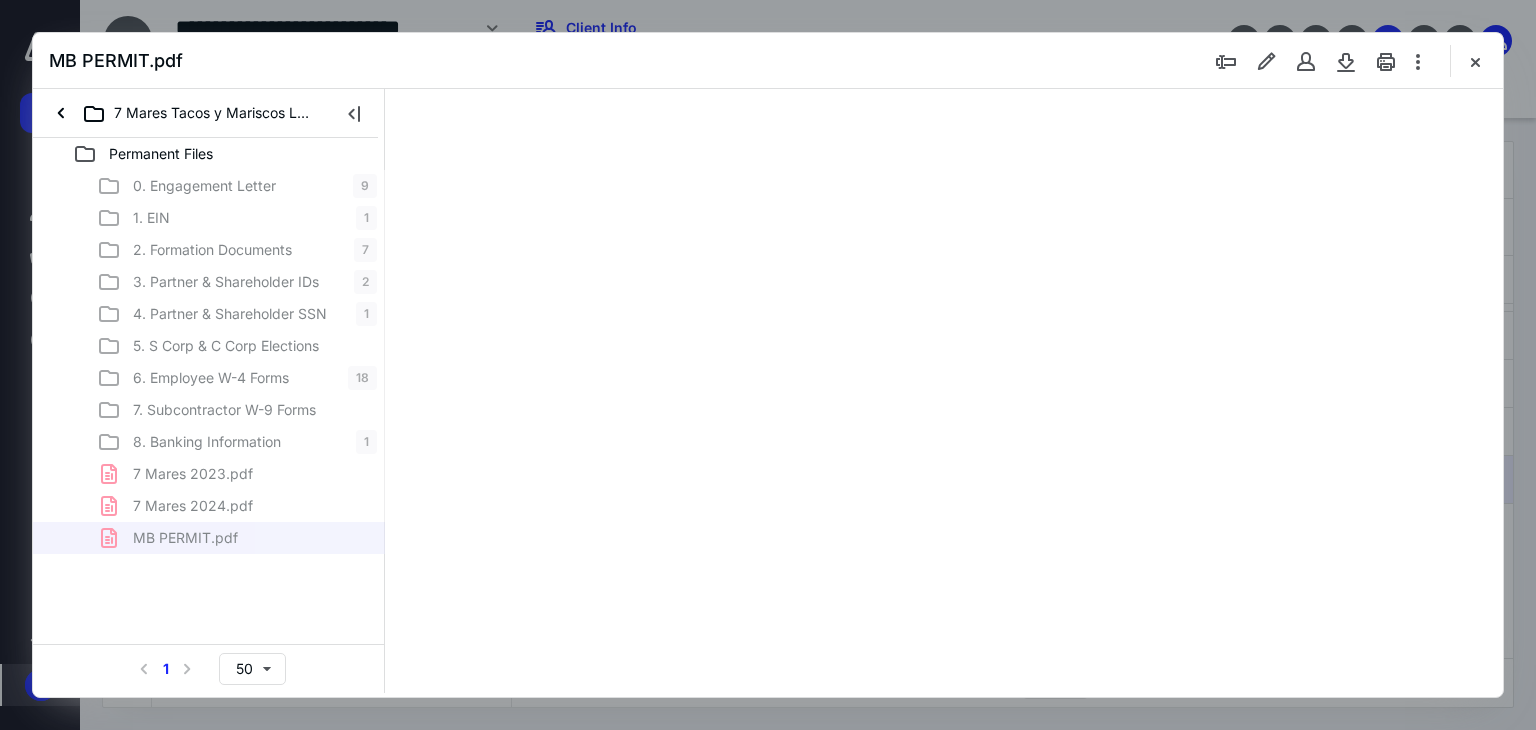 type on "66" 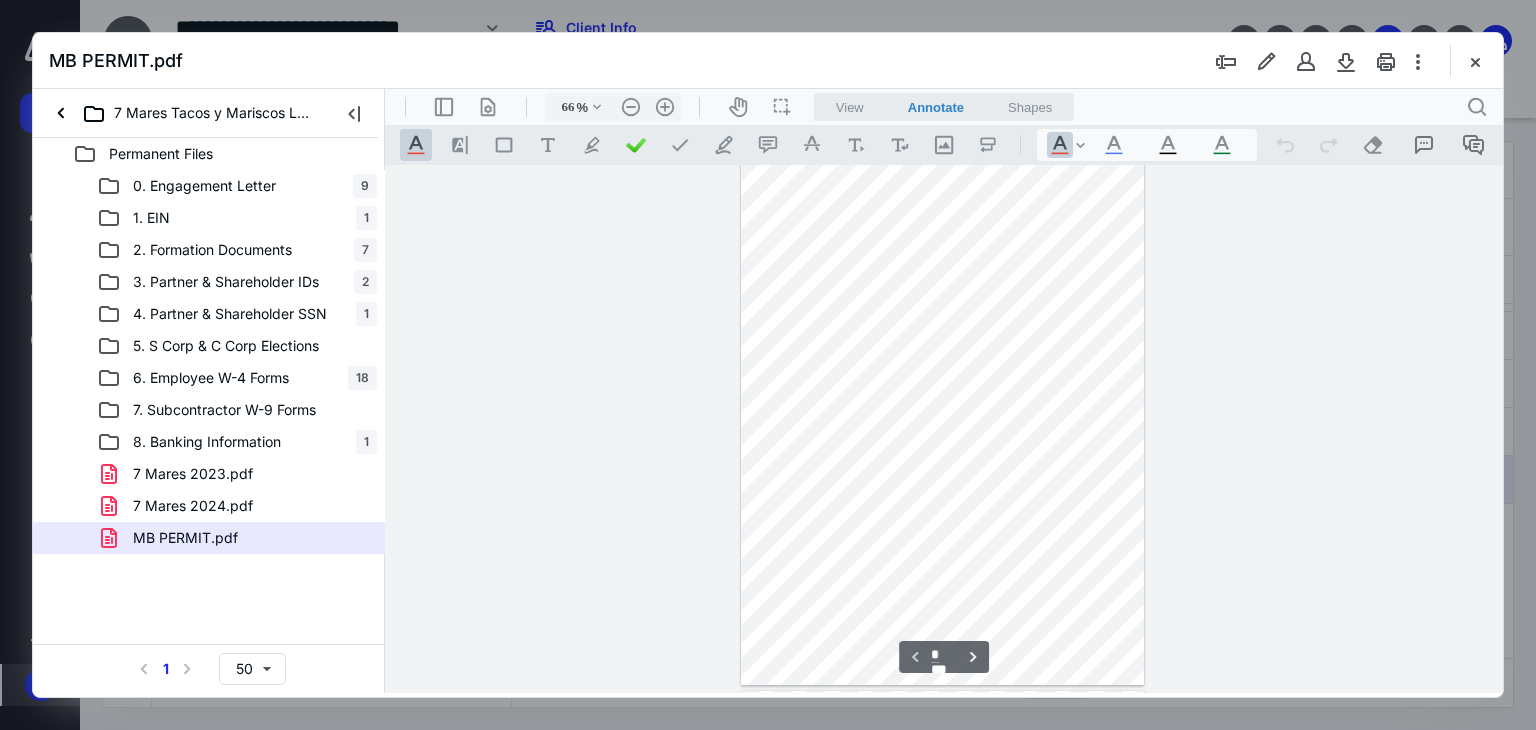scroll, scrollTop: 0, scrollLeft: 0, axis: both 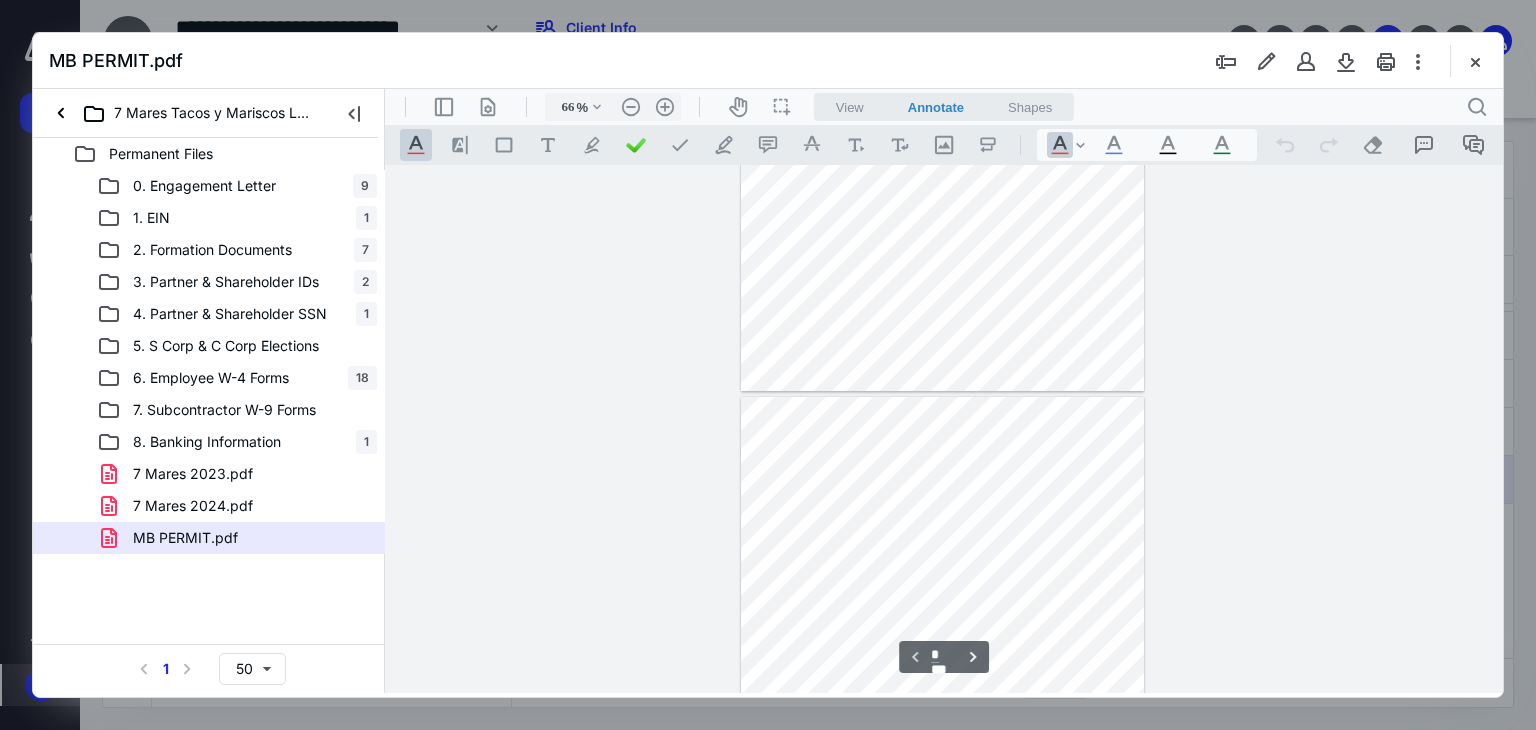 type on "*" 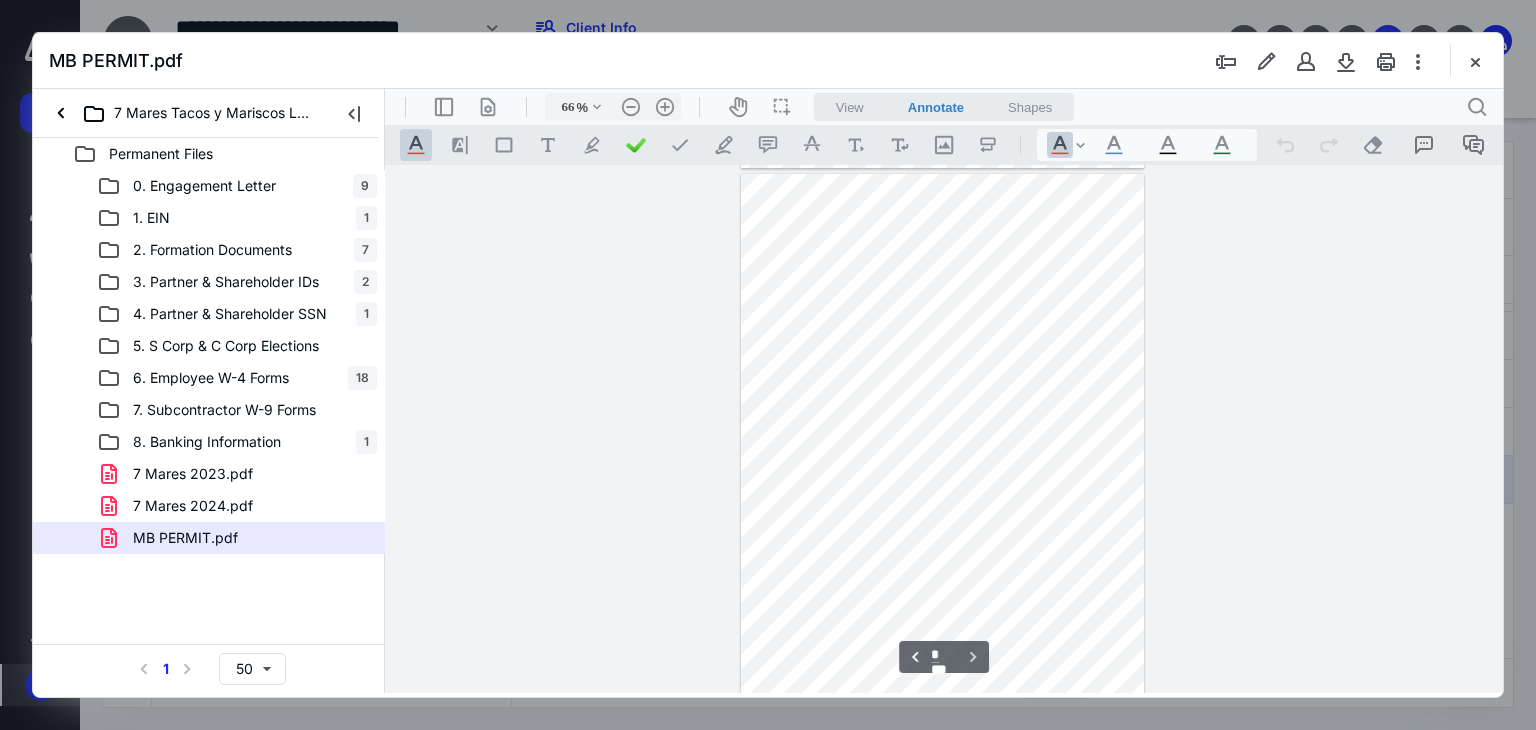 scroll, scrollTop: 528, scrollLeft: 0, axis: vertical 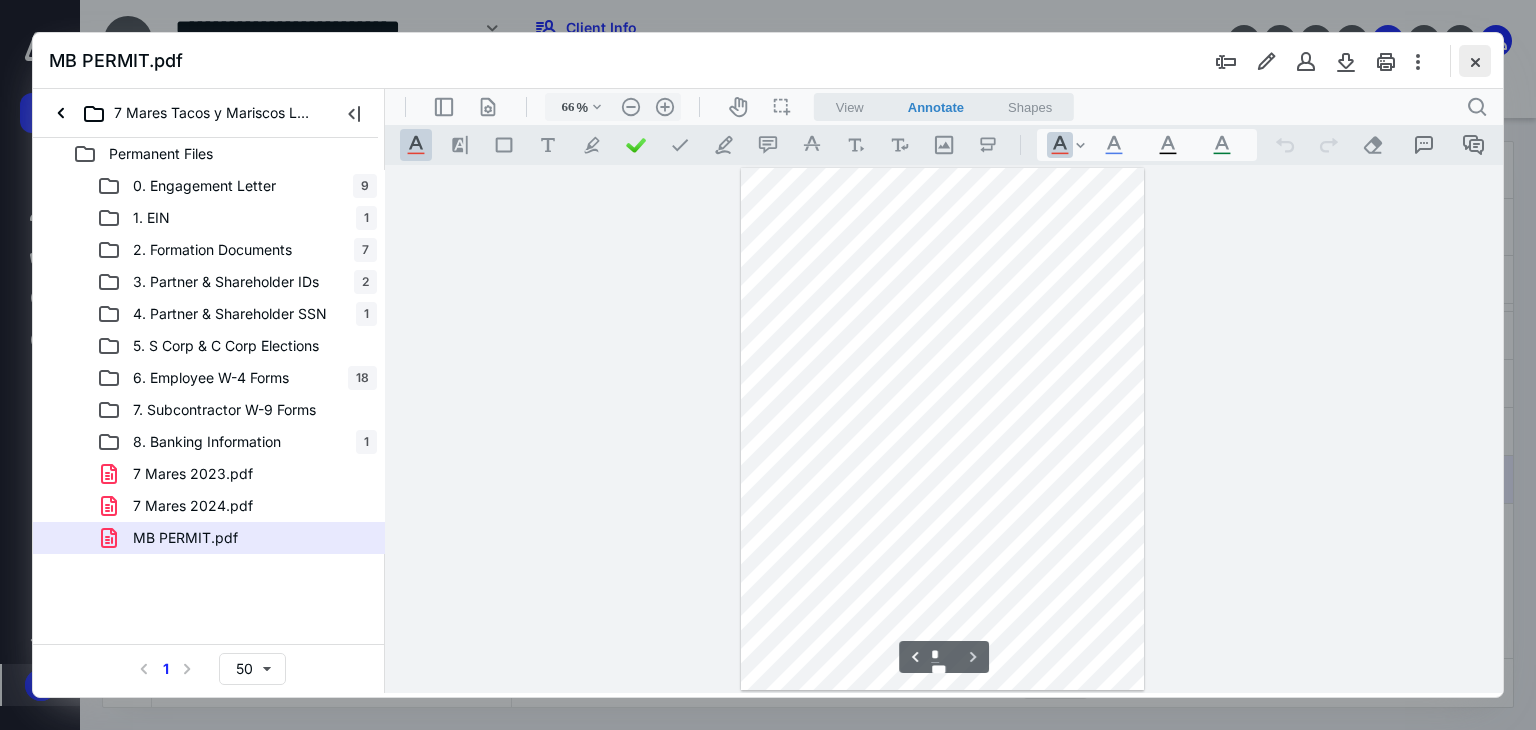 click at bounding box center [1475, 61] 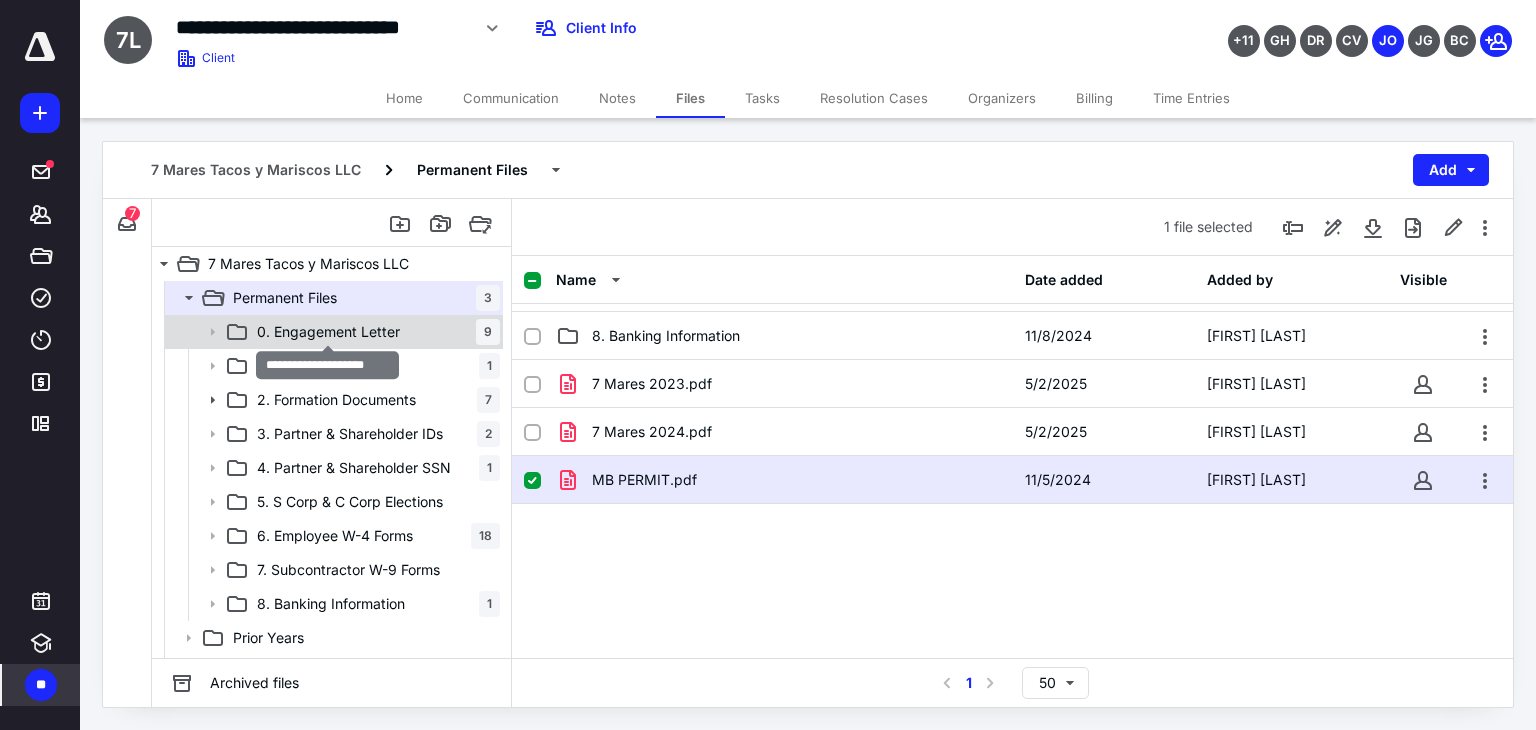 click on "0. Engagement Letter" at bounding box center (328, 332) 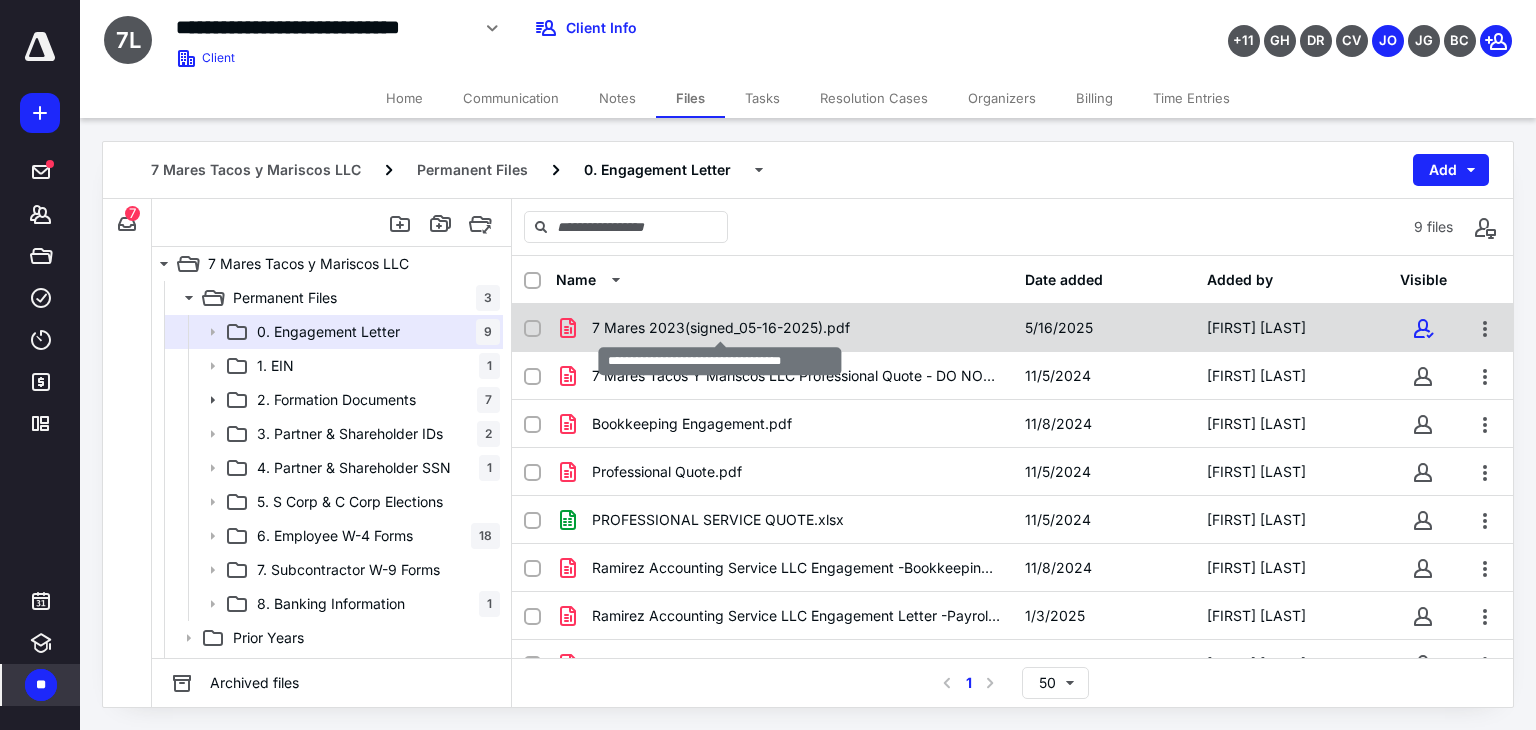 click on "7 Mares 2023(signed_05-16-2025).pdf" at bounding box center (721, 328) 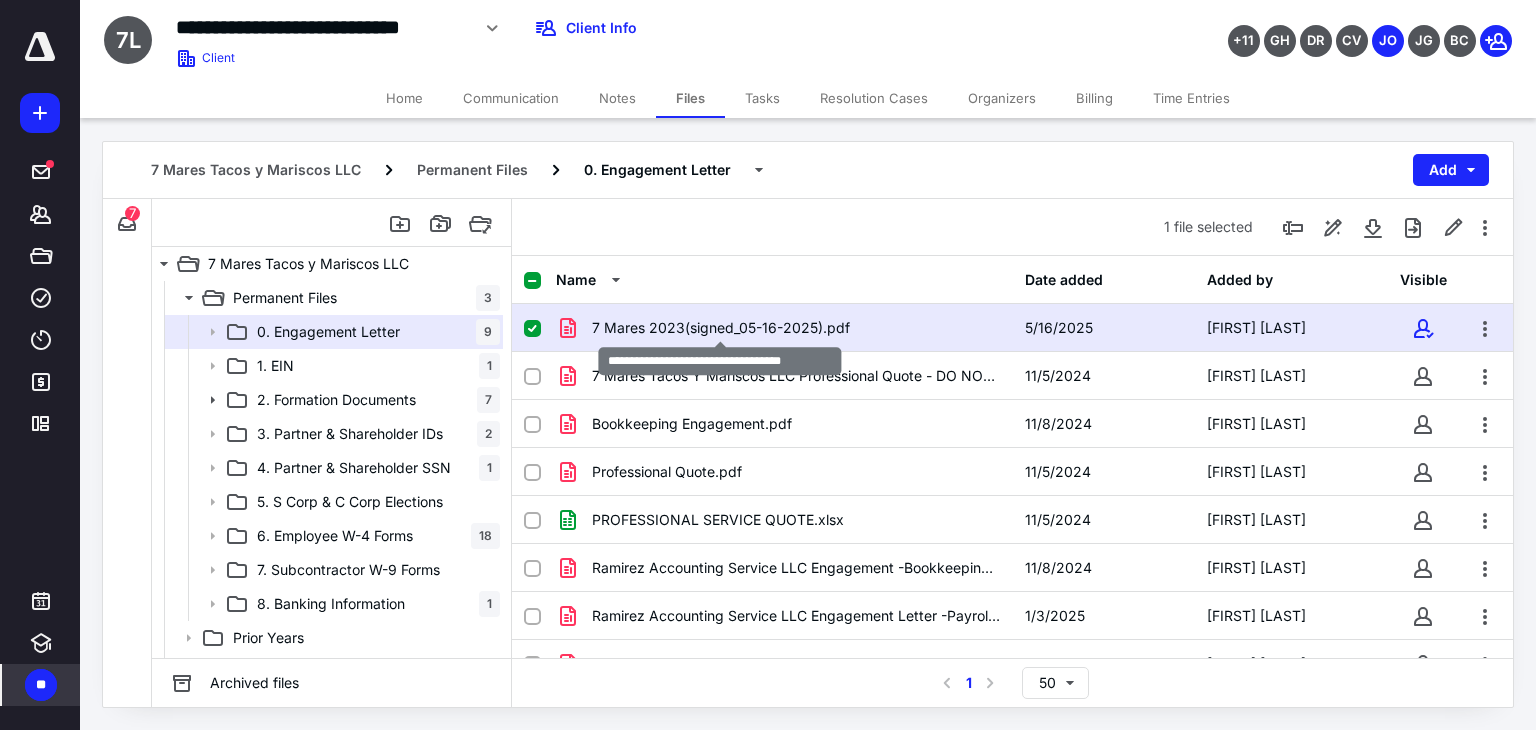 click on "7 Mares 2023(signed_05-16-2025).pdf" at bounding box center [721, 328] 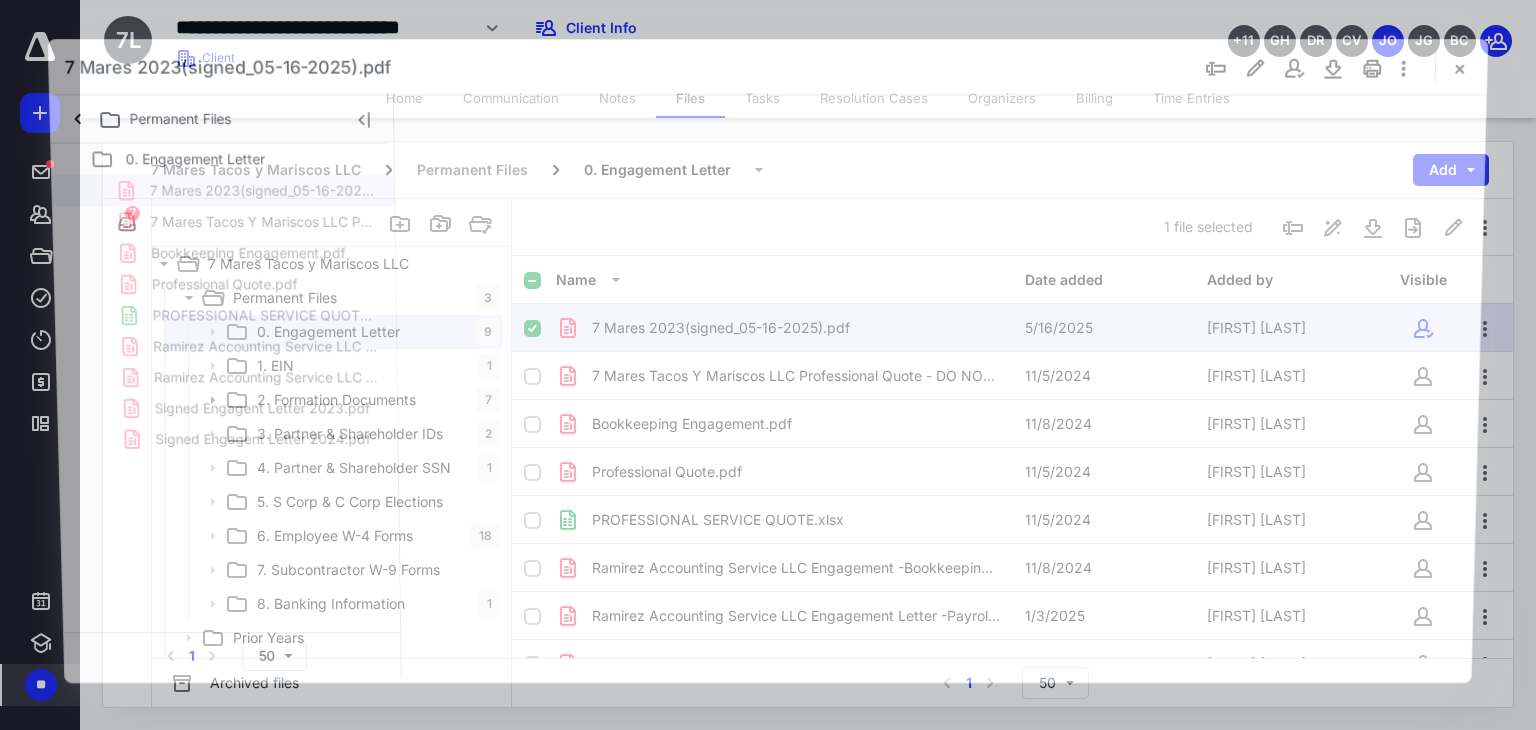 scroll, scrollTop: 0, scrollLeft: 0, axis: both 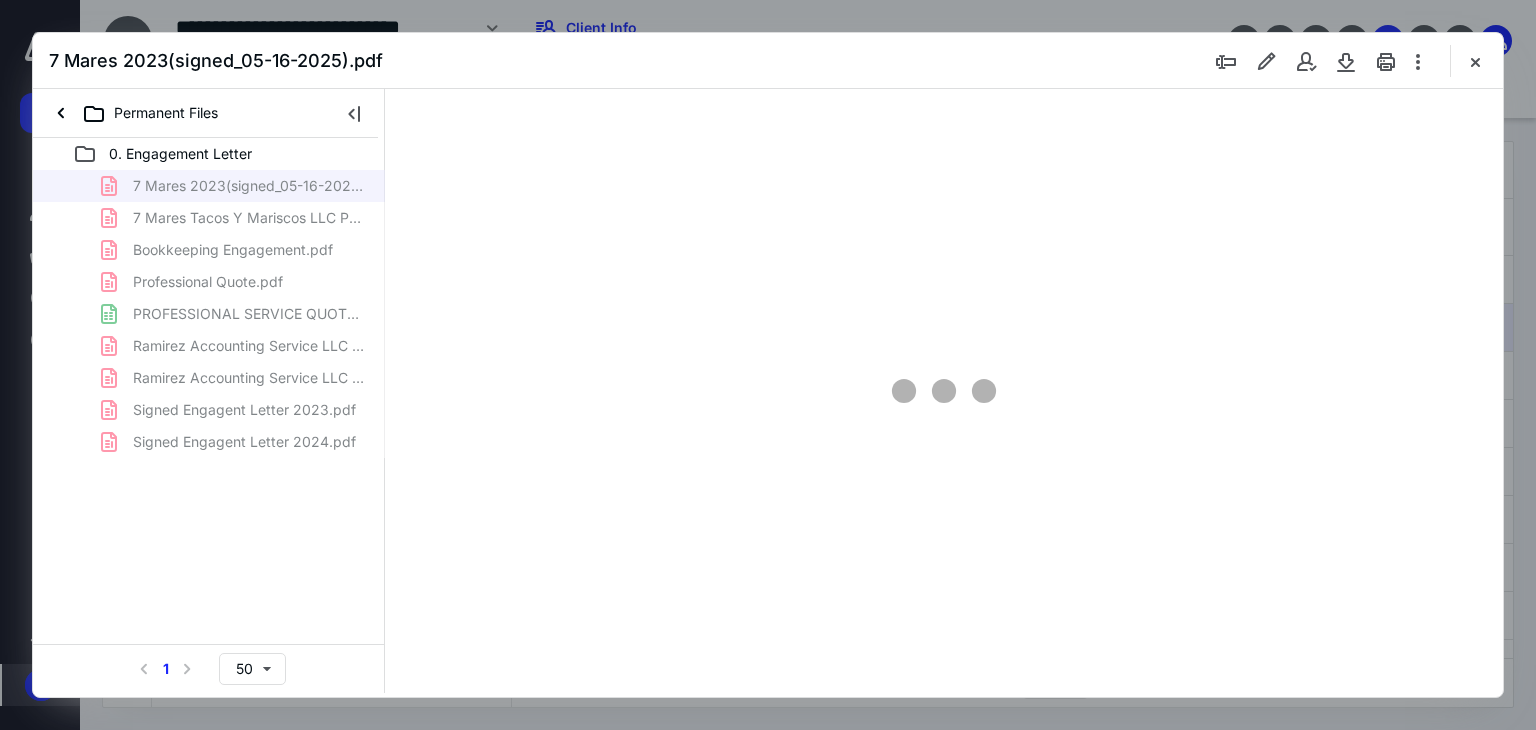 type on "66" 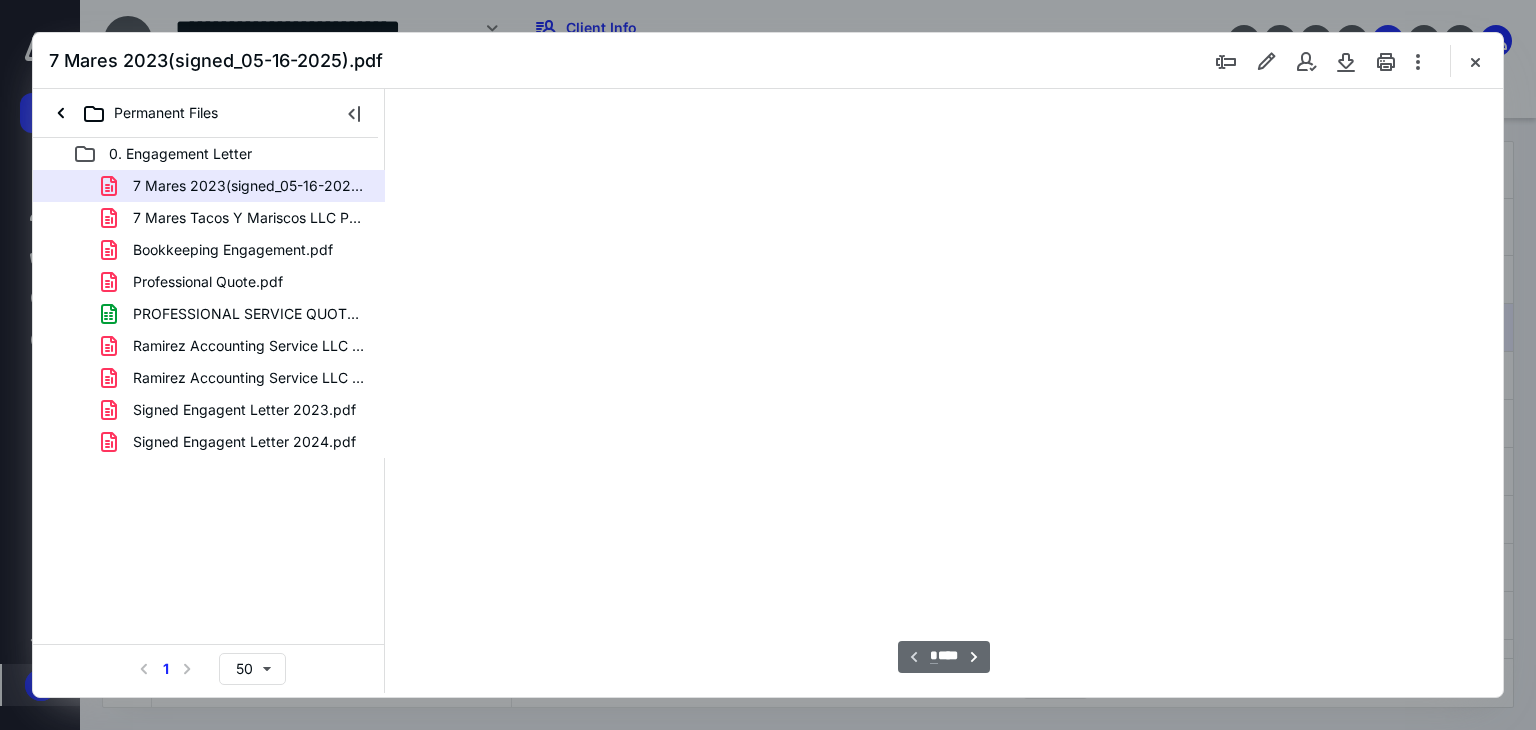 scroll, scrollTop: 79, scrollLeft: 0, axis: vertical 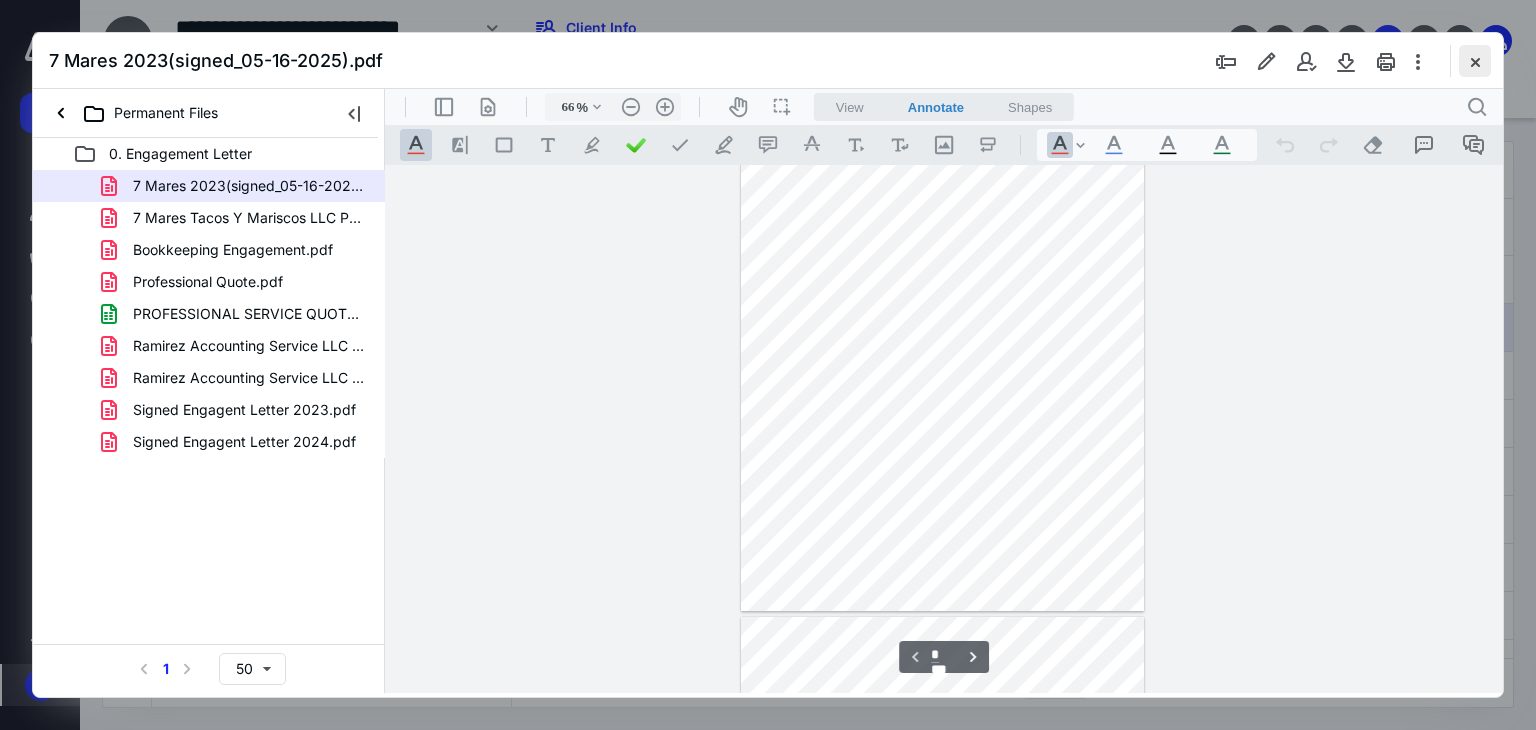 click at bounding box center (1475, 61) 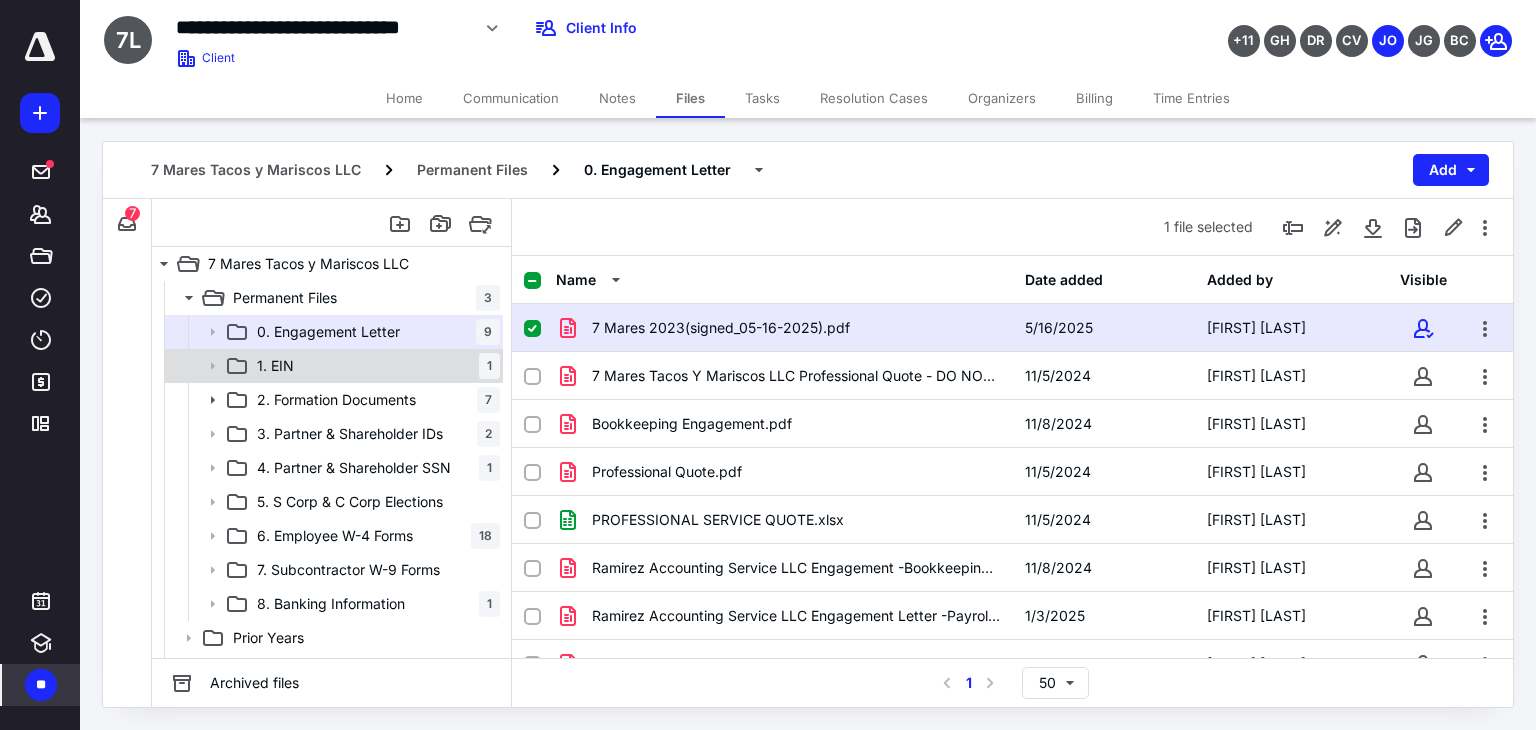 click 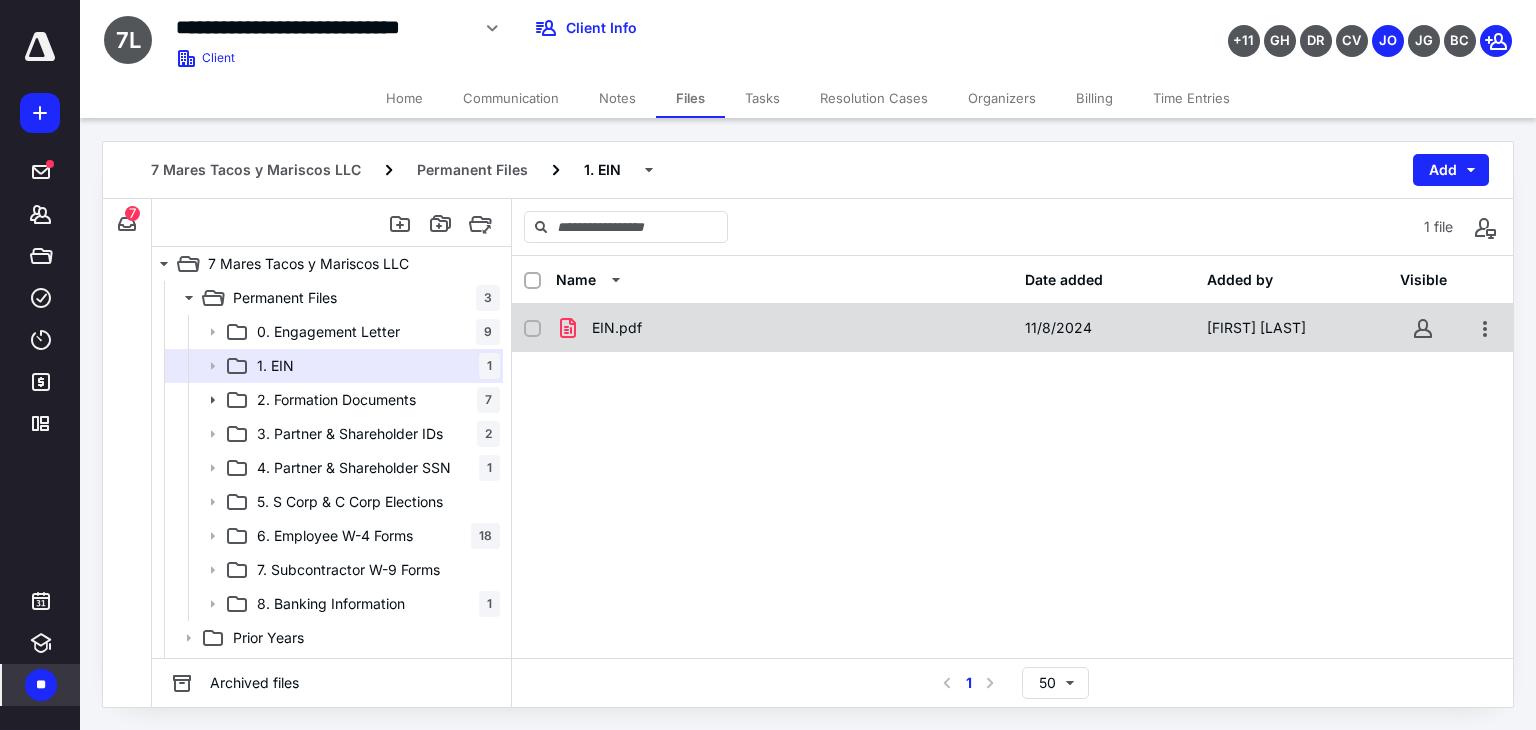 click on "EIN.pdf" at bounding box center [784, 328] 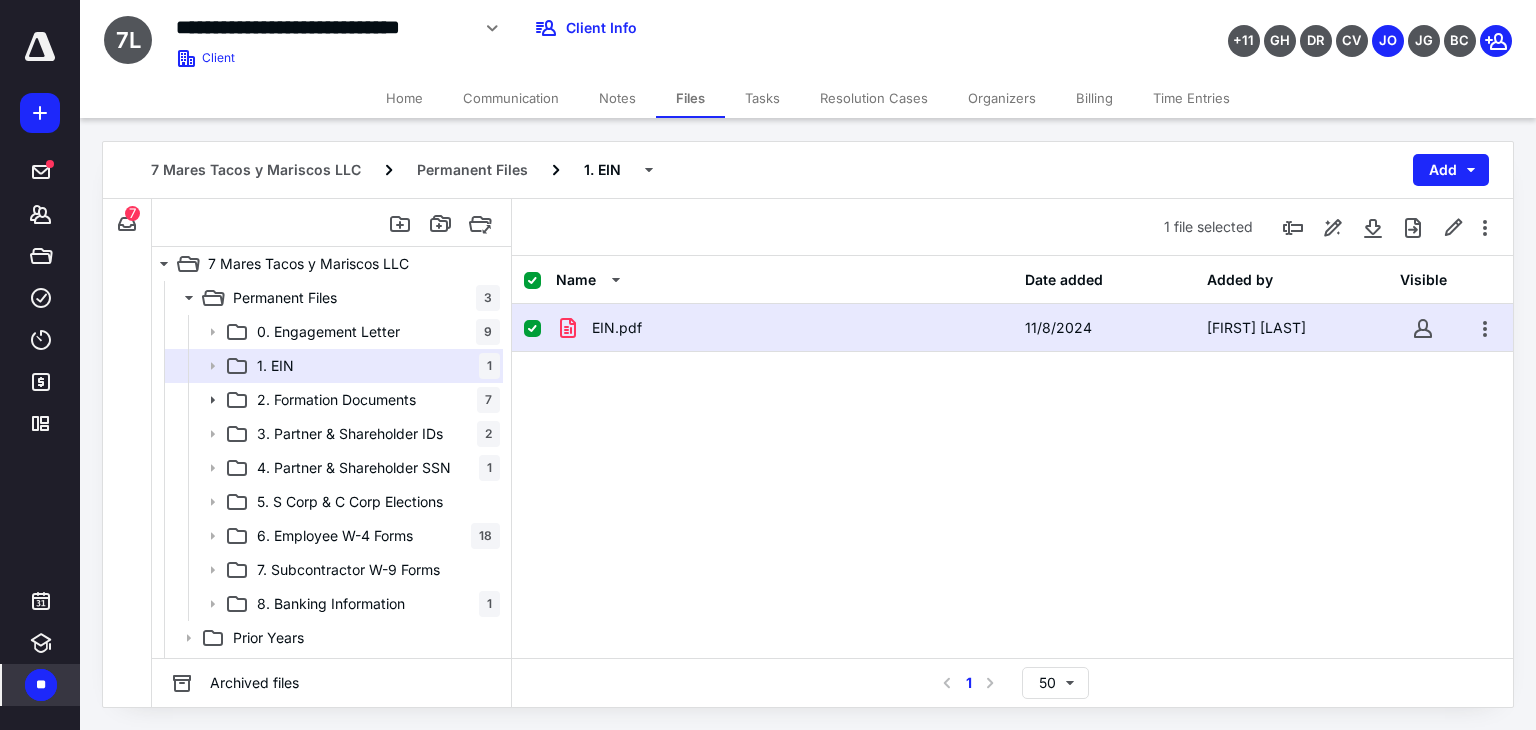 click on "EIN.pdf" at bounding box center (784, 328) 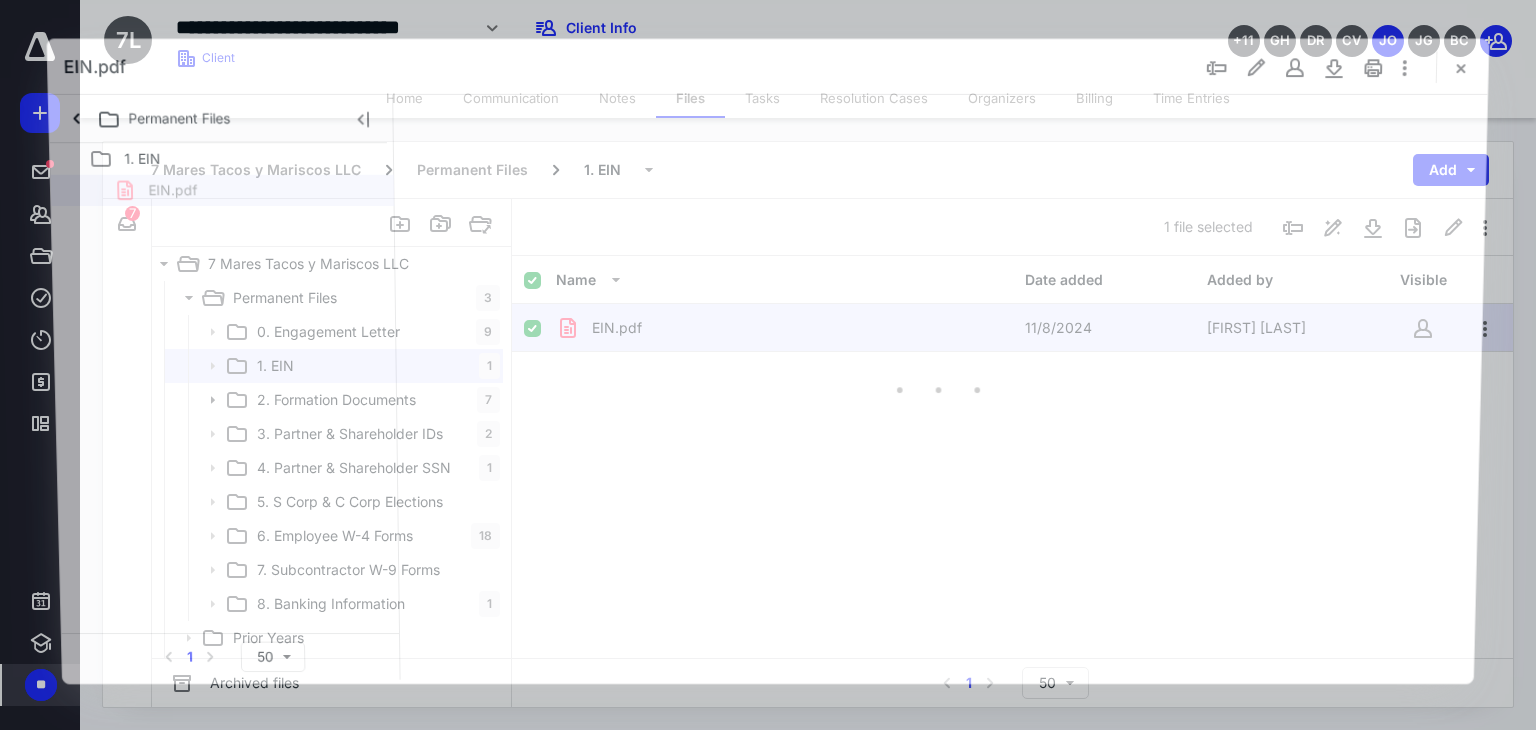 scroll, scrollTop: 0, scrollLeft: 0, axis: both 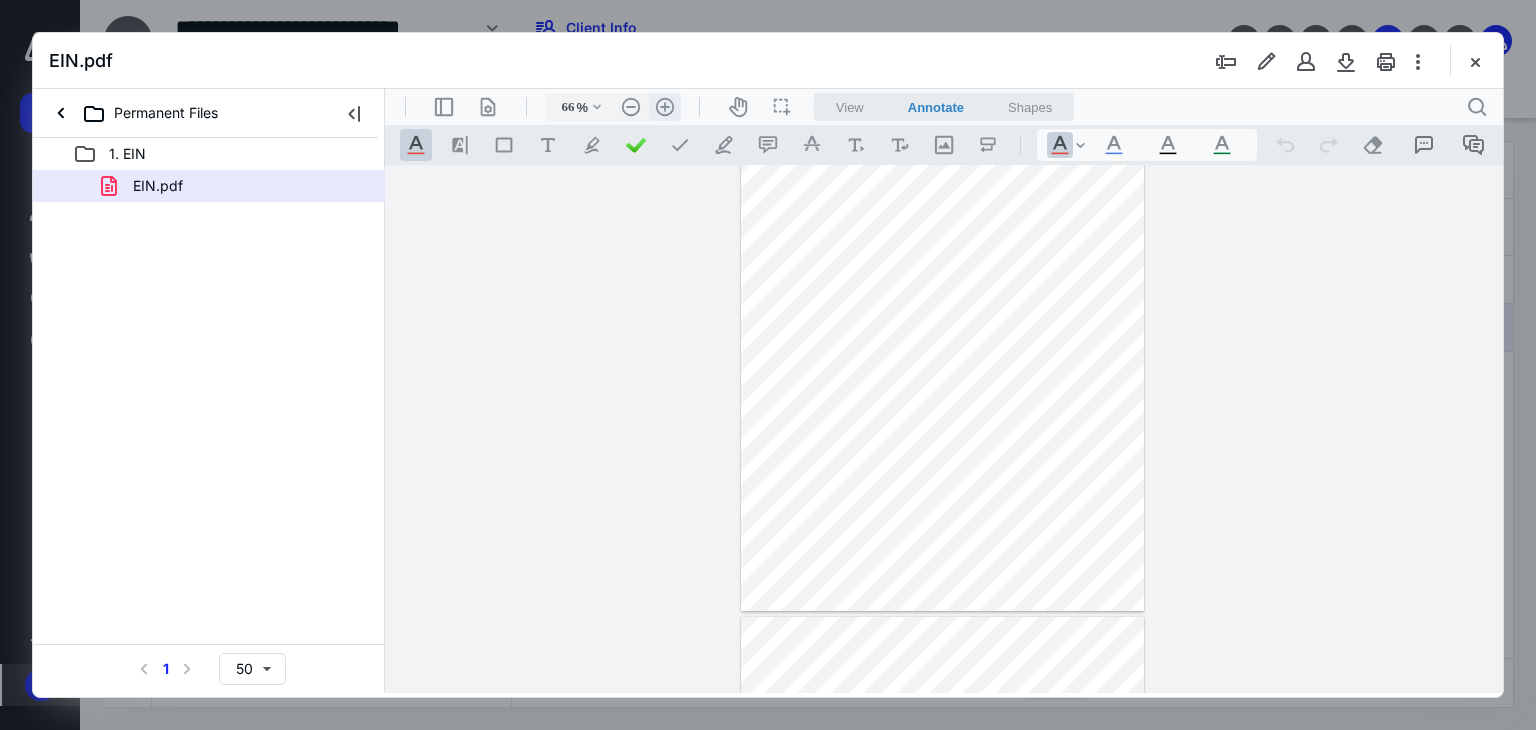 click on ".cls-1{fill:#abb0c4;} icon - header - zoom - in - line" at bounding box center [665, 107] 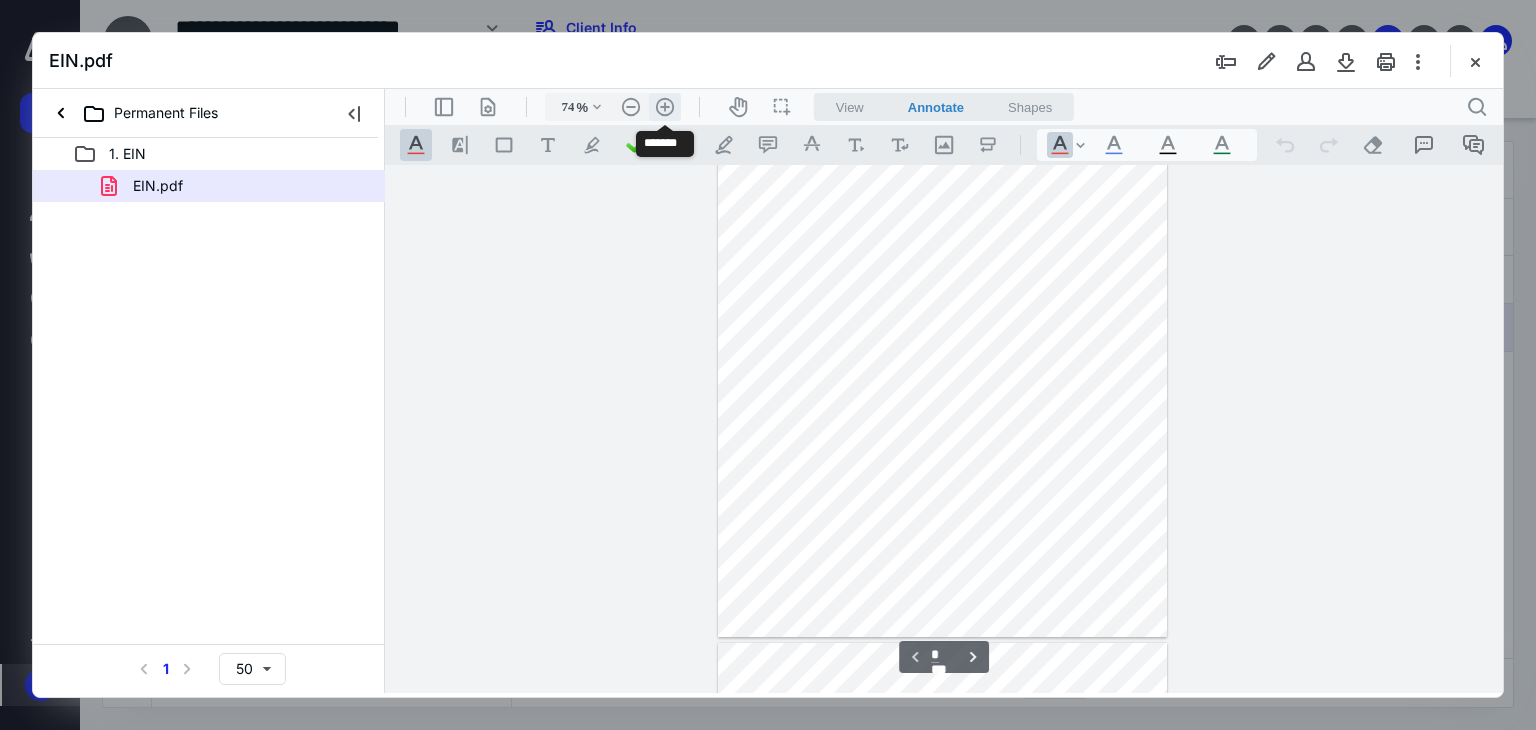click on ".cls-1{fill:#abb0c4;} icon - header - zoom - in - line" at bounding box center [665, 107] 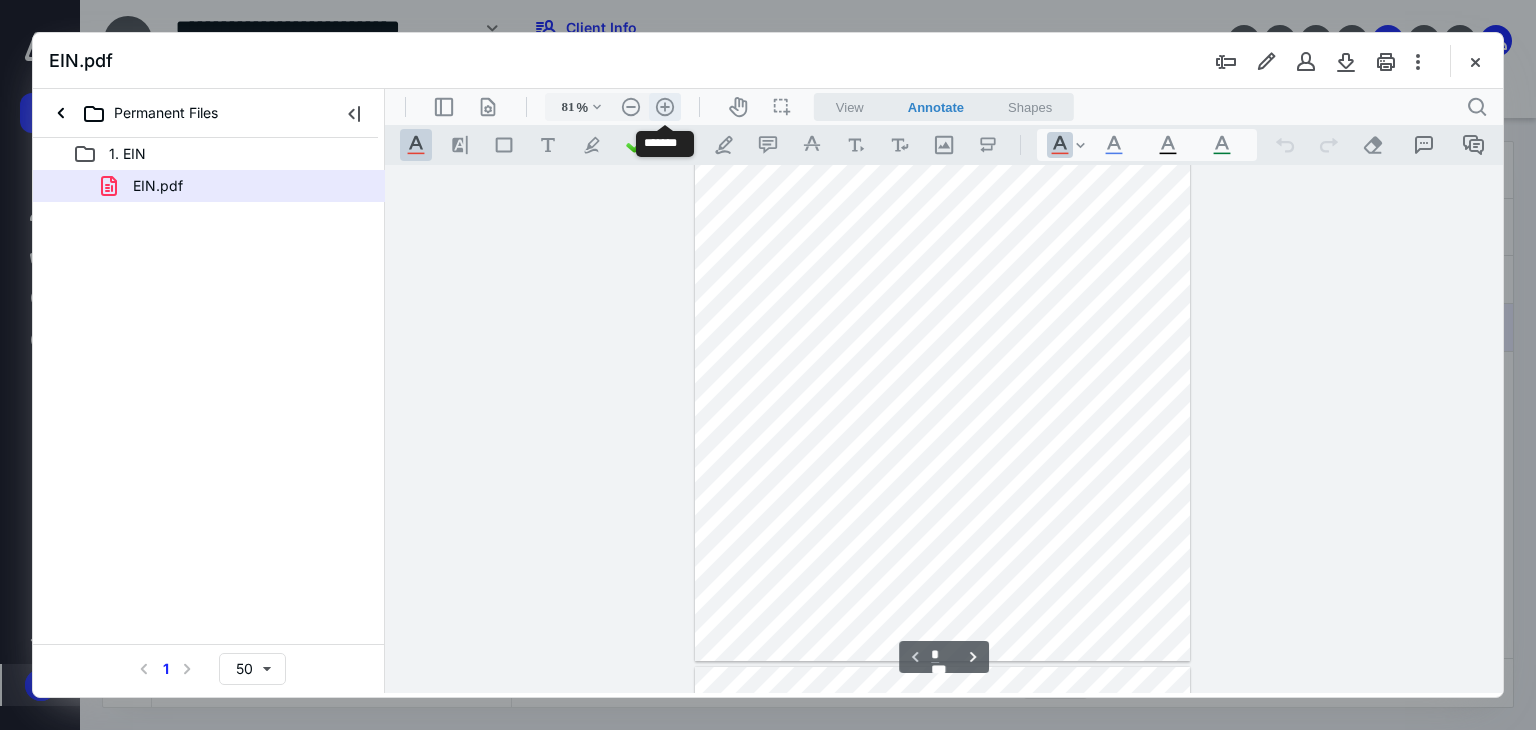 click on ".cls-1{fill:#abb0c4;} icon - header - zoom - in - line" at bounding box center (665, 107) 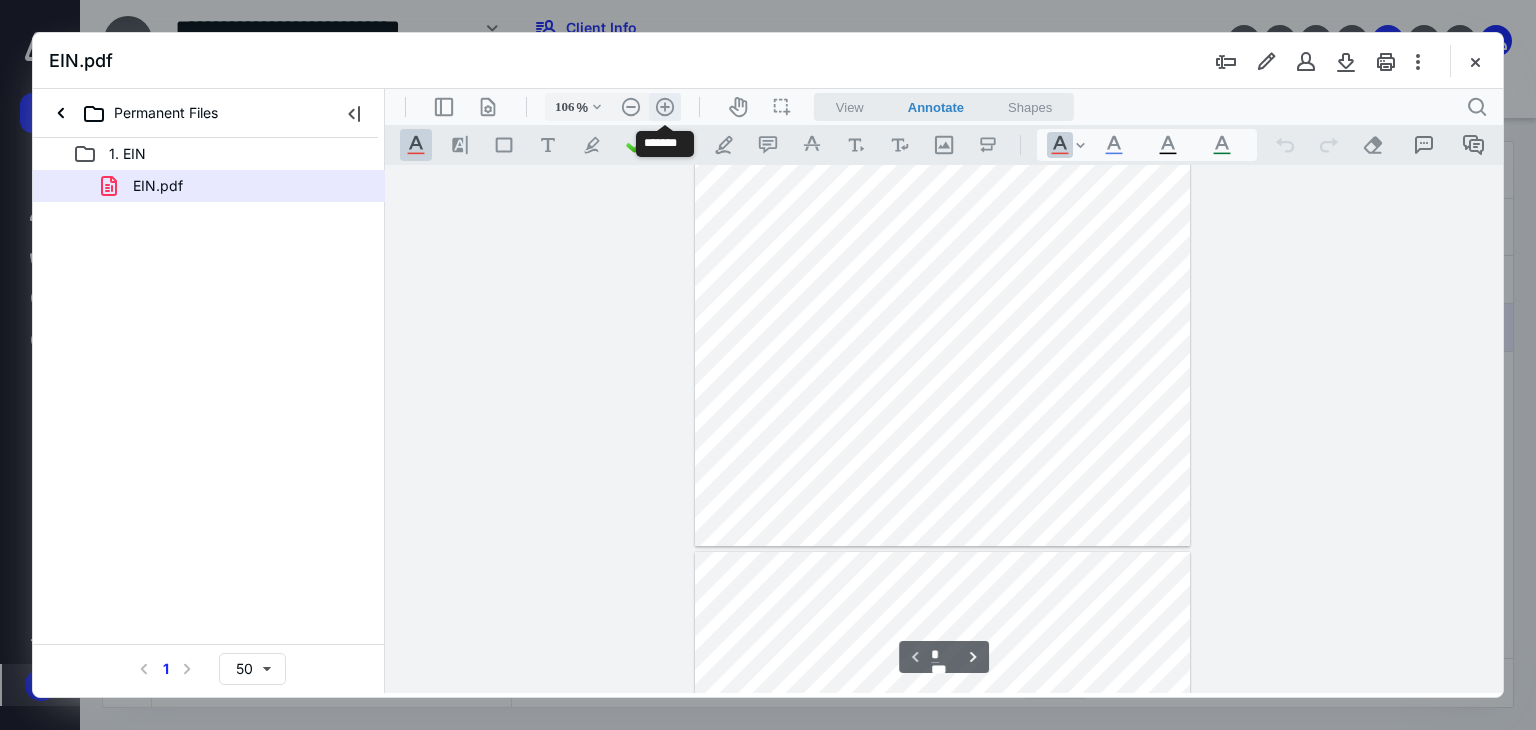 click on ".cls-1{fill:#abb0c4;} icon - header - zoom - in - line" at bounding box center [665, 107] 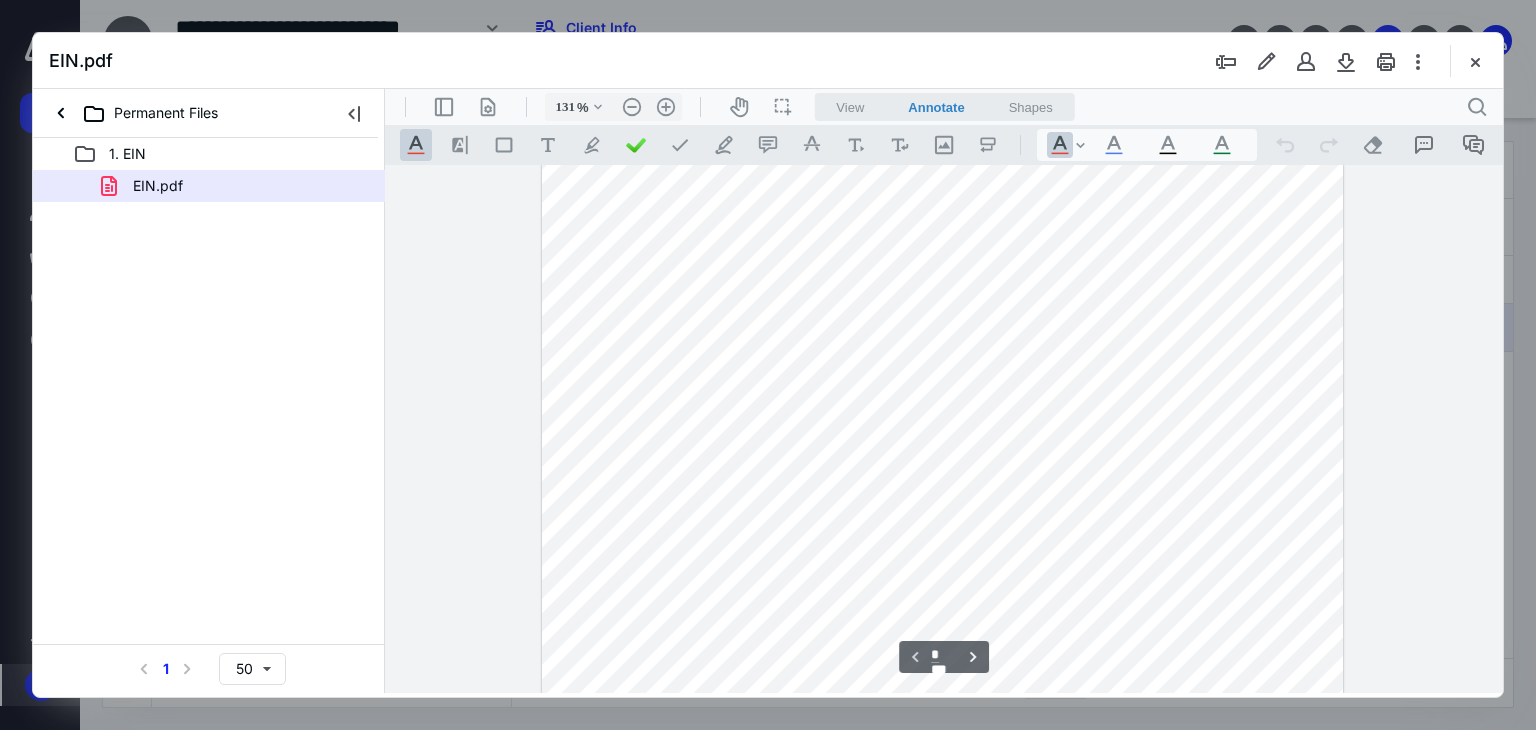scroll, scrollTop: 0, scrollLeft: 0, axis: both 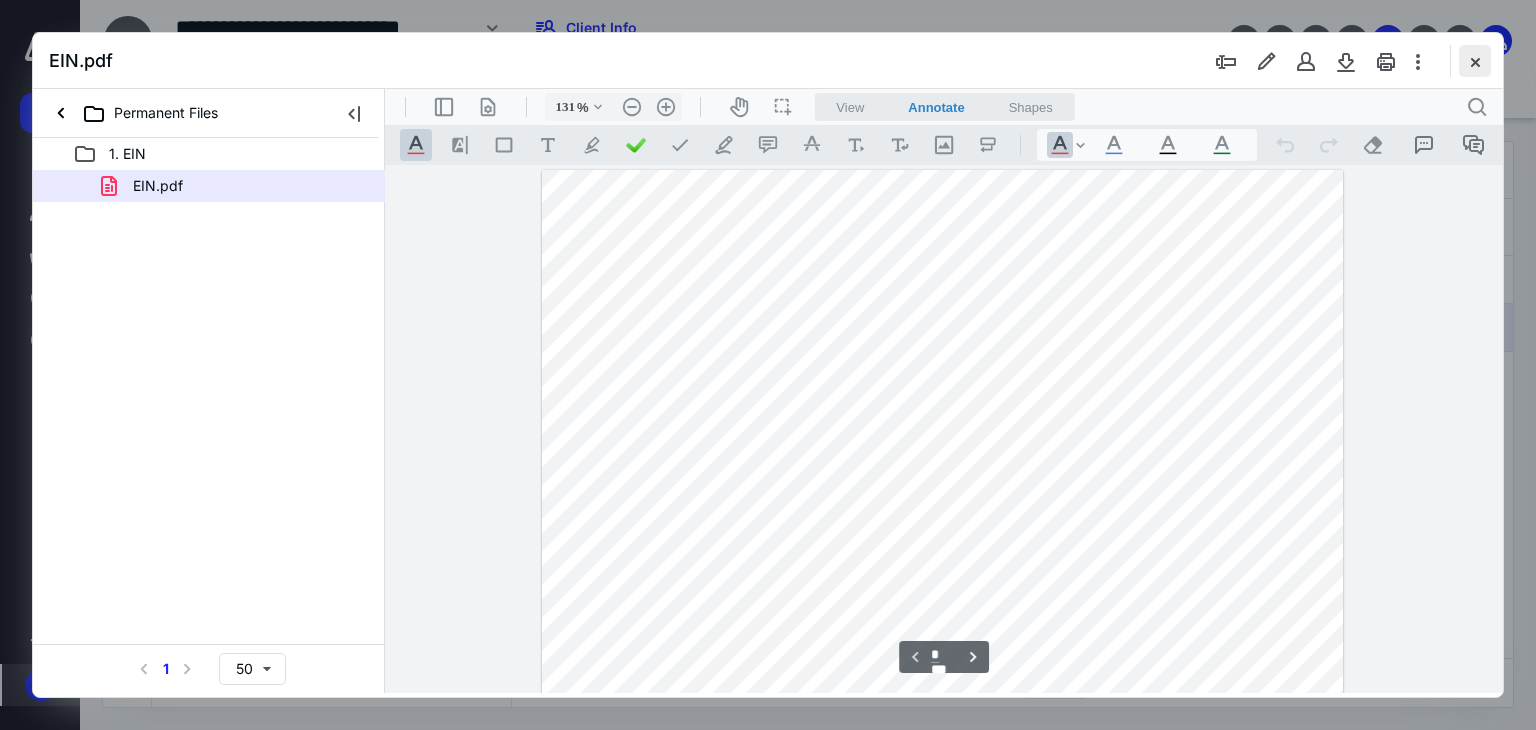 click at bounding box center [1475, 61] 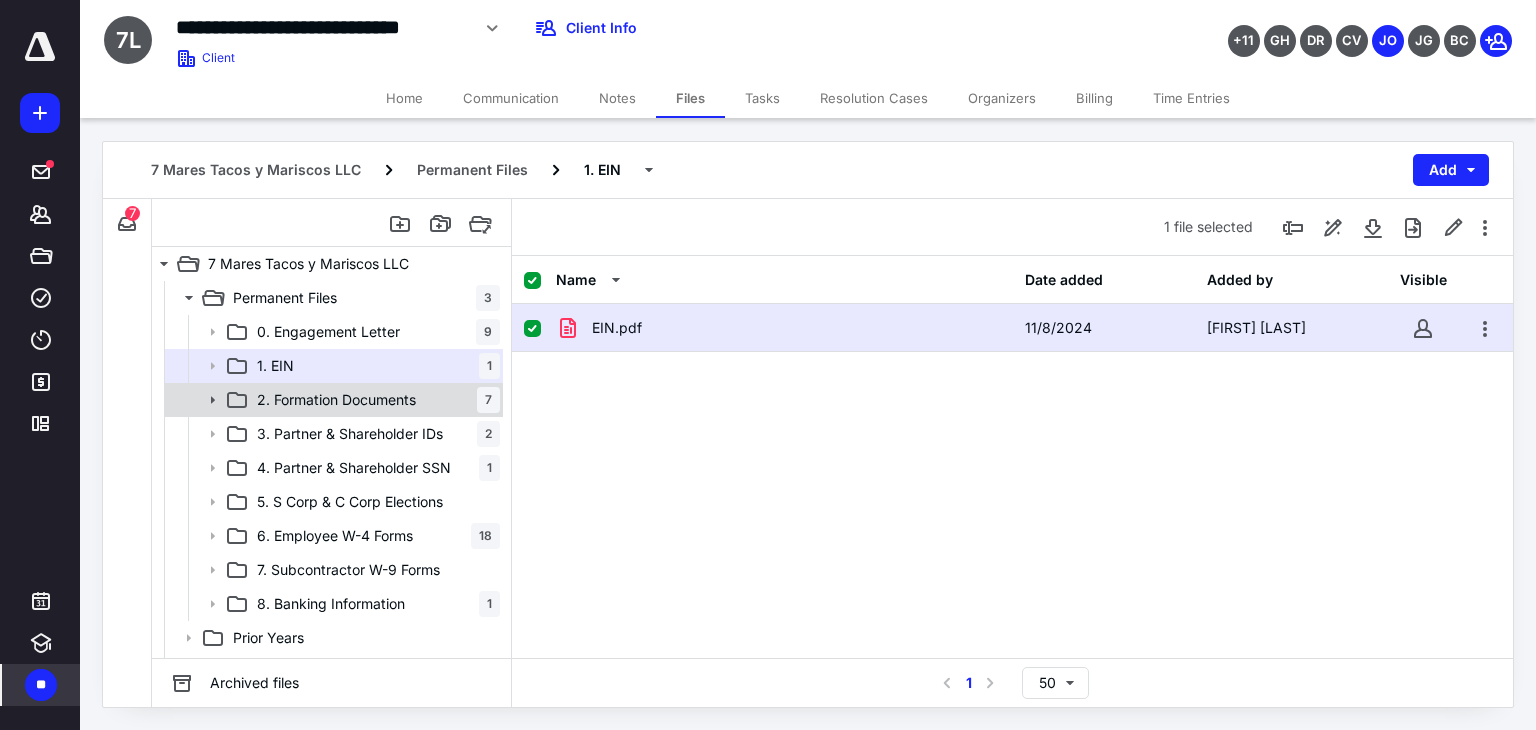 click 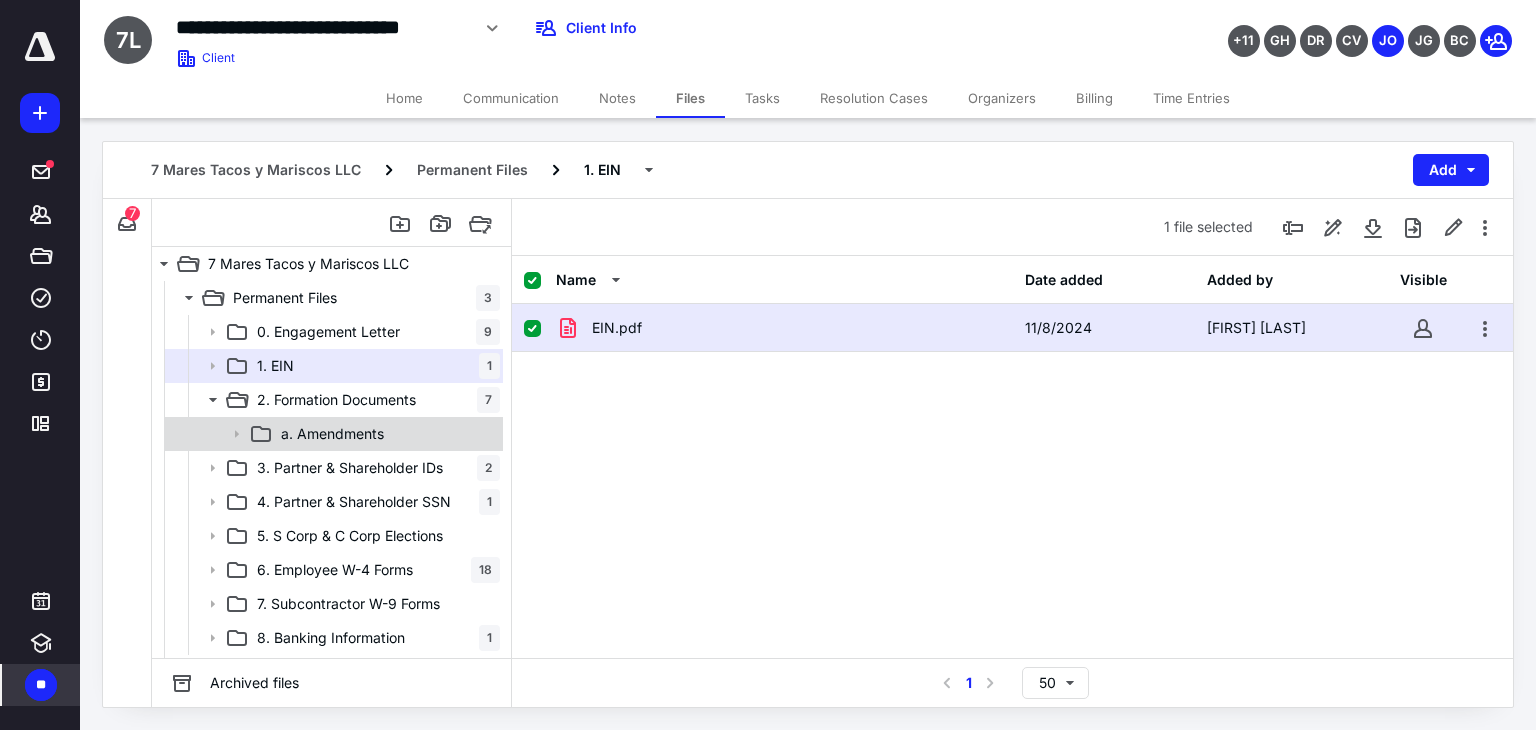 click on "a. Amendments" at bounding box center [332, 434] 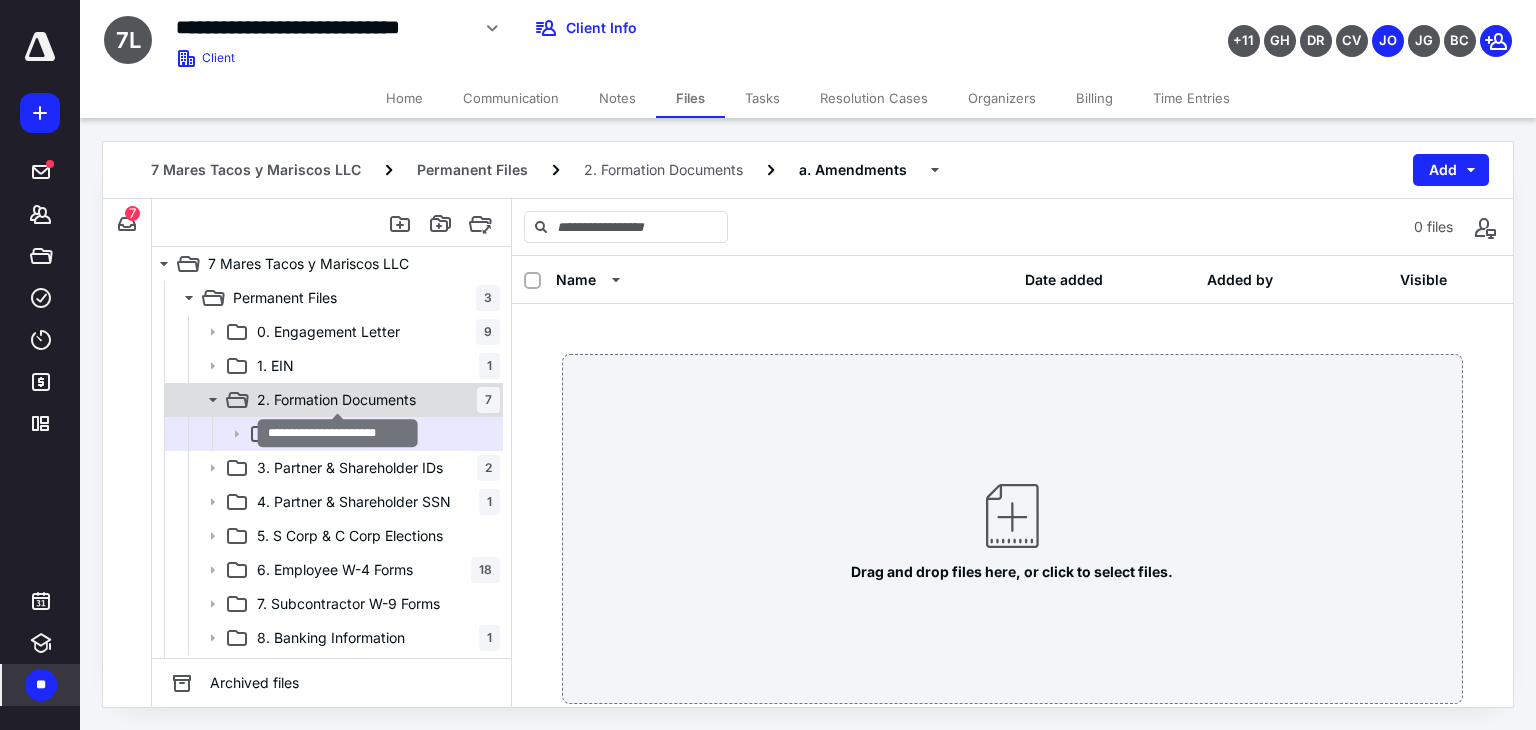click on "2. Formation Documents" at bounding box center [336, 400] 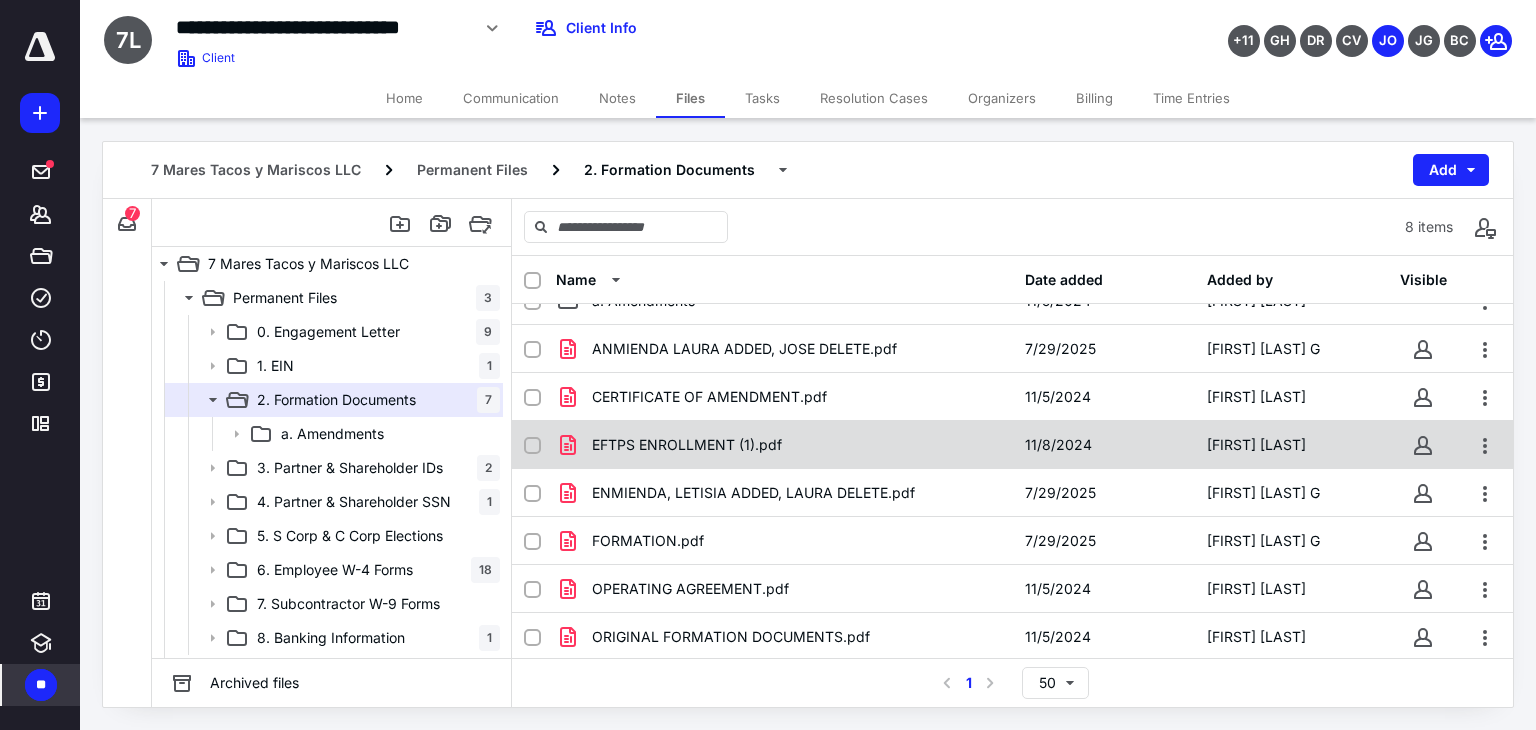 scroll, scrollTop: 28, scrollLeft: 0, axis: vertical 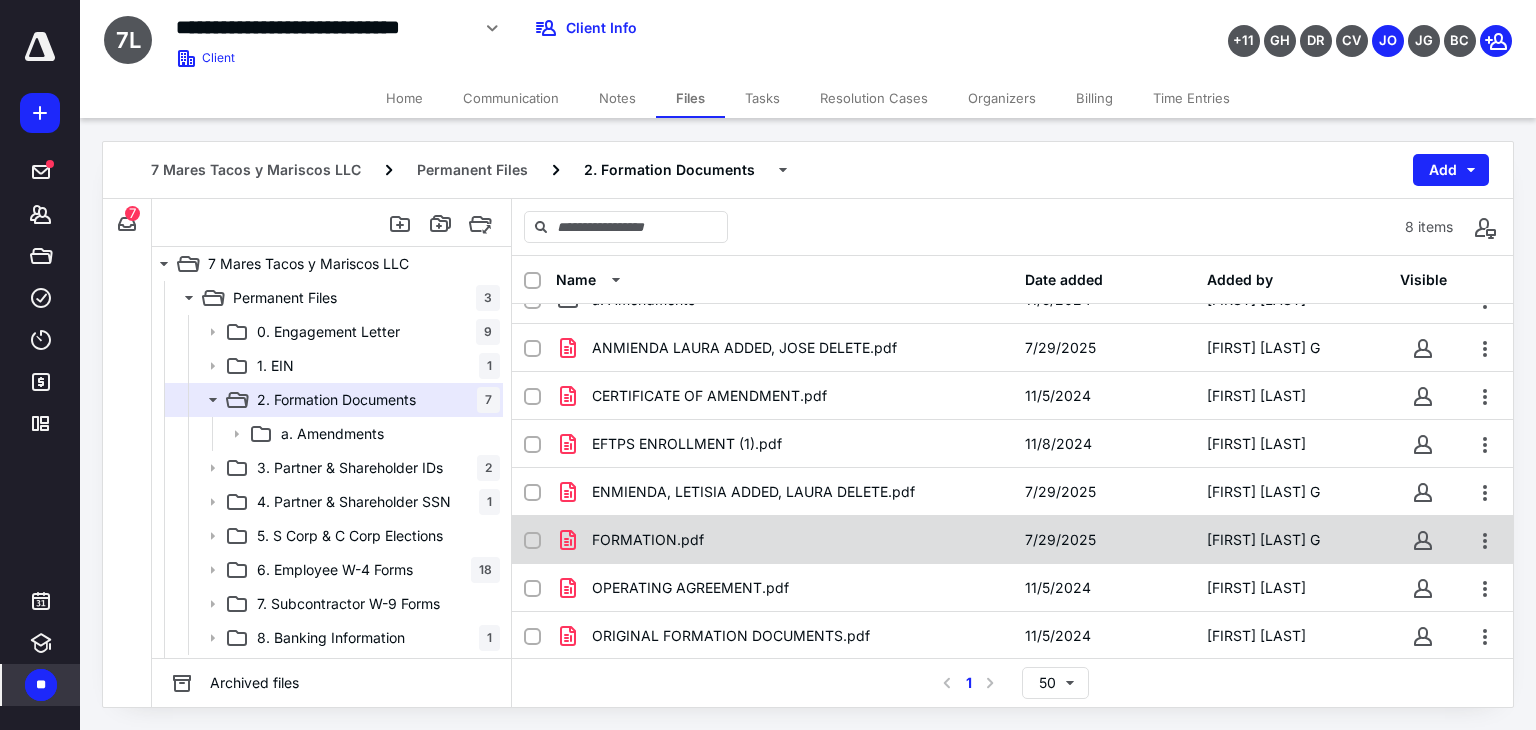click on "FORMATION.pdf" at bounding box center [784, 540] 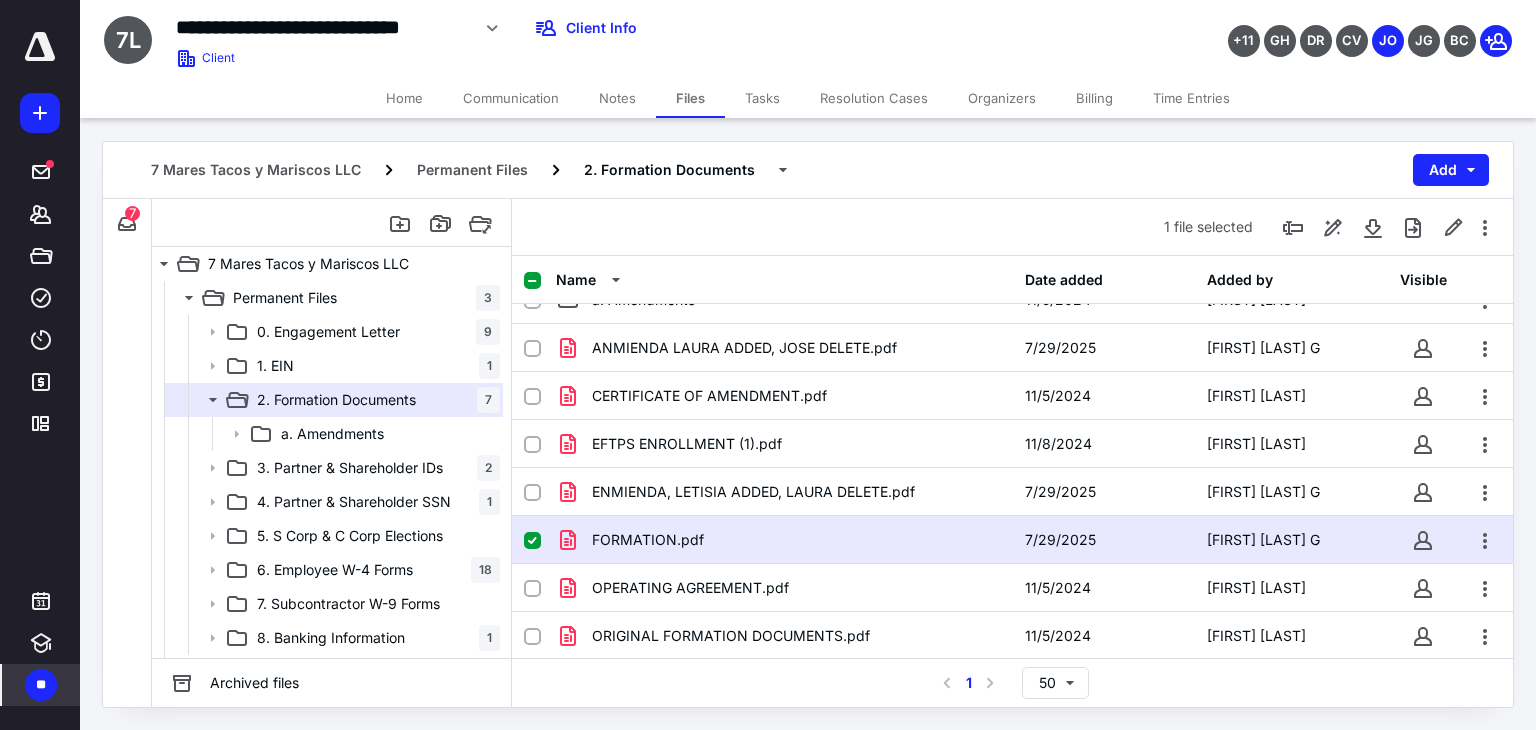 click on "FORMATION.pdf" at bounding box center (784, 540) 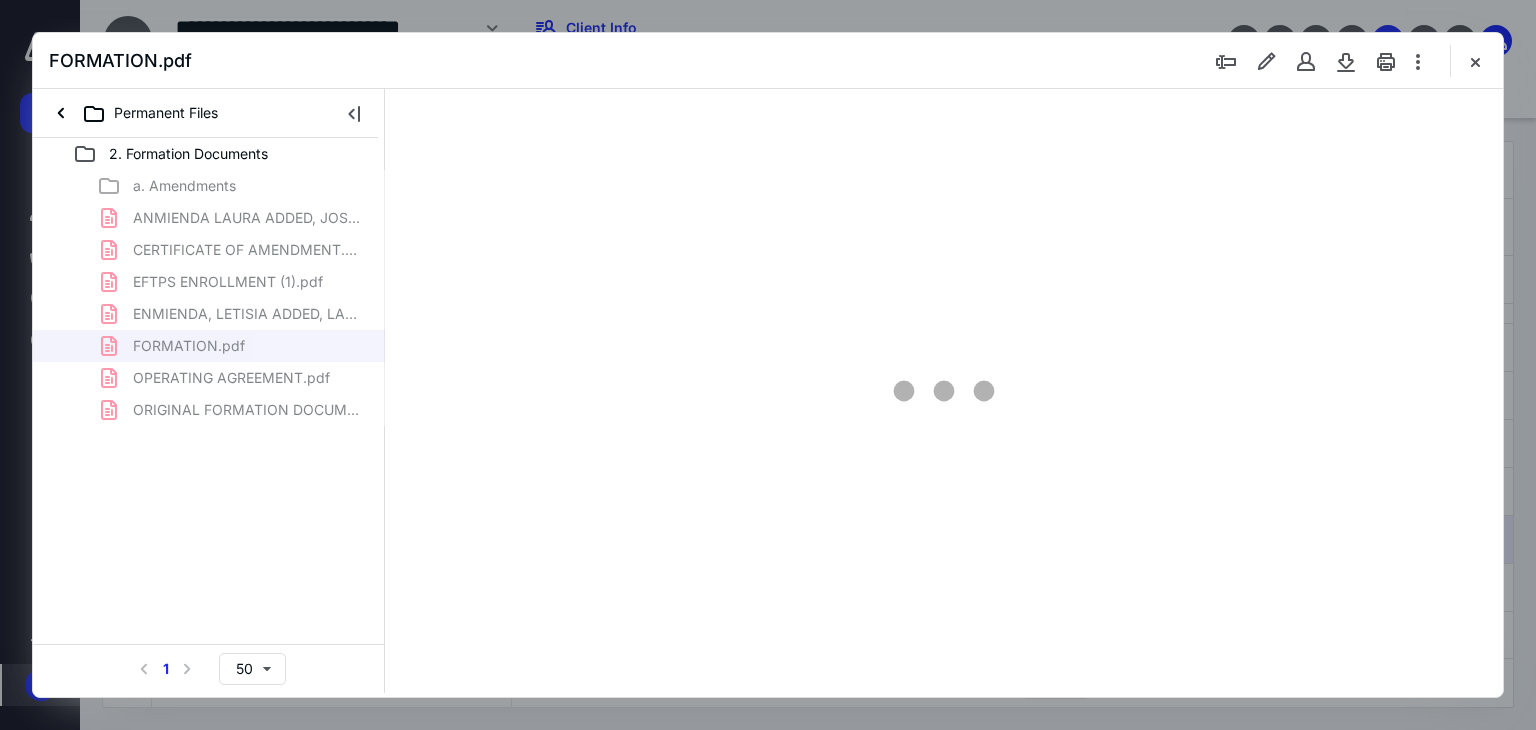 scroll, scrollTop: 0, scrollLeft: 0, axis: both 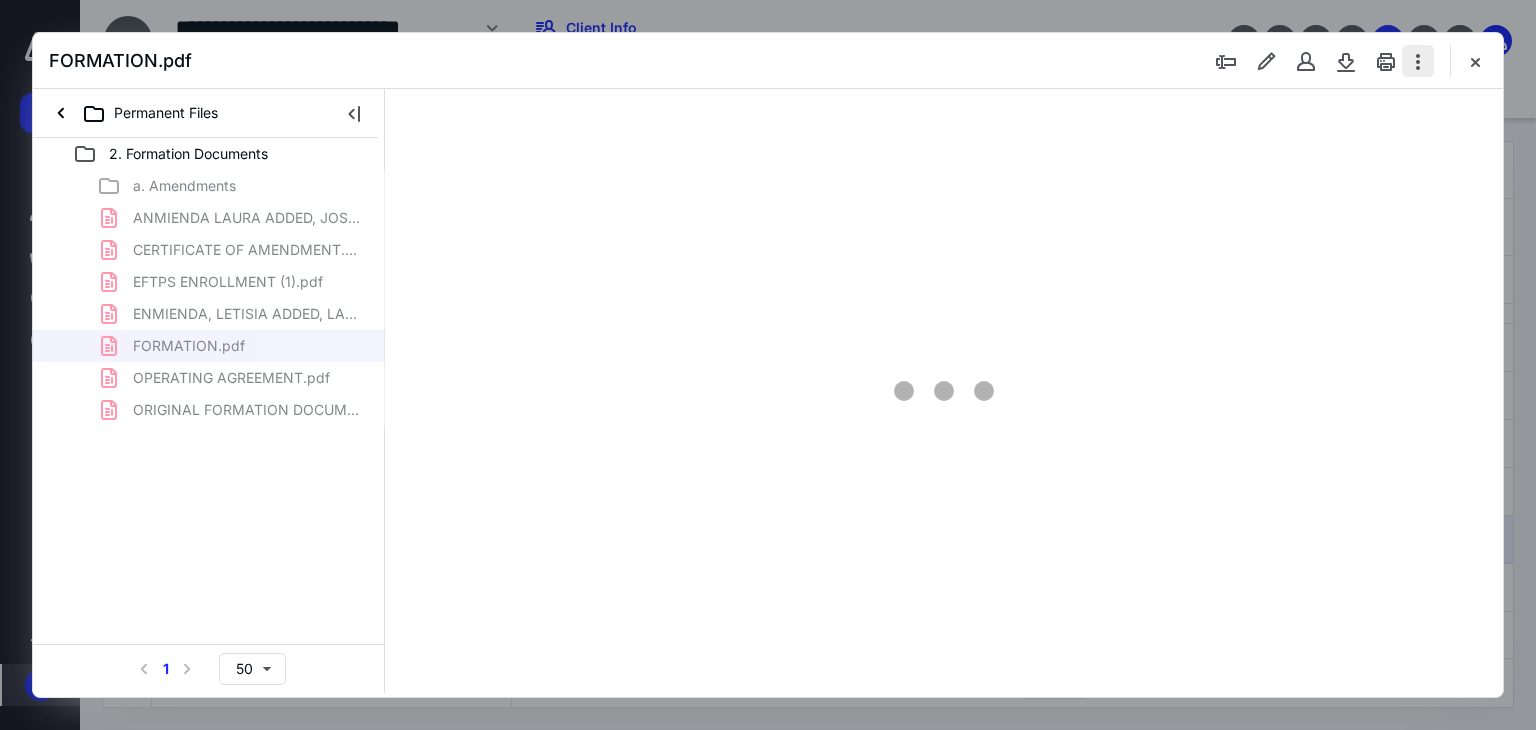 type on "66" 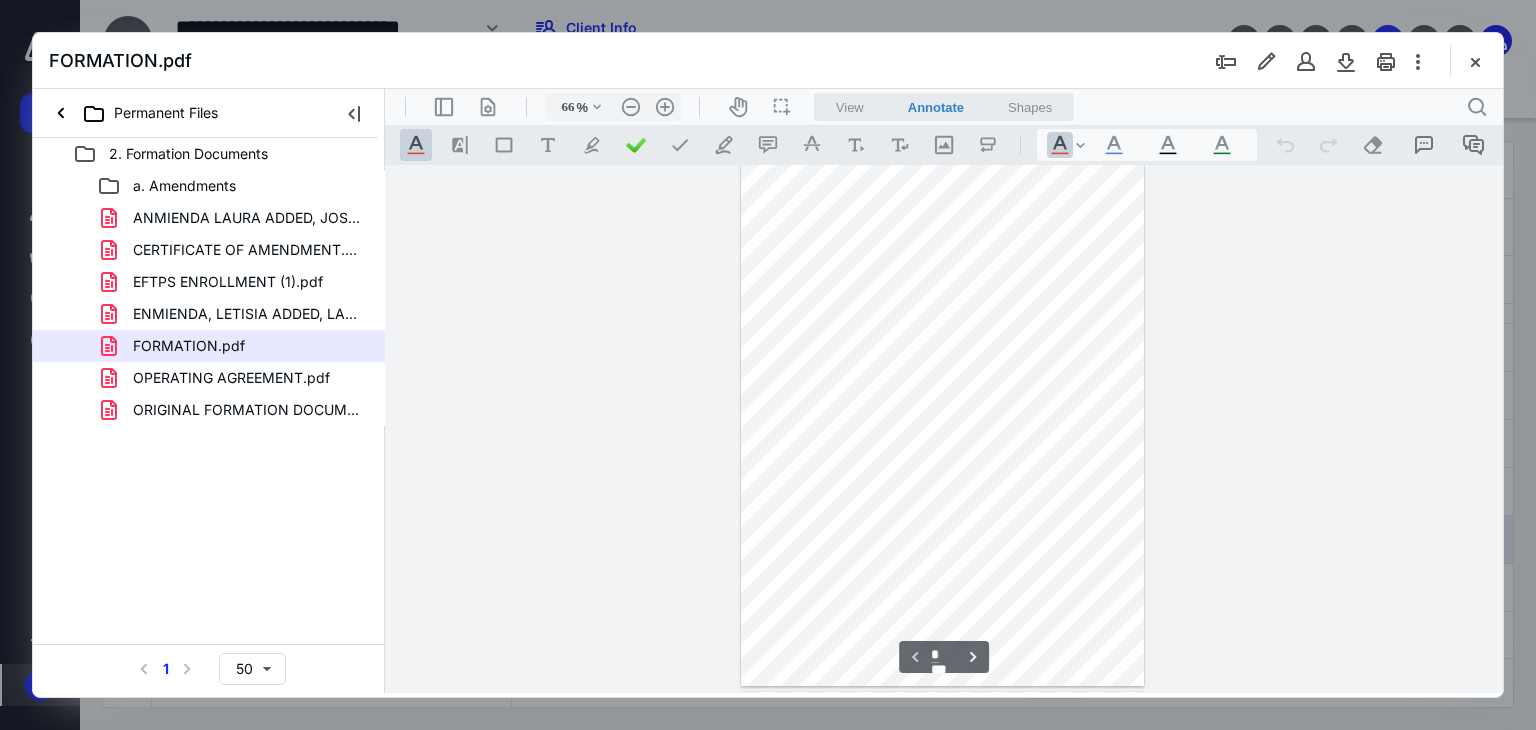 scroll, scrollTop: 0, scrollLeft: 0, axis: both 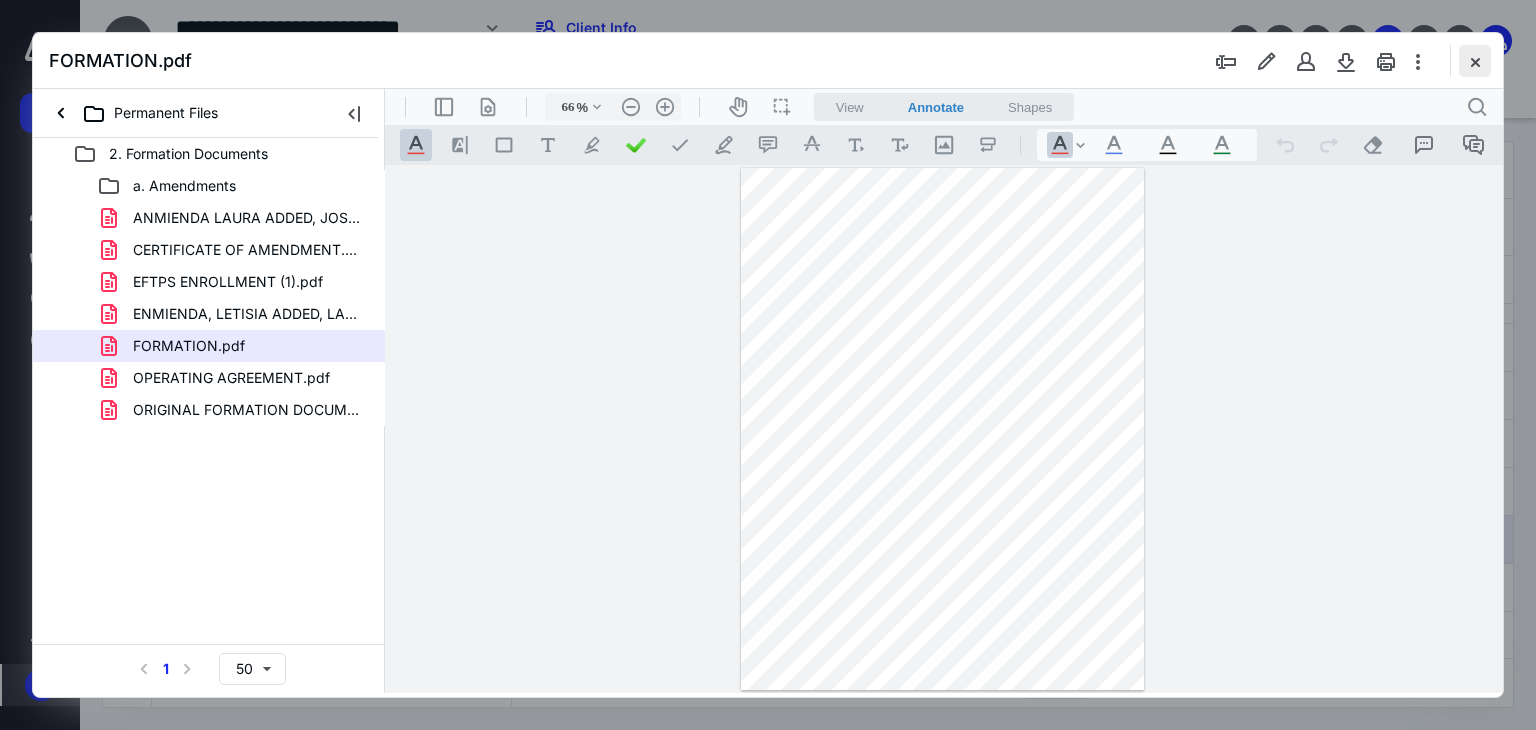 click at bounding box center (1475, 61) 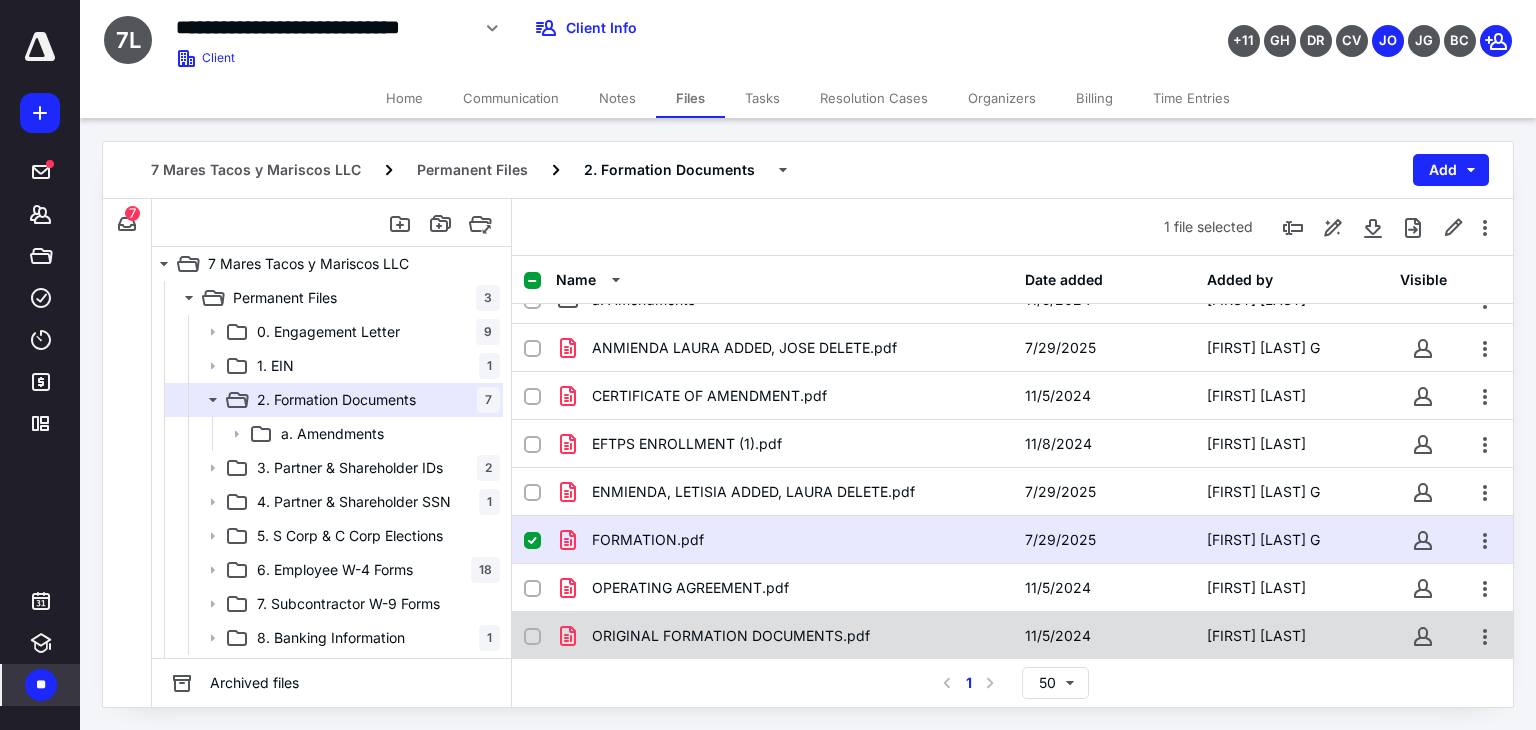 click on "ORIGINAL FORMATION DOCUMENTS.pdf" at bounding box center [731, 636] 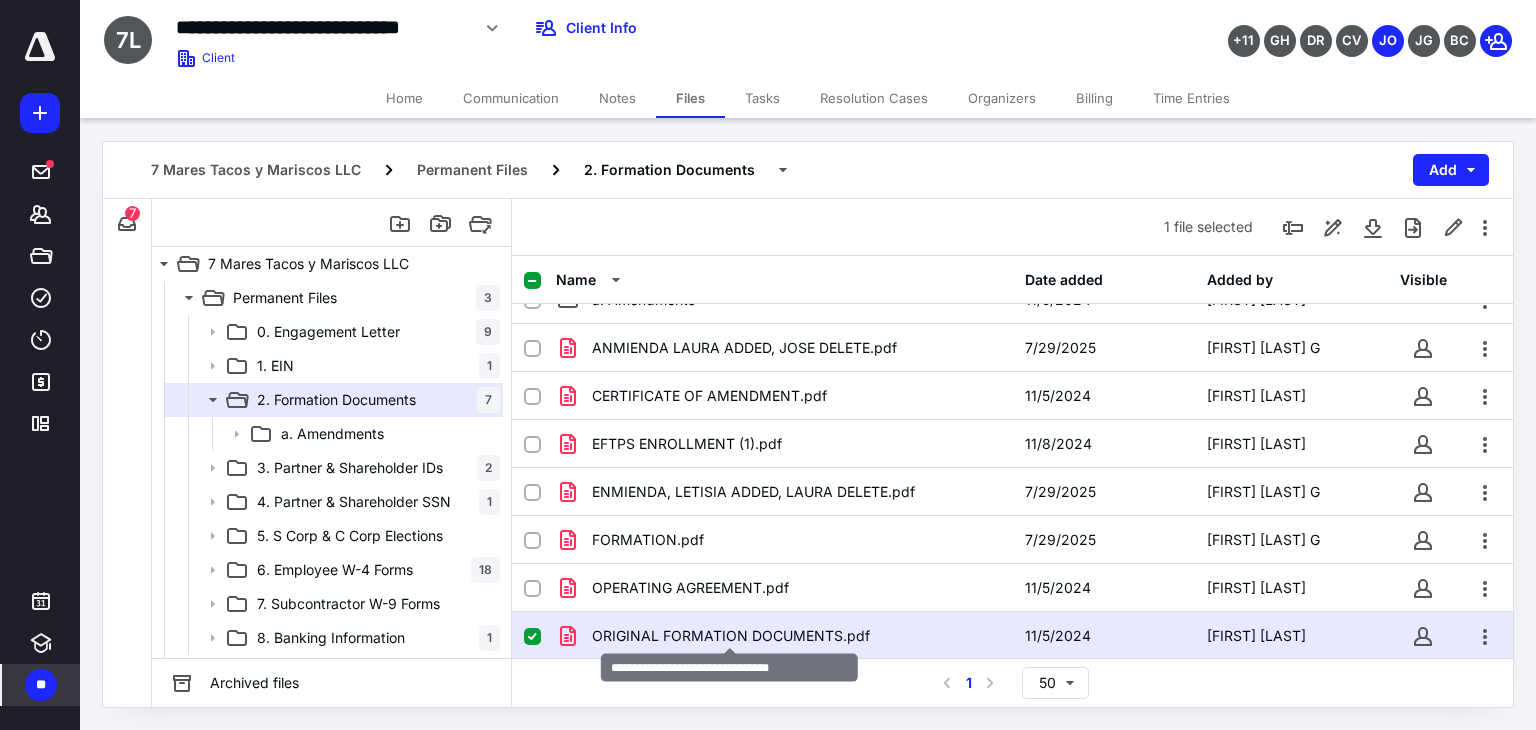 click on "ORIGINAL FORMATION DOCUMENTS.pdf" at bounding box center [731, 636] 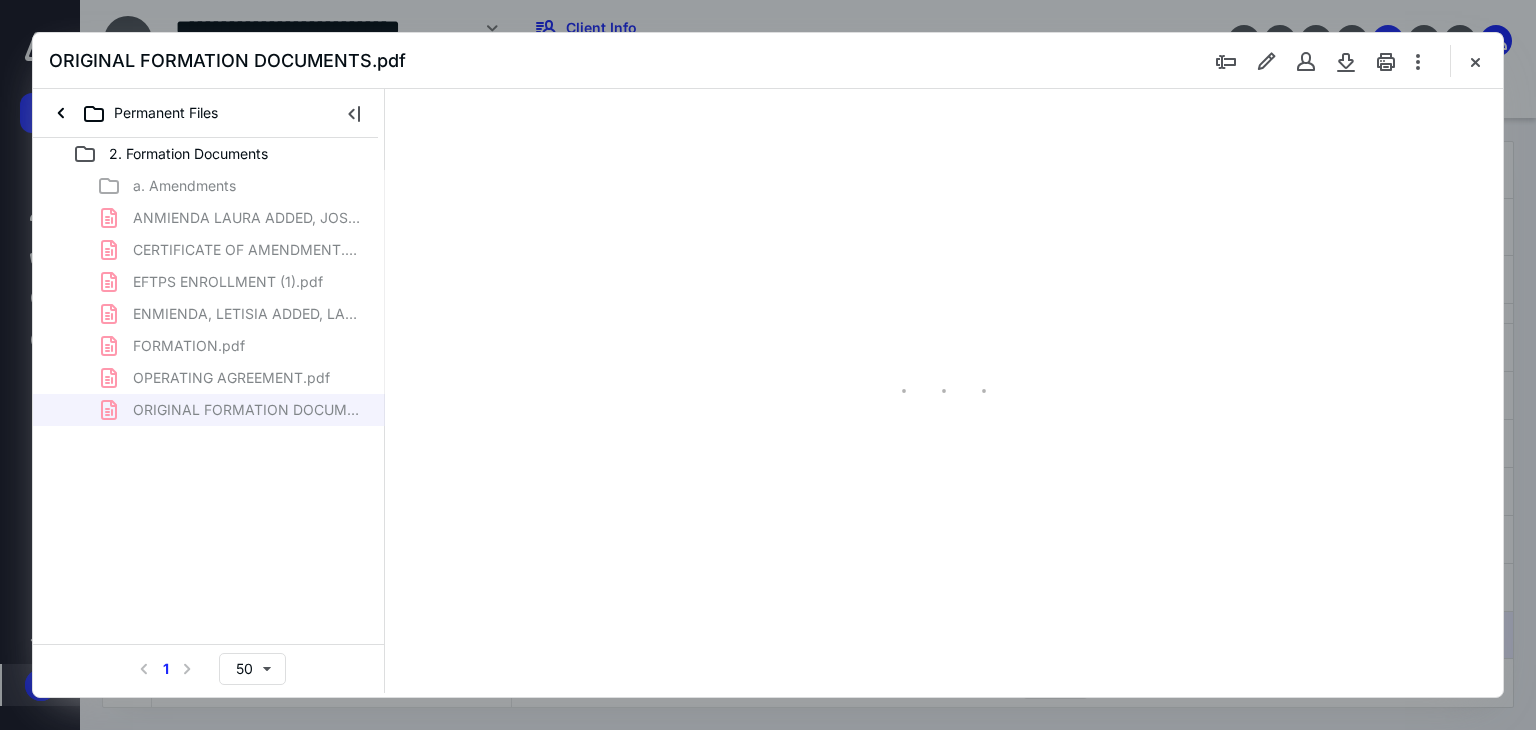 scroll, scrollTop: 0, scrollLeft: 0, axis: both 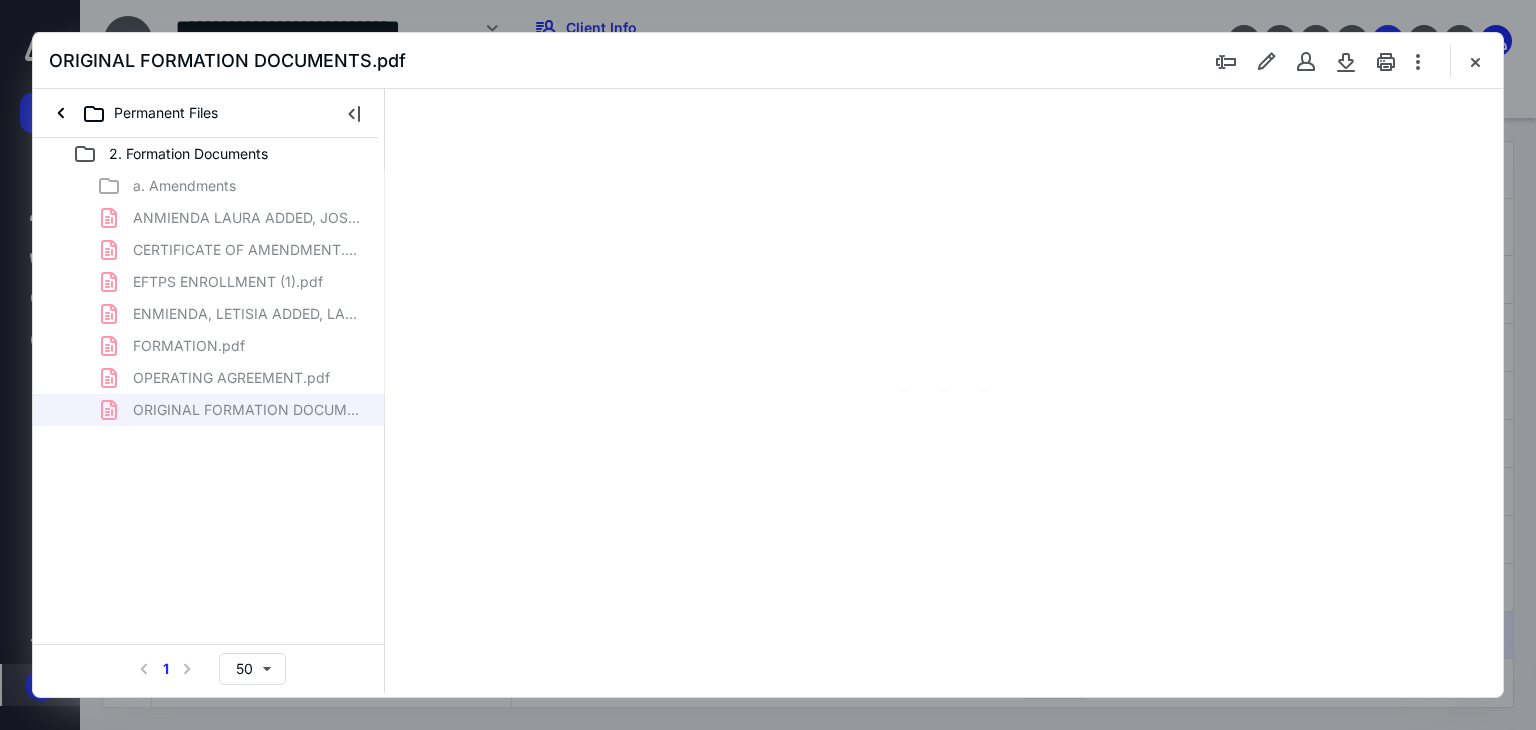 type on "66" 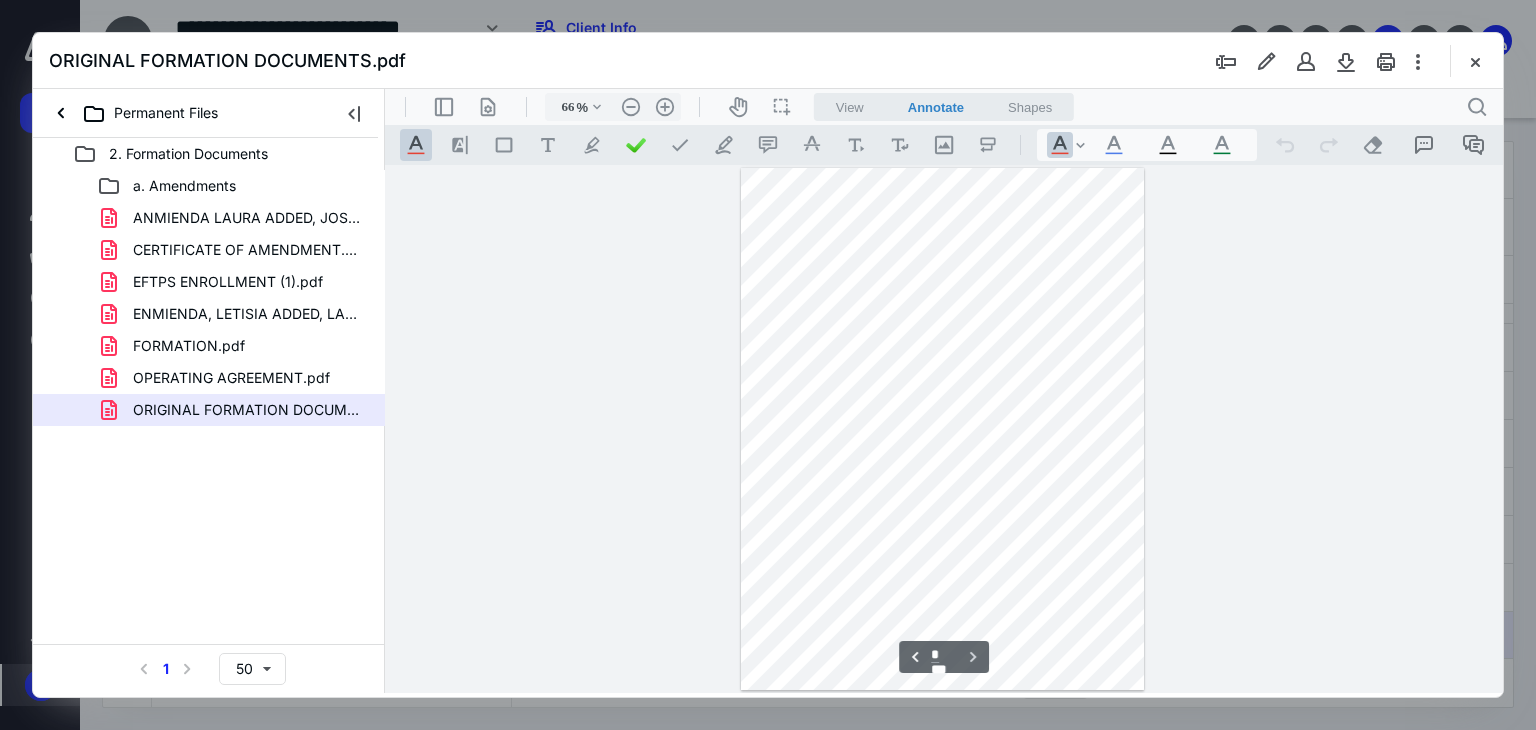 scroll, scrollTop: 1184, scrollLeft: 0, axis: vertical 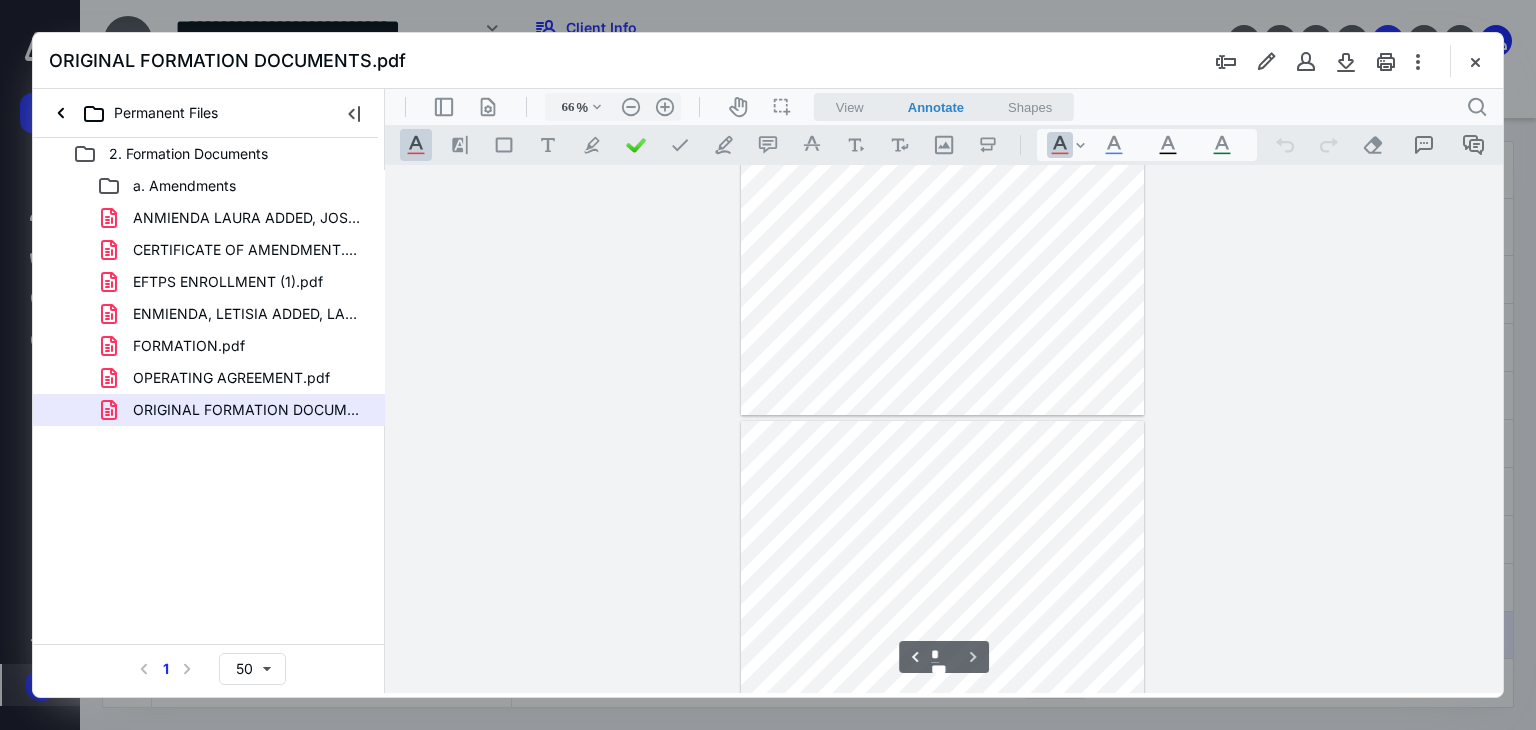 type on "*" 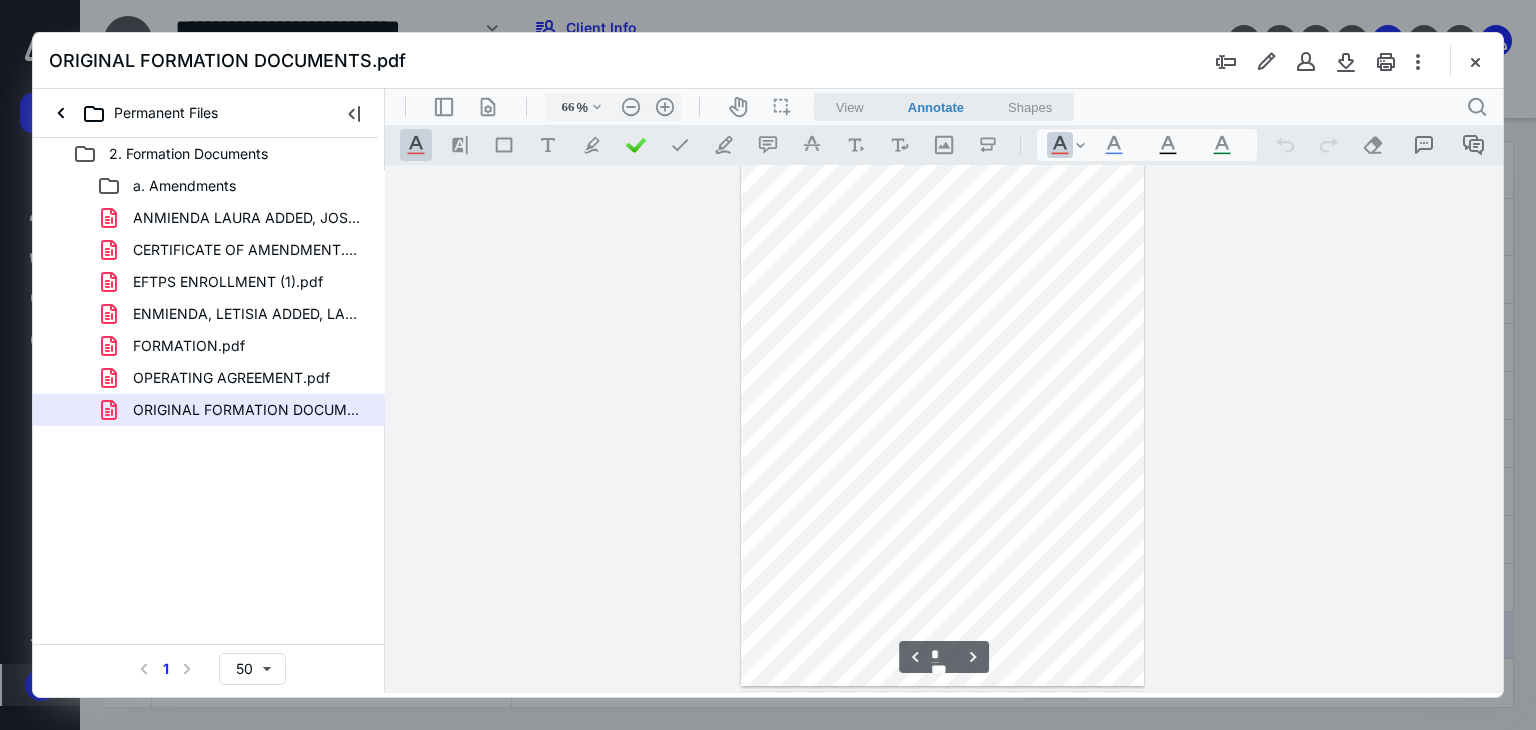 scroll, scrollTop: 984, scrollLeft: 0, axis: vertical 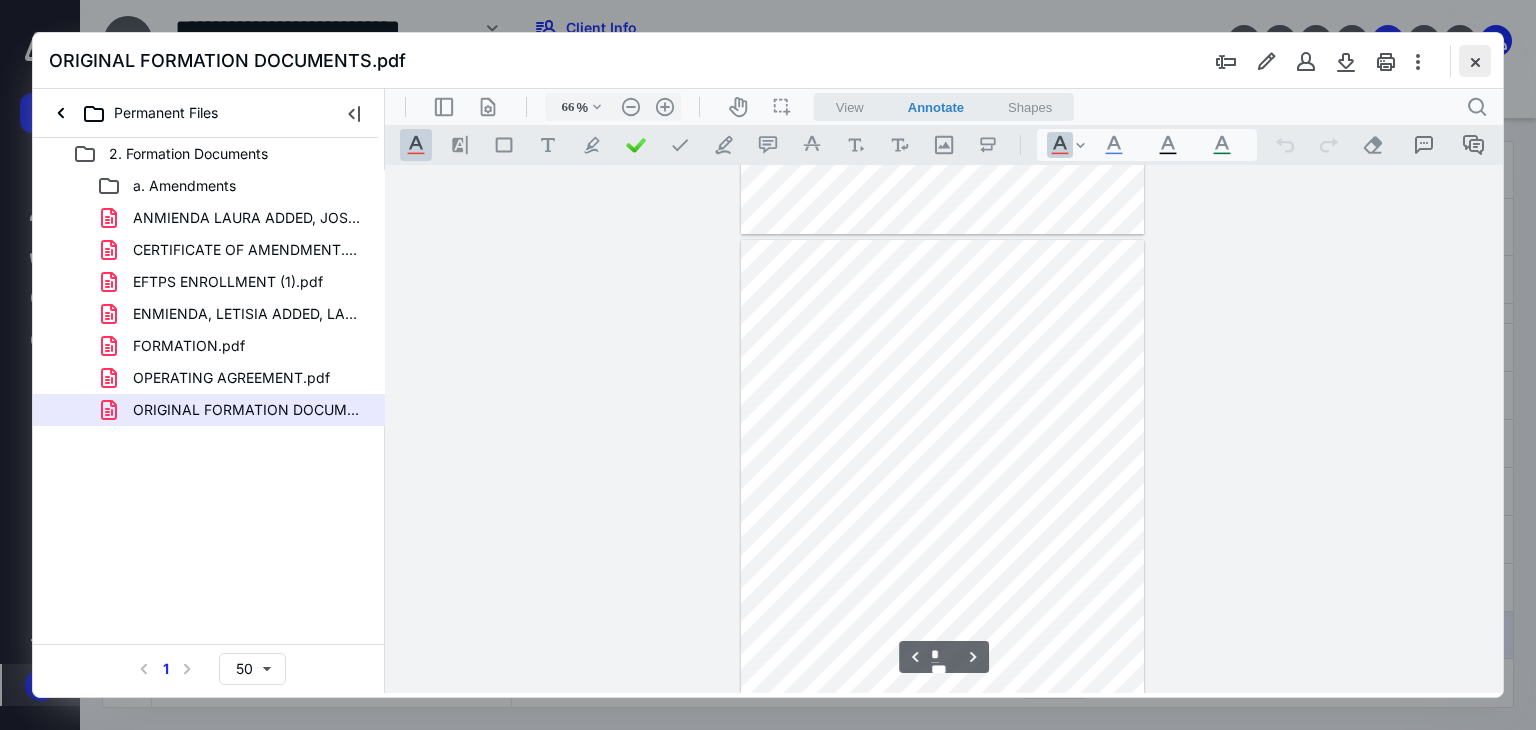 click at bounding box center [1475, 61] 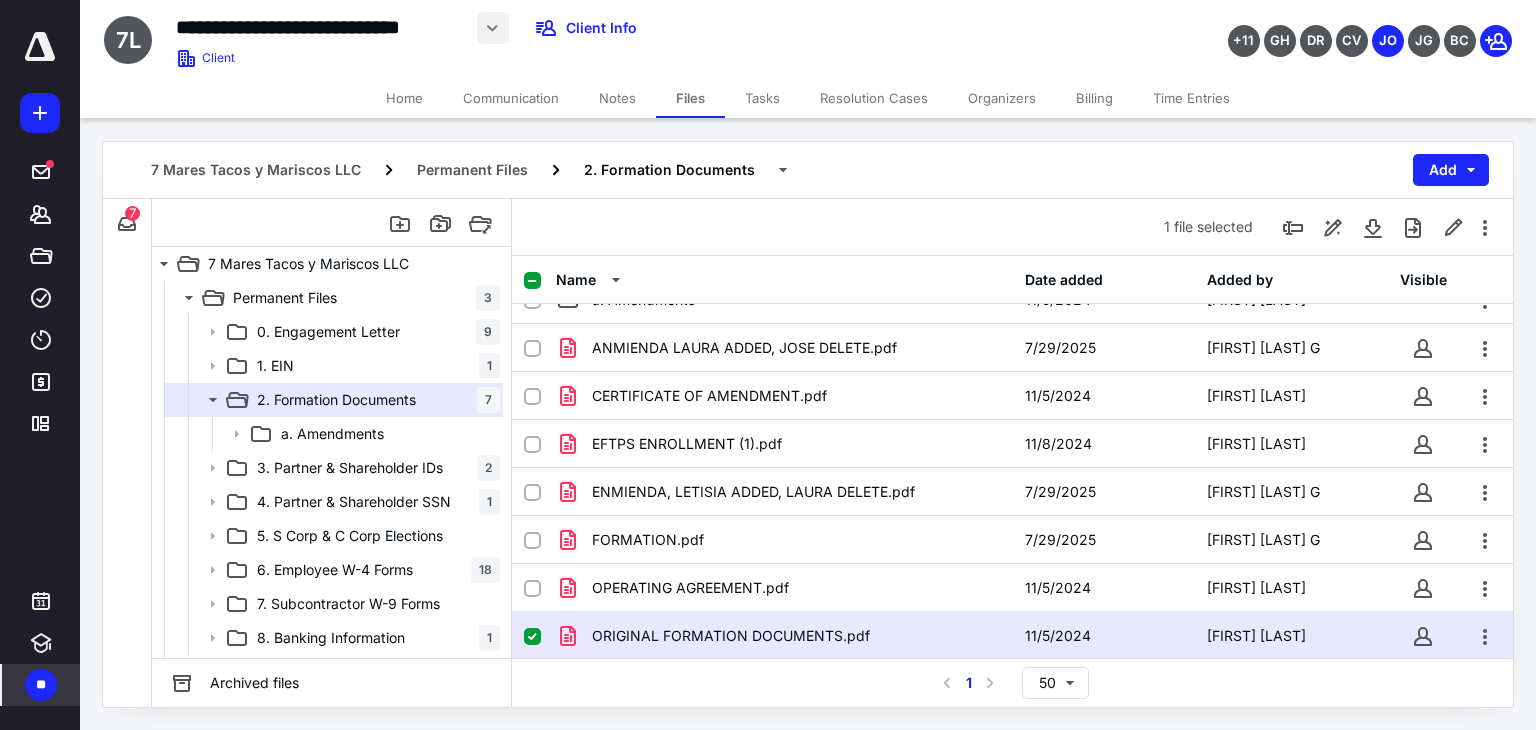 click at bounding box center (493, 28) 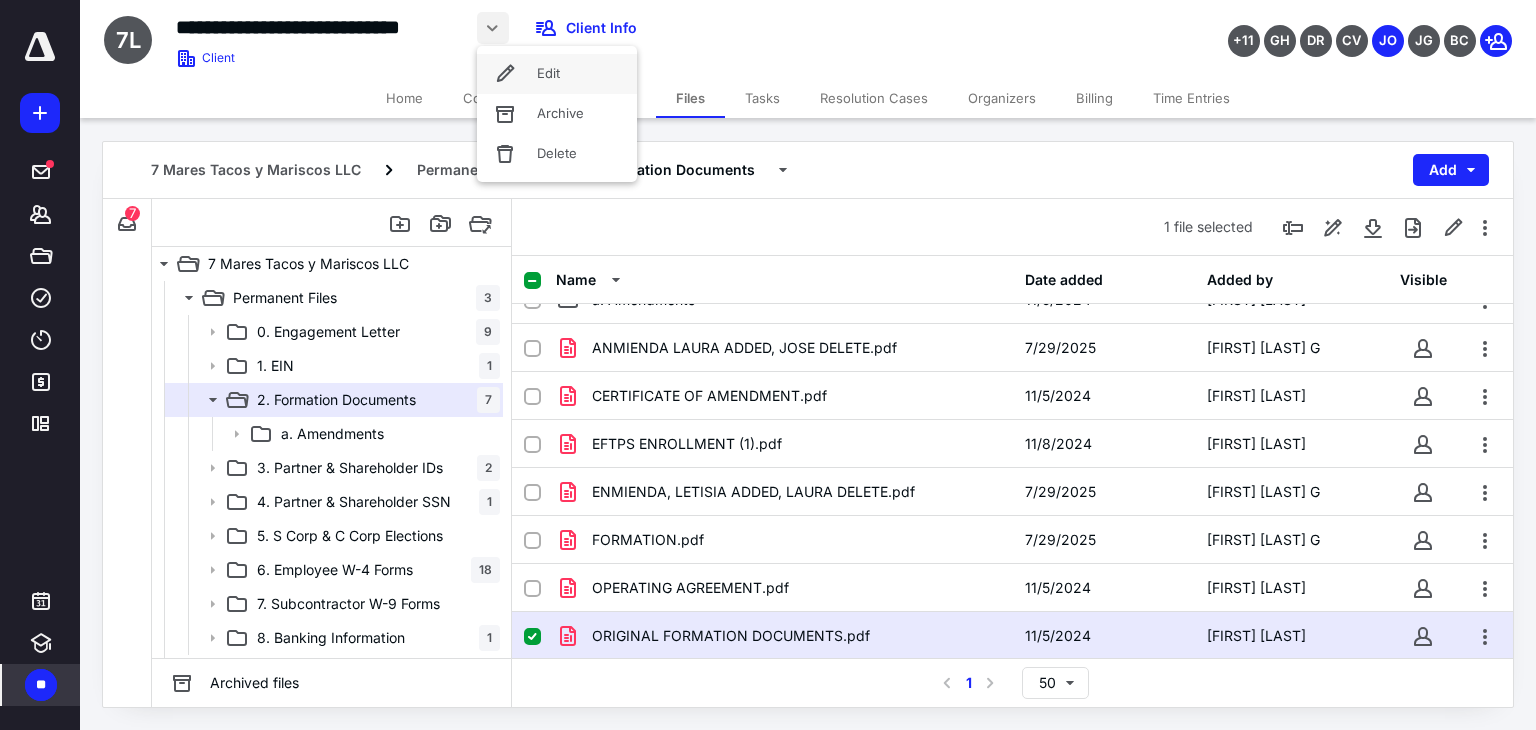 click on "Edit" at bounding box center (557, 74) 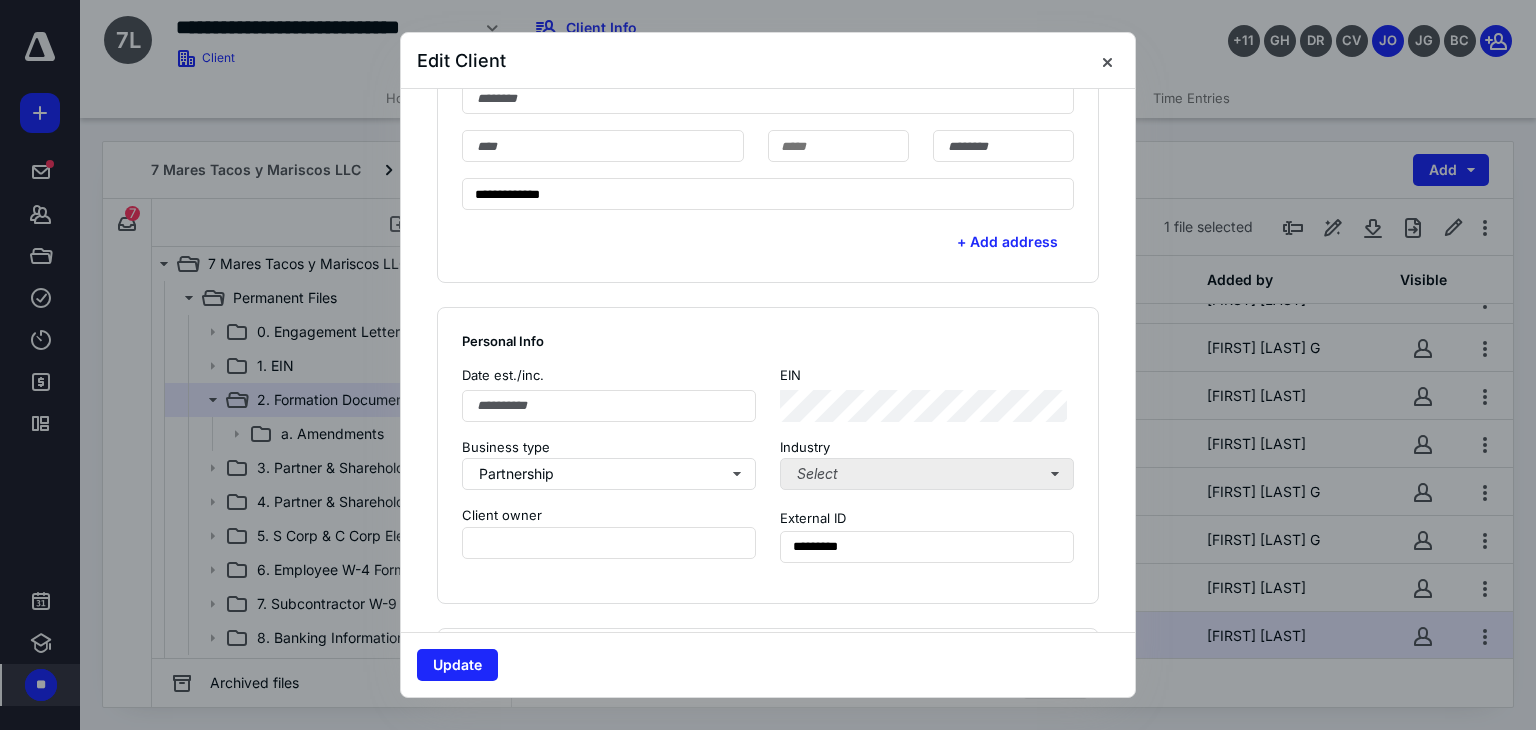 scroll, scrollTop: 900, scrollLeft: 0, axis: vertical 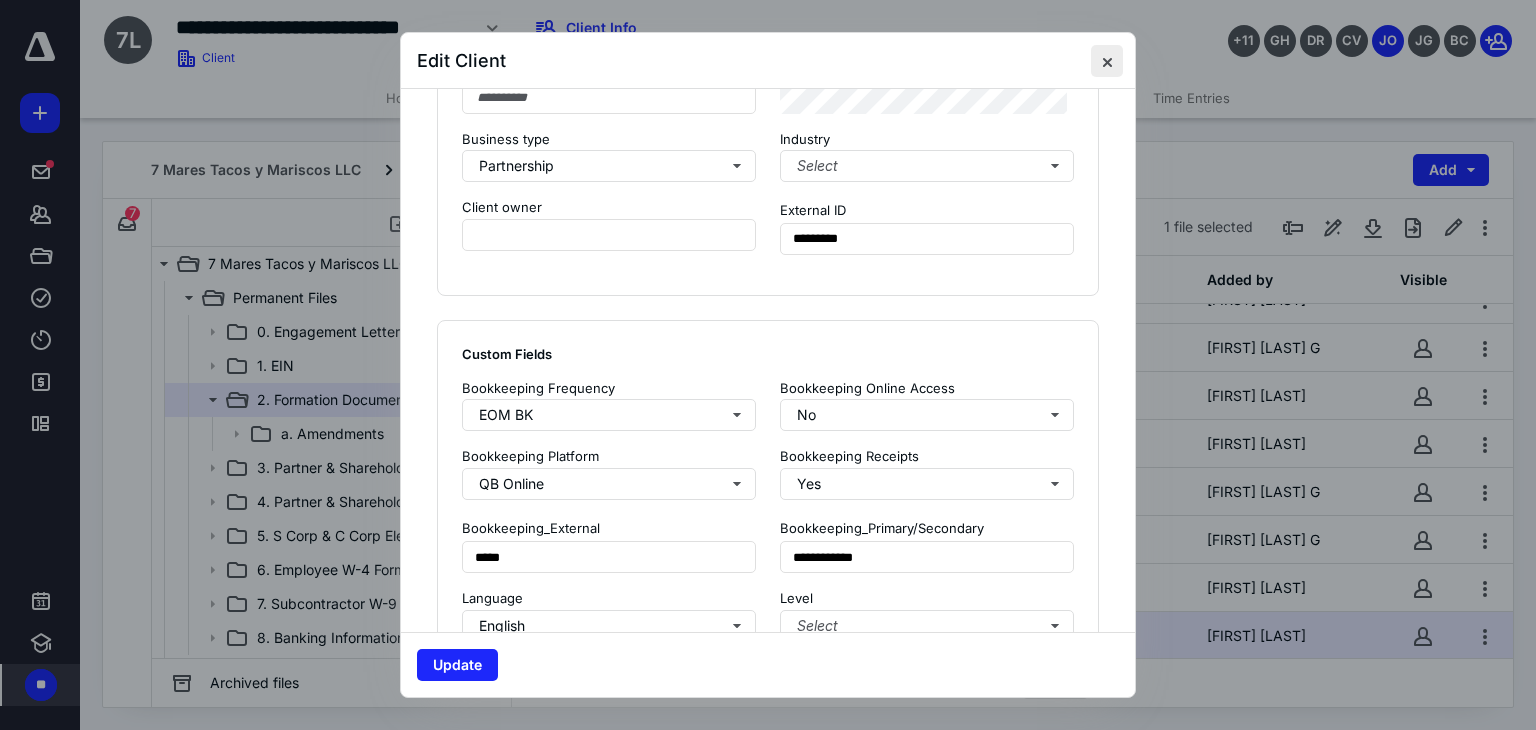 click at bounding box center [1107, 61] 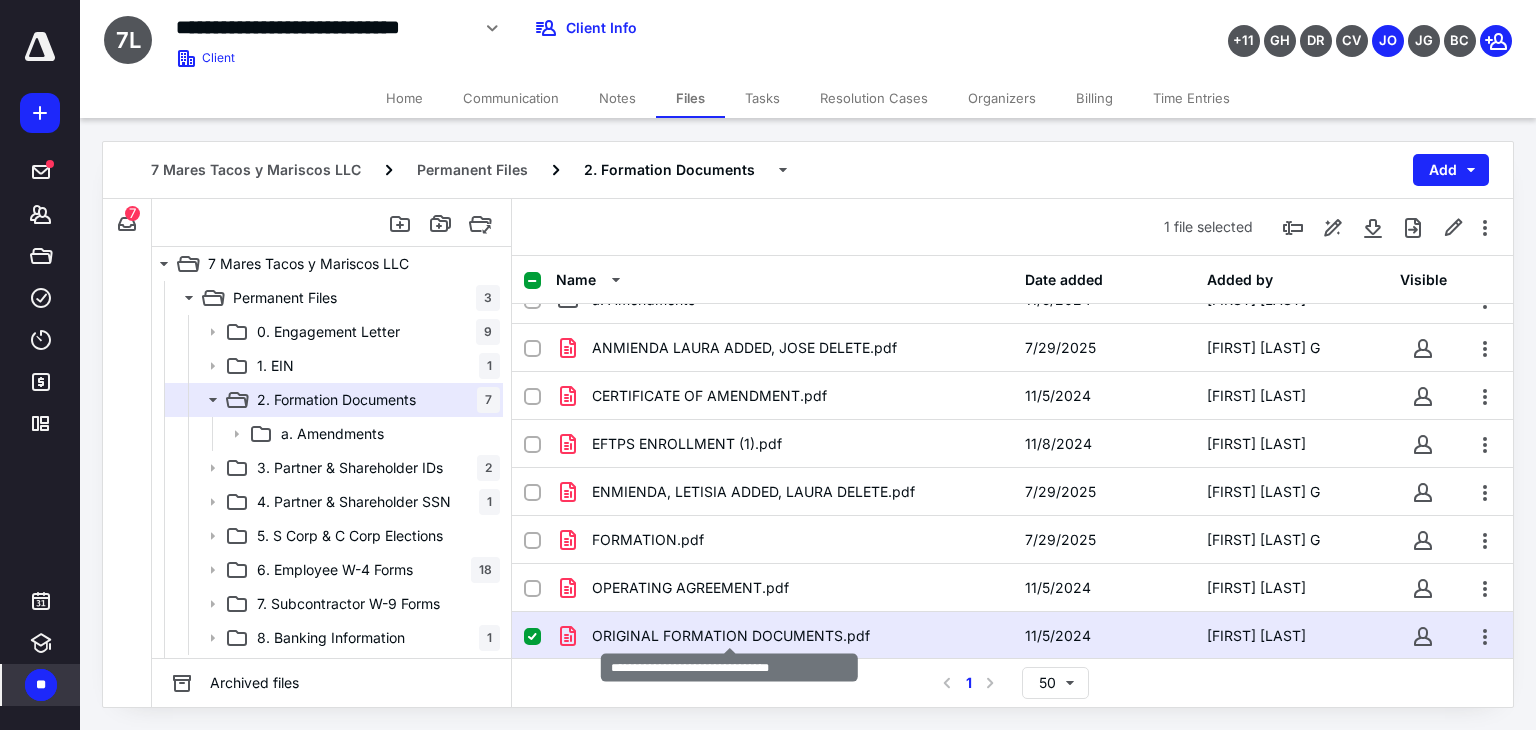 click on "ORIGINAL FORMATION DOCUMENTS.pdf" at bounding box center (731, 636) 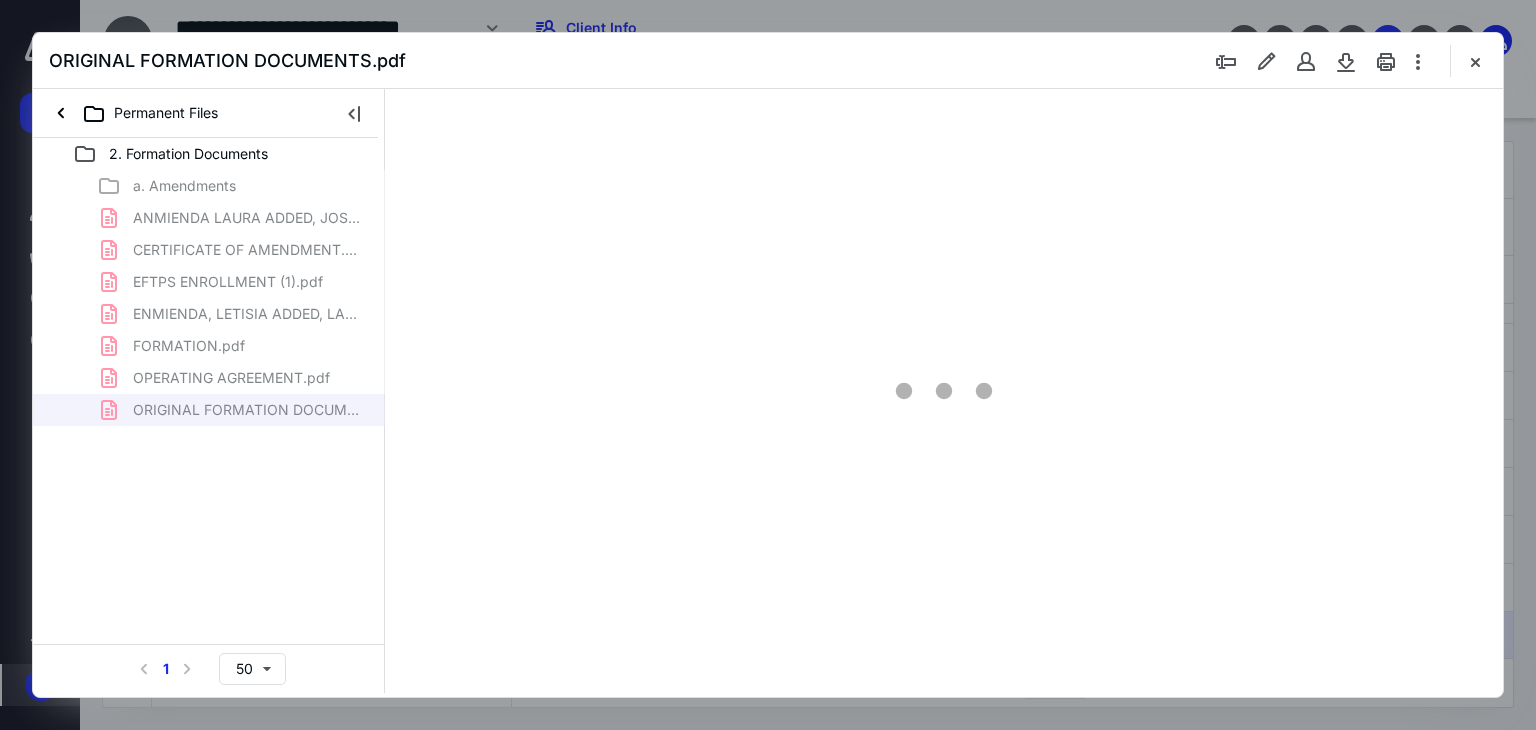 scroll, scrollTop: 0, scrollLeft: 0, axis: both 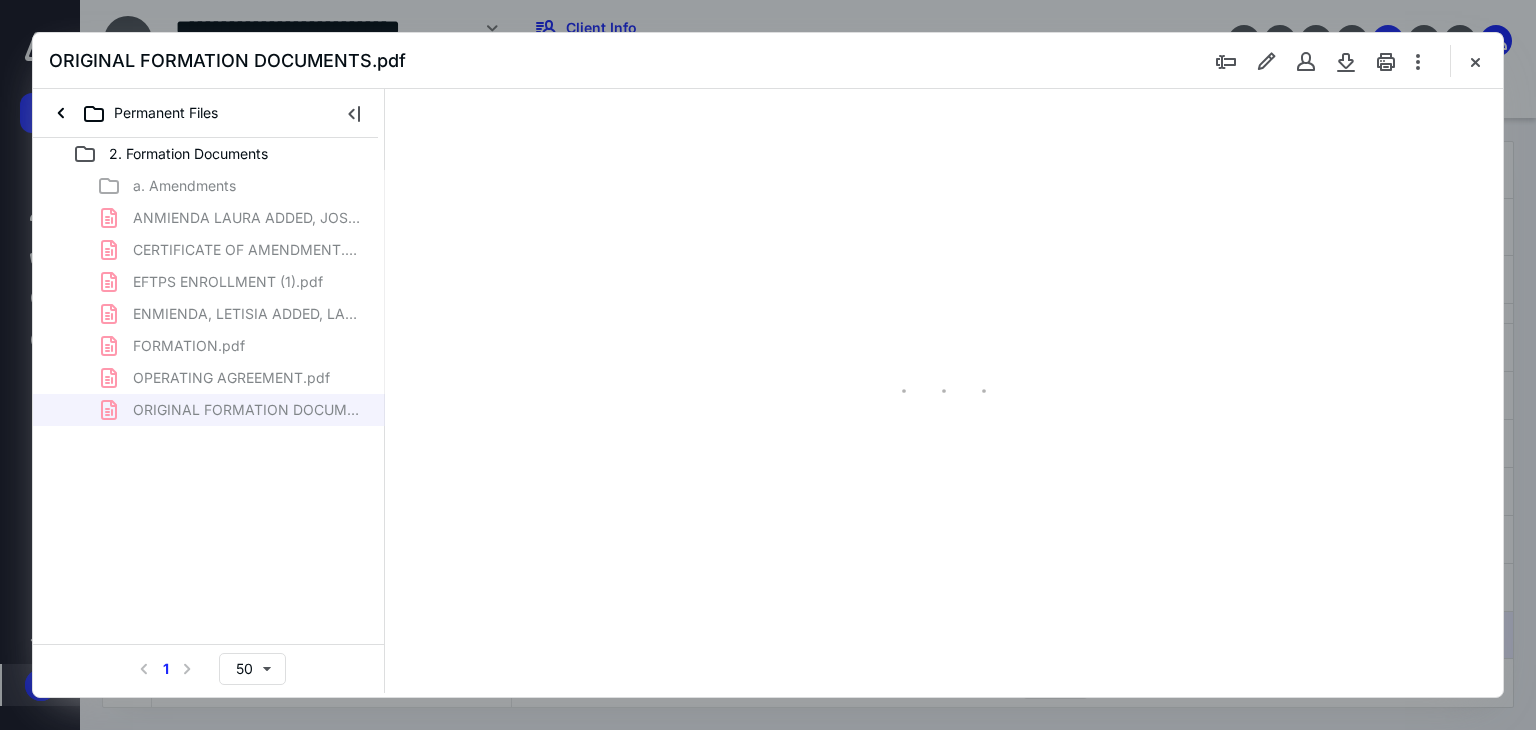 type on "66" 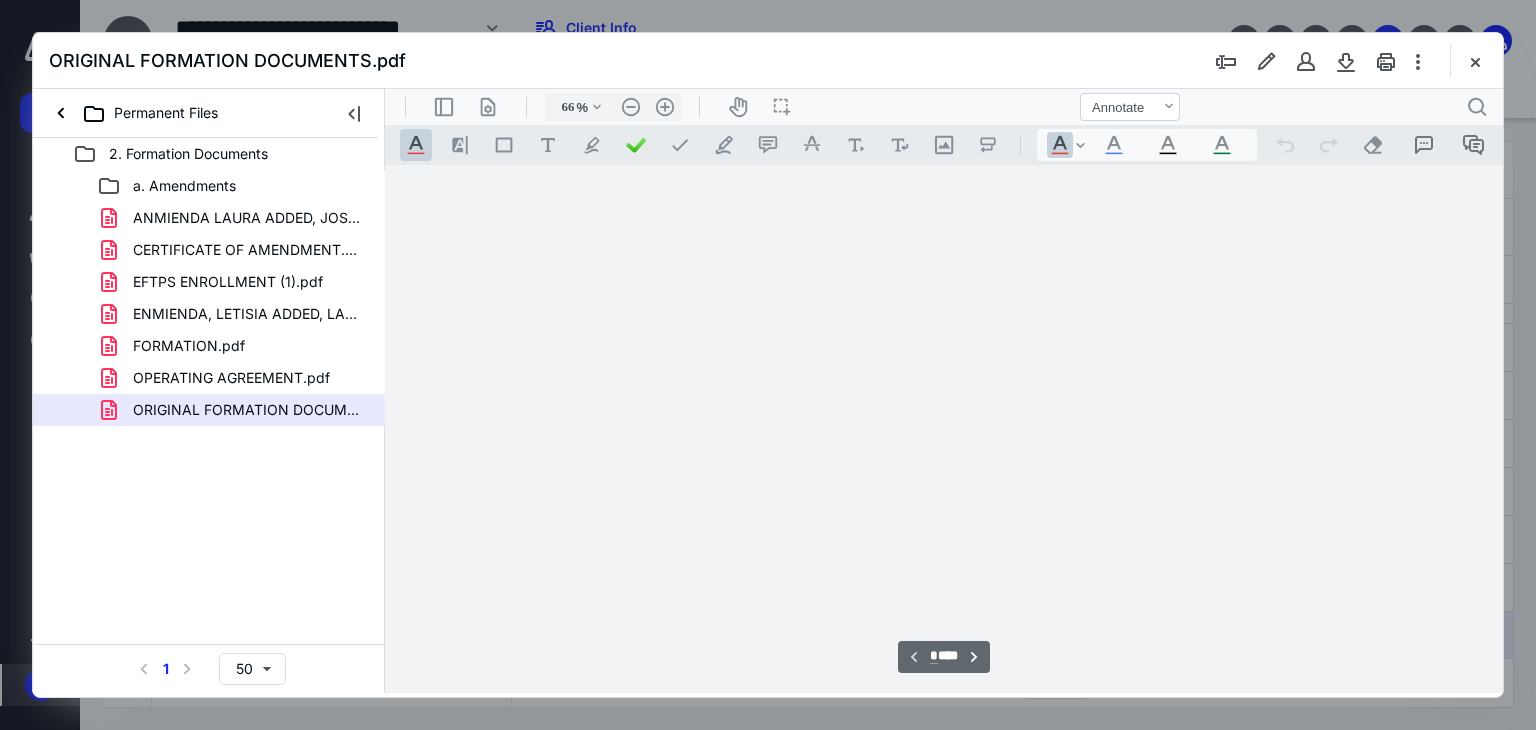 scroll, scrollTop: 79, scrollLeft: 0, axis: vertical 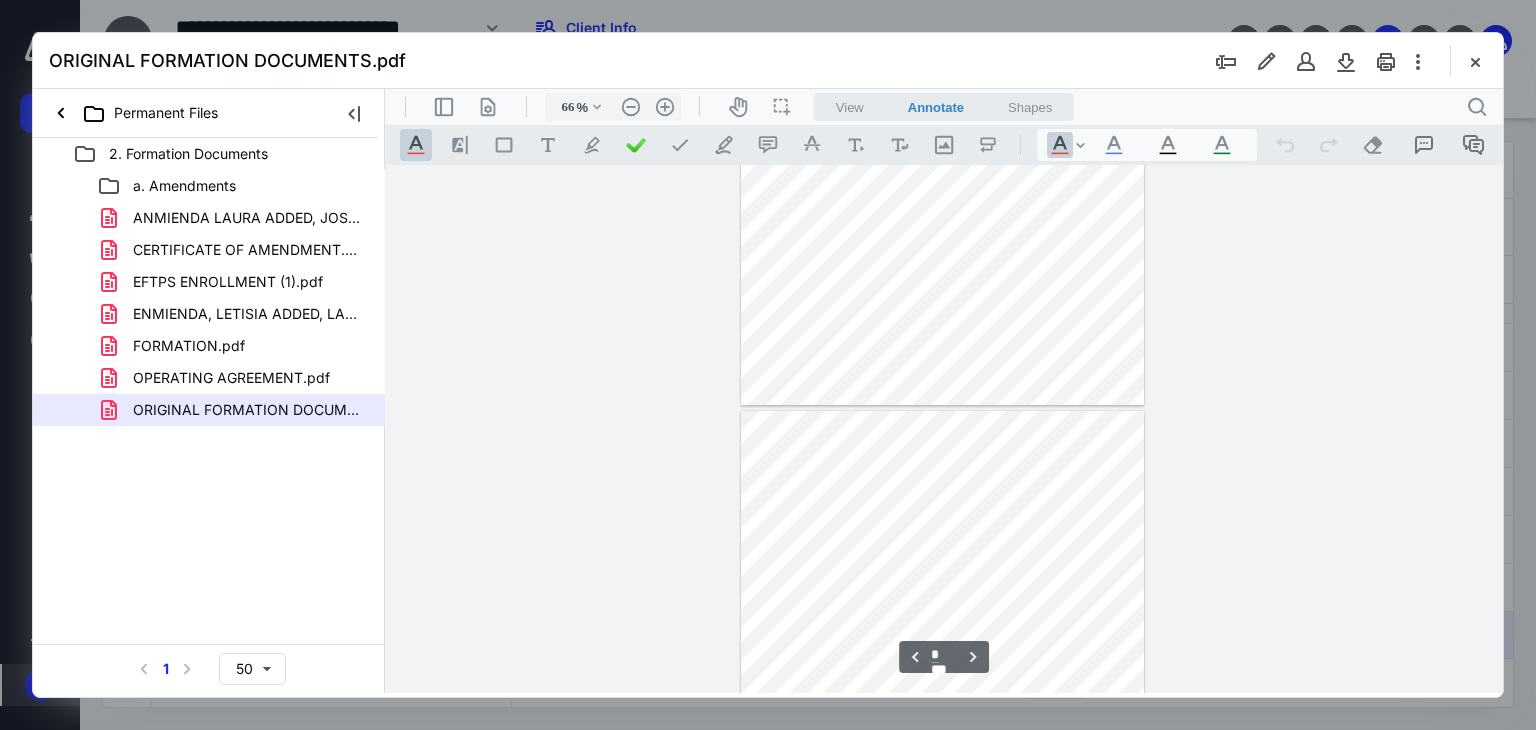 type on "*" 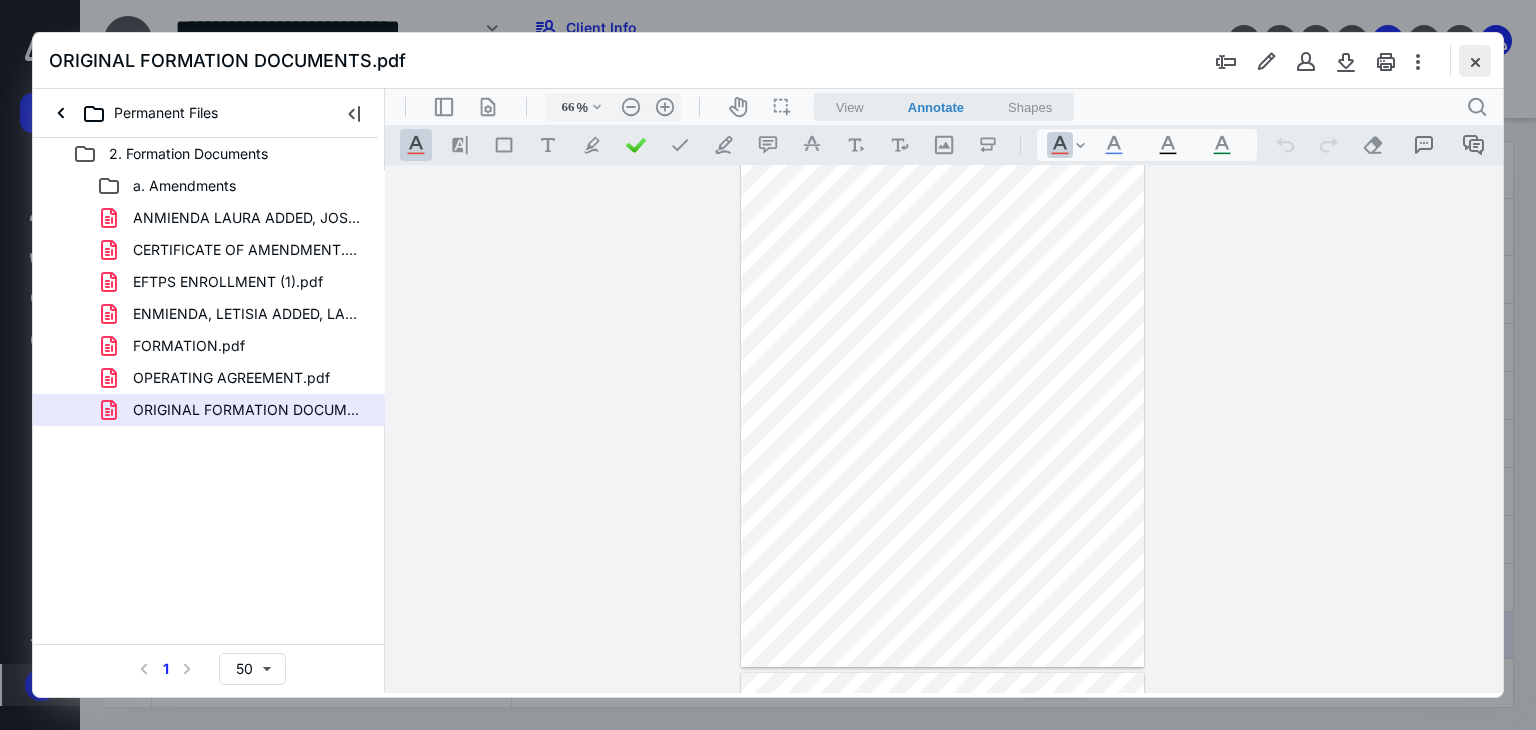 click at bounding box center (1475, 61) 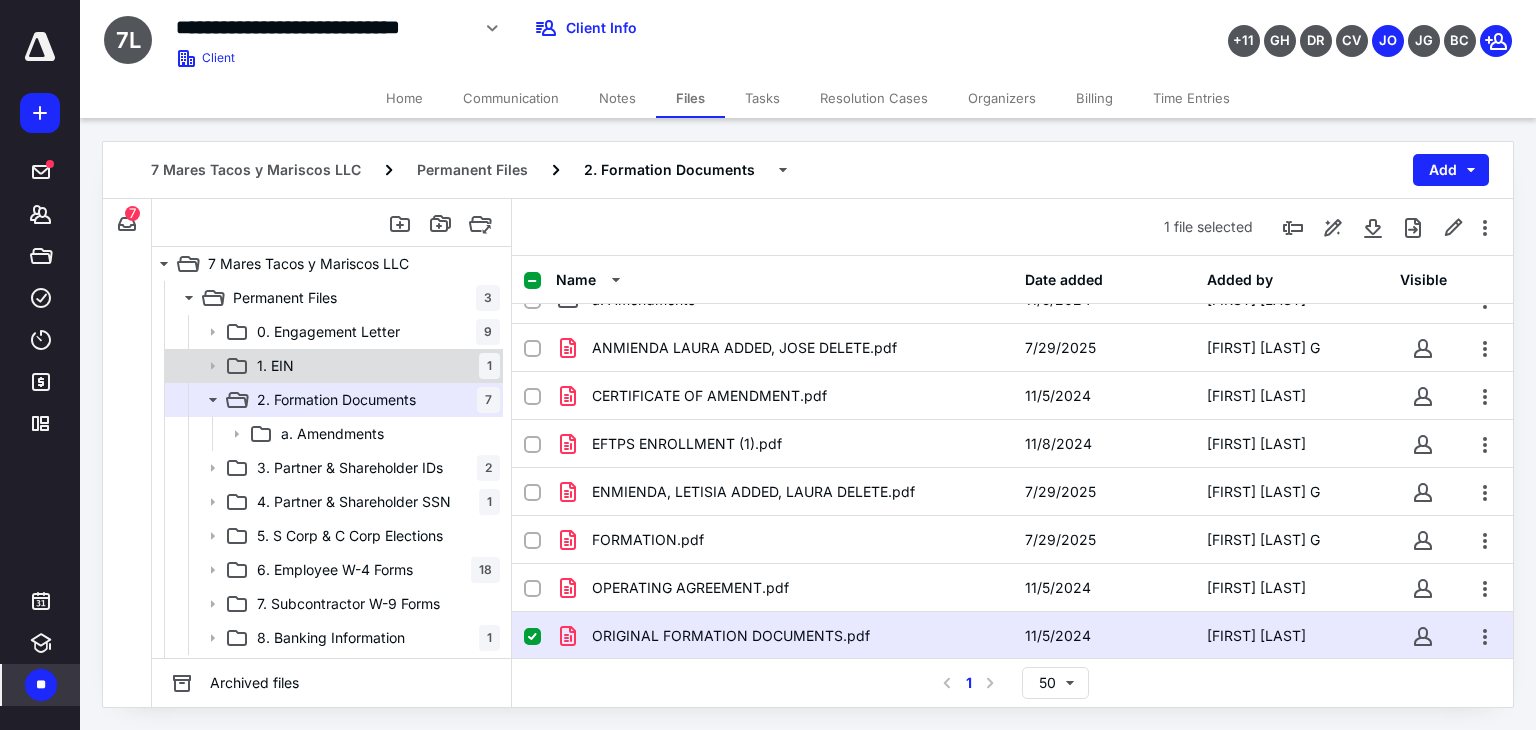 click on "1. EIN 1" at bounding box center [374, 366] 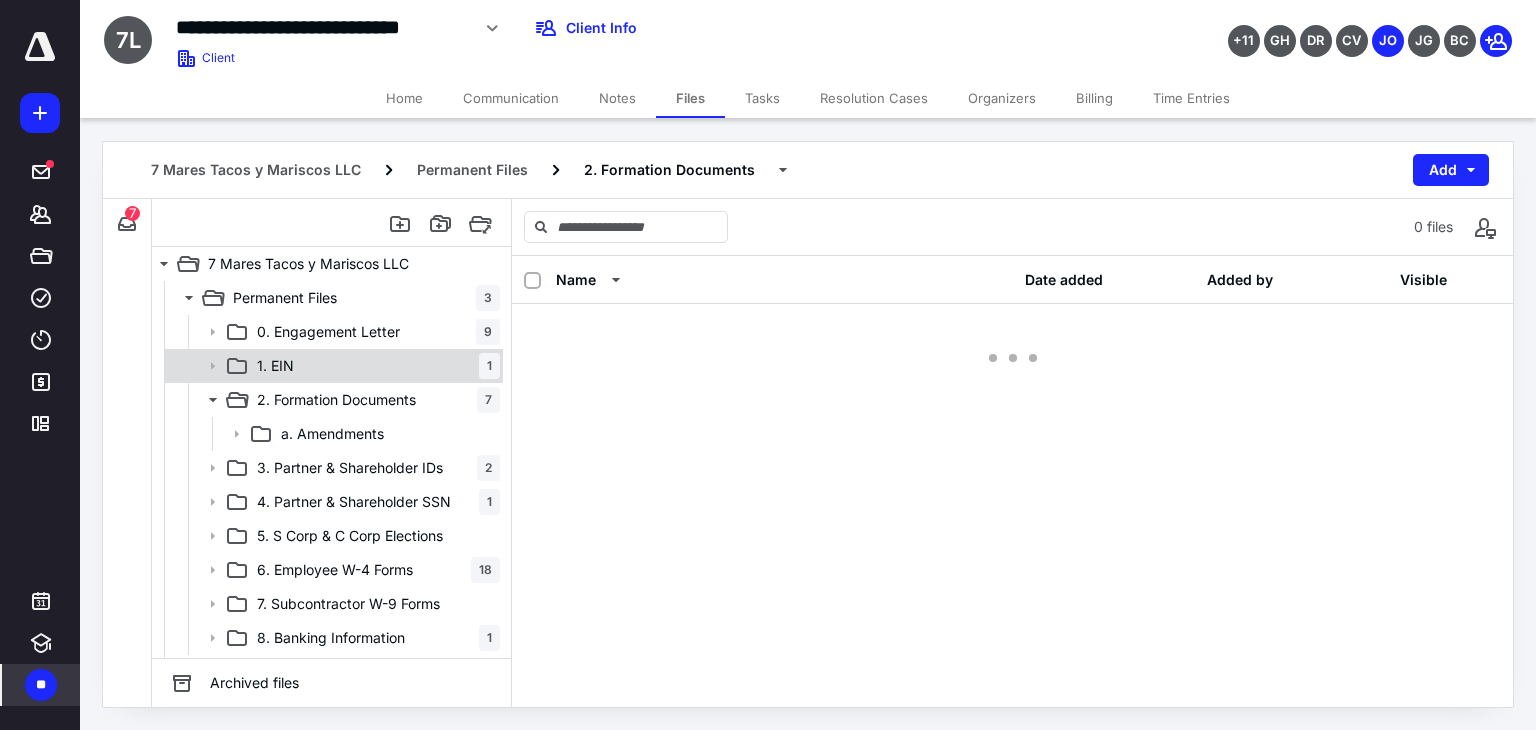 scroll, scrollTop: 0, scrollLeft: 0, axis: both 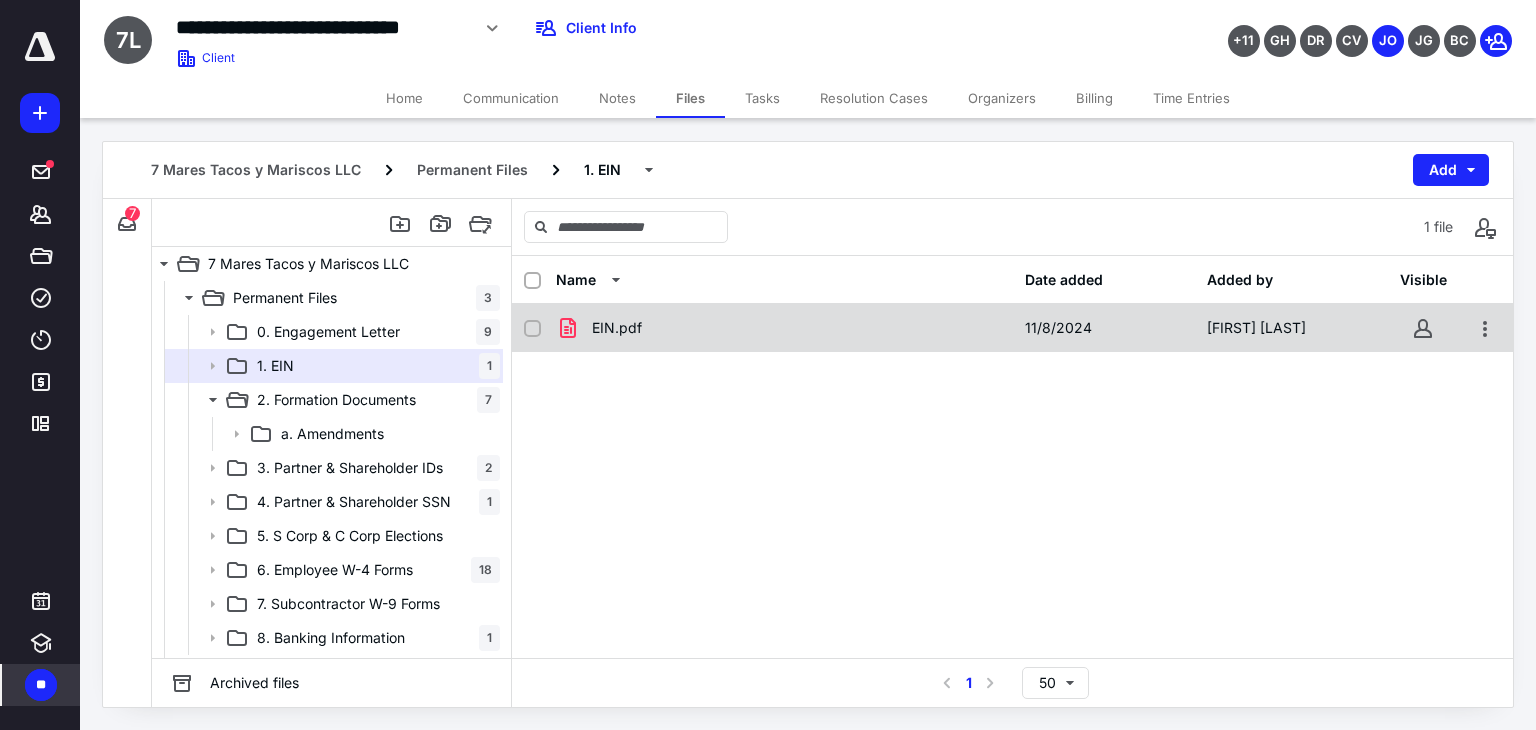 click on "EIN.pdf 11/8/2024 [FIRST] [LAST]" at bounding box center (1012, 328) 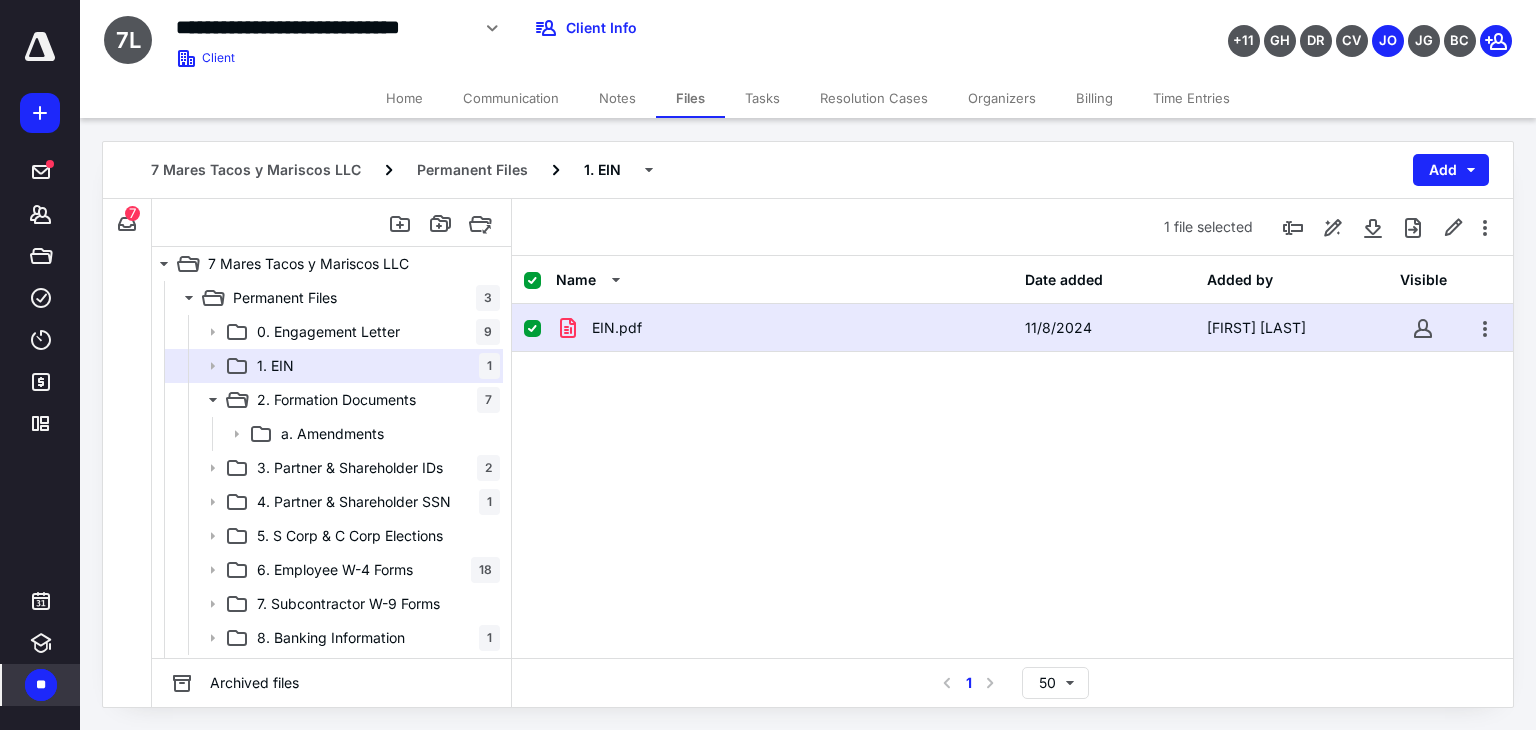 click on "EIN.pdf 11/8/2024 [FIRST] [LAST]" at bounding box center [1012, 328] 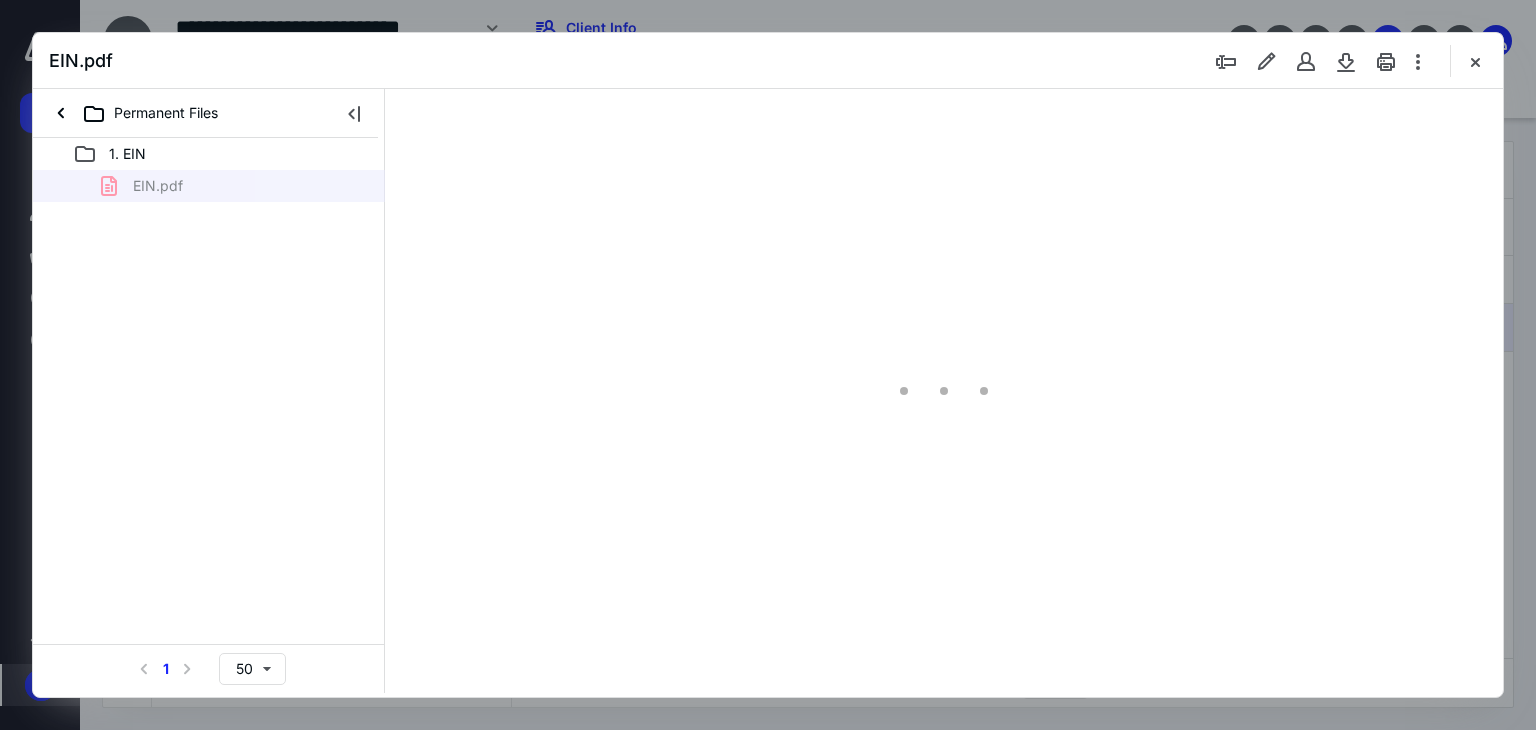 scroll, scrollTop: 0, scrollLeft: 0, axis: both 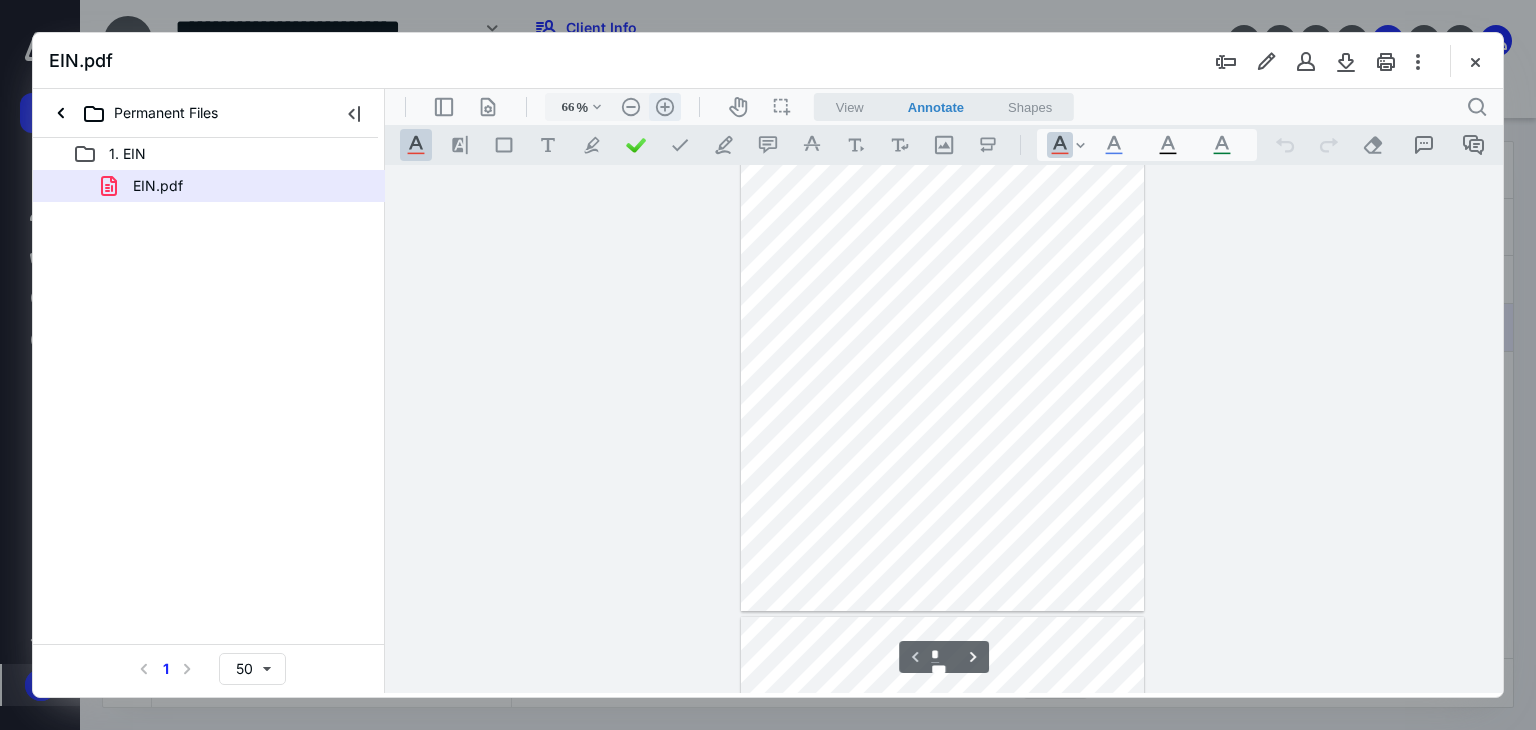 click on ".cls-1{fill:#abb0c4;} icon - header - zoom - in - line" at bounding box center [665, 107] 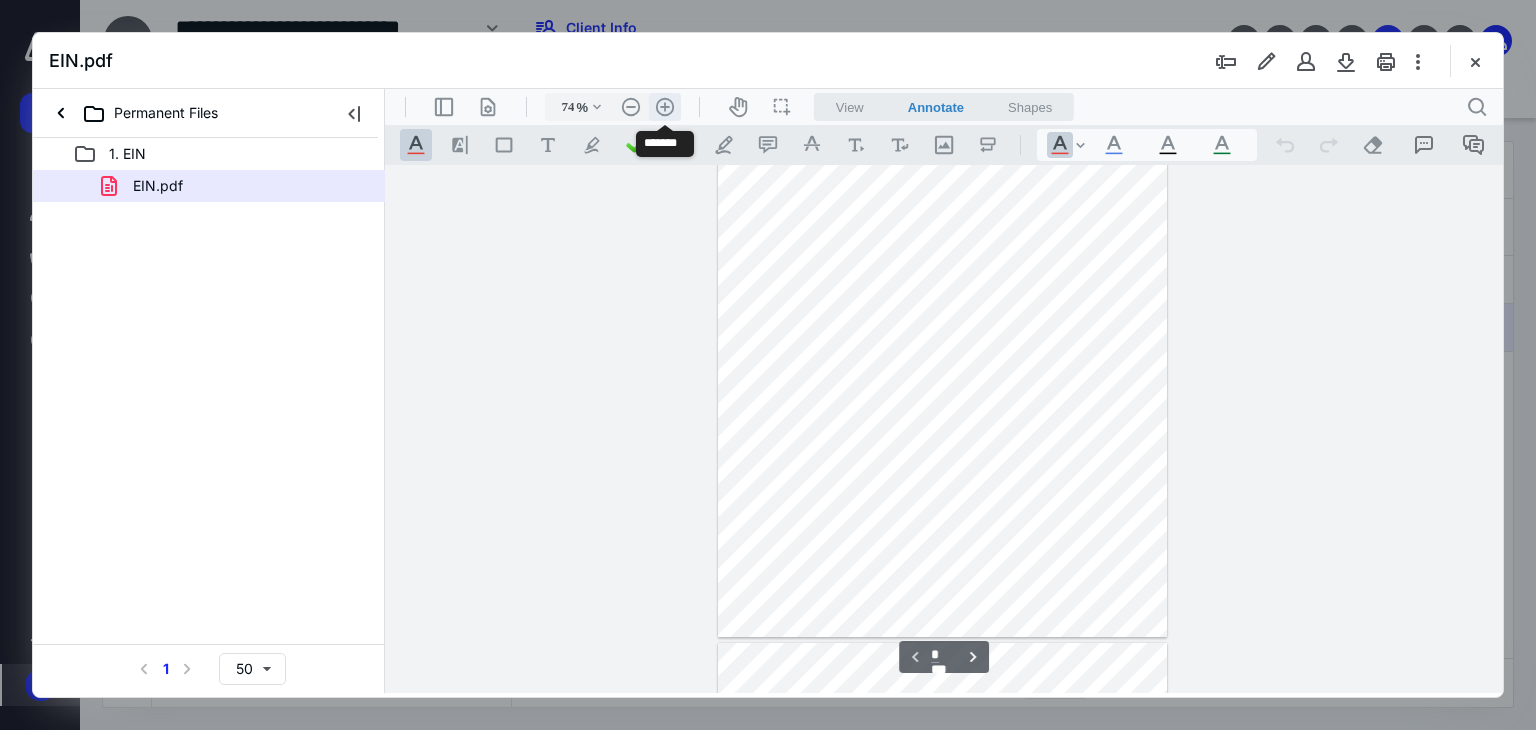 click on ".cls-1{fill:#abb0c4;} icon - header - zoom - in - line" at bounding box center (665, 107) 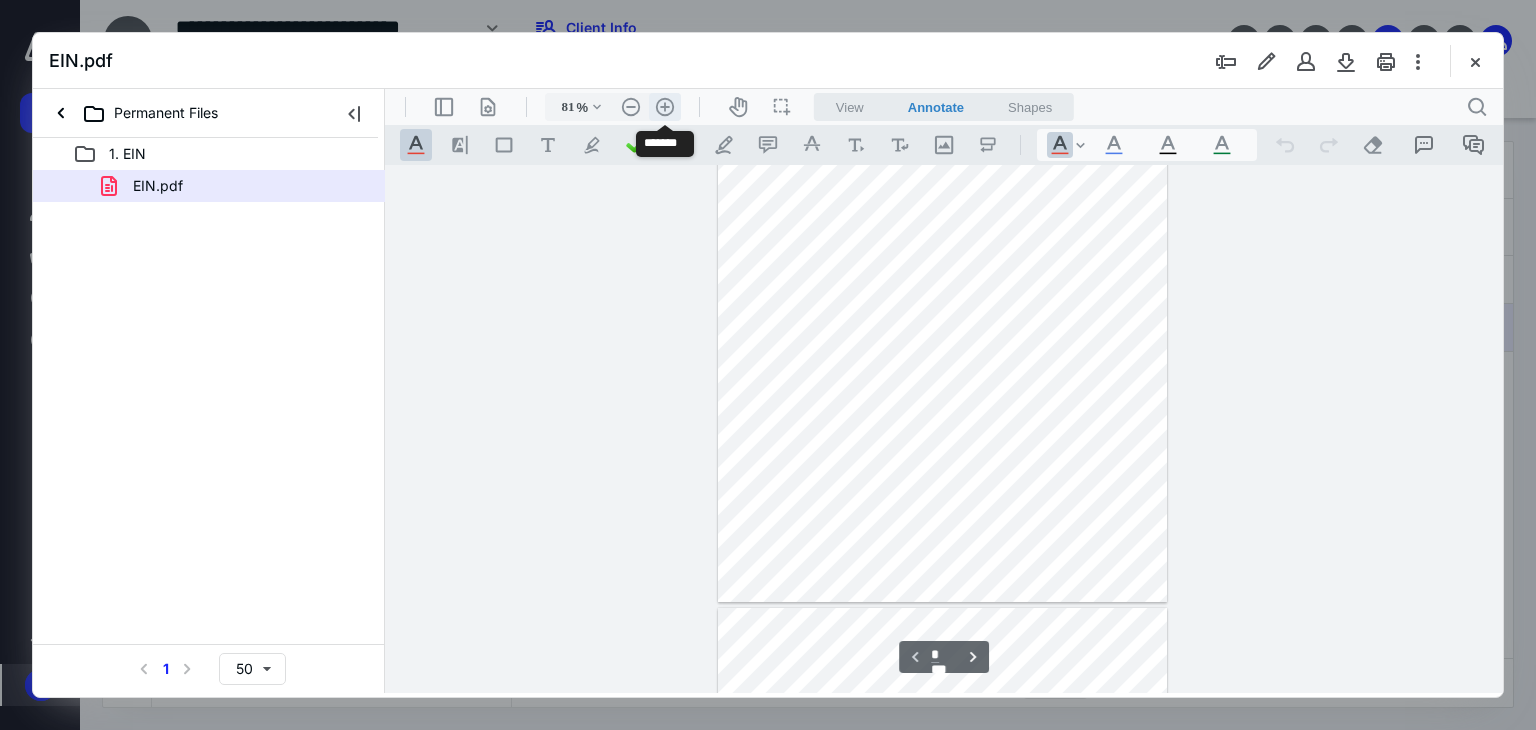 click on ".cls-1{fill:#abb0c4;} icon - header - zoom - in - line" at bounding box center [665, 107] 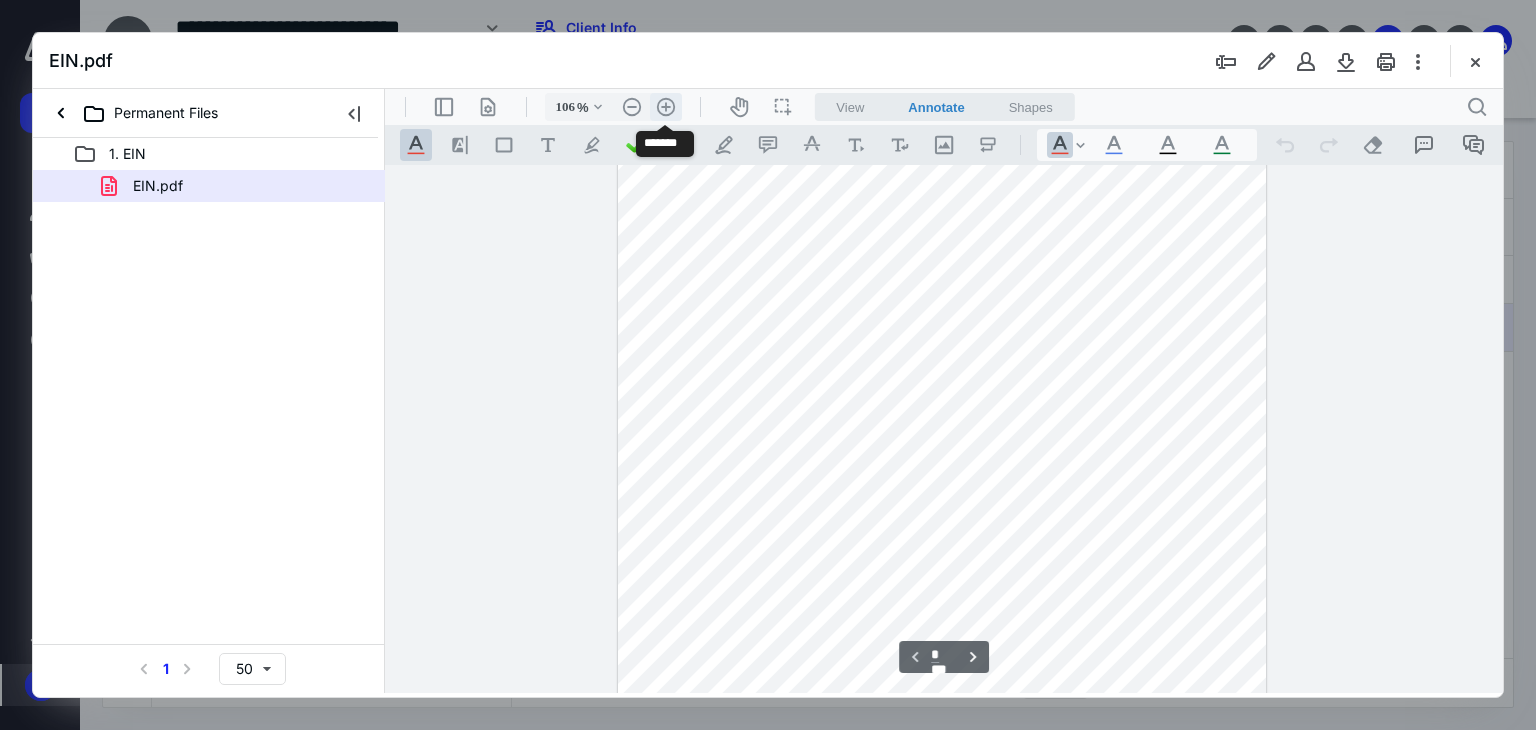 click on ".cls-1{fill:#abb0c4;} icon - header - zoom - in - line" at bounding box center (666, 107) 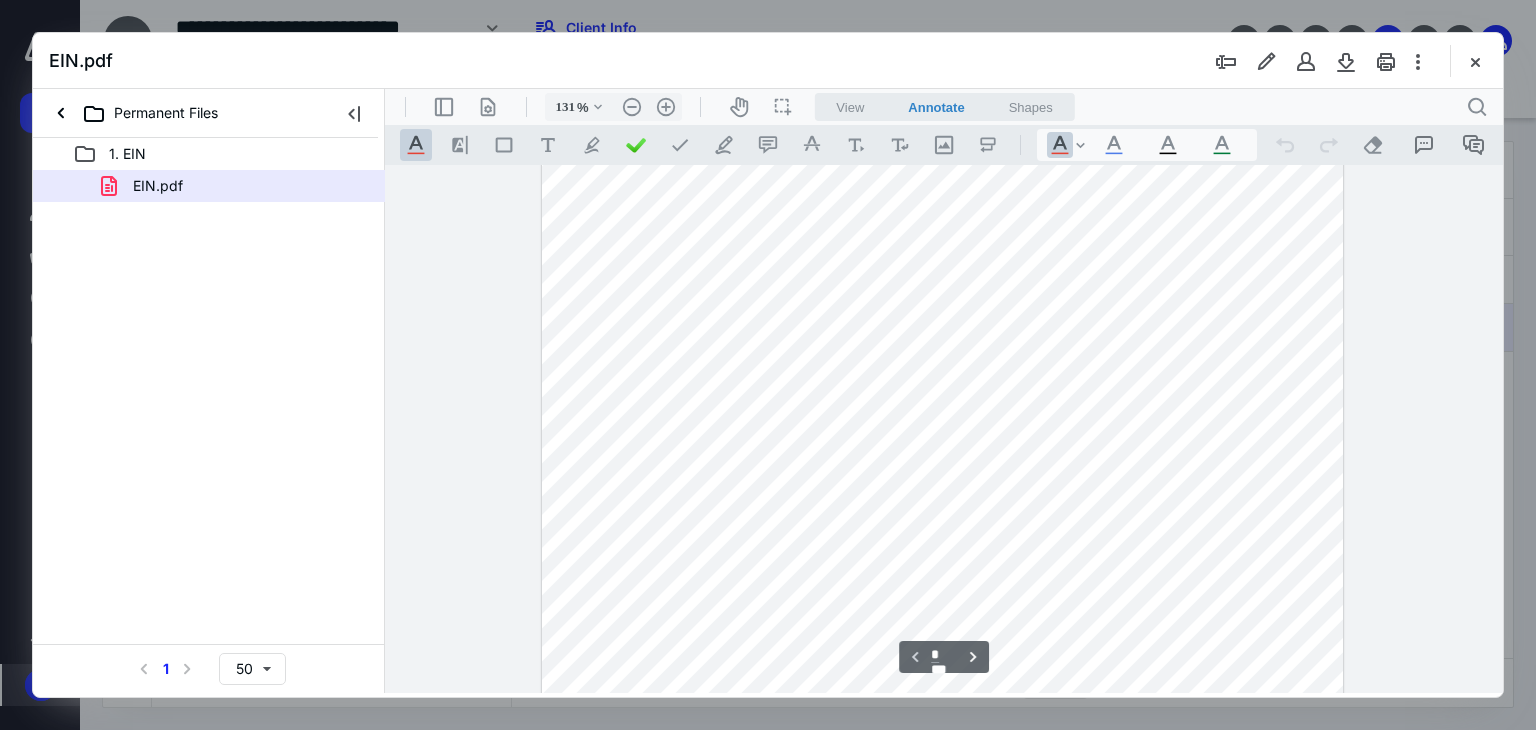 scroll, scrollTop: 0, scrollLeft: 0, axis: both 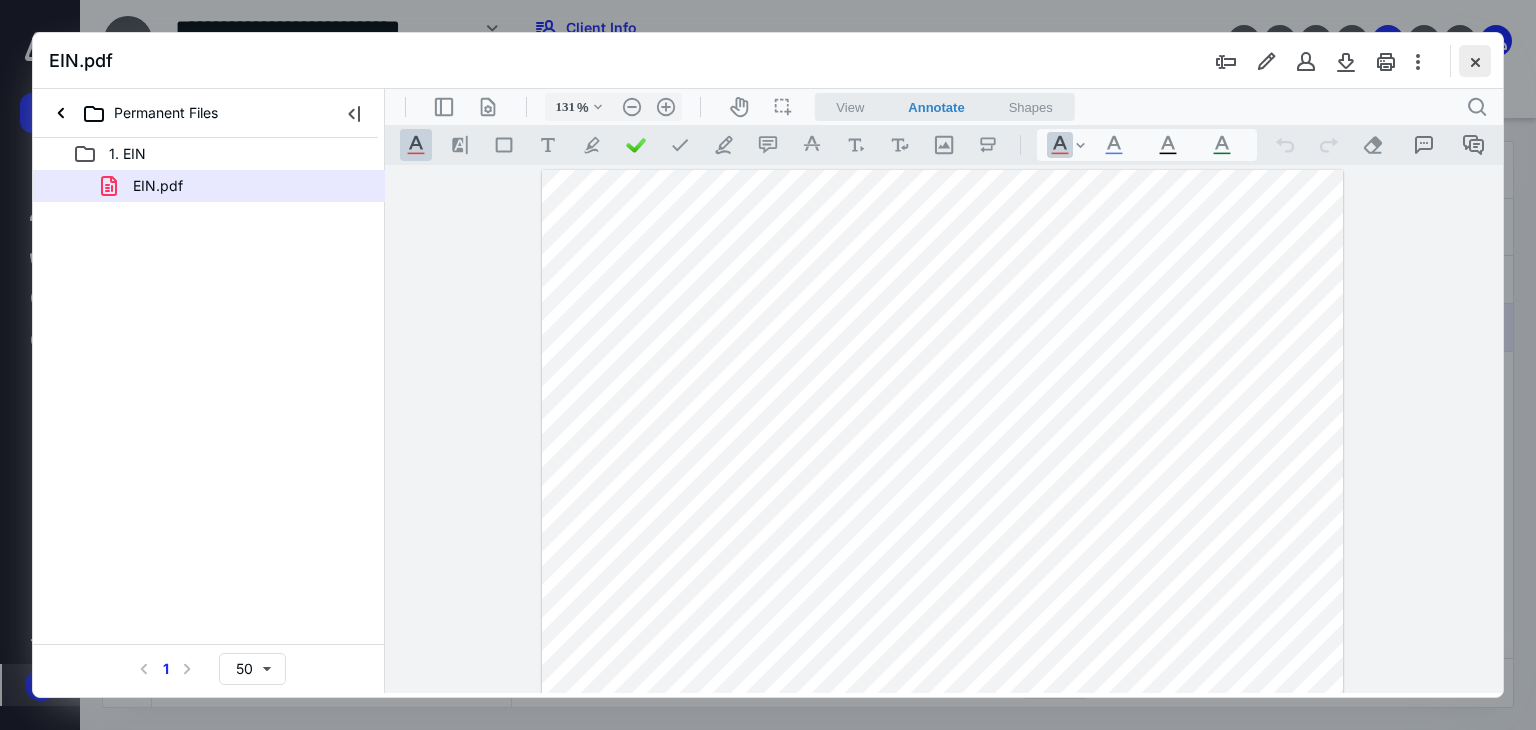 click at bounding box center (1475, 61) 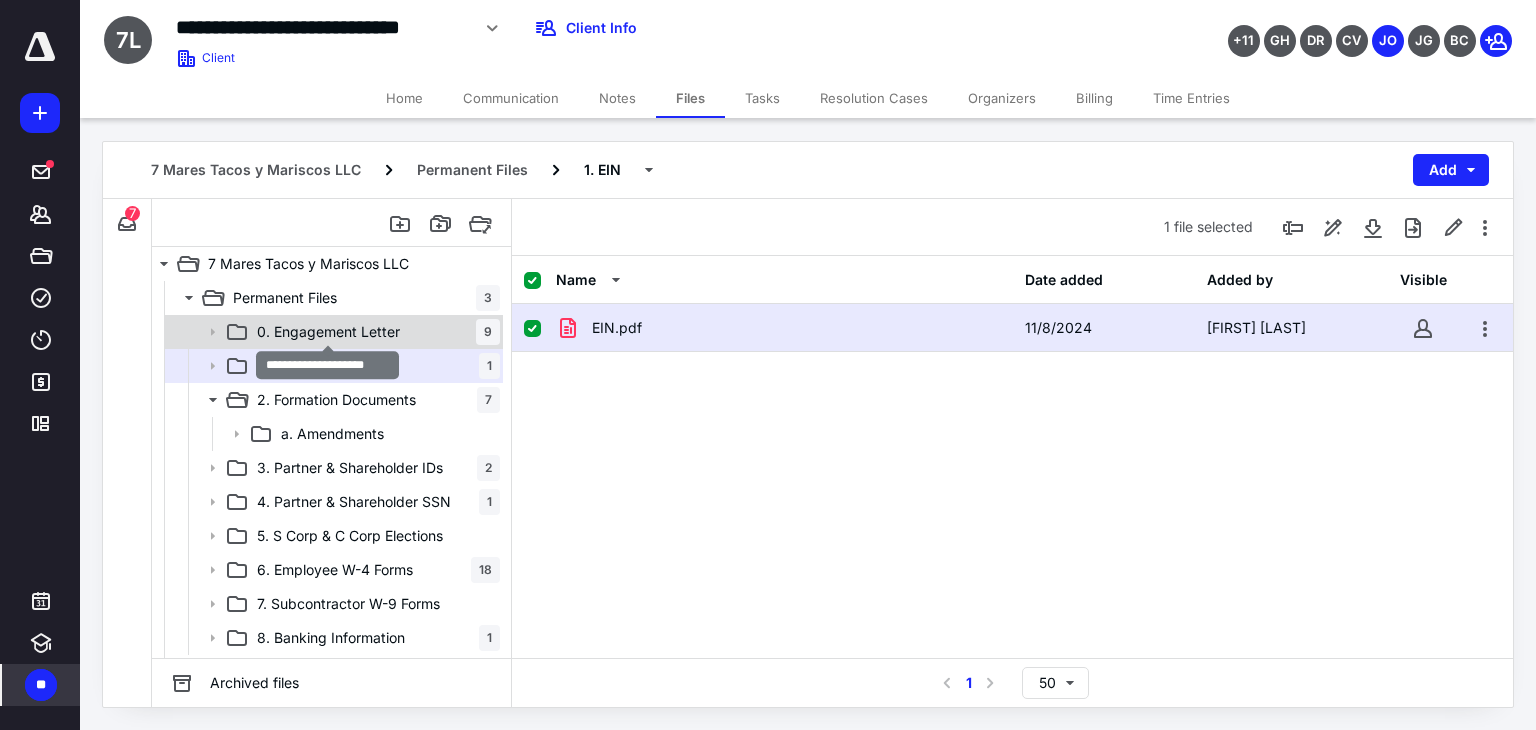 click on "0. Engagement Letter" at bounding box center [328, 332] 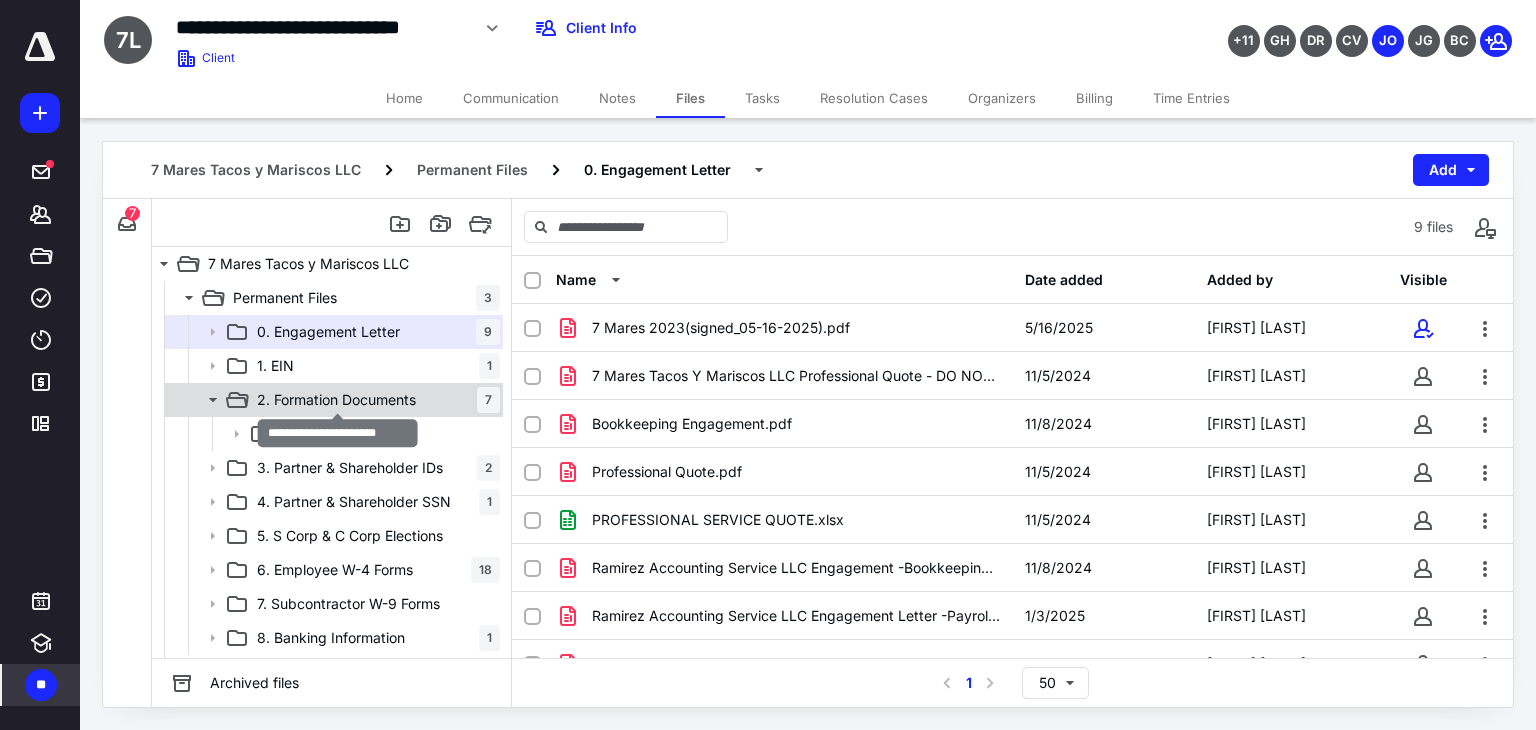 click on "2. Formation Documents" at bounding box center [336, 400] 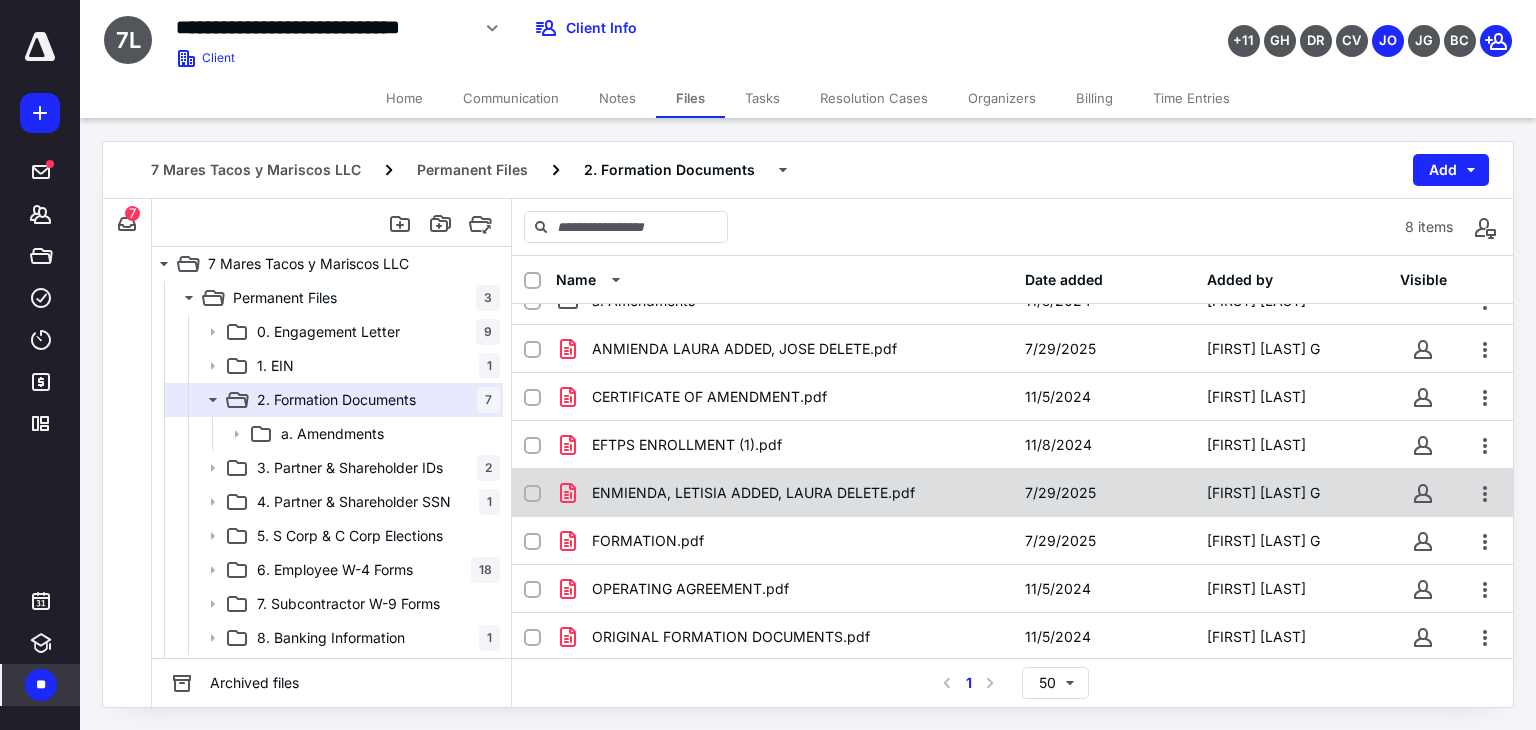 scroll, scrollTop: 28, scrollLeft: 0, axis: vertical 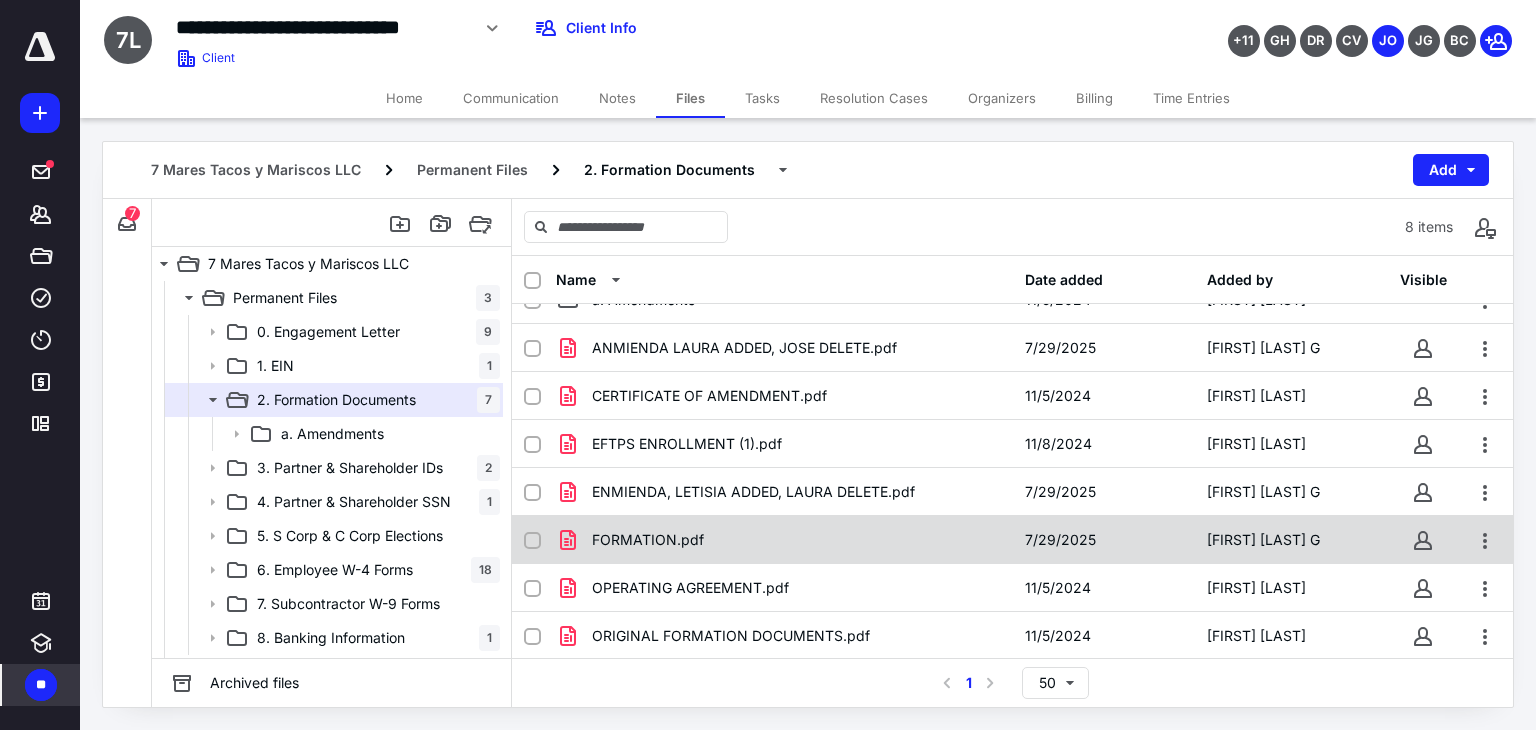 click on "FORMATION.pdf 7/29/2025 [FIRST] [LAST] G" at bounding box center (1012, 540) 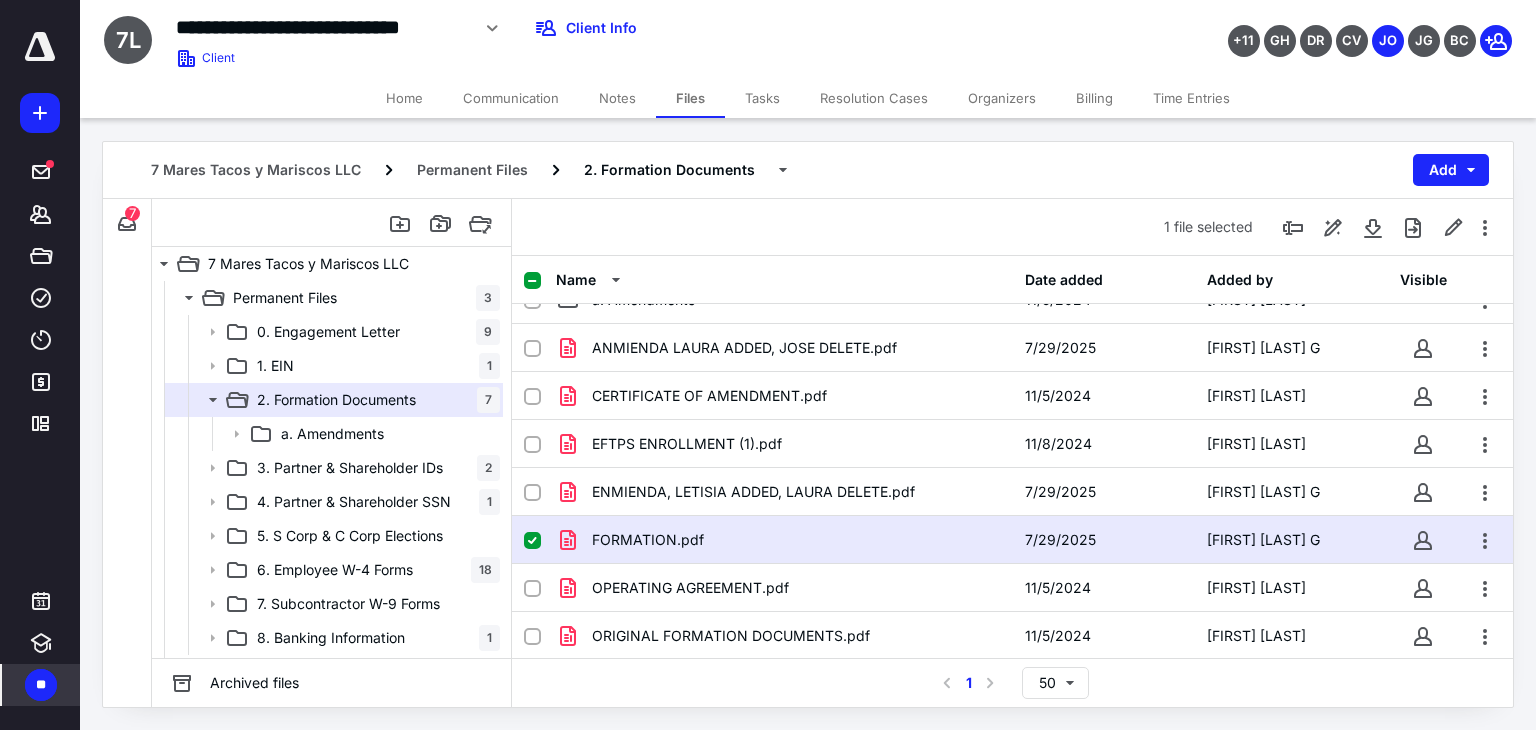 click on "FORMATION.pdf 7/29/2025 [FIRST] [LAST] G" at bounding box center (1012, 540) 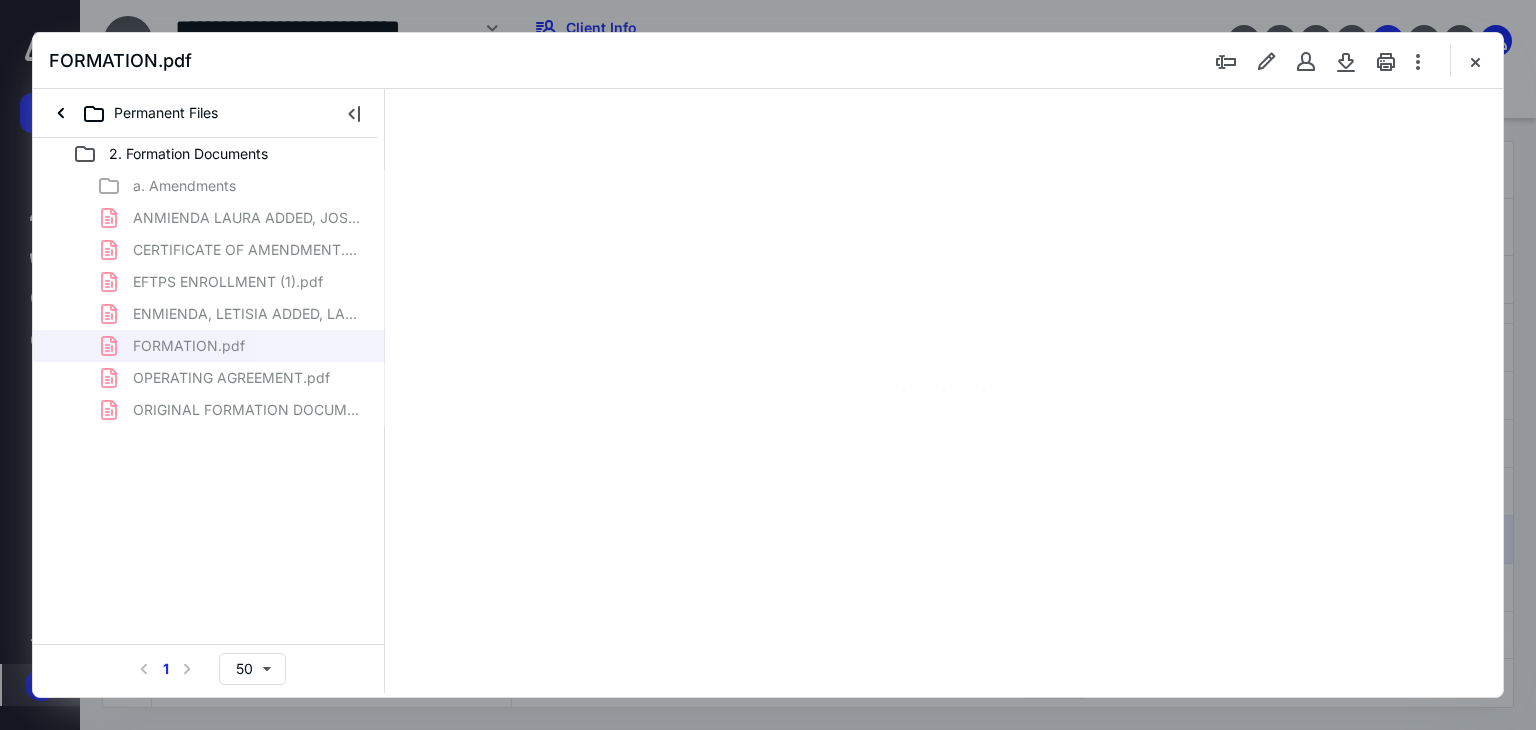 scroll, scrollTop: 0, scrollLeft: 0, axis: both 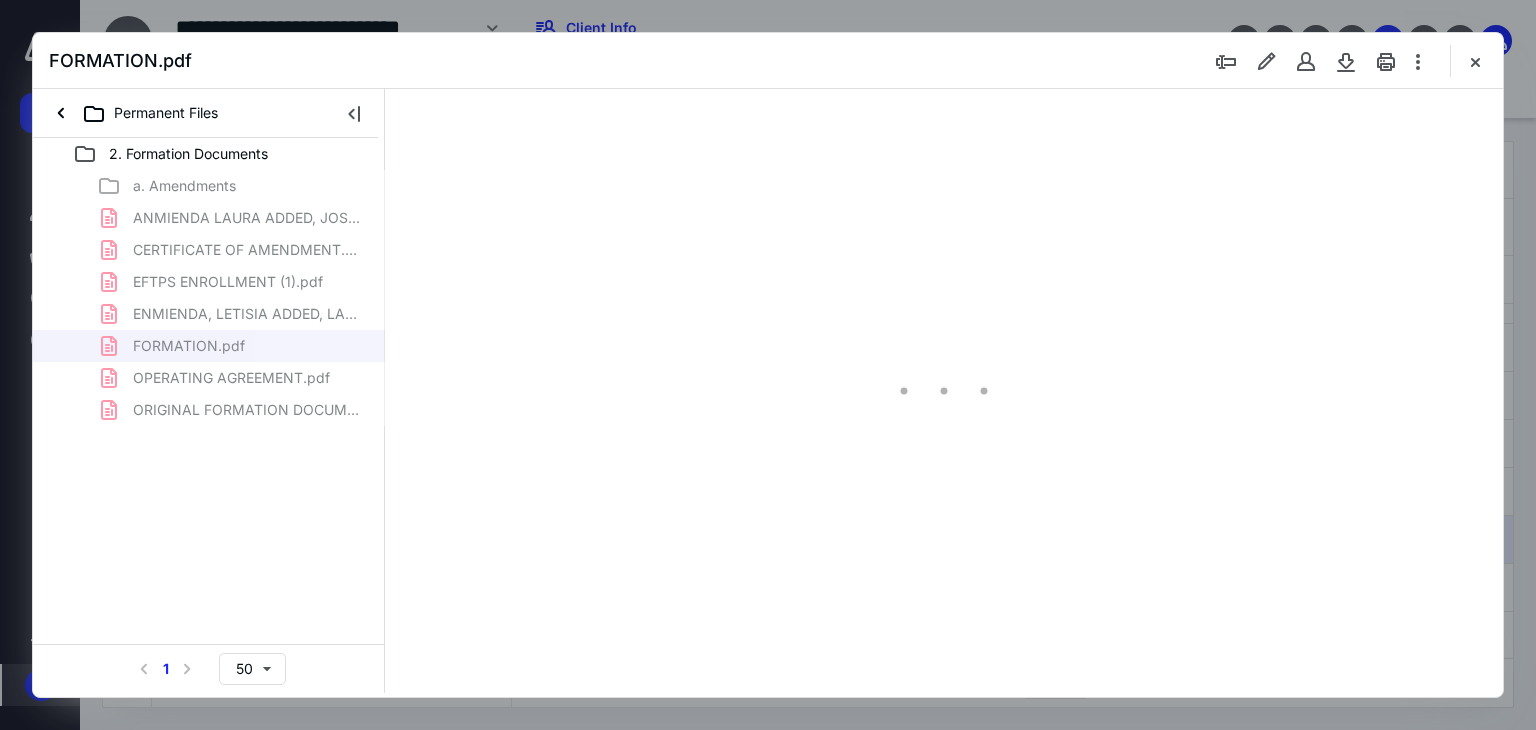 type on "66" 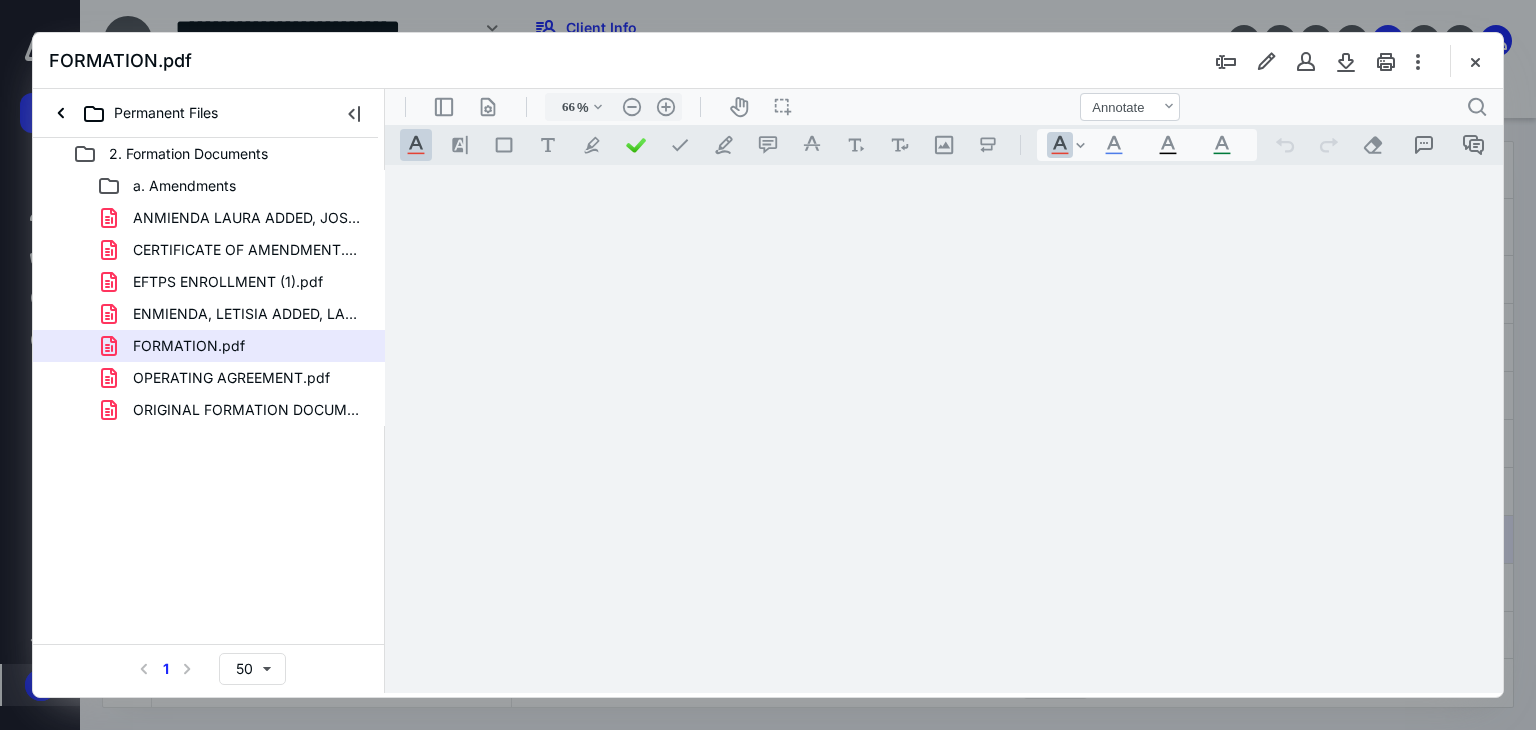 scroll, scrollTop: 79, scrollLeft: 0, axis: vertical 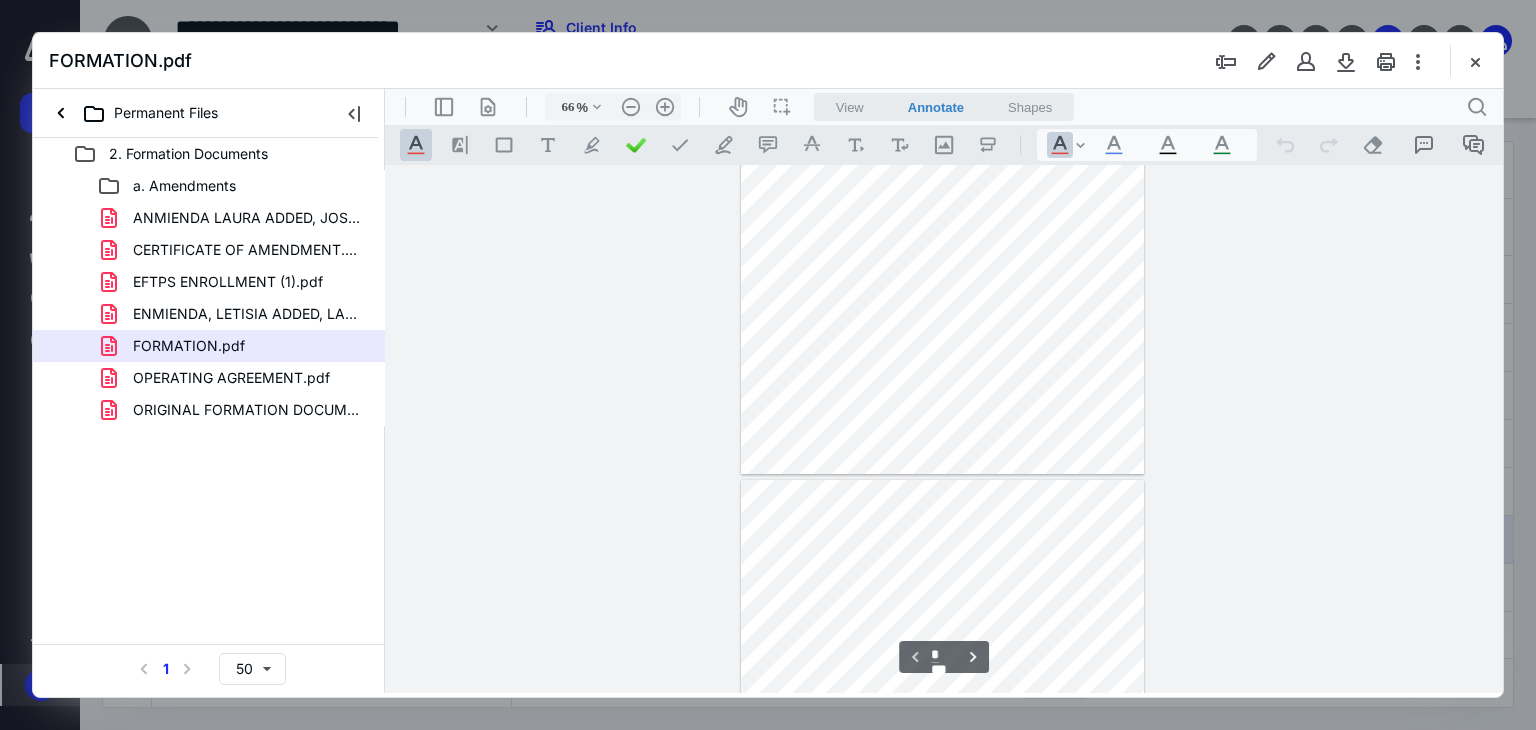 type on "*" 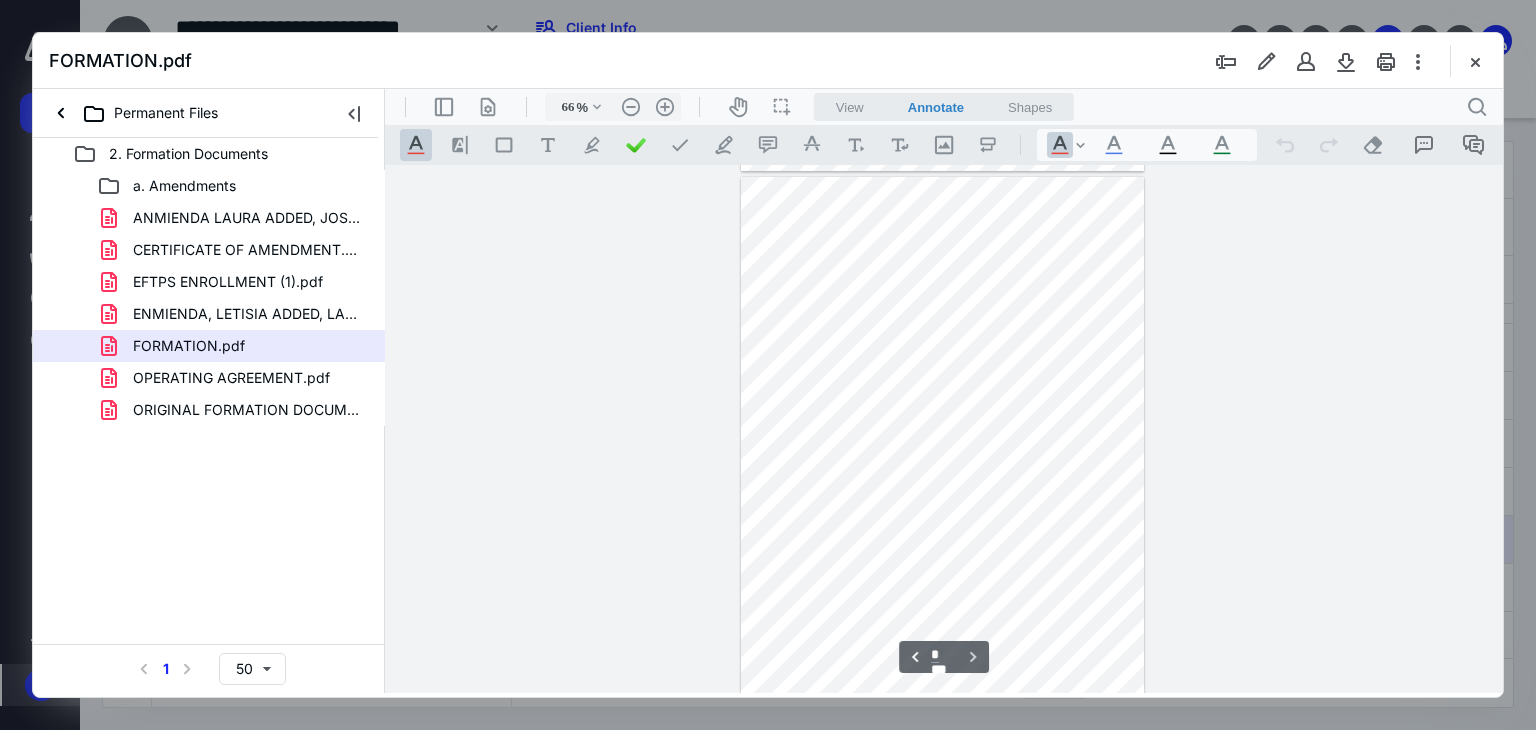 scroll, scrollTop: 528, scrollLeft: 0, axis: vertical 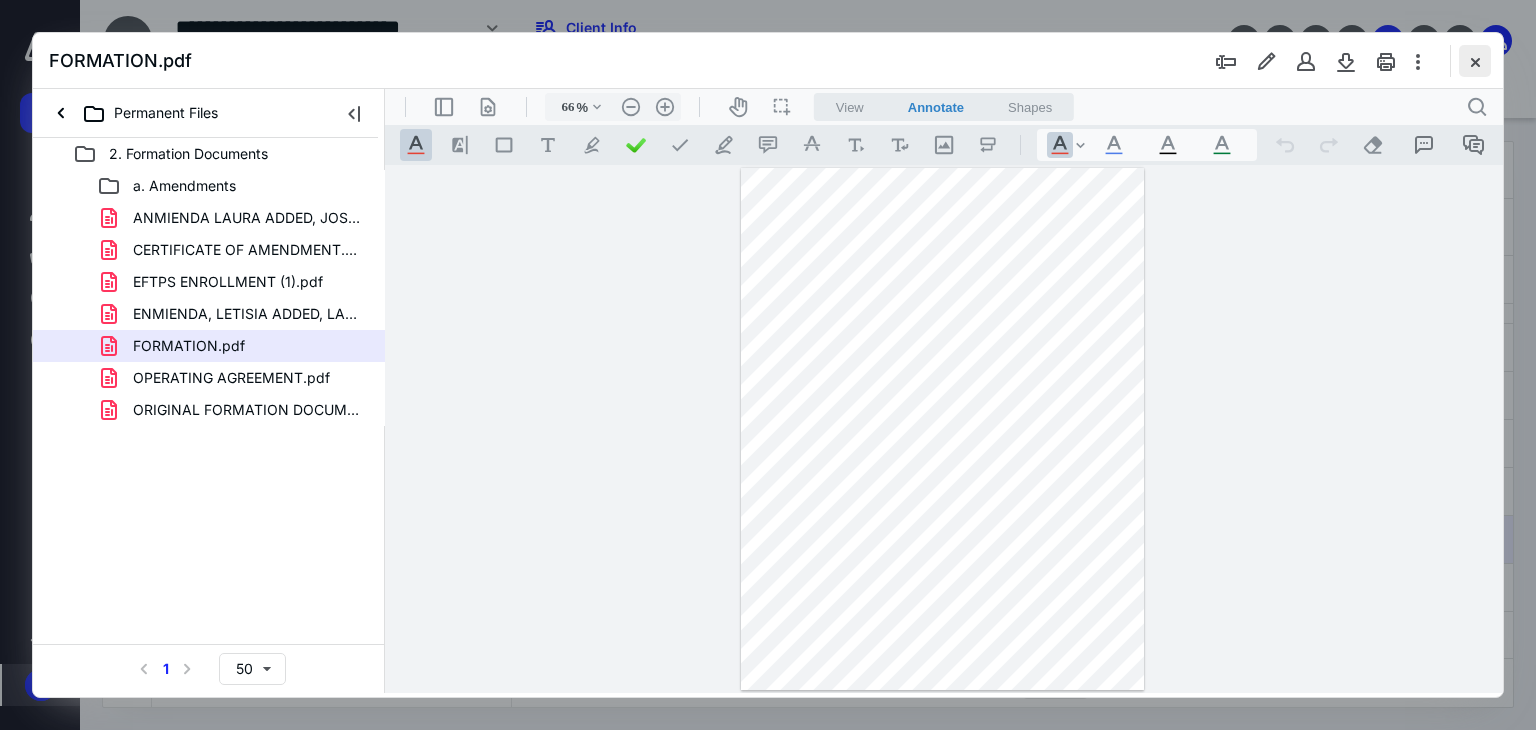 click at bounding box center (1475, 61) 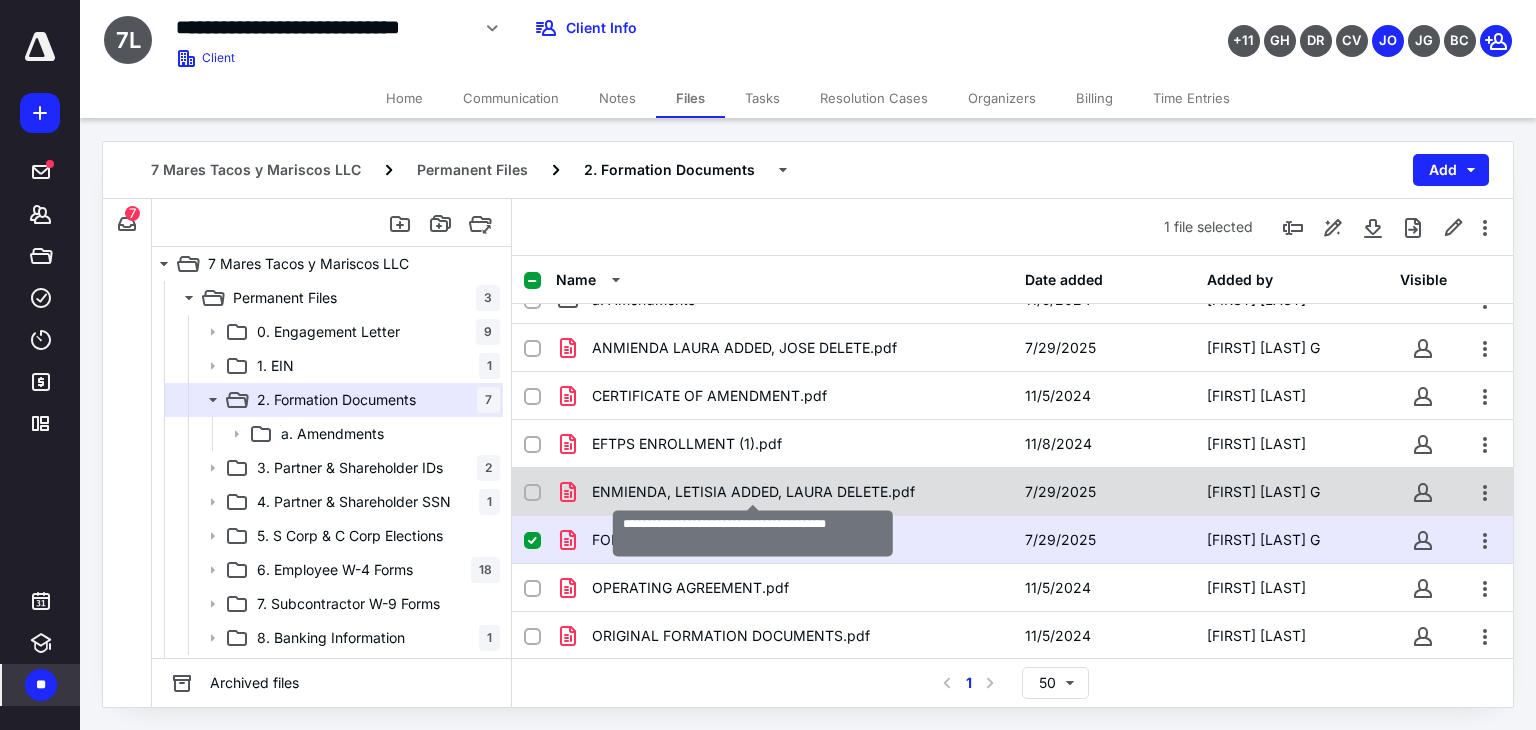 click on "ENMIENDA, LETISIA ADDED, LAURA DELETE.pdf" at bounding box center [753, 492] 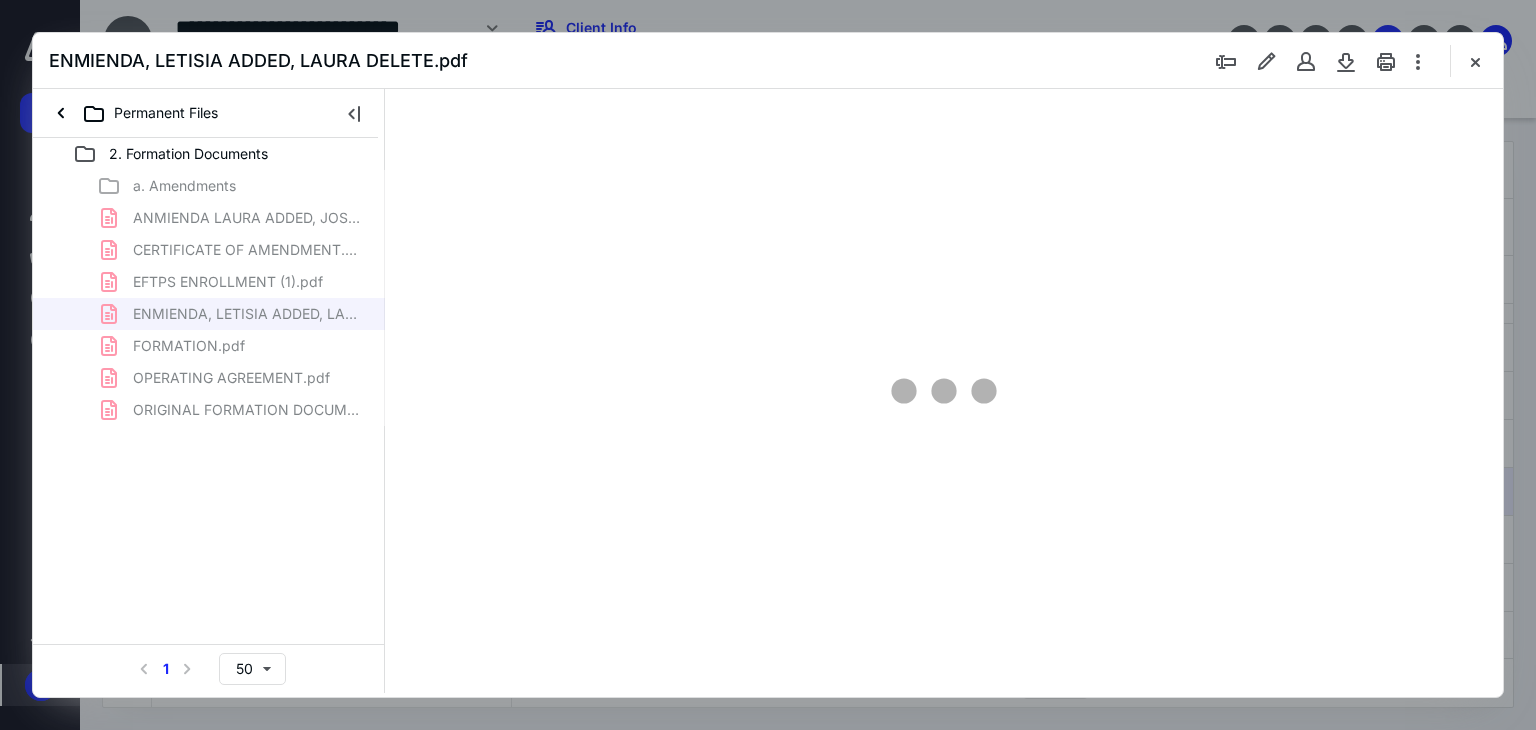 scroll, scrollTop: 0, scrollLeft: 0, axis: both 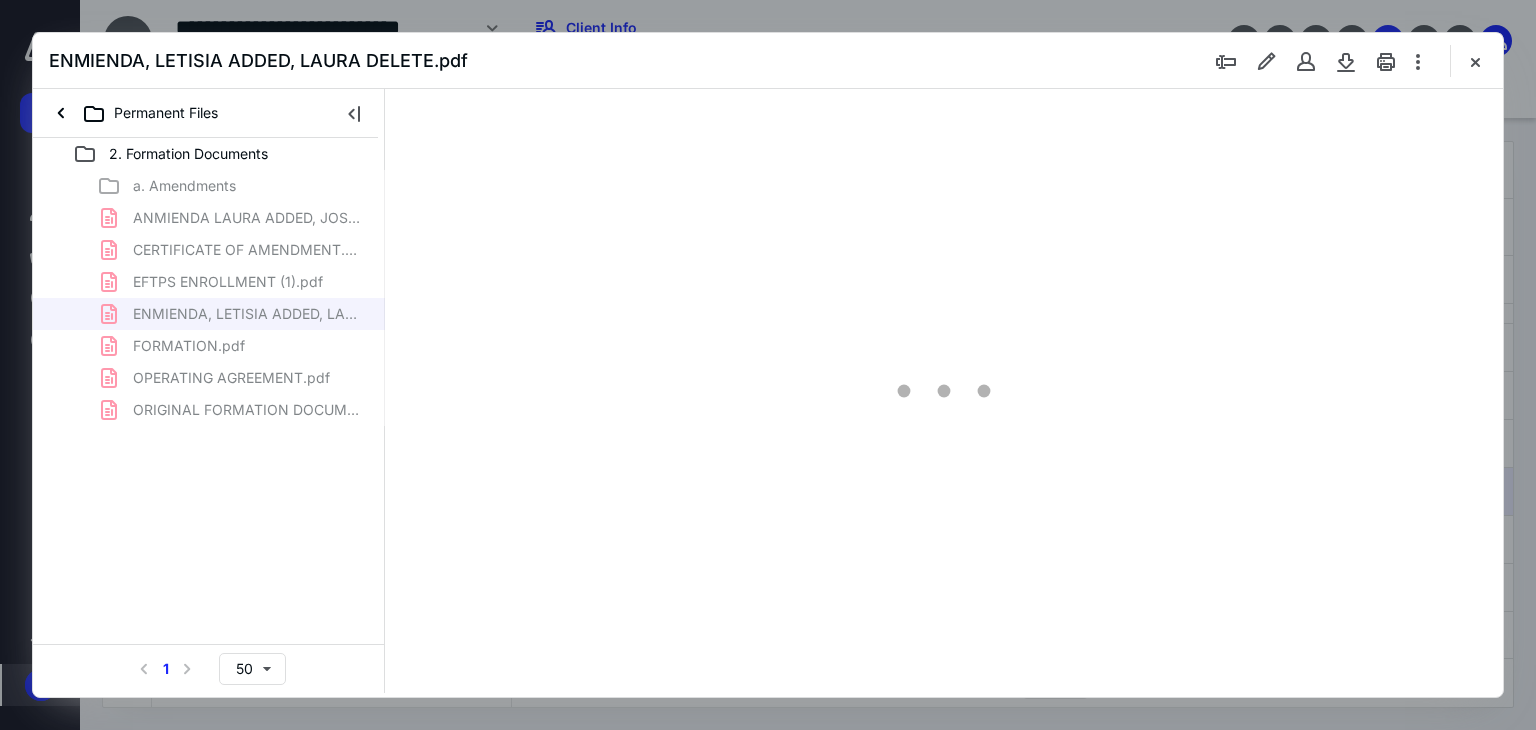 type on "66" 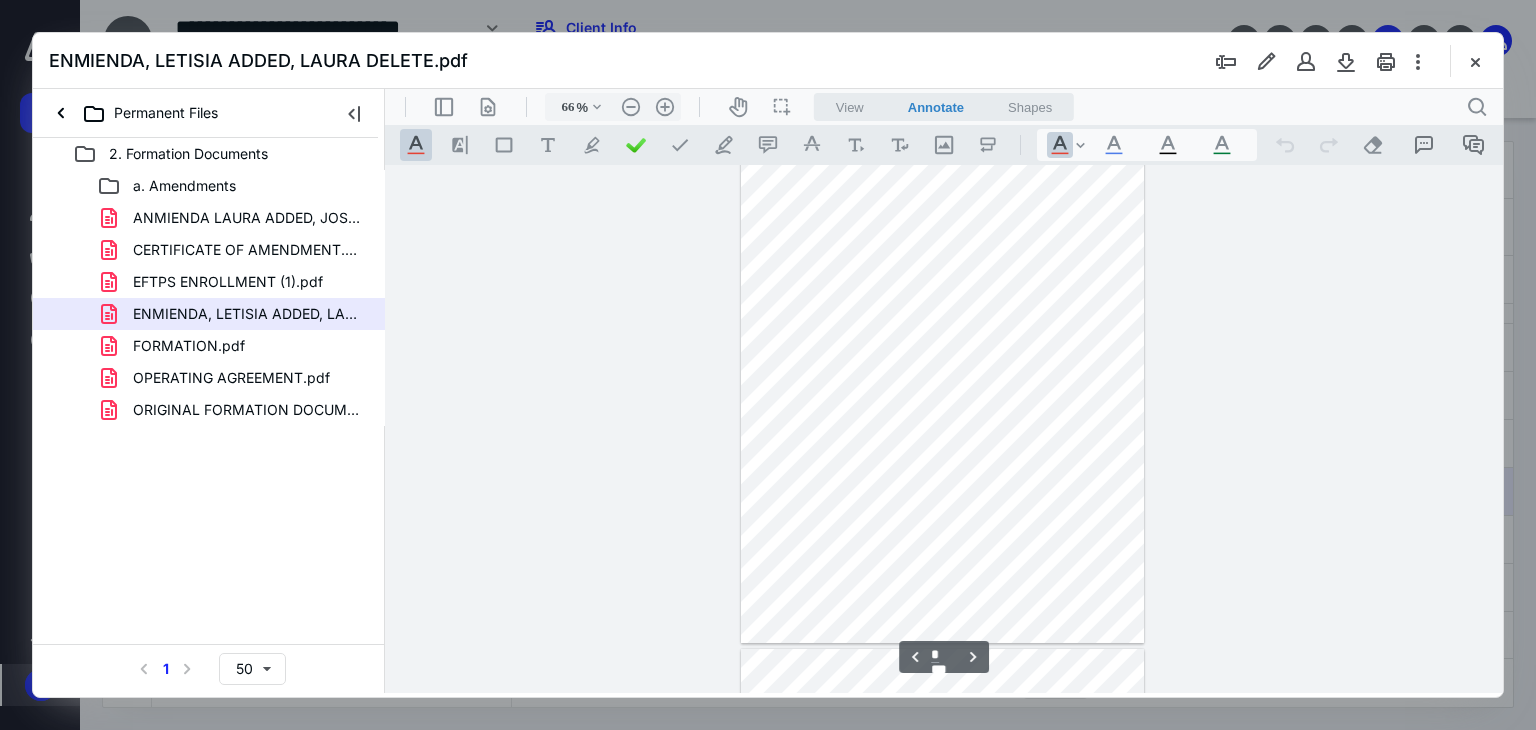 scroll, scrollTop: 600, scrollLeft: 0, axis: vertical 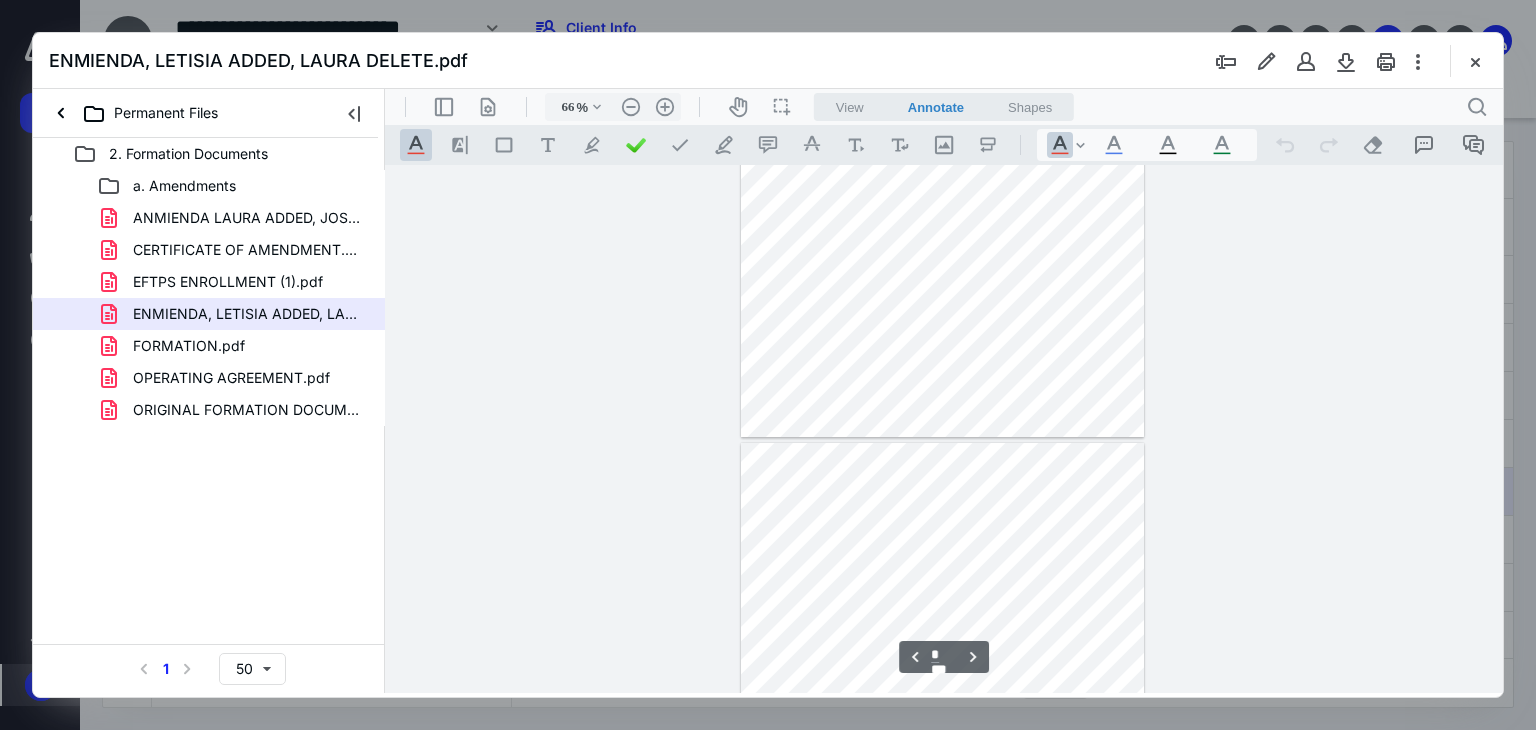 type on "*" 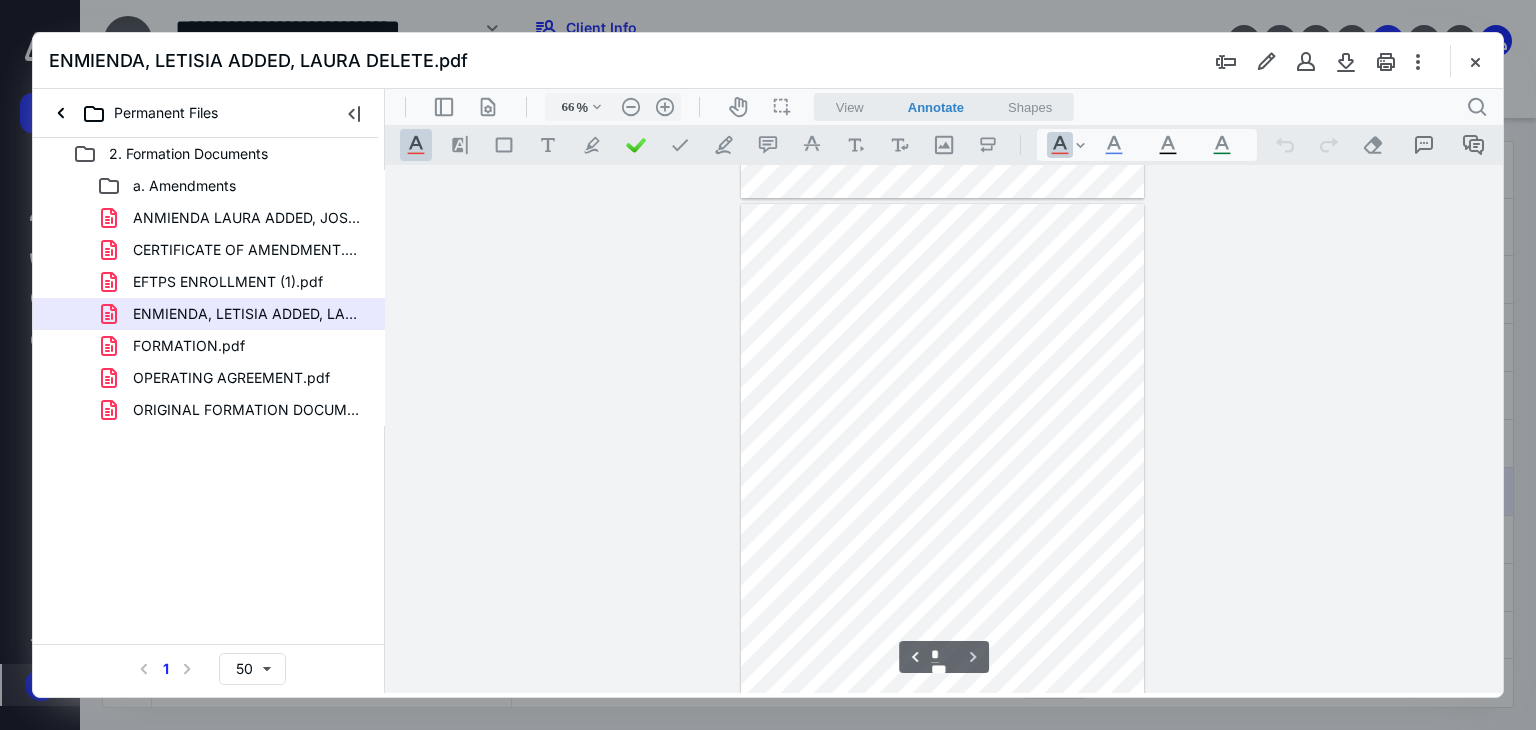 scroll, scrollTop: 1056, scrollLeft: 0, axis: vertical 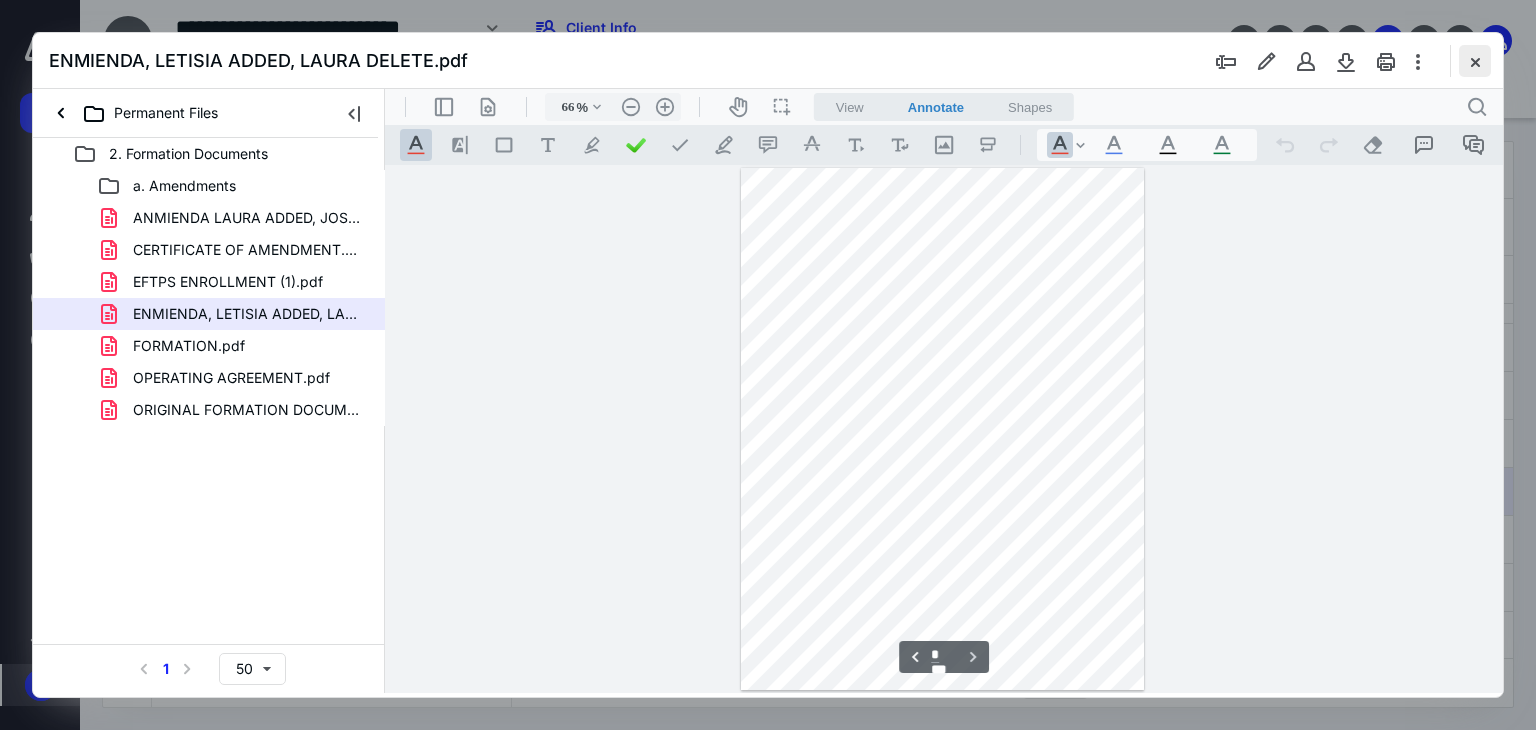 click at bounding box center [1475, 61] 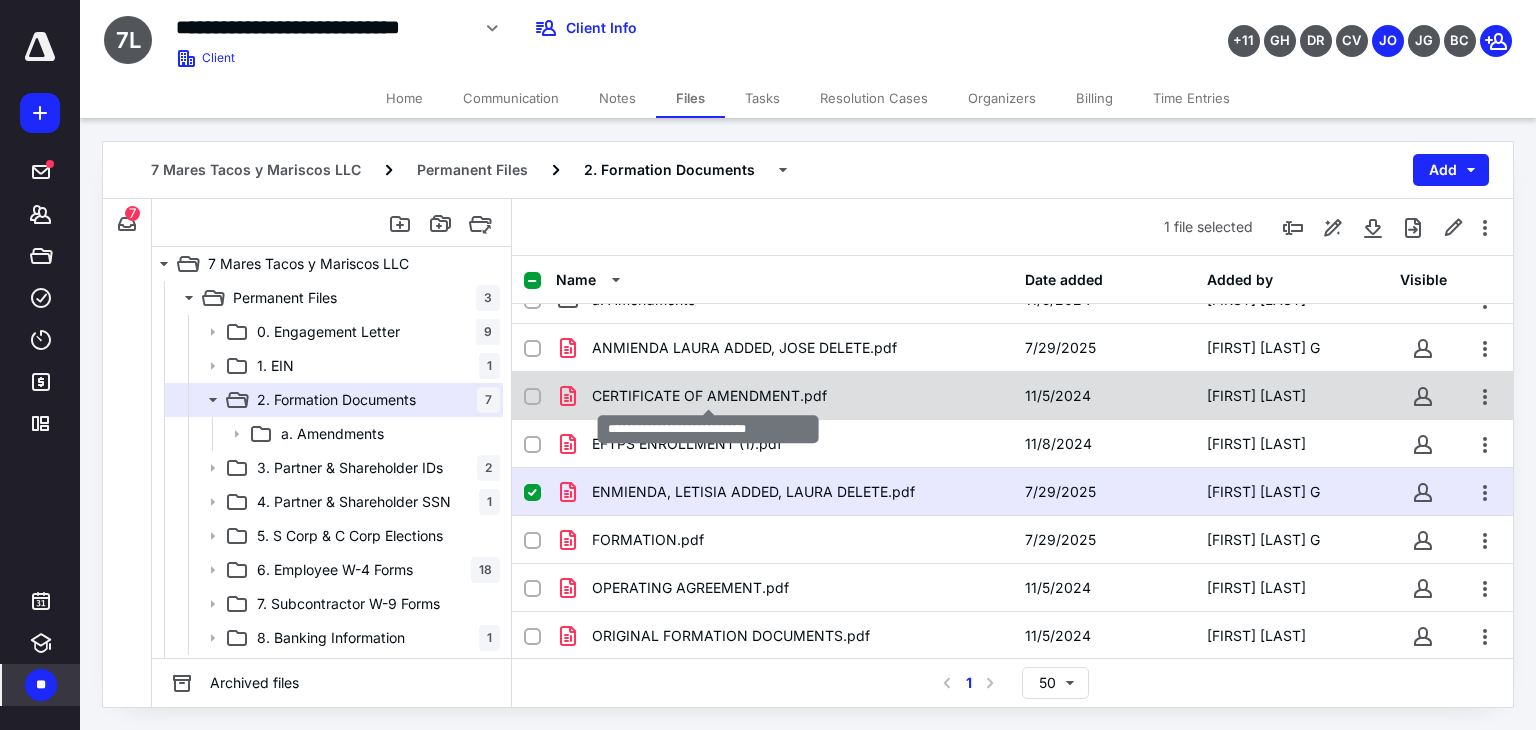 click on "CERTIFICATE OF AMENDMENT.pdf" at bounding box center (709, 396) 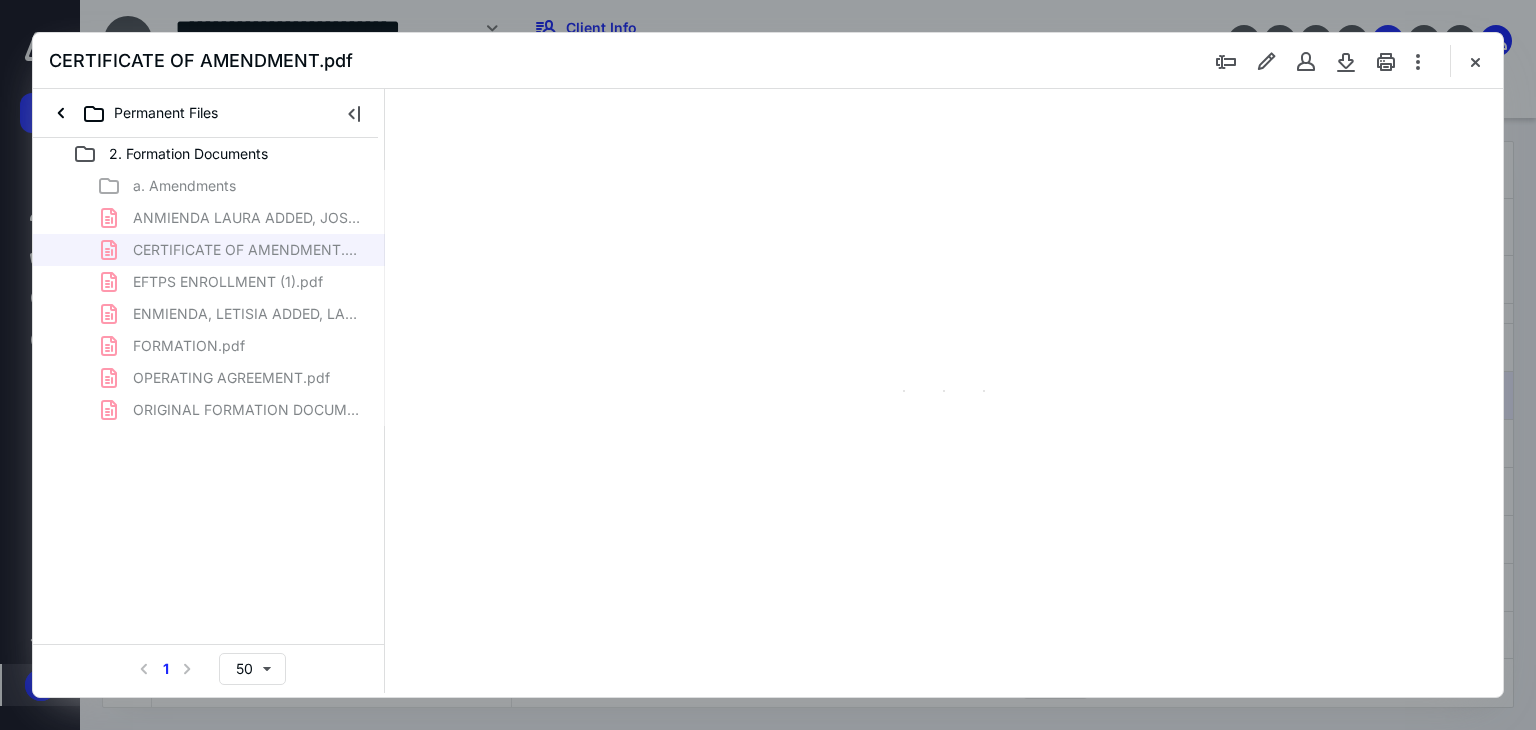 scroll, scrollTop: 0, scrollLeft: 0, axis: both 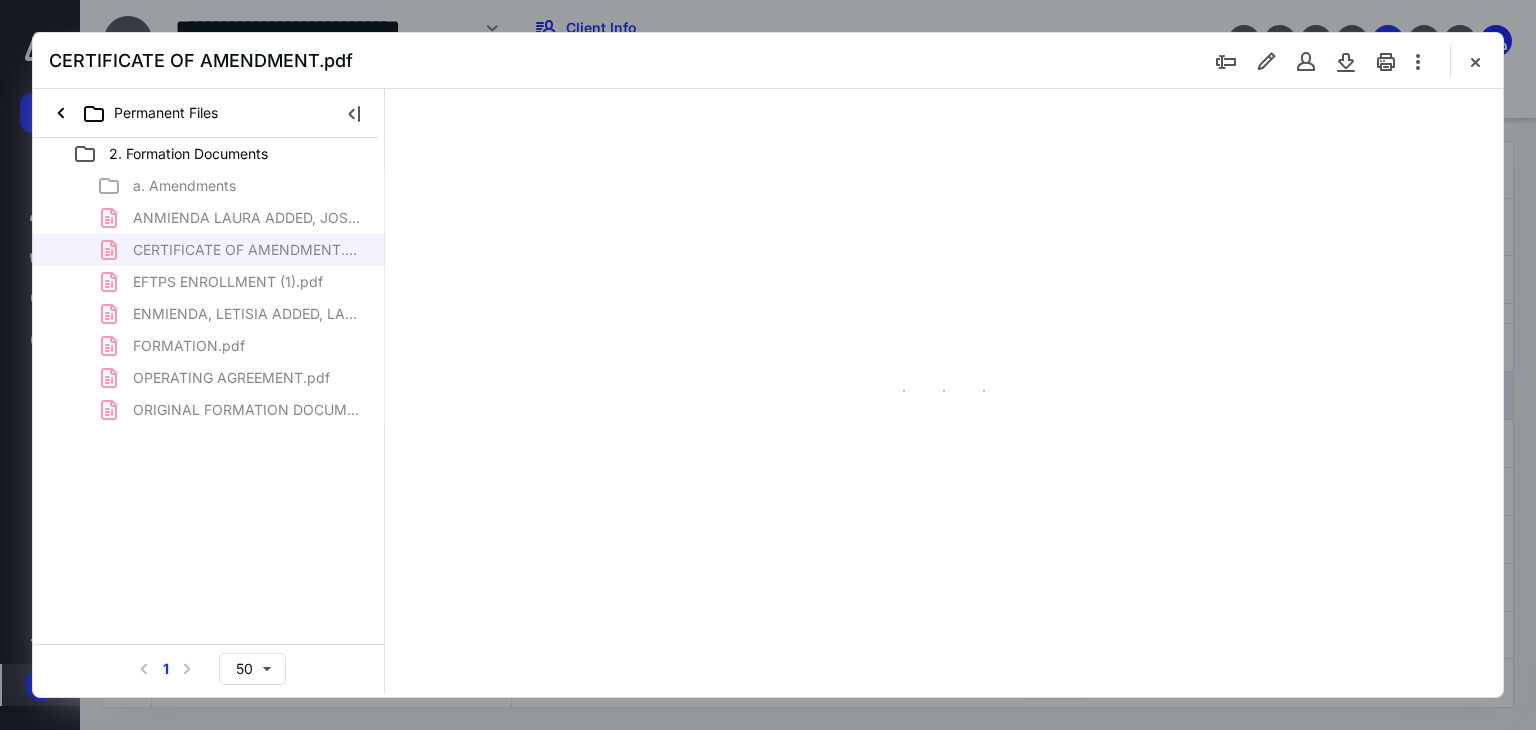 type on "66" 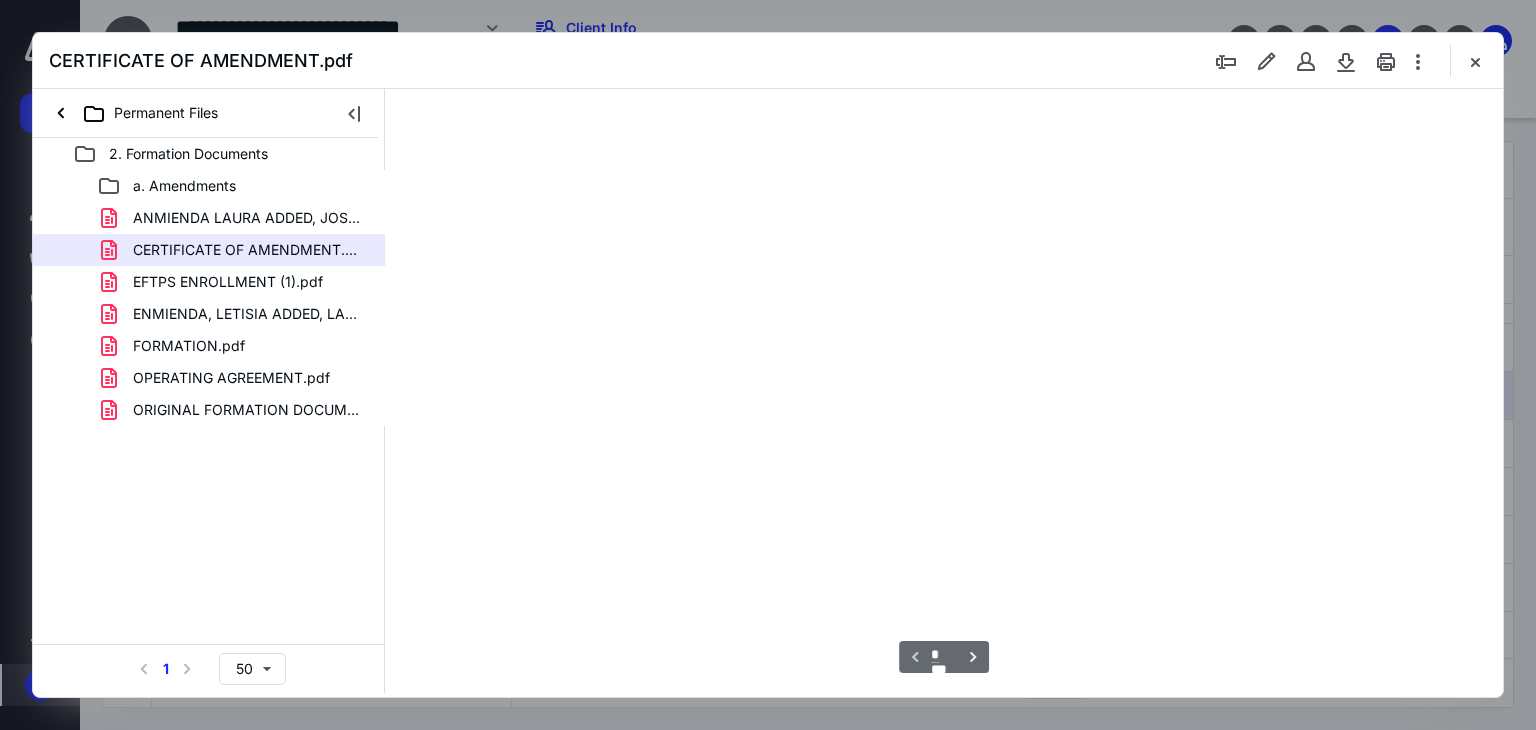 scroll, scrollTop: 79, scrollLeft: 0, axis: vertical 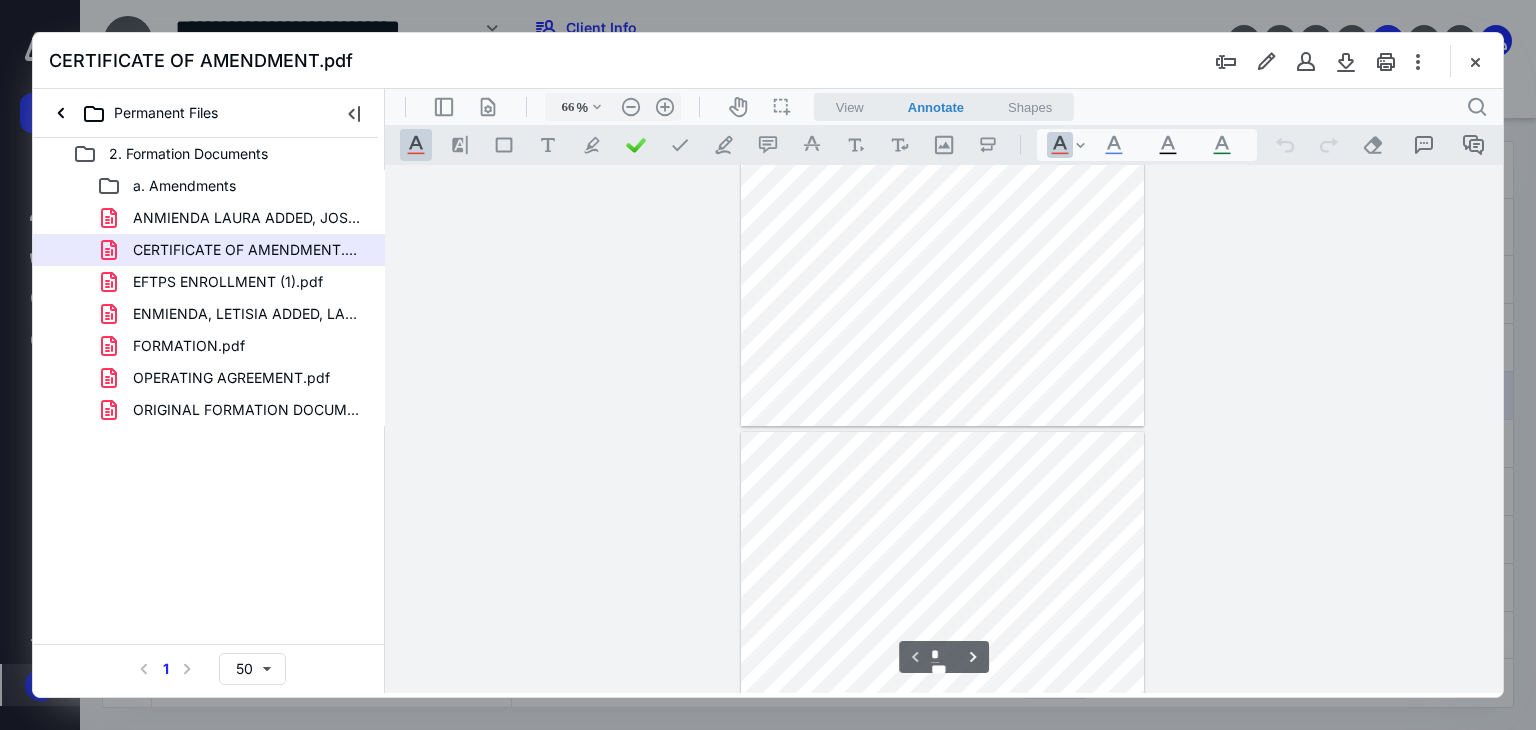 type on "*" 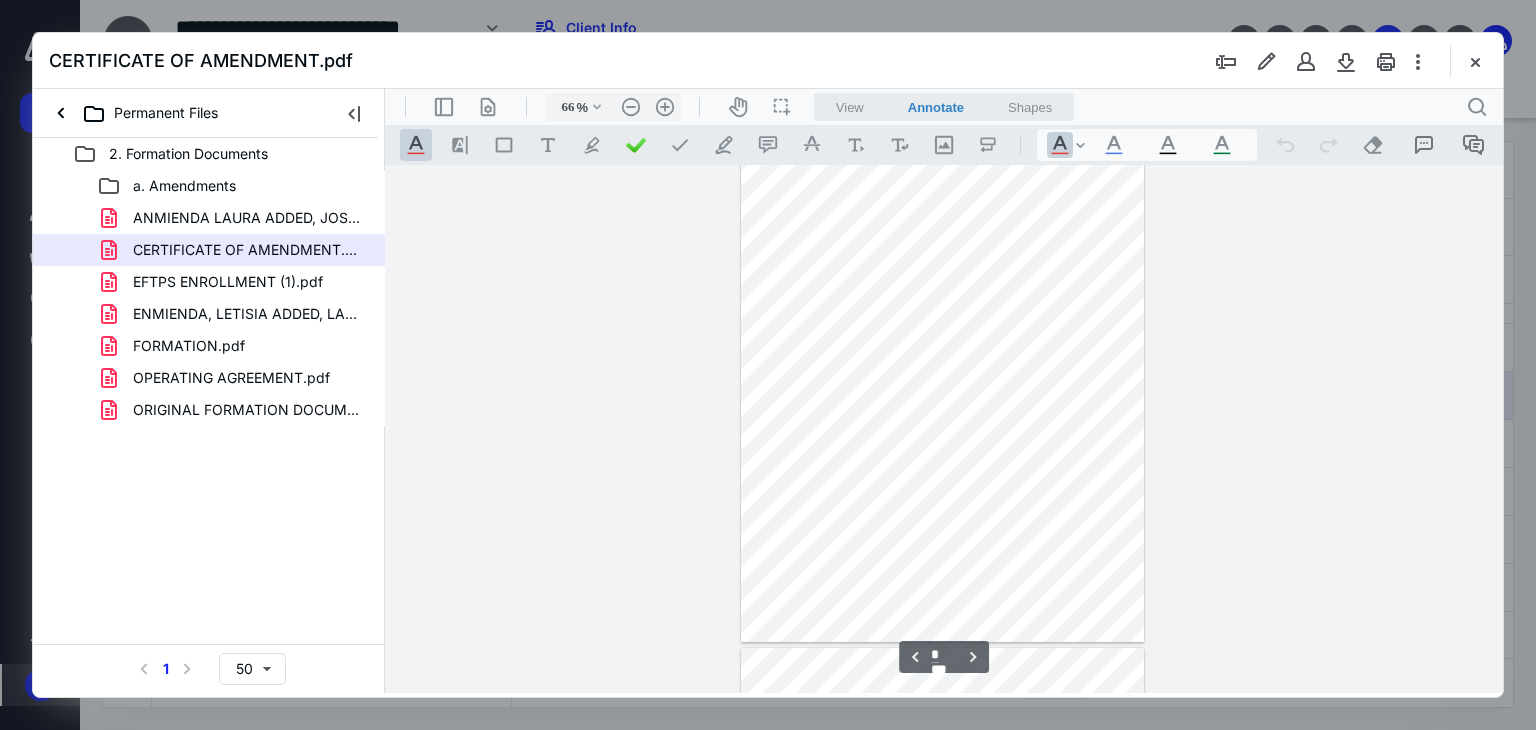 scroll, scrollTop: 579, scrollLeft: 0, axis: vertical 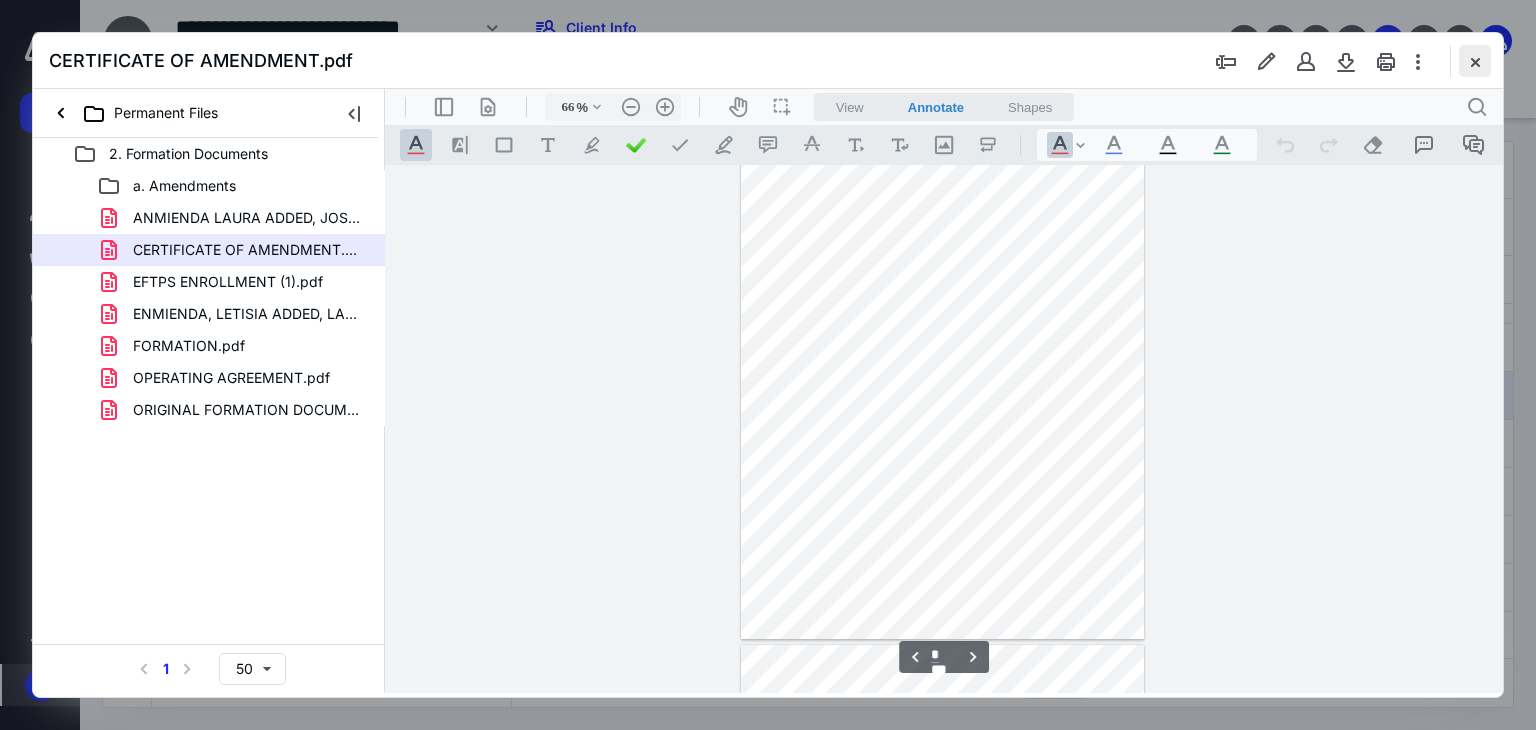 click at bounding box center [1475, 61] 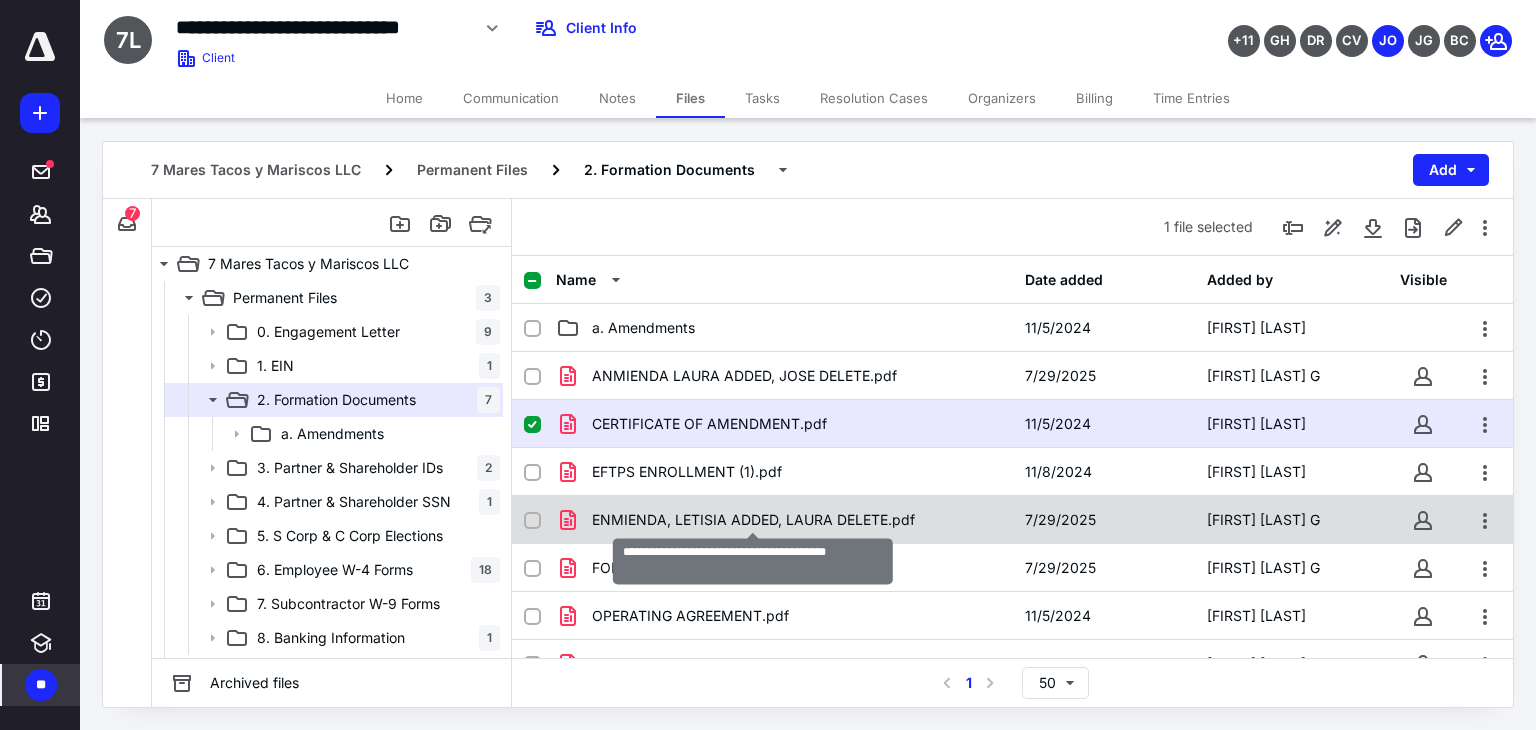 scroll, scrollTop: 0, scrollLeft: 0, axis: both 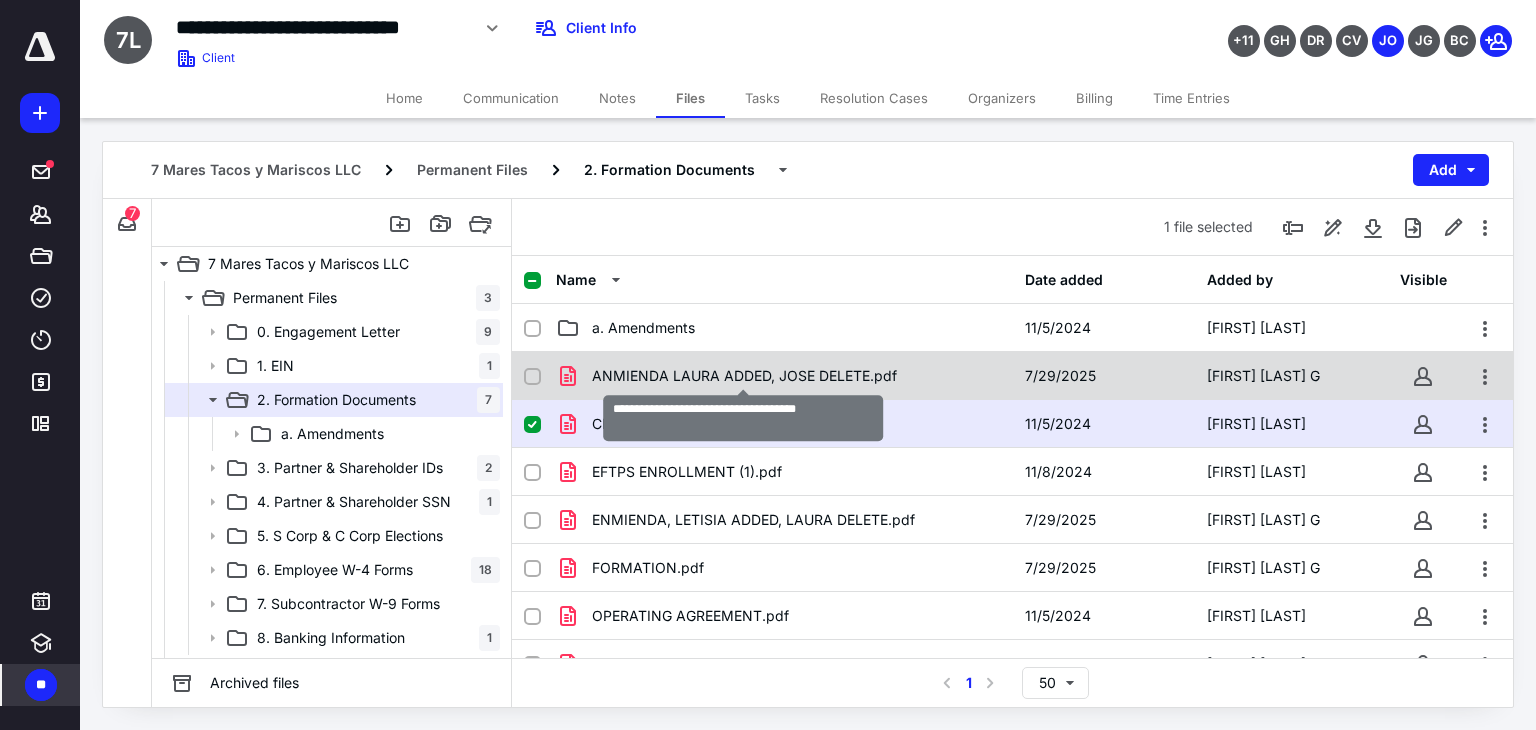 click on "ANMIENDA LAURA ADDED, JOSE DELETE.pdf" at bounding box center (744, 376) 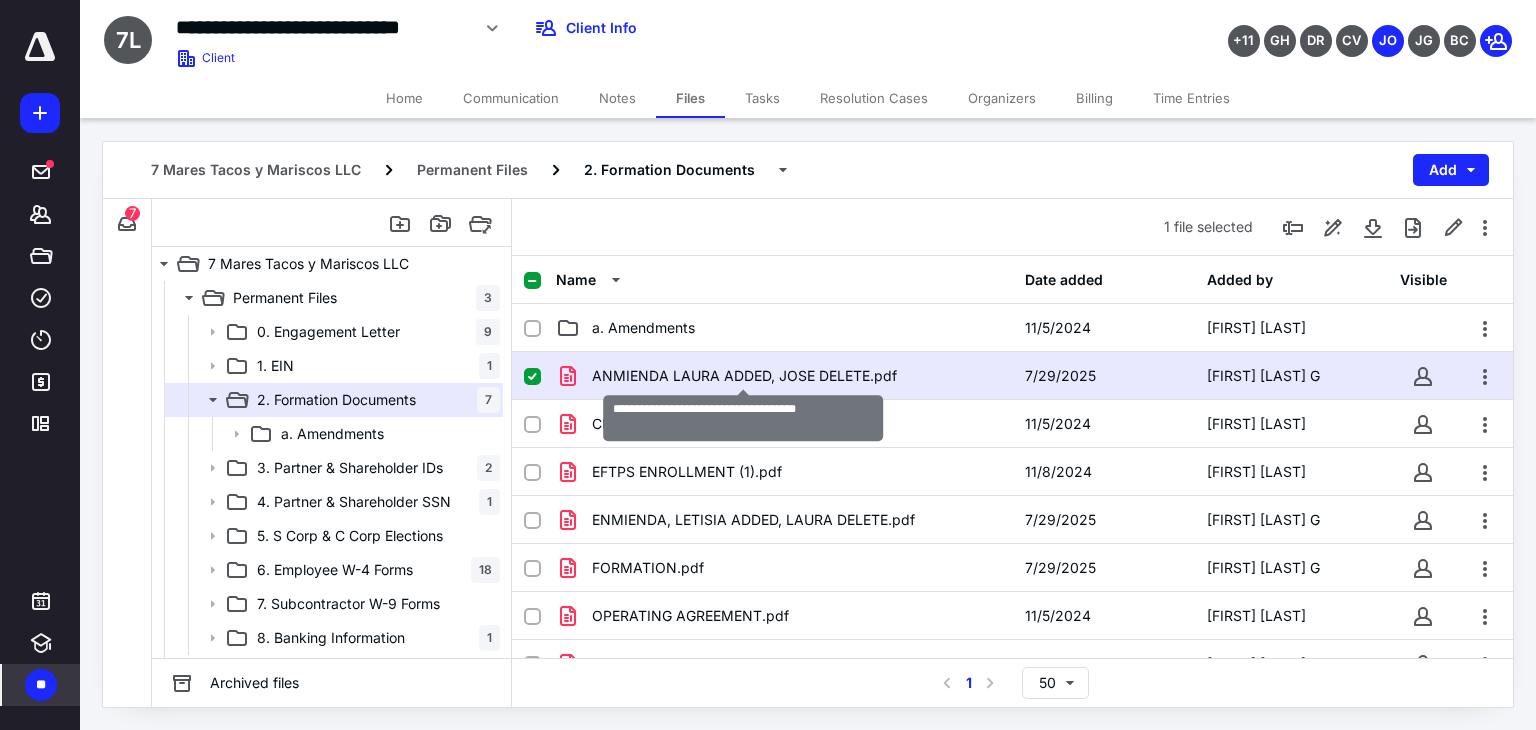 click on "ANMIENDA LAURA ADDED, JOSE DELETE.pdf" at bounding box center (744, 376) 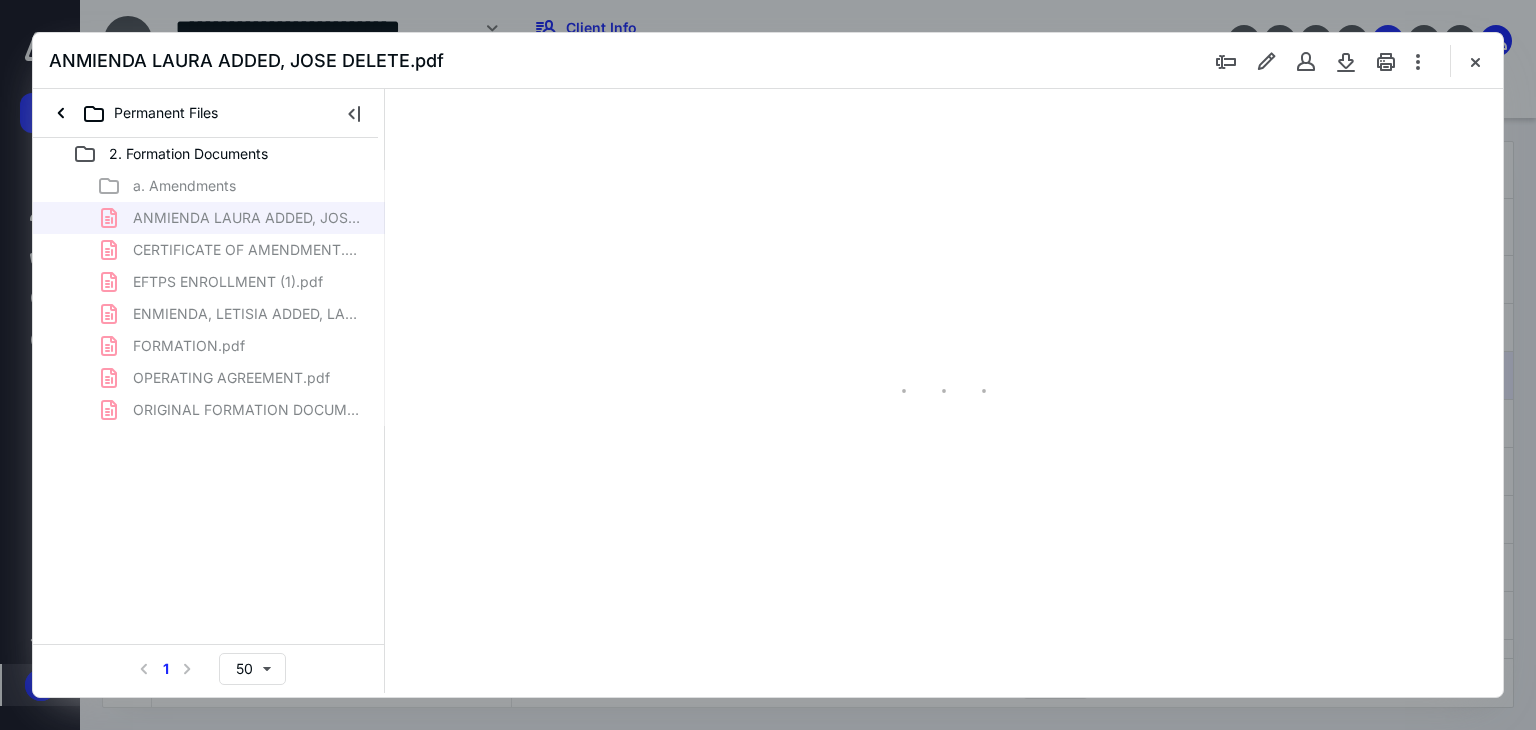 scroll, scrollTop: 0, scrollLeft: 0, axis: both 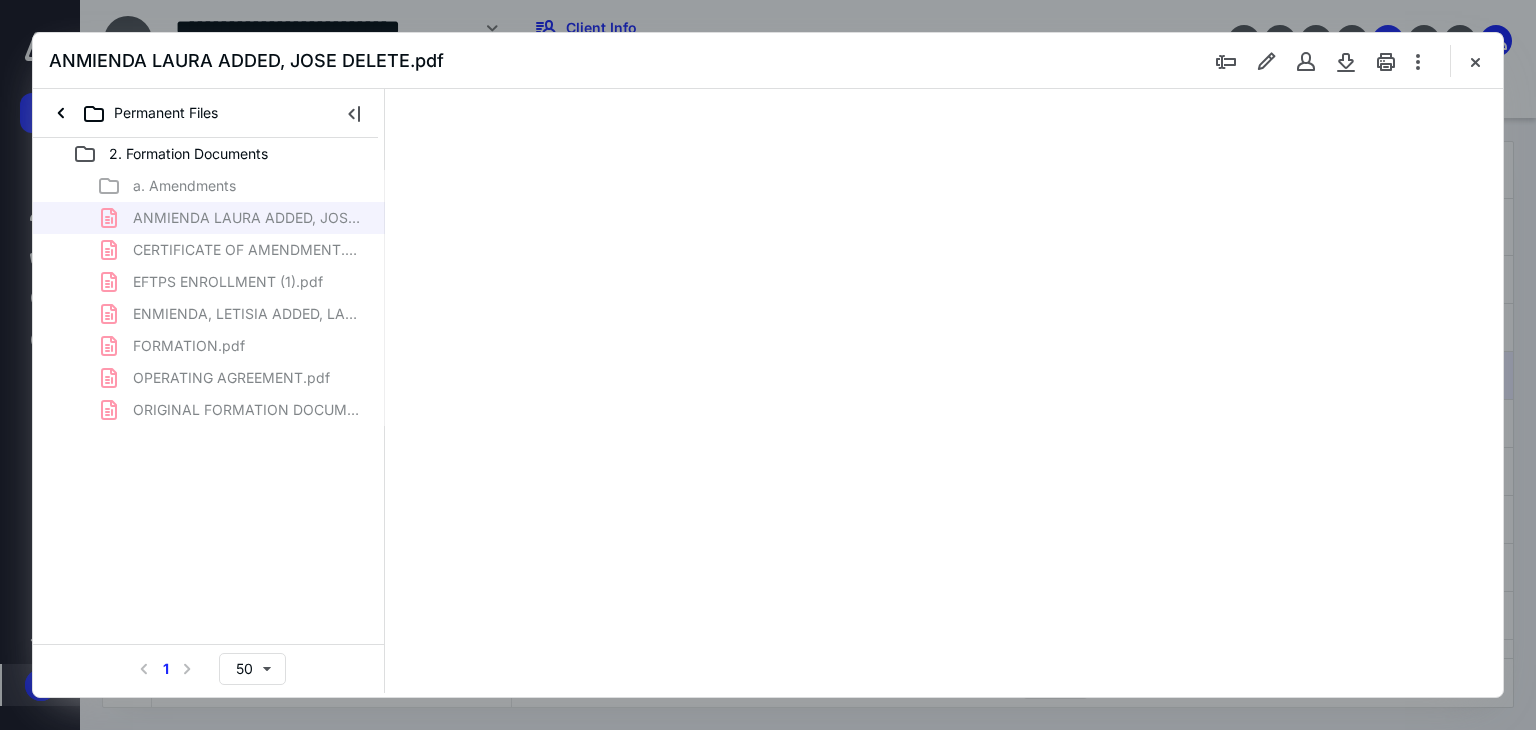 type on "66" 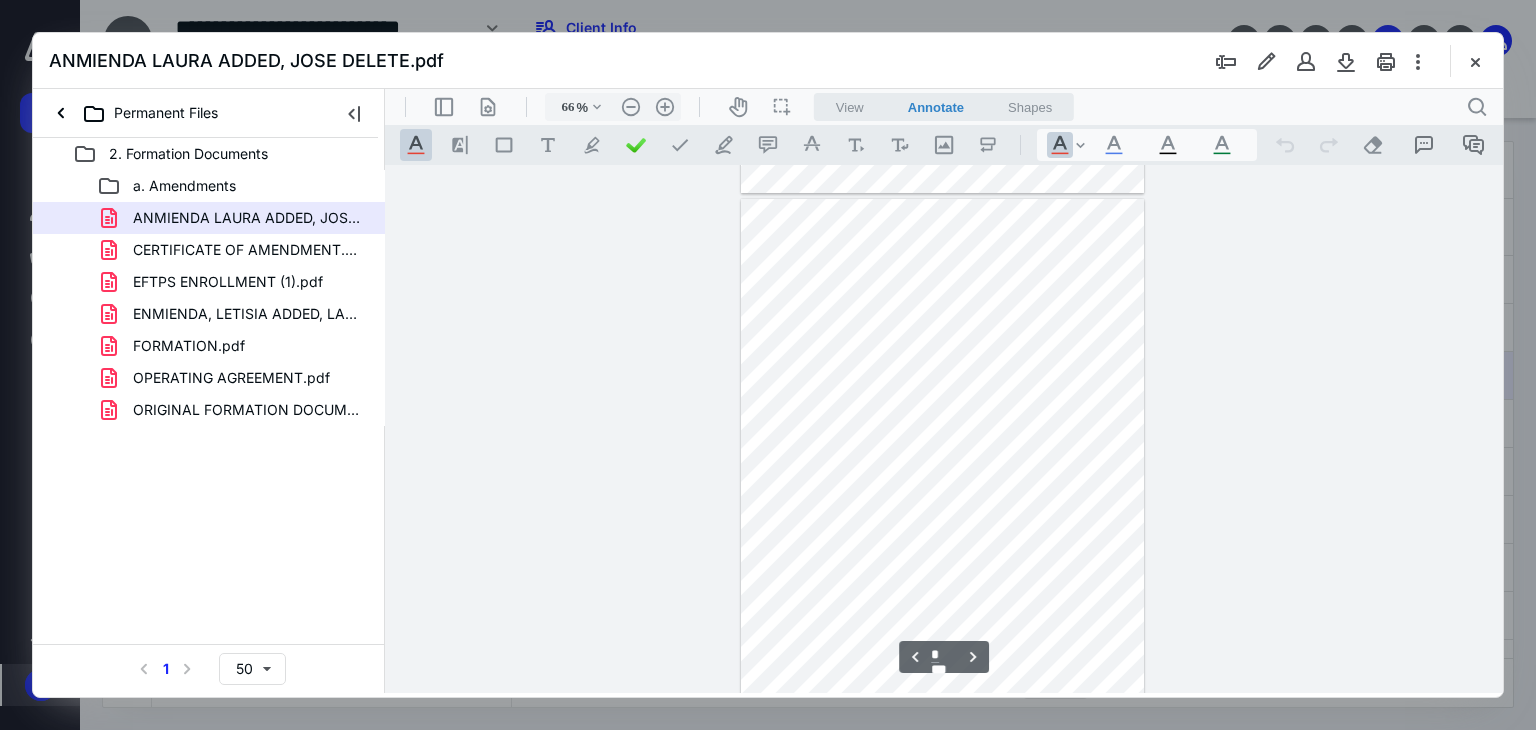 scroll, scrollTop: 500, scrollLeft: 0, axis: vertical 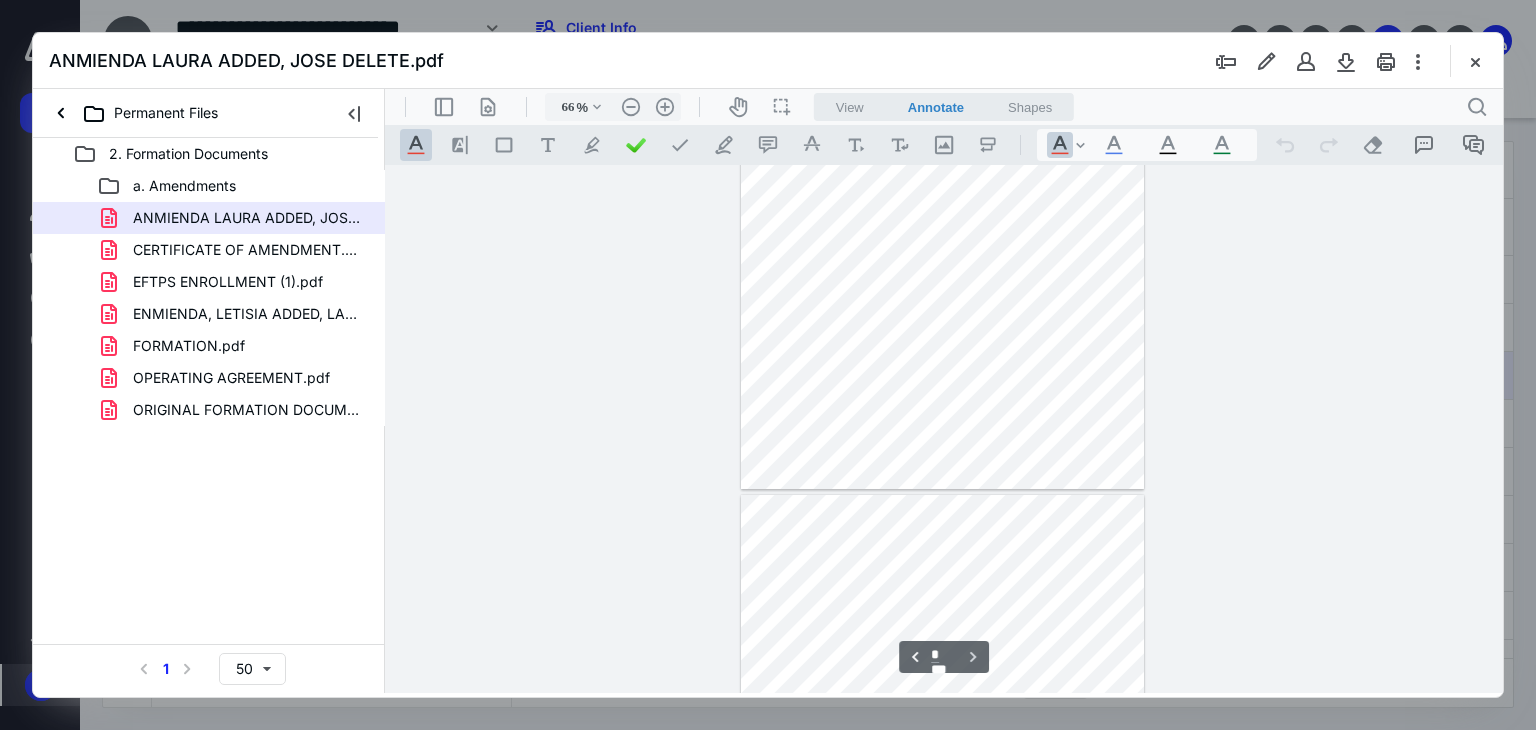 type on "*" 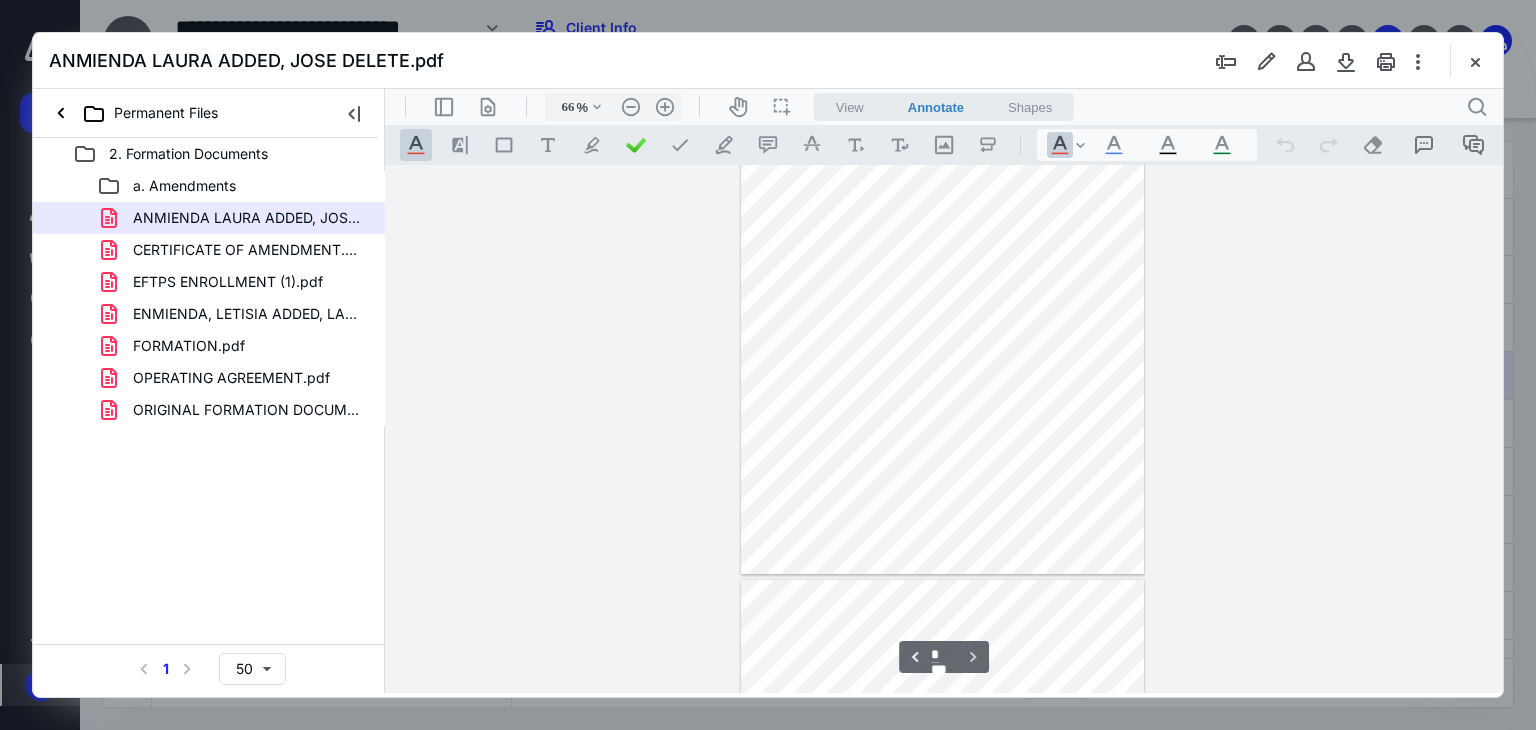 scroll, scrollTop: 500, scrollLeft: 0, axis: vertical 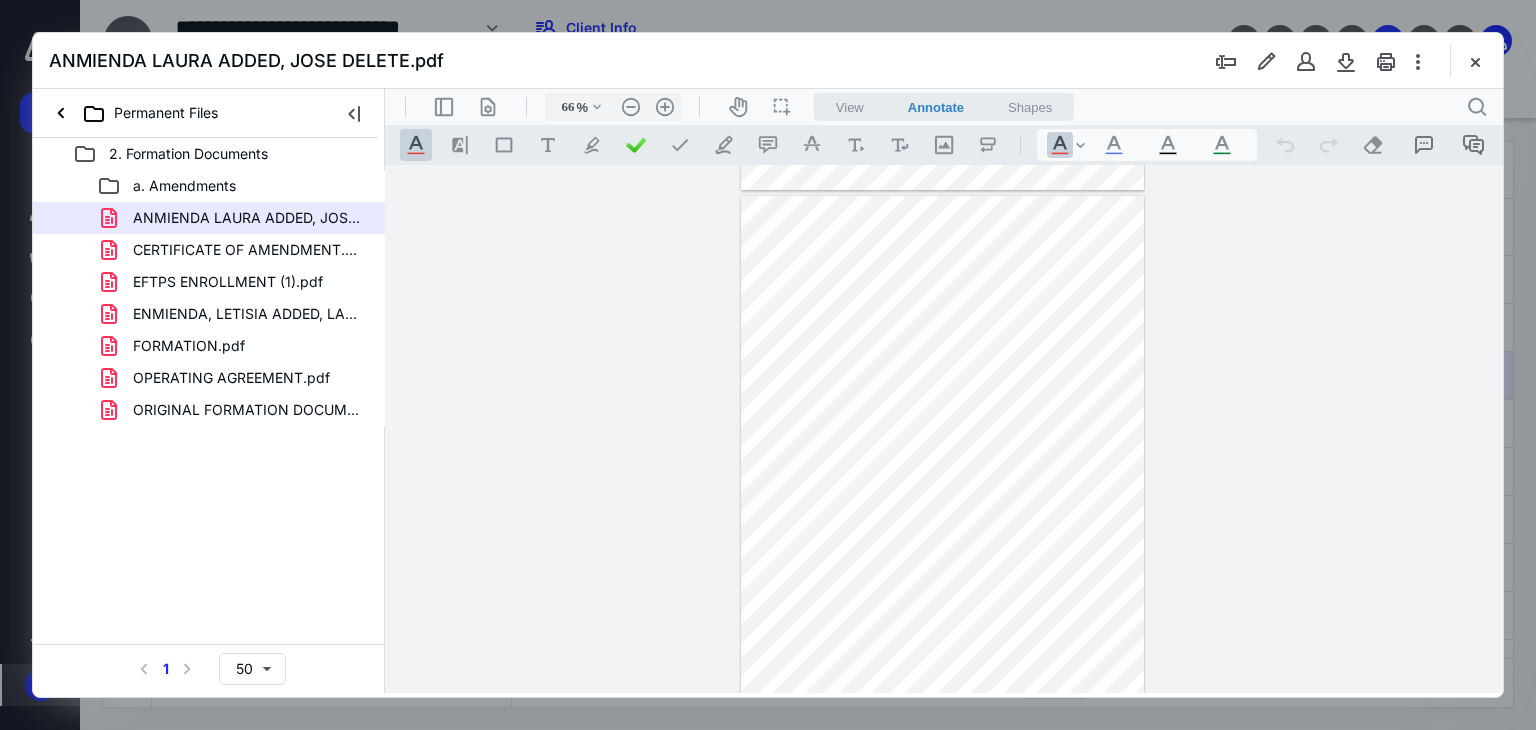click on "ANMIENDA LAURA ADDED, JOSE DELETE.pdf" at bounding box center (768, 61) 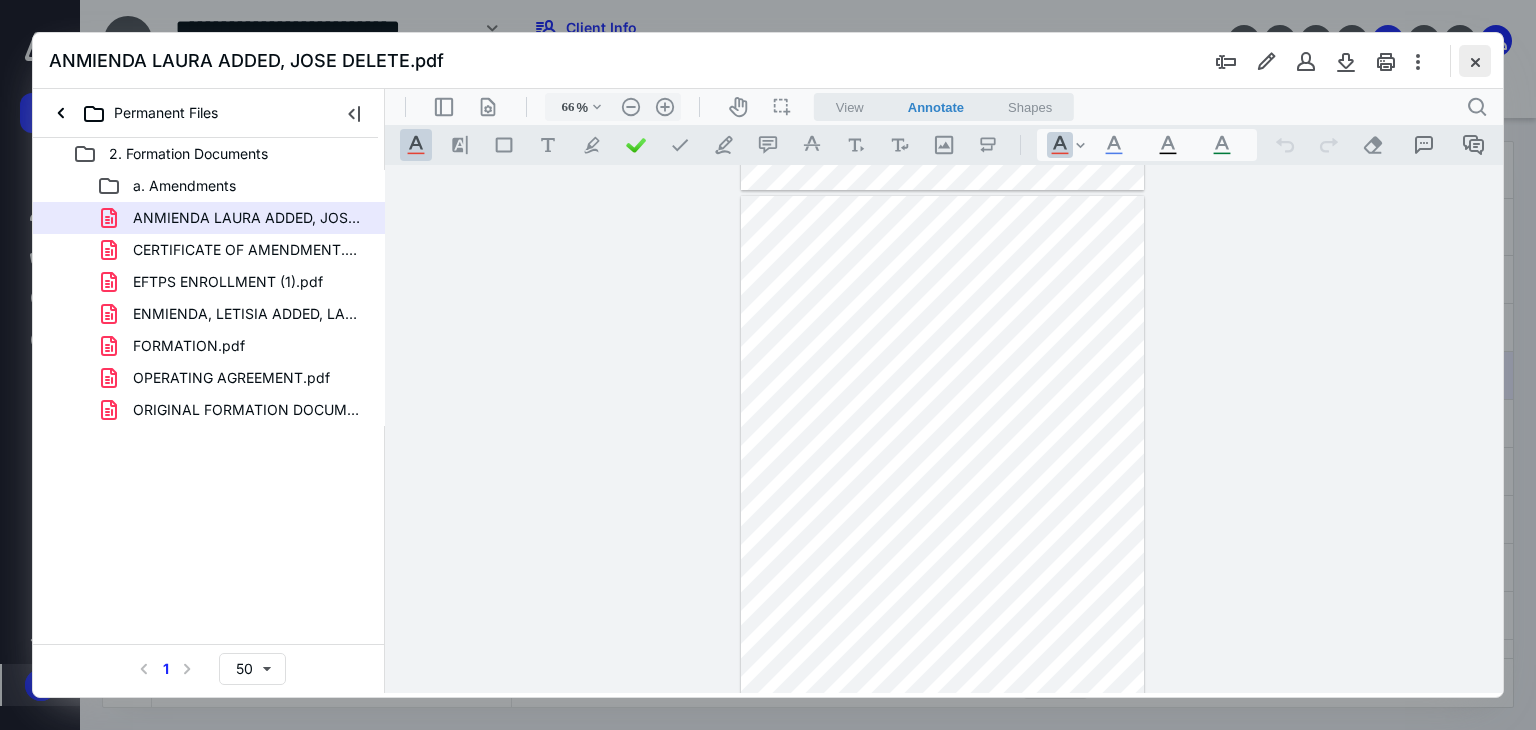click at bounding box center [1475, 61] 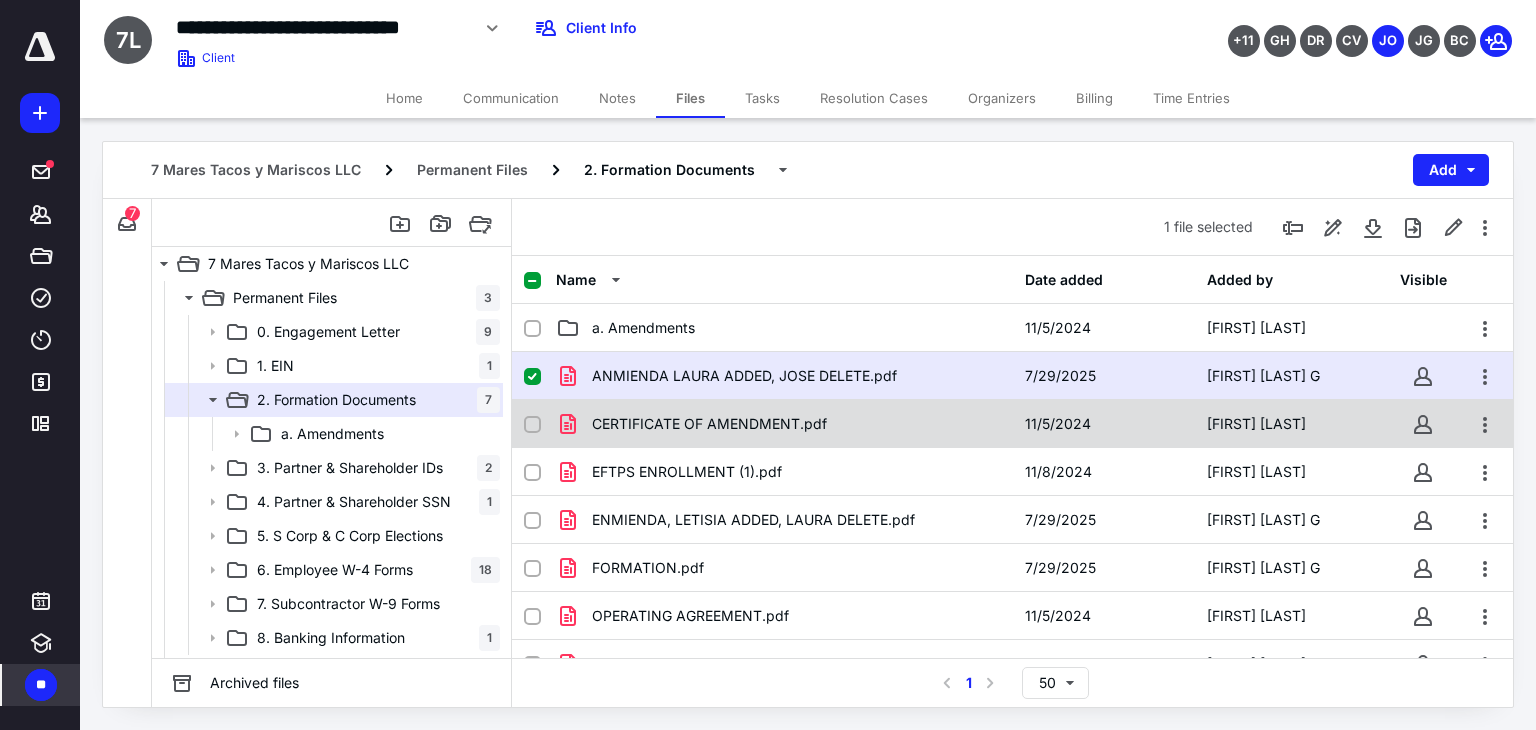 click on "CERTIFICATE OF AMENDMENT.pdf" at bounding box center [709, 424] 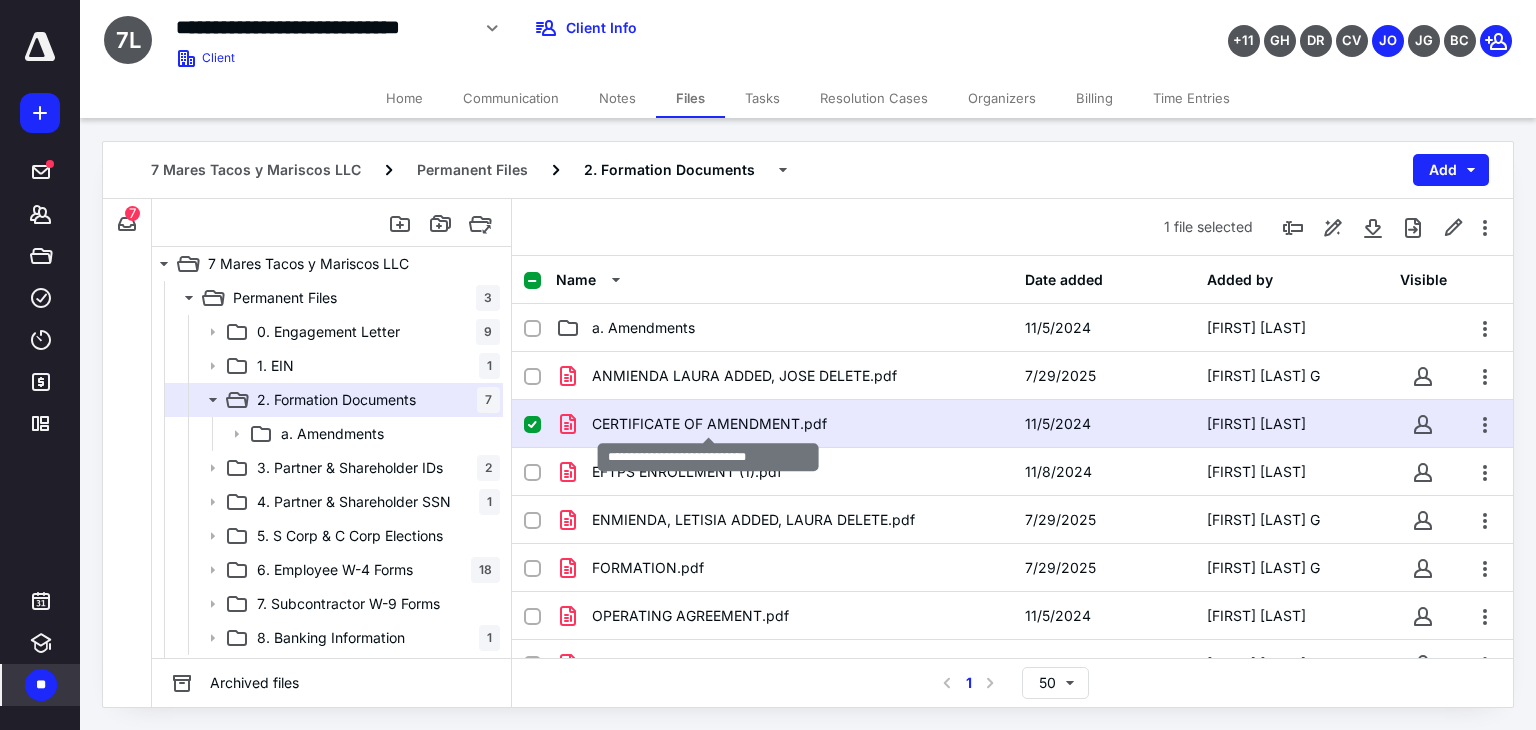 click on "CERTIFICATE OF AMENDMENT.pdf" at bounding box center (709, 424) 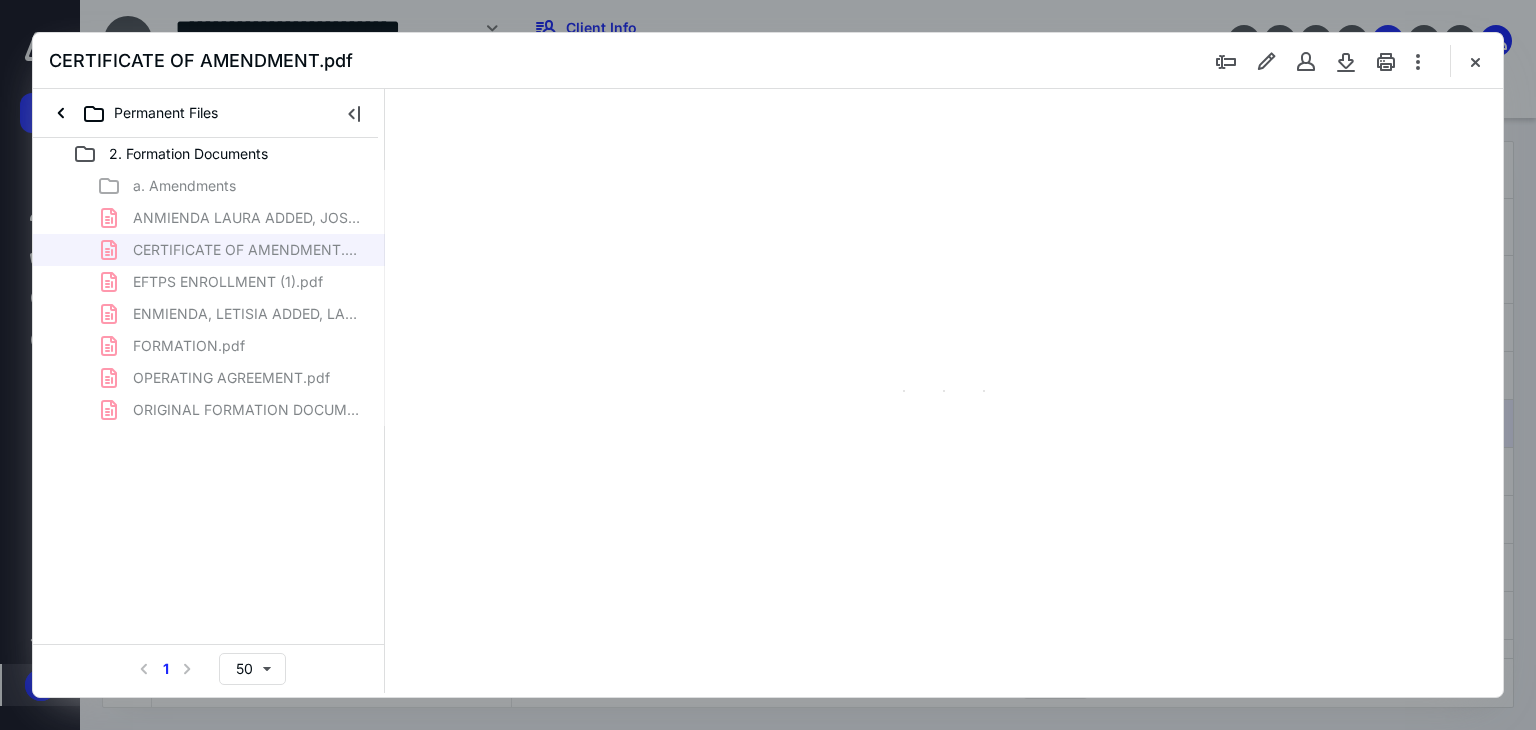 scroll, scrollTop: 0, scrollLeft: 0, axis: both 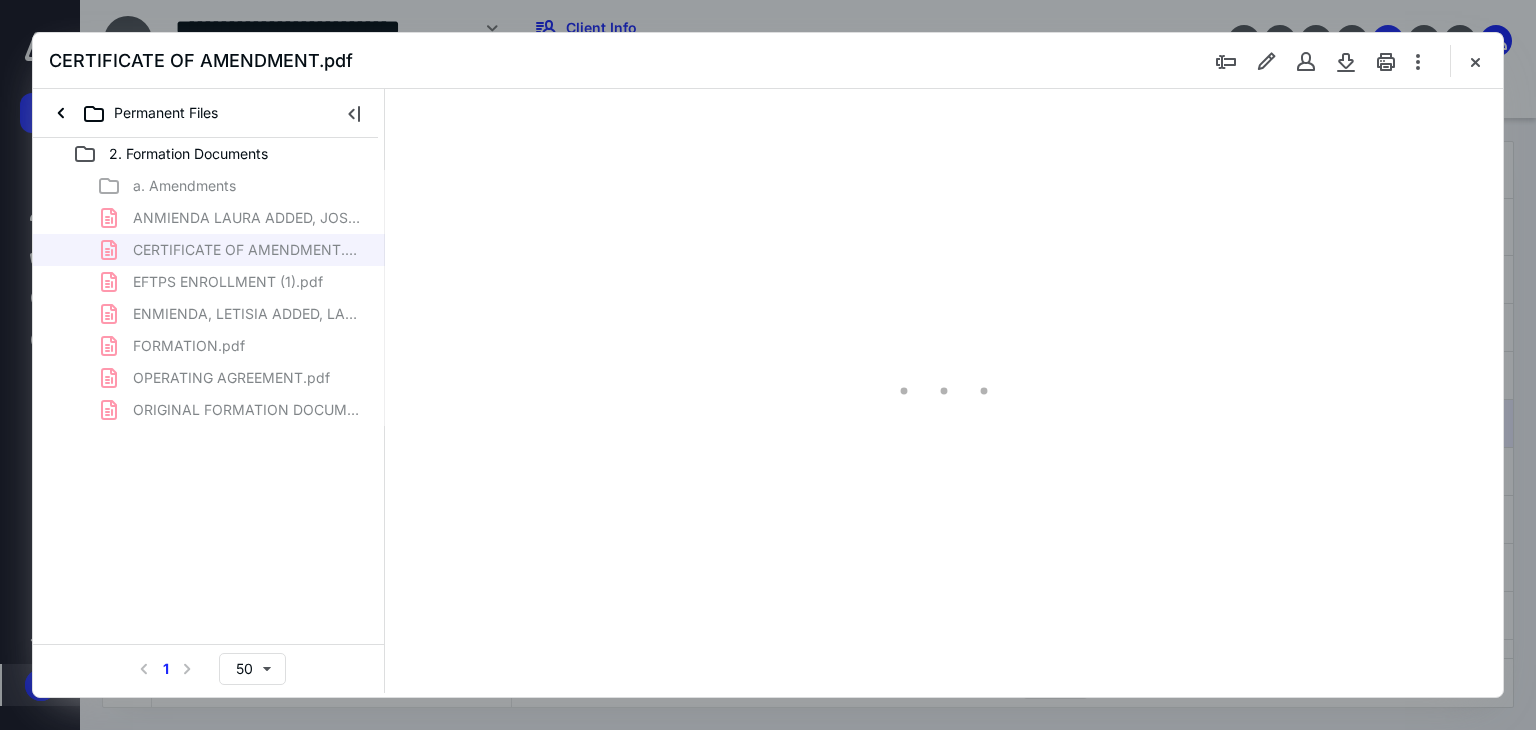 type on "66" 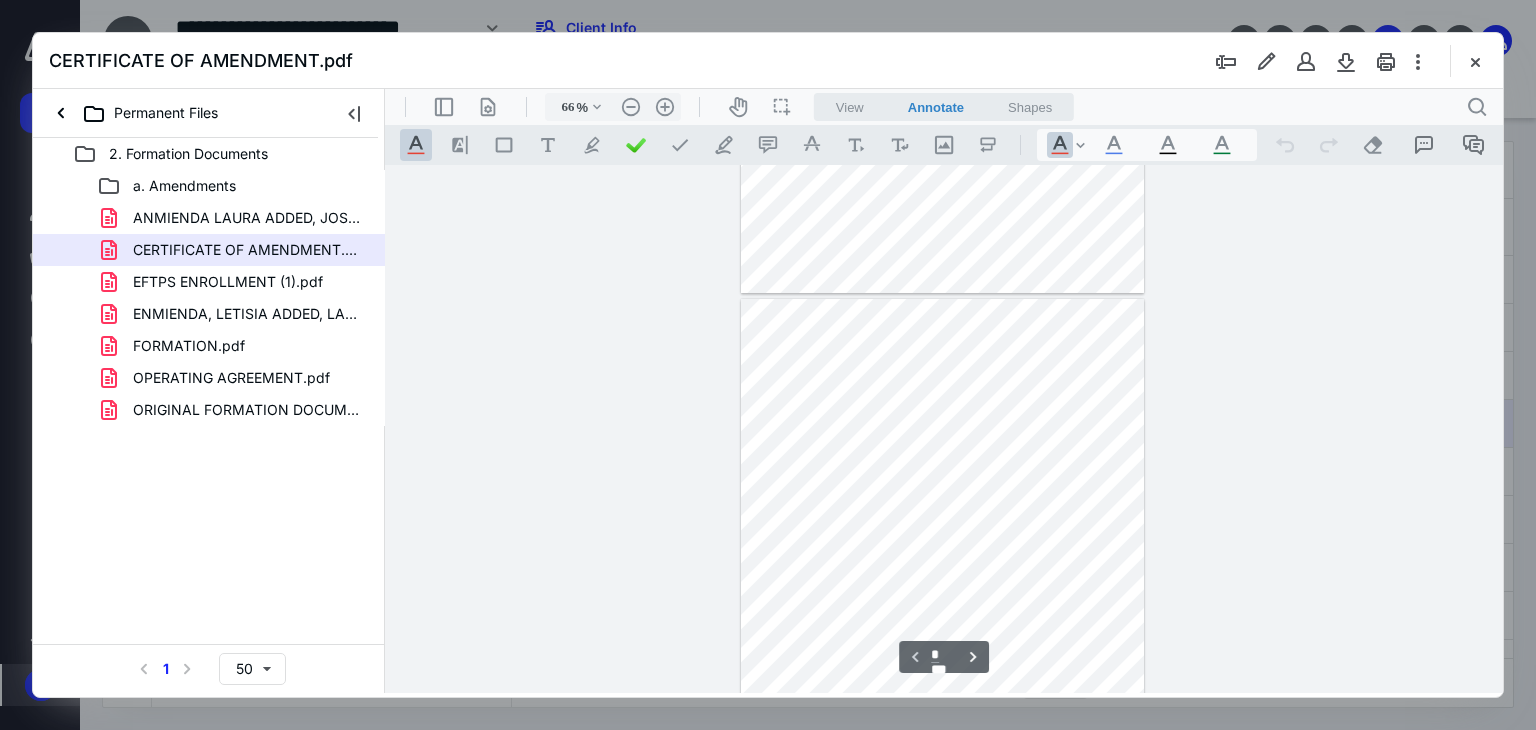 scroll, scrollTop: 479, scrollLeft: 0, axis: vertical 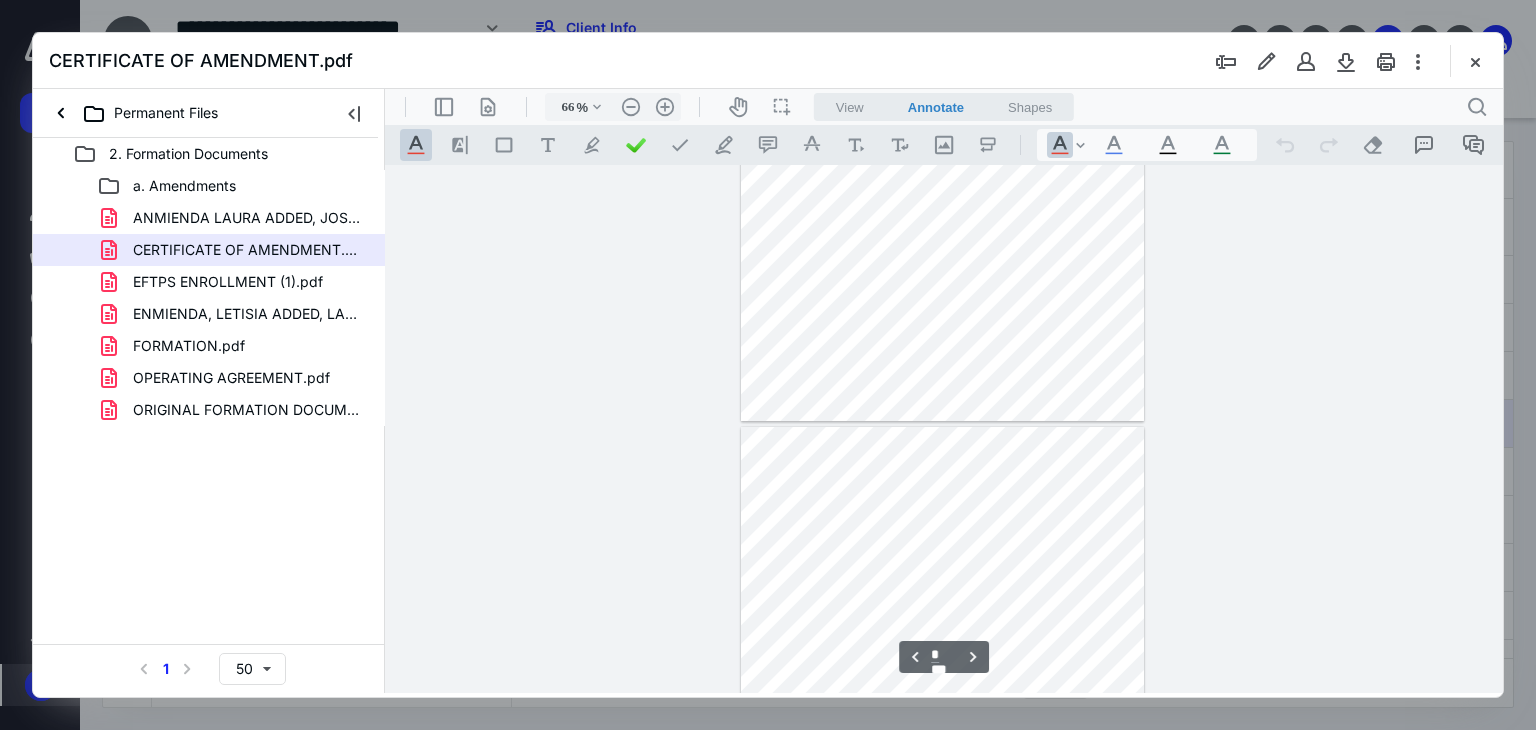 type on "*" 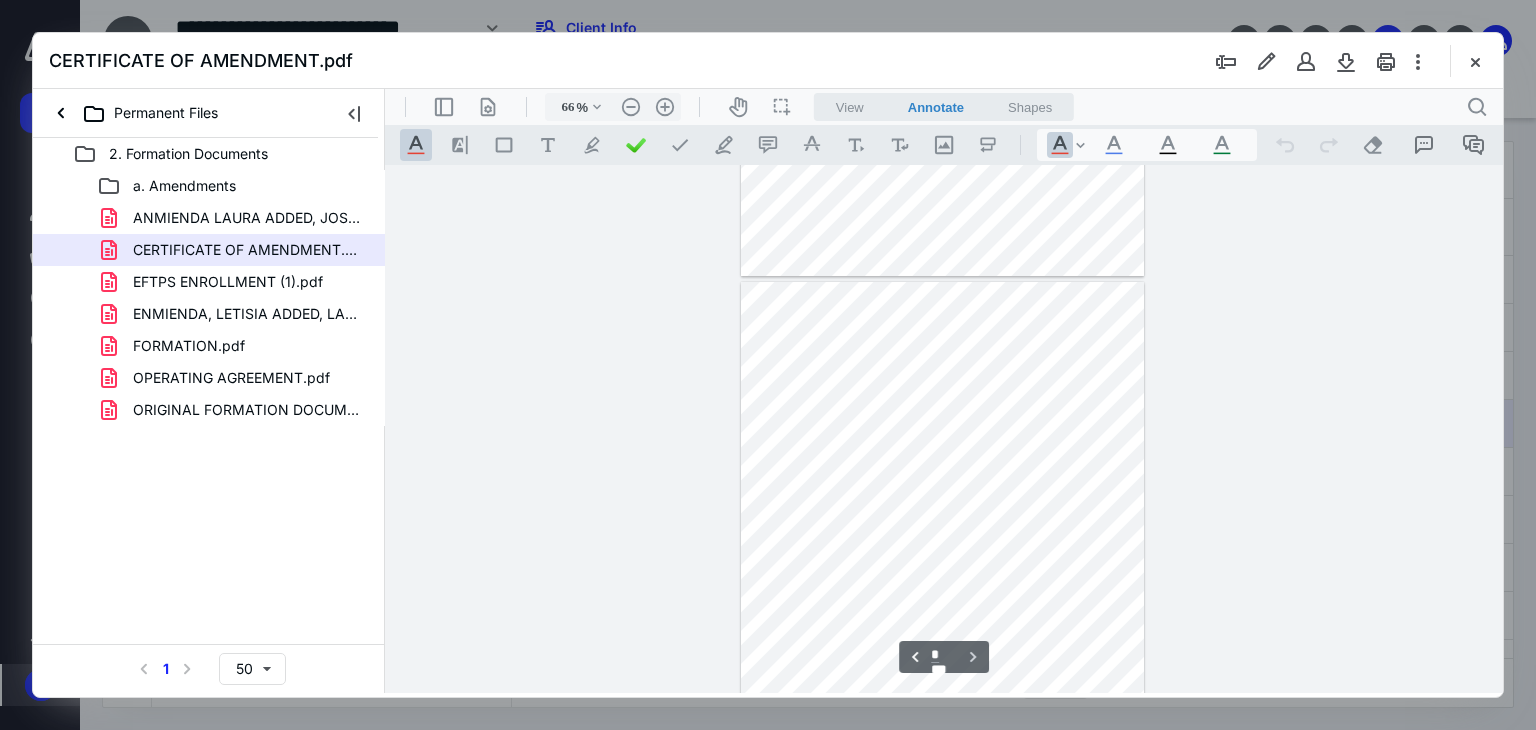scroll, scrollTop: 856, scrollLeft: 0, axis: vertical 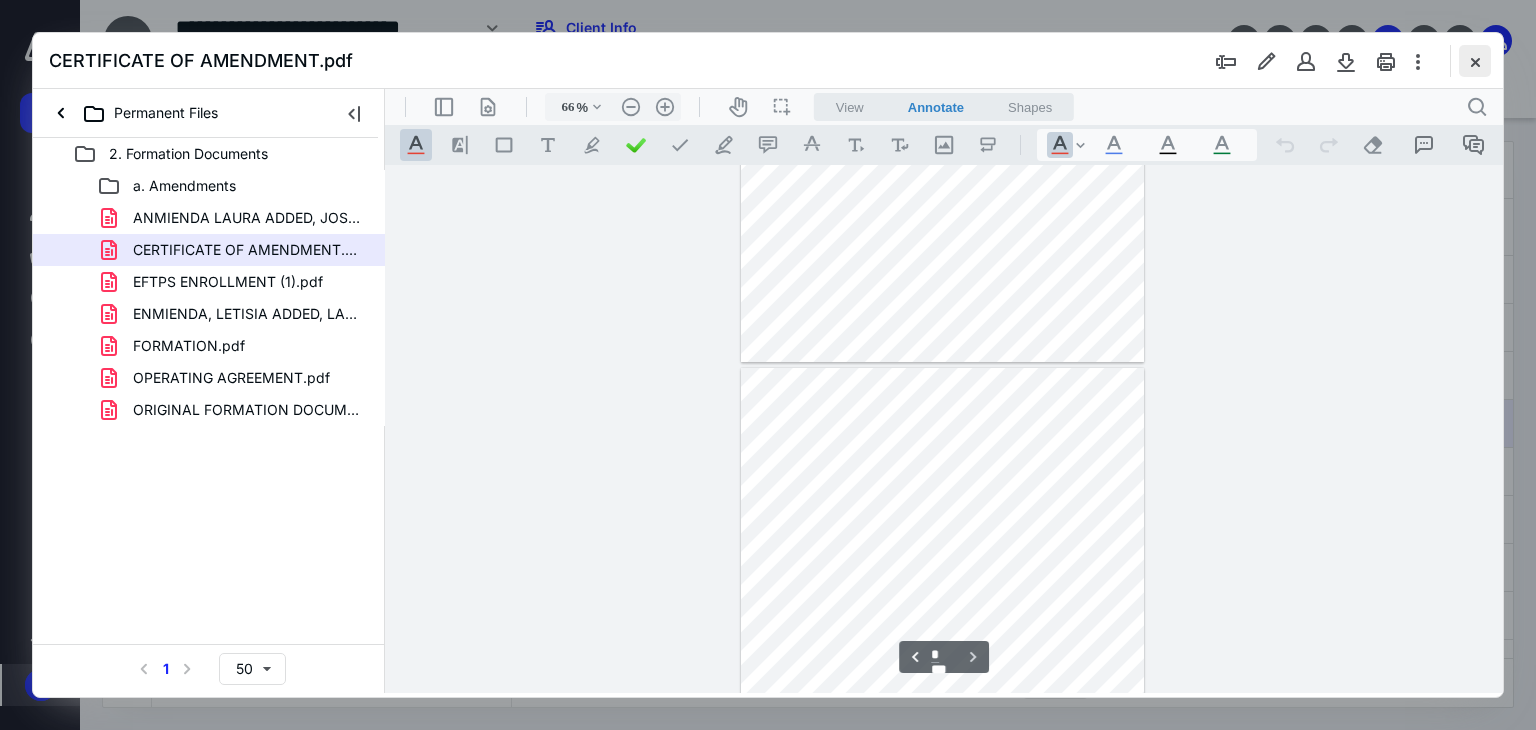 click at bounding box center (1475, 61) 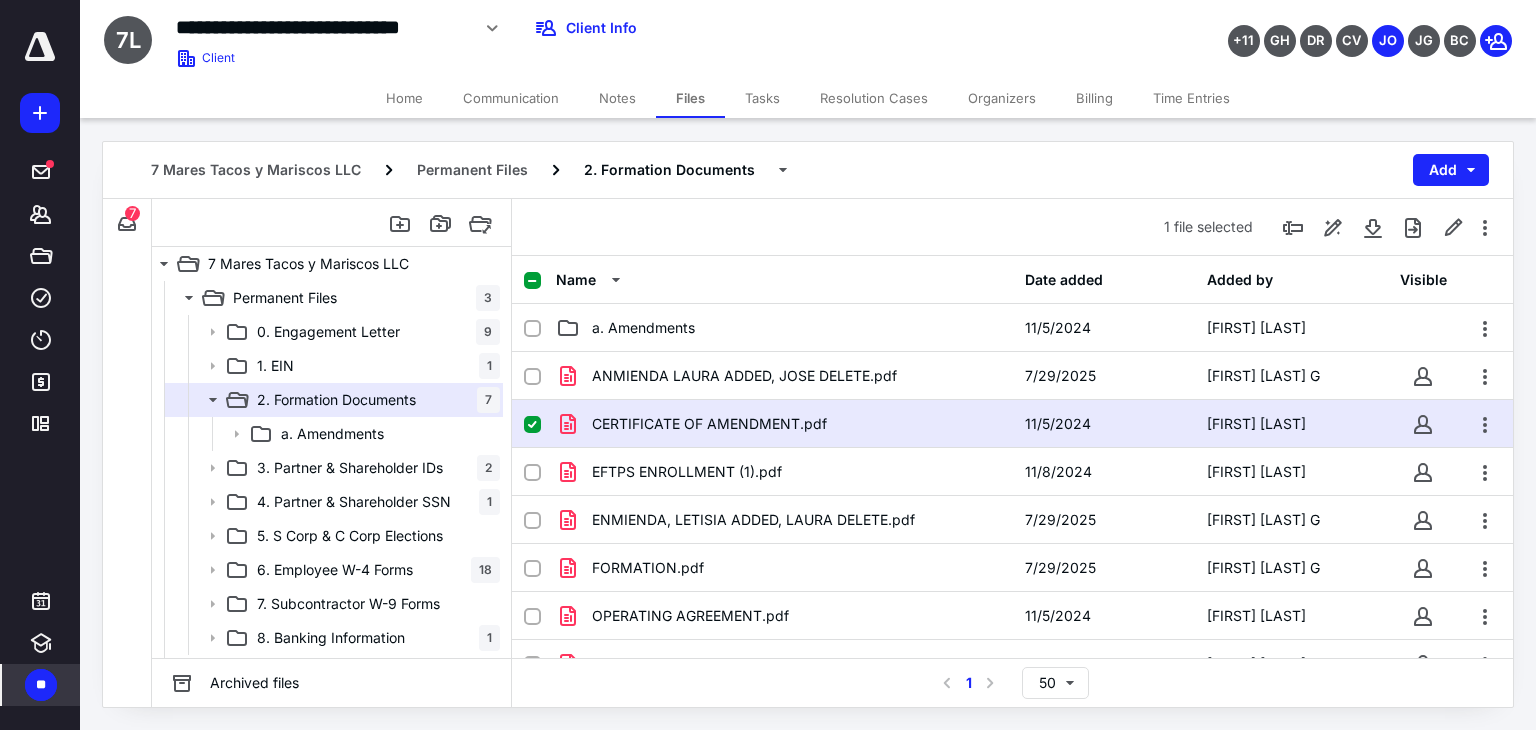 click on "ENMIENDA, LETISIA ADDED, LAURA DELETE.pdf" at bounding box center [753, 520] 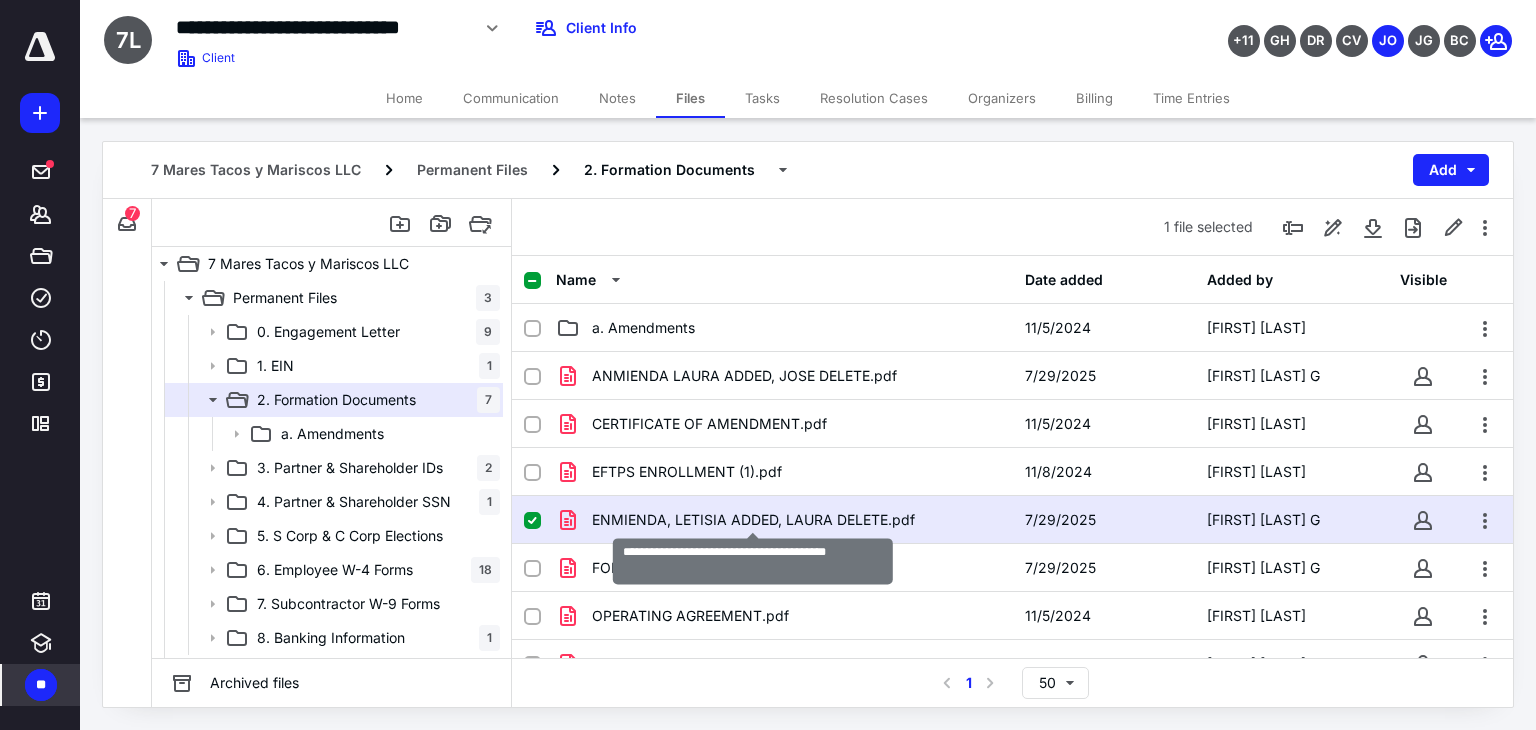 click on "ENMIENDA, LETISIA ADDED, LAURA DELETE.pdf" at bounding box center [753, 520] 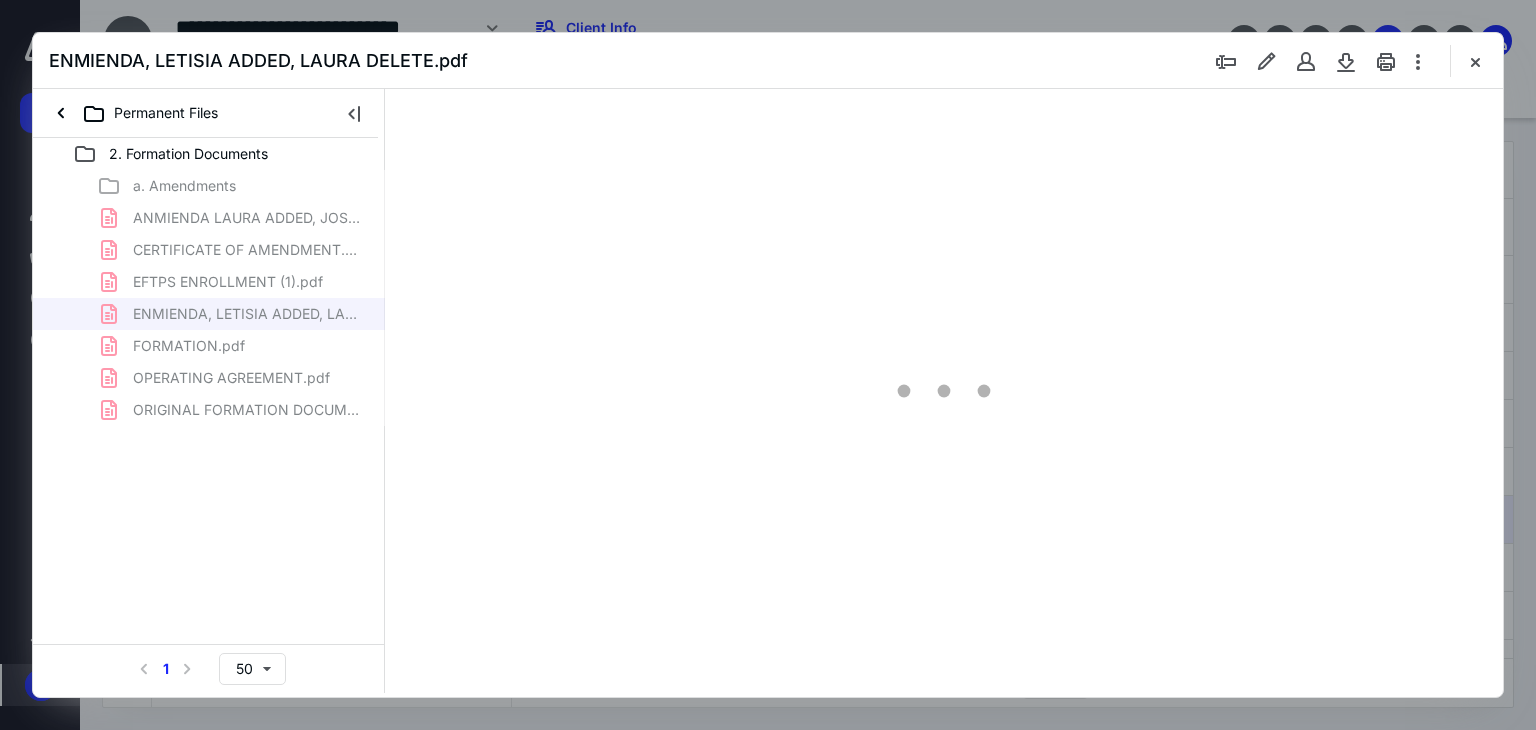 scroll, scrollTop: 0, scrollLeft: 0, axis: both 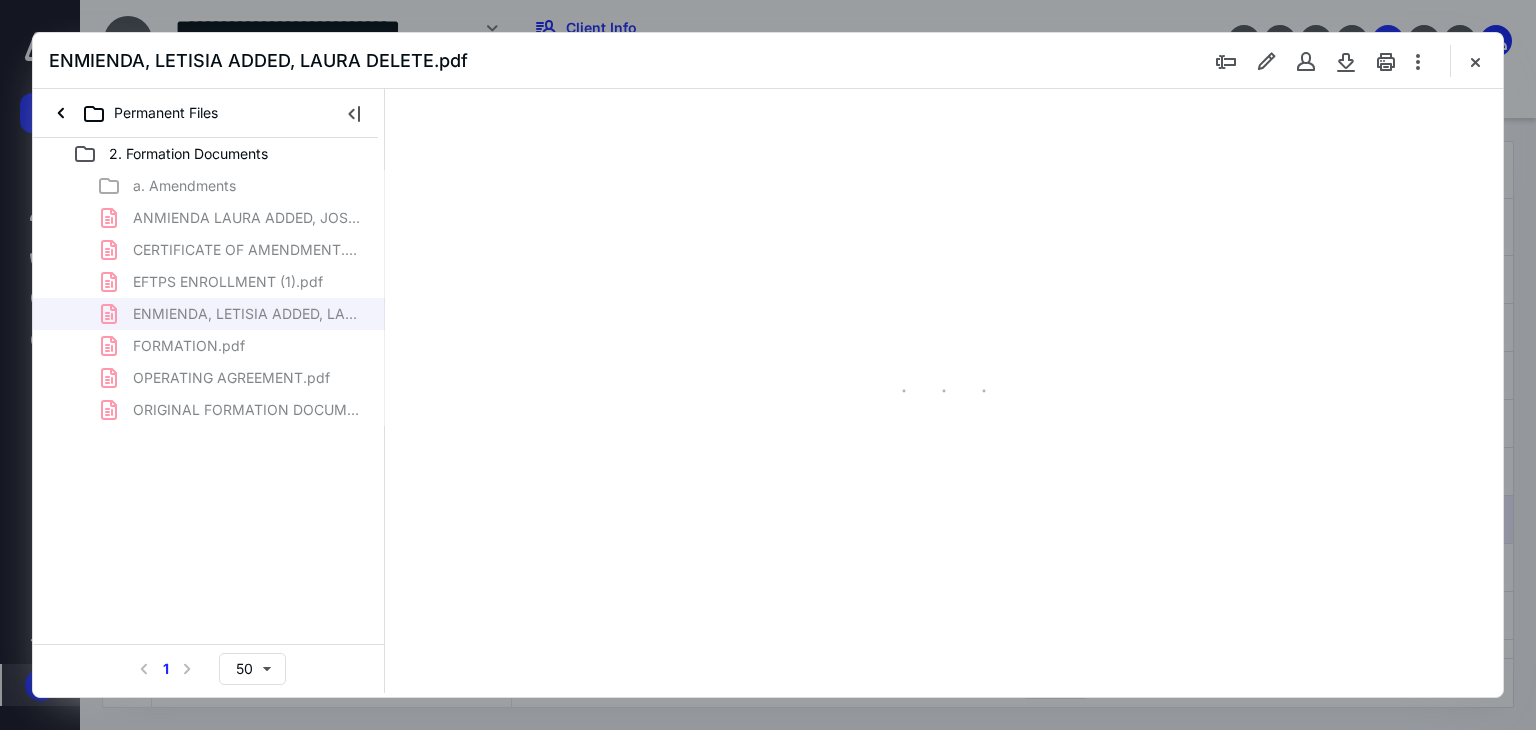type on "66" 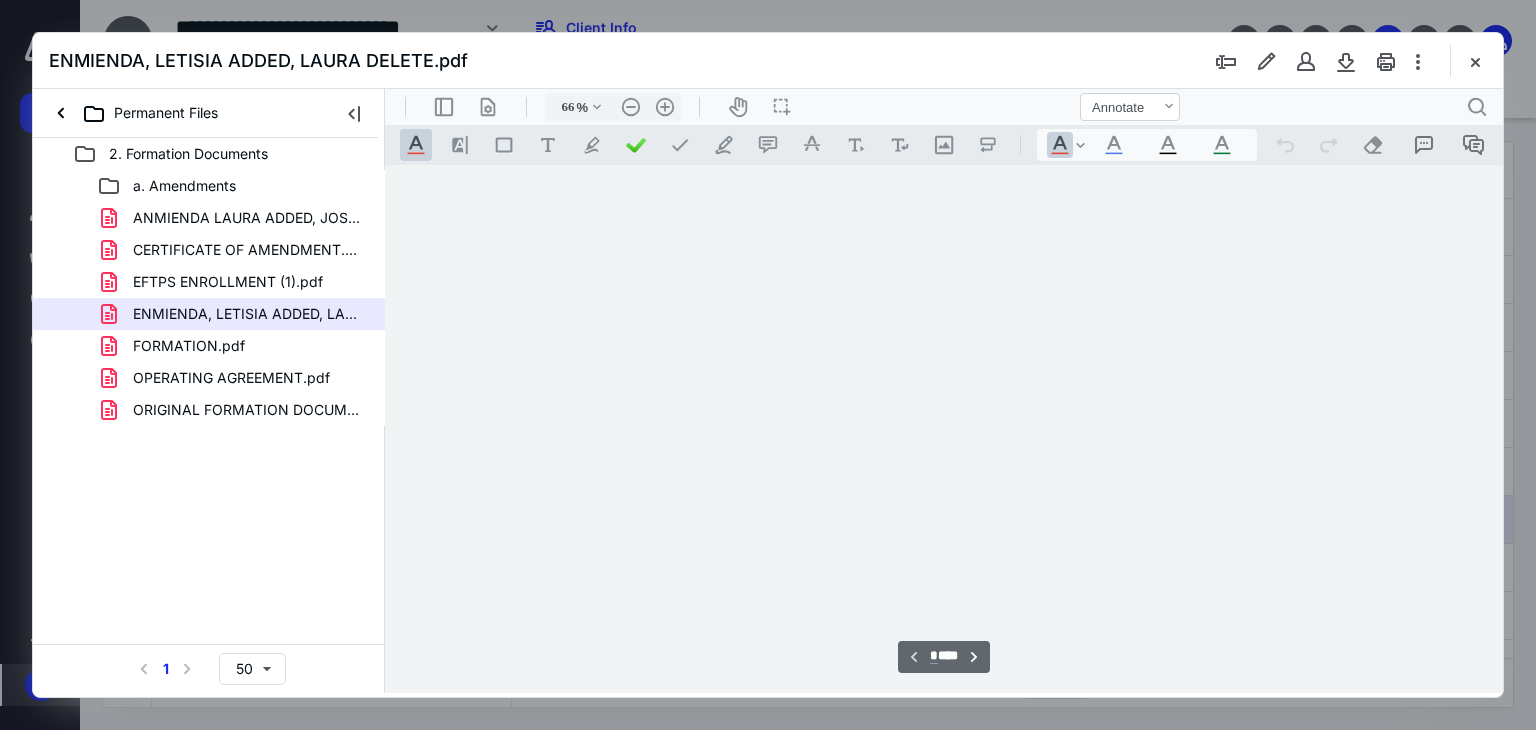 scroll, scrollTop: 79, scrollLeft: 0, axis: vertical 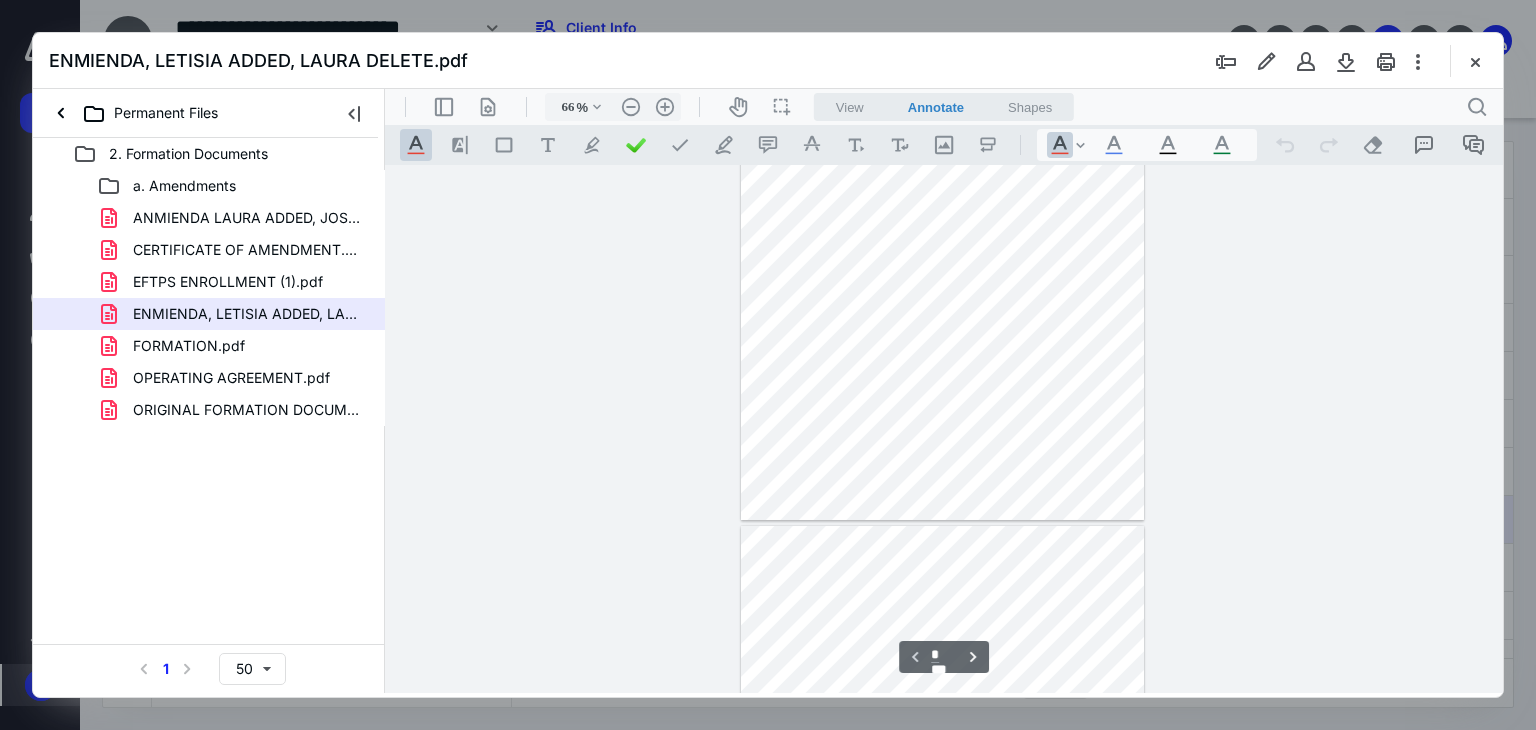 type on "*" 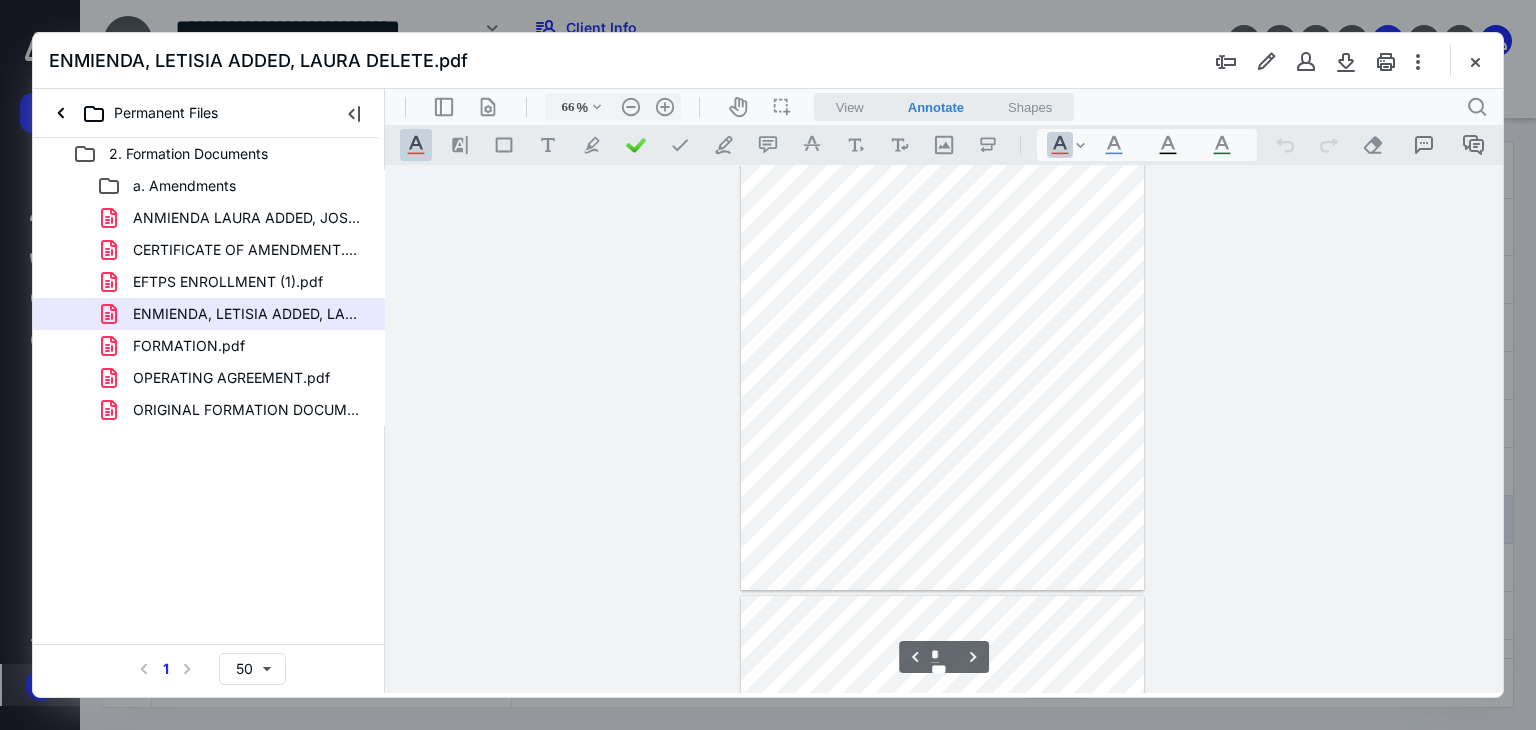 scroll, scrollTop: 679, scrollLeft: 0, axis: vertical 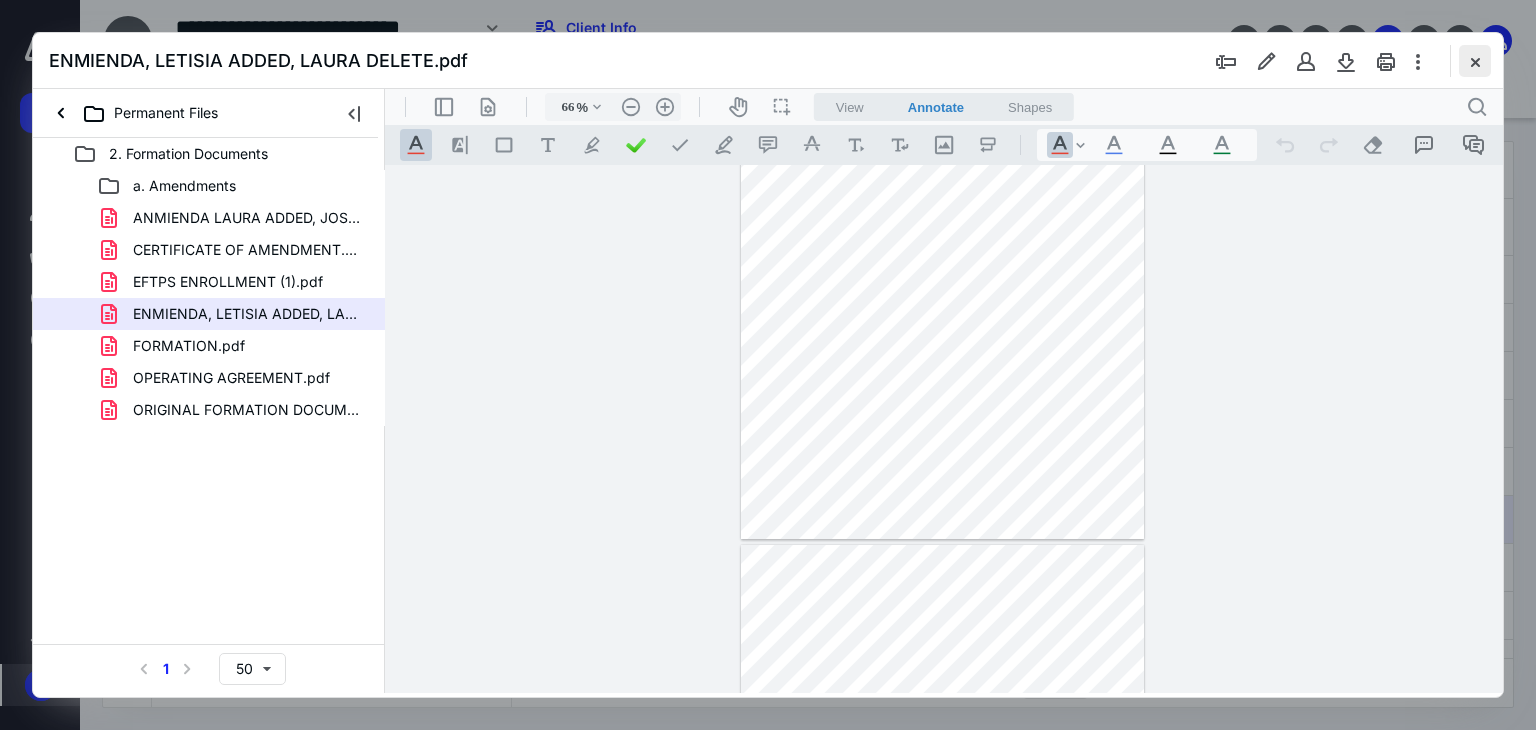 click at bounding box center [1475, 61] 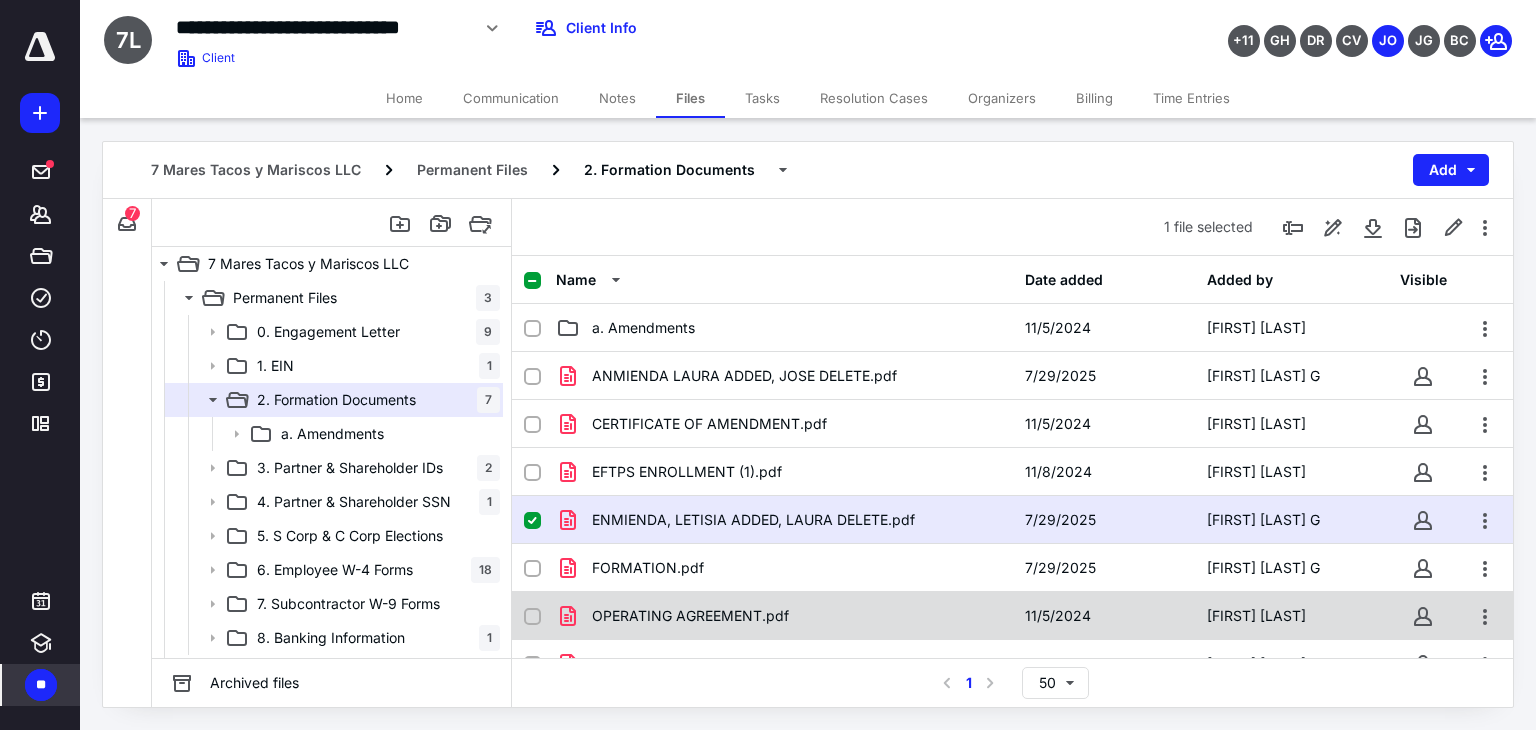 click on "OPERATING AGREEMENT.pdf" at bounding box center [690, 616] 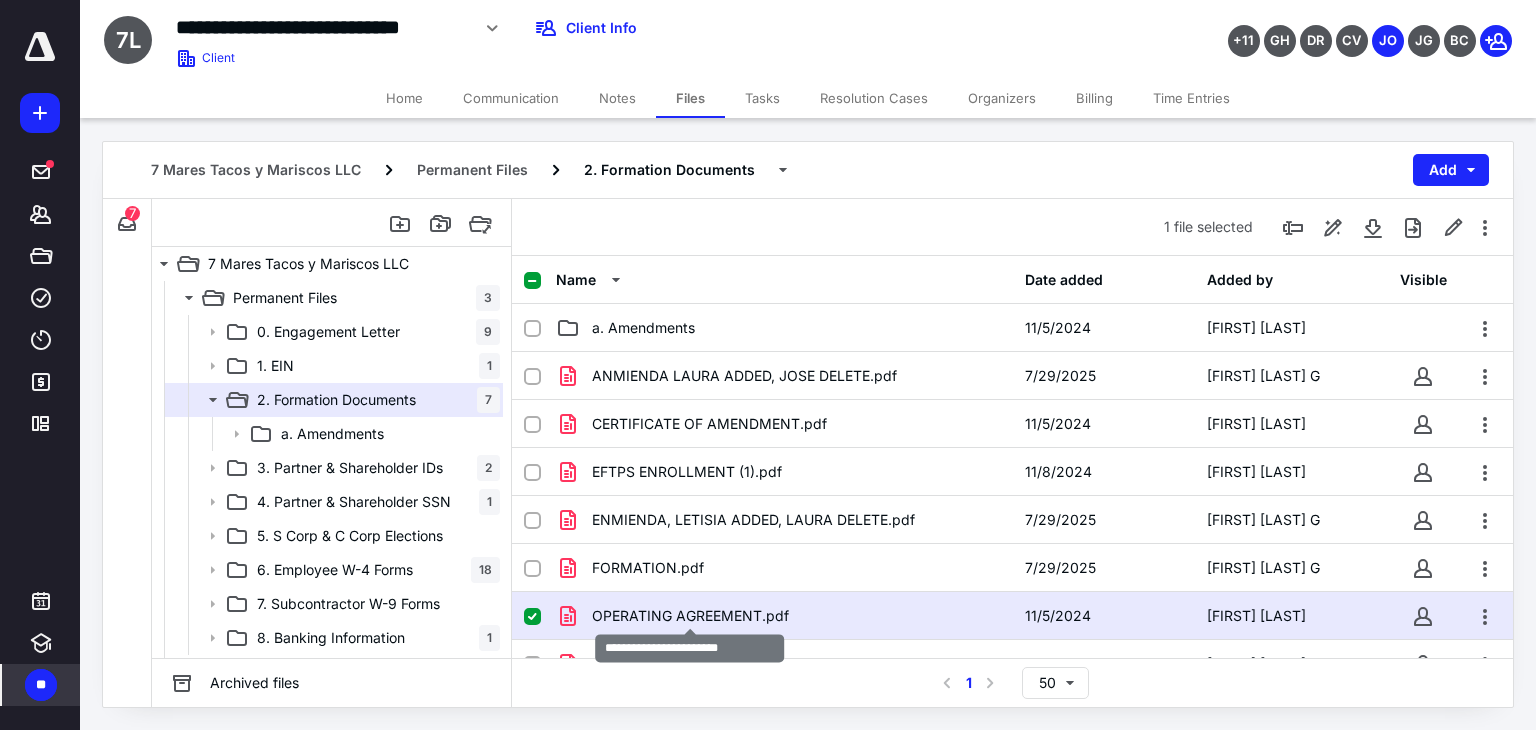 click on "OPERATING AGREEMENT.pdf" at bounding box center [690, 616] 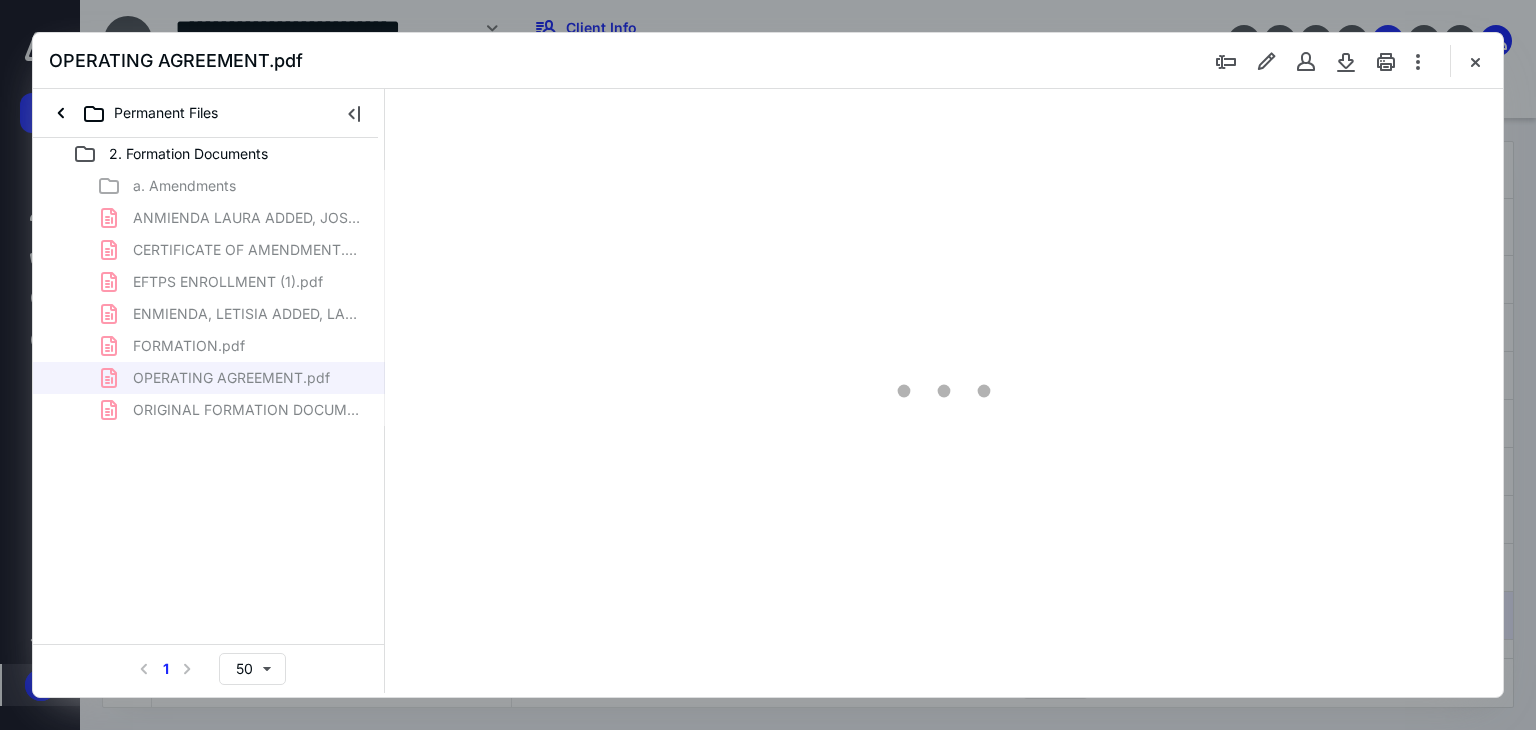 scroll, scrollTop: 0, scrollLeft: 0, axis: both 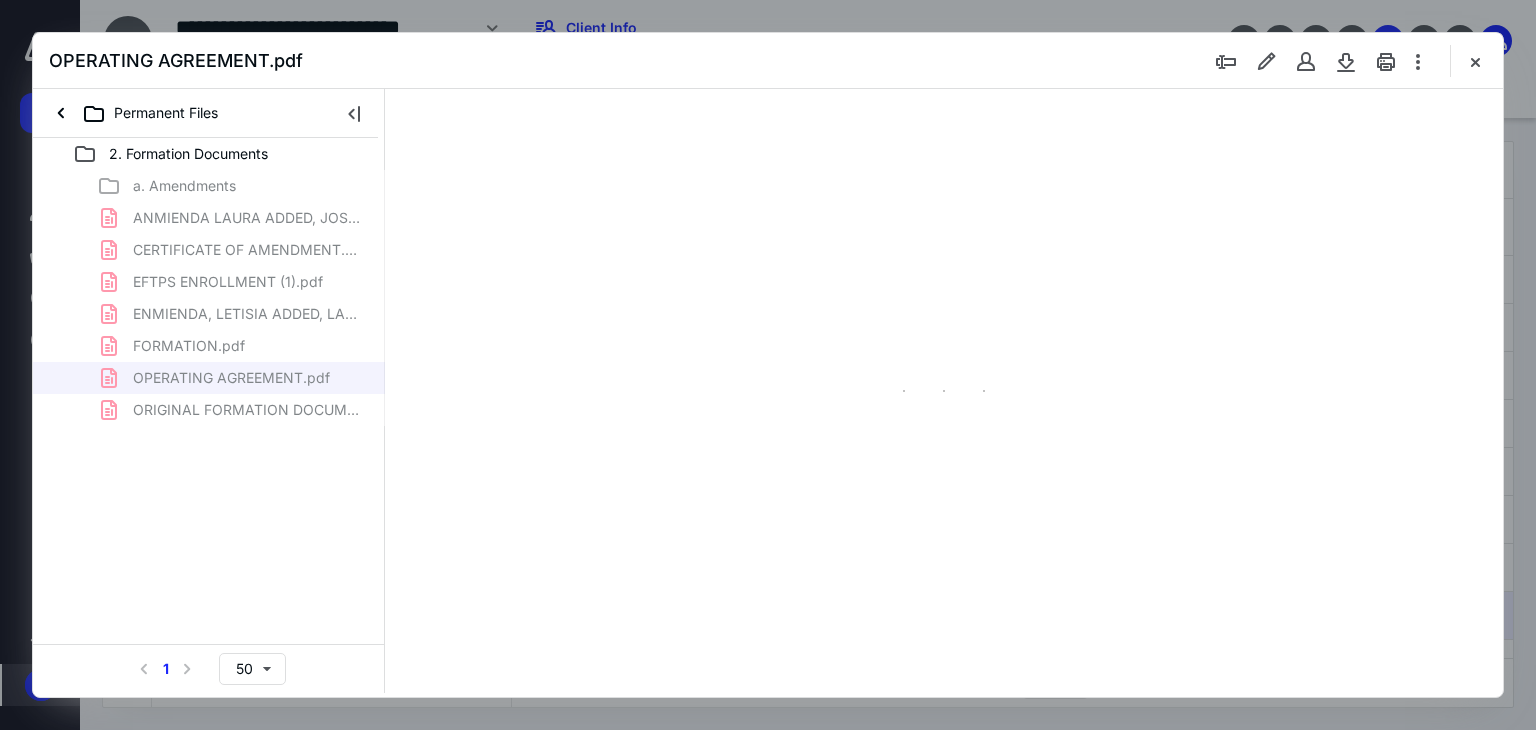 type on "66" 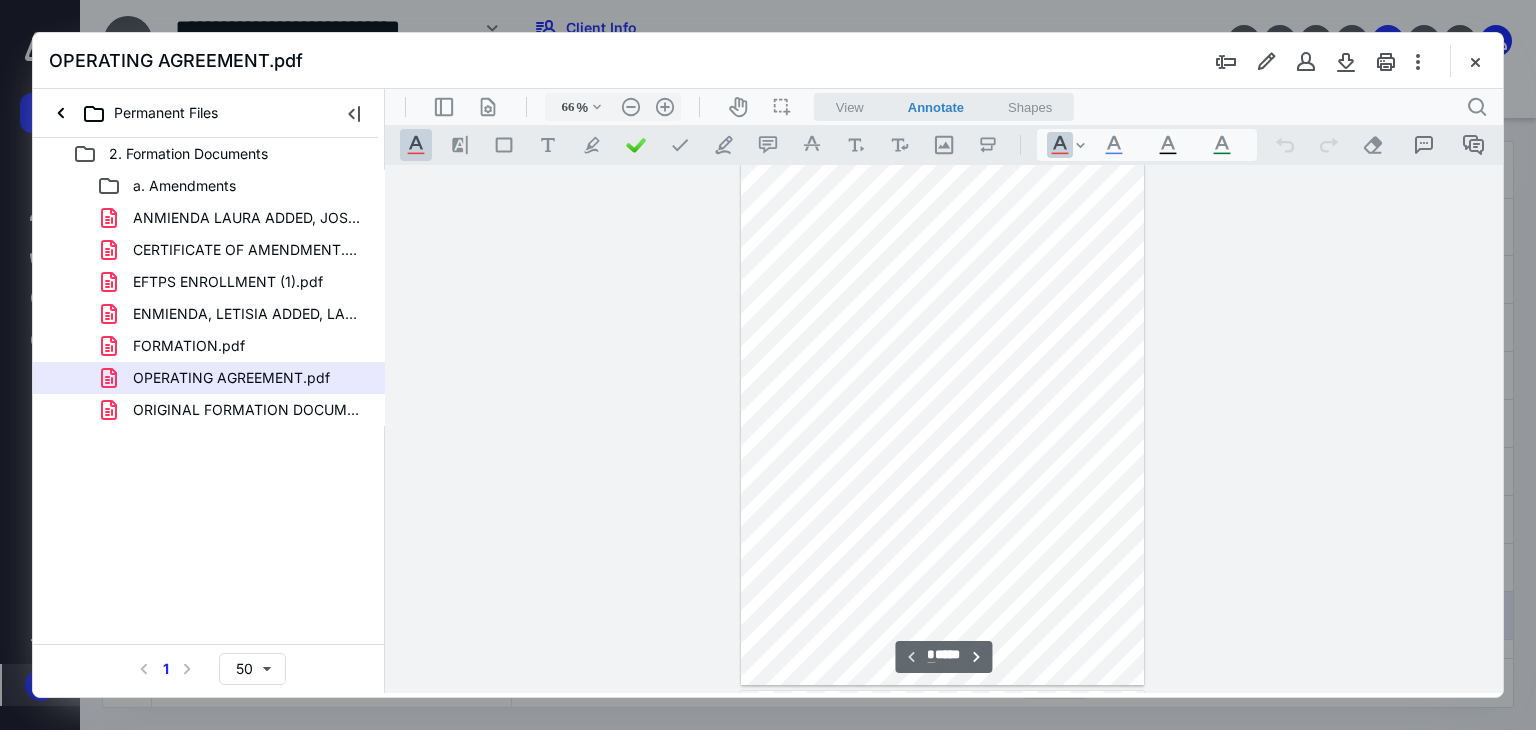 scroll, scrollTop: 0, scrollLeft: 0, axis: both 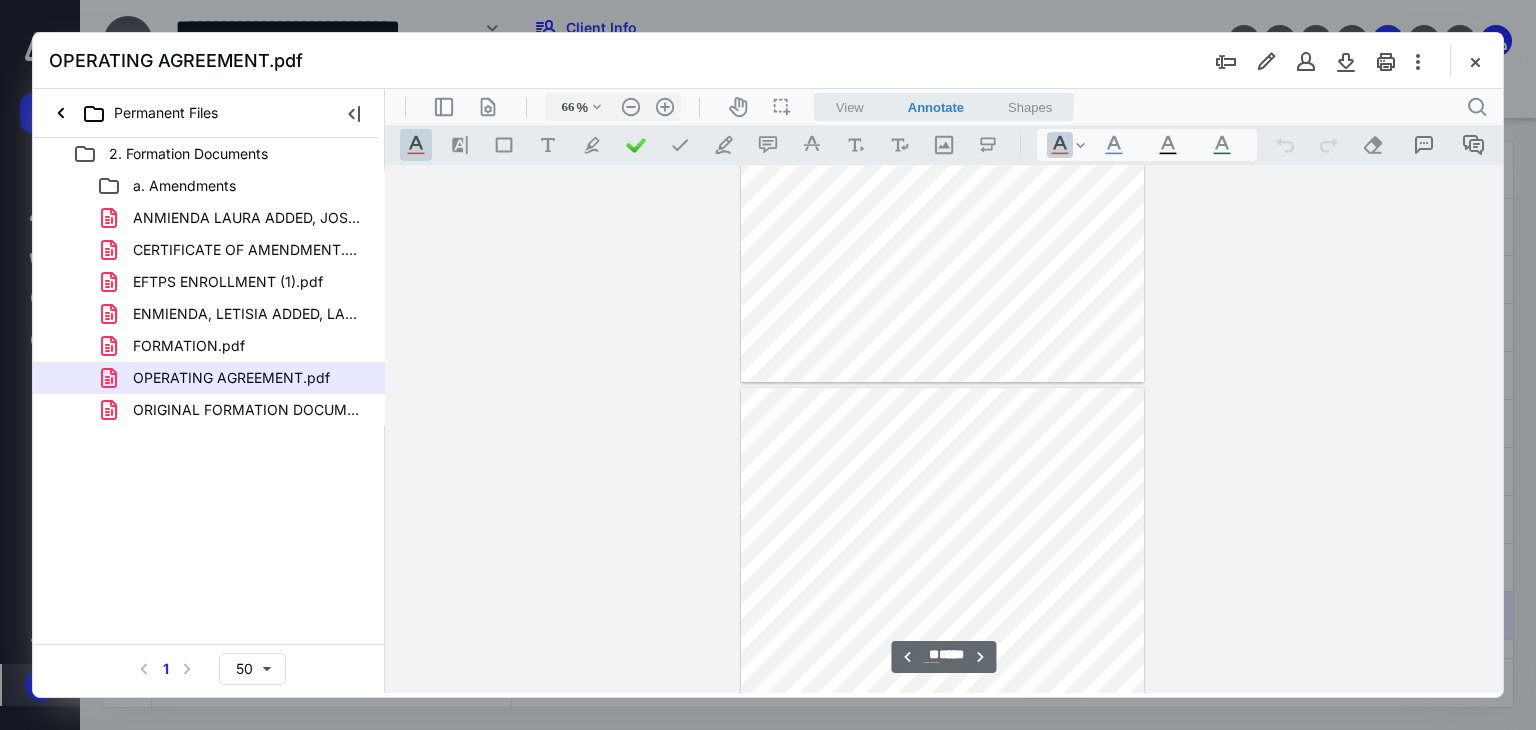 type on "**" 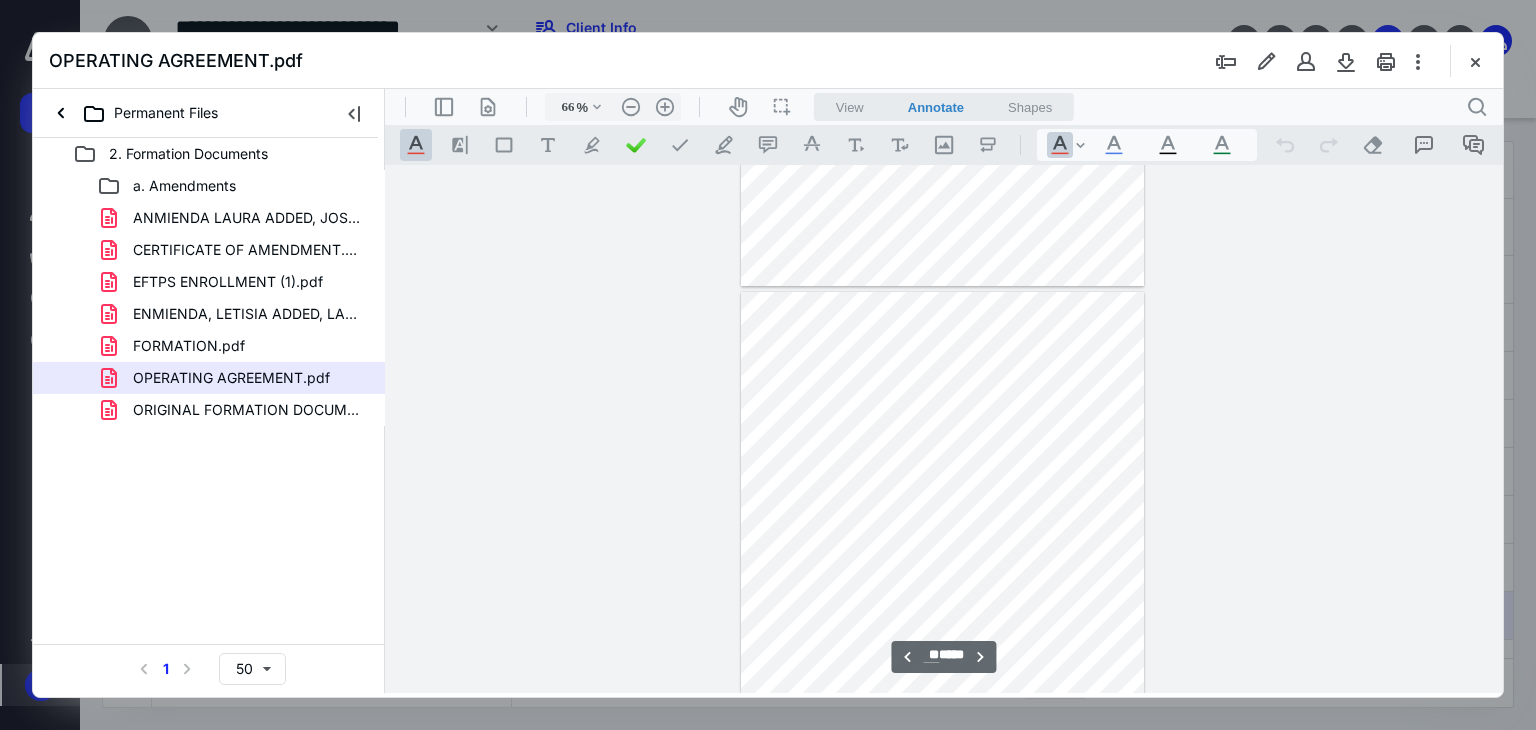 scroll, scrollTop: 6336, scrollLeft: 0, axis: vertical 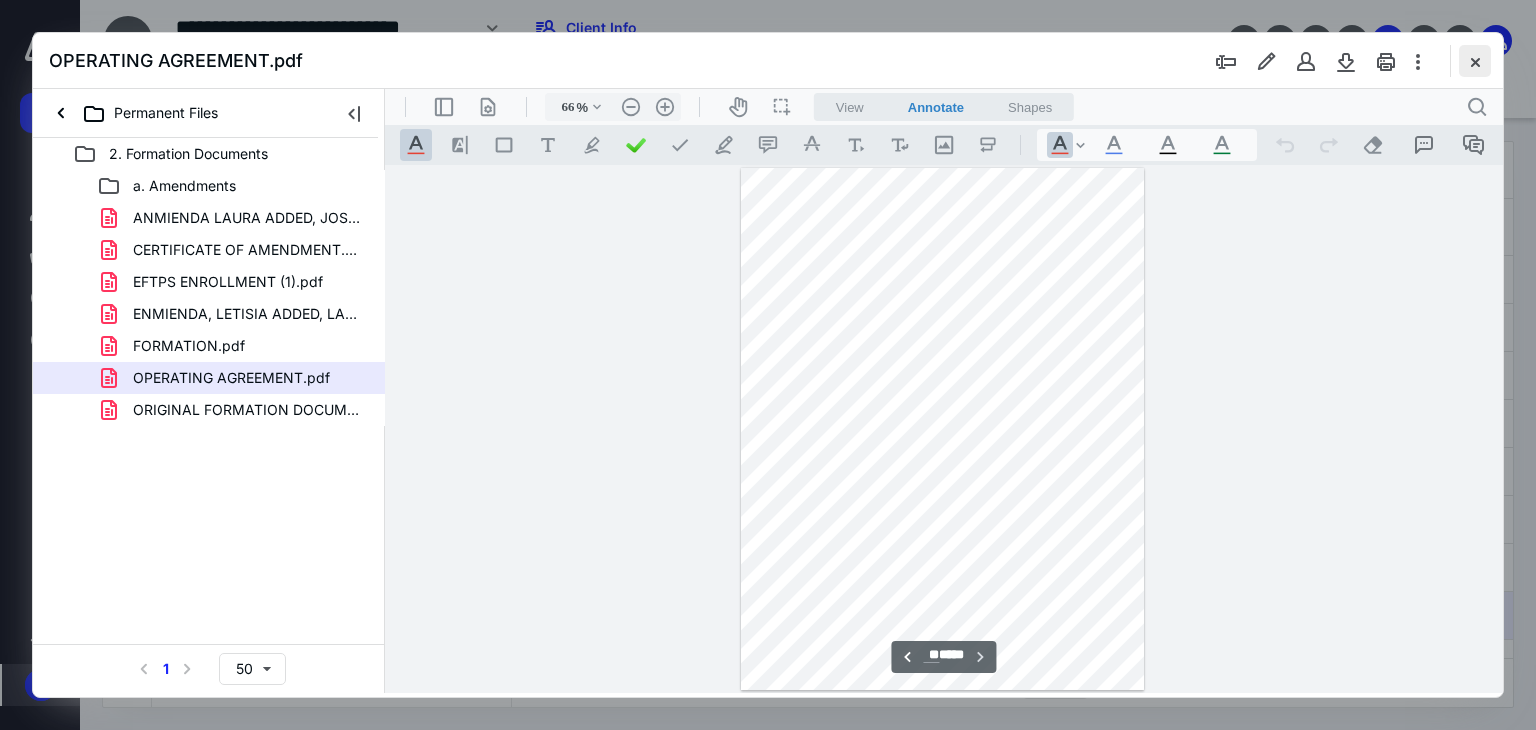 click at bounding box center [1475, 61] 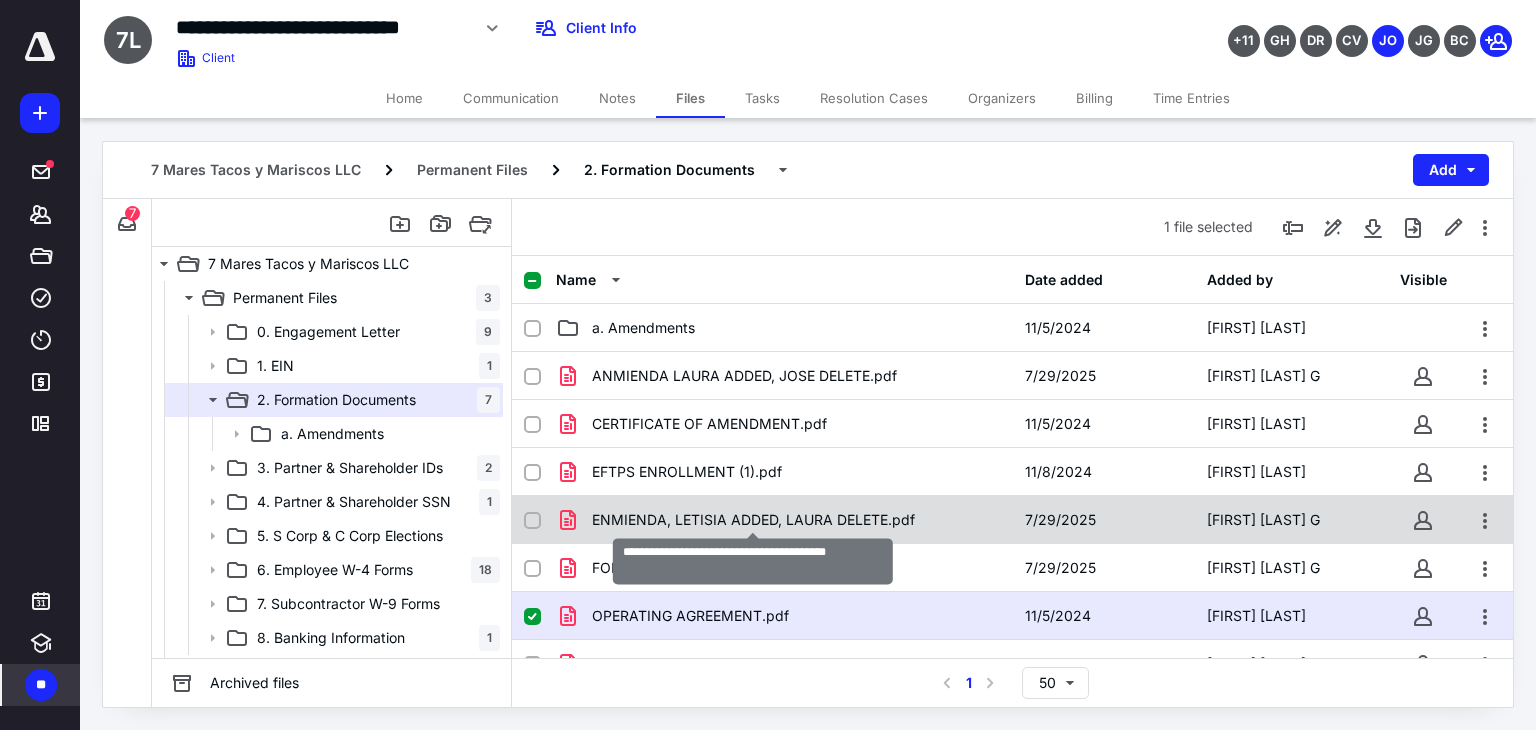 click on "ENMIENDA, LETISIA ADDED, LAURA DELETE.pdf" at bounding box center [753, 520] 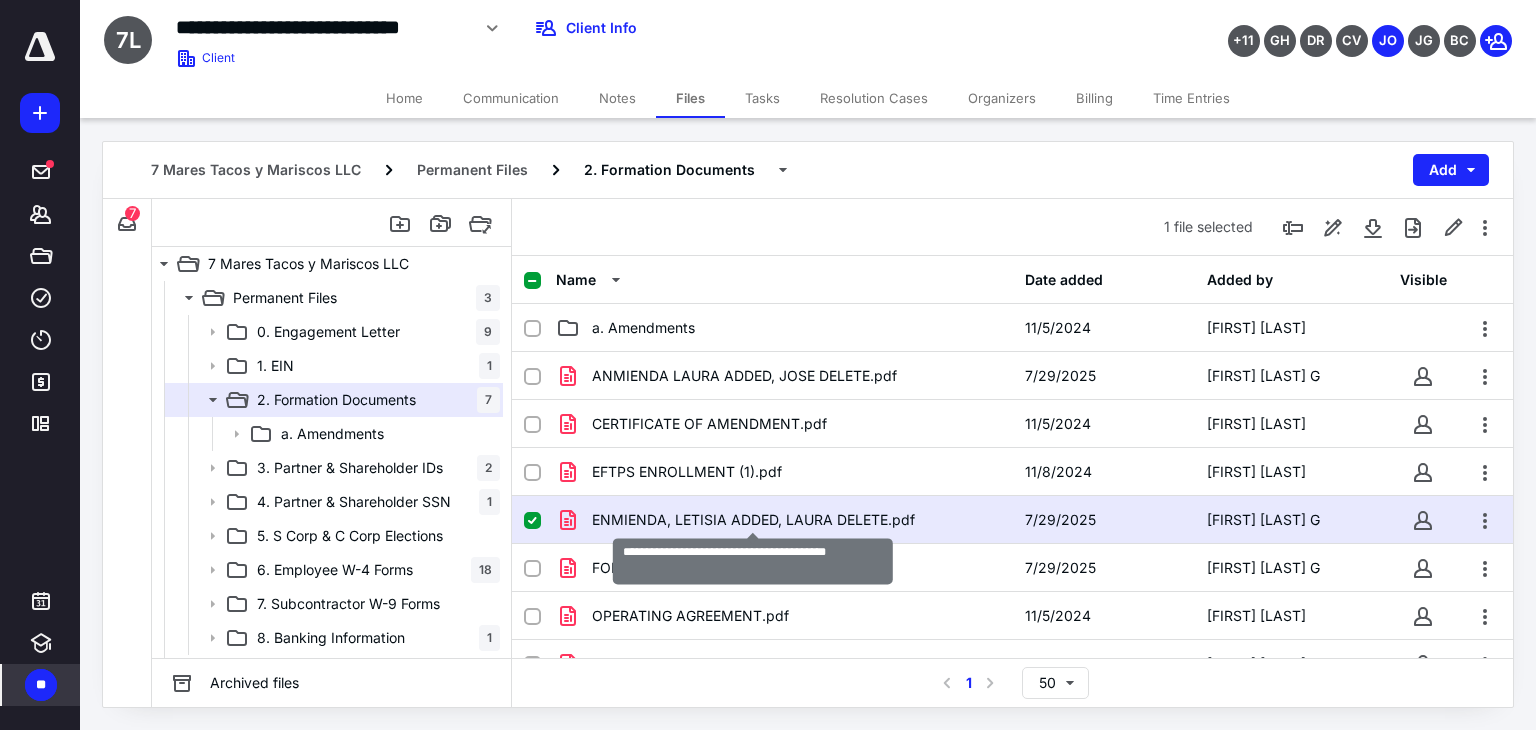 click on "ENMIENDA, LETISIA ADDED, LAURA DELETE.pdf" at bounding box center [753, 520] 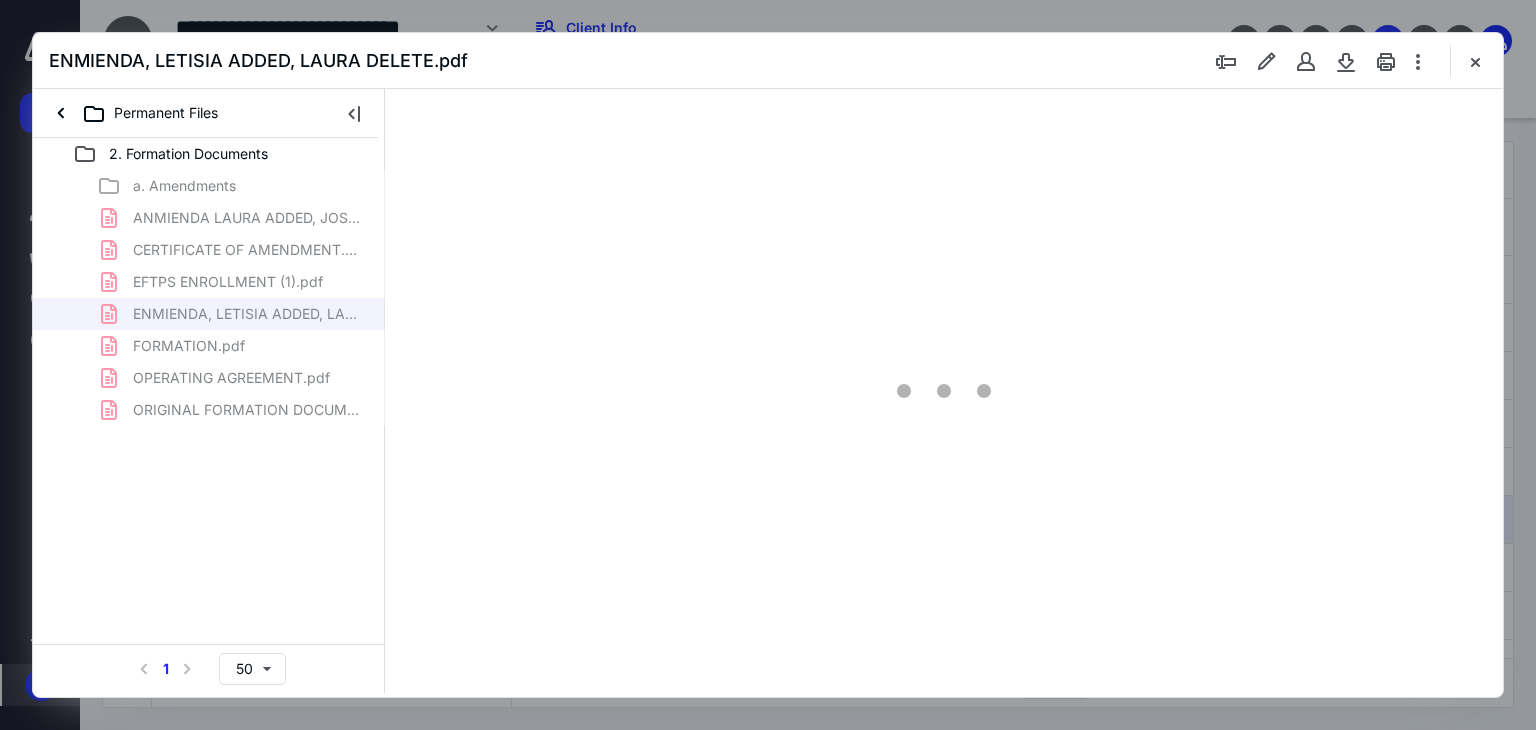 scroll, scrollTop: 0, scrollLeft: 0, axis: both 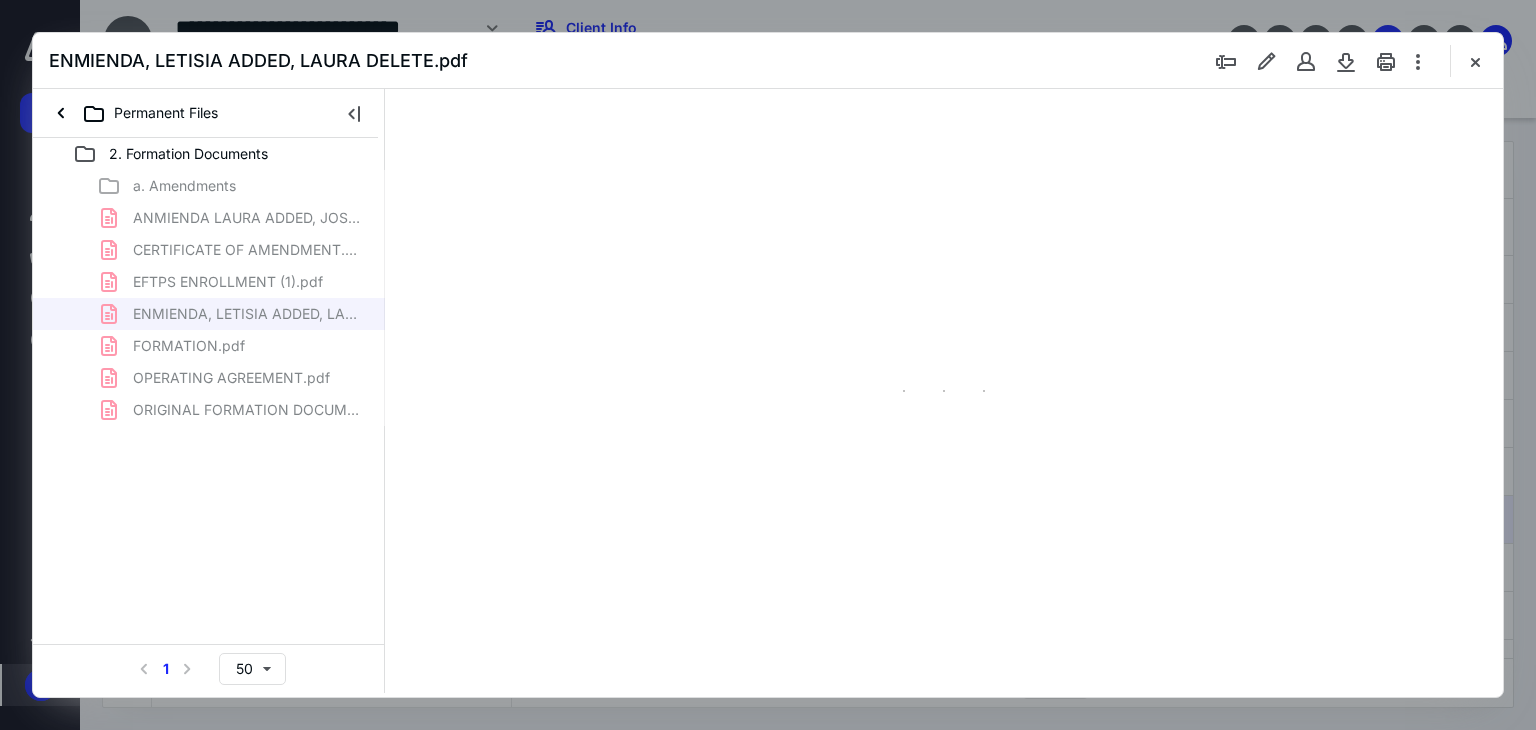 type on "66" 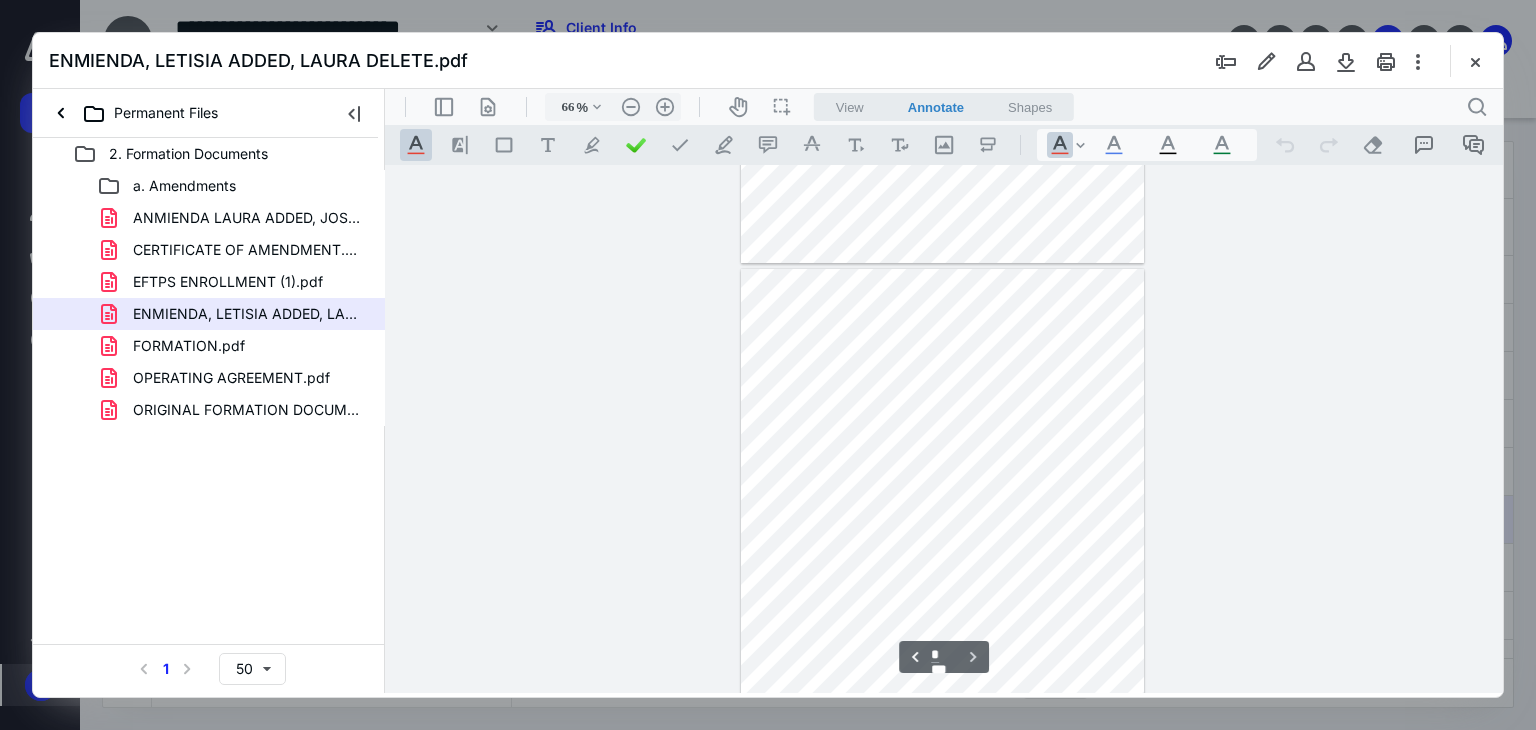type on "*" 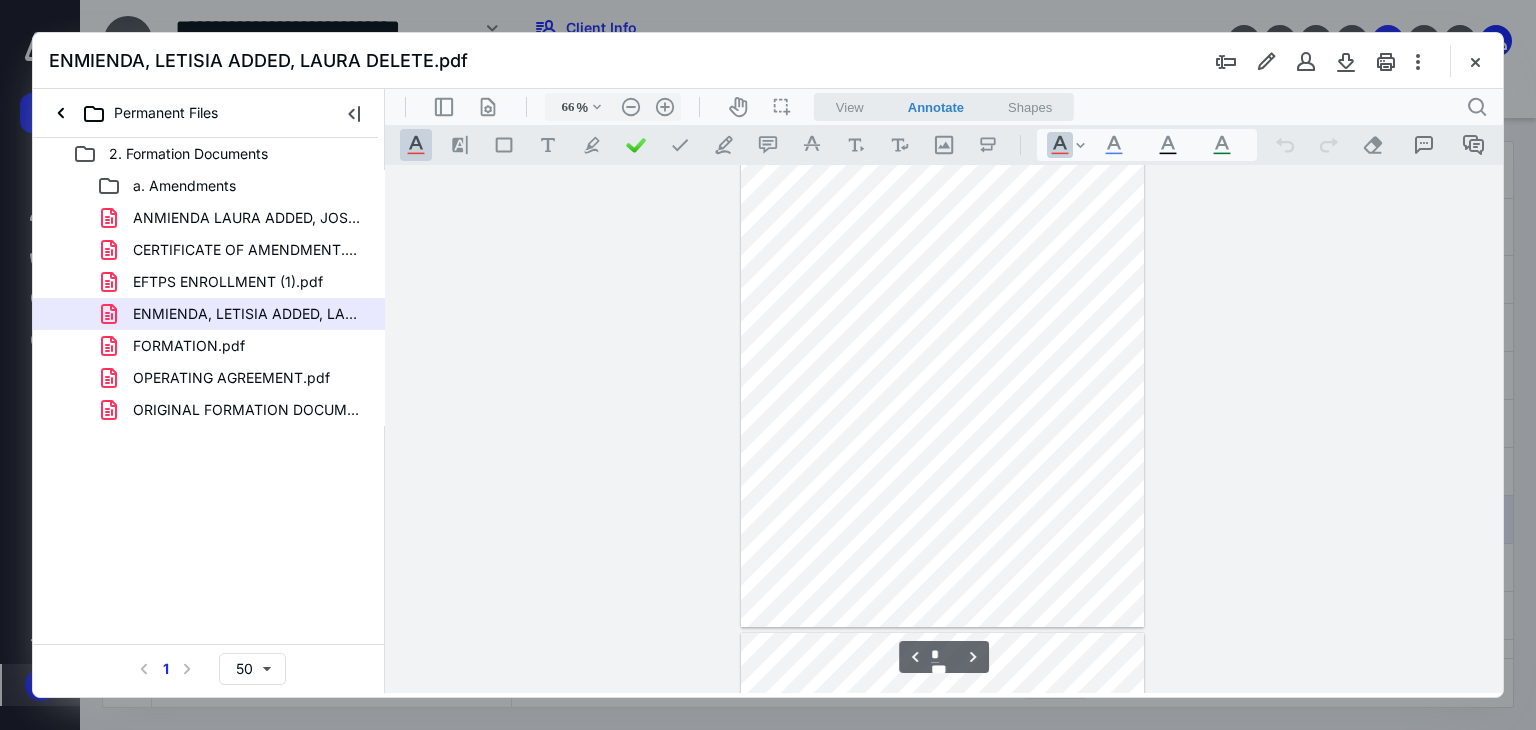 scroll, scrollTop: 556, scrollLeft: 0, axis: vertical 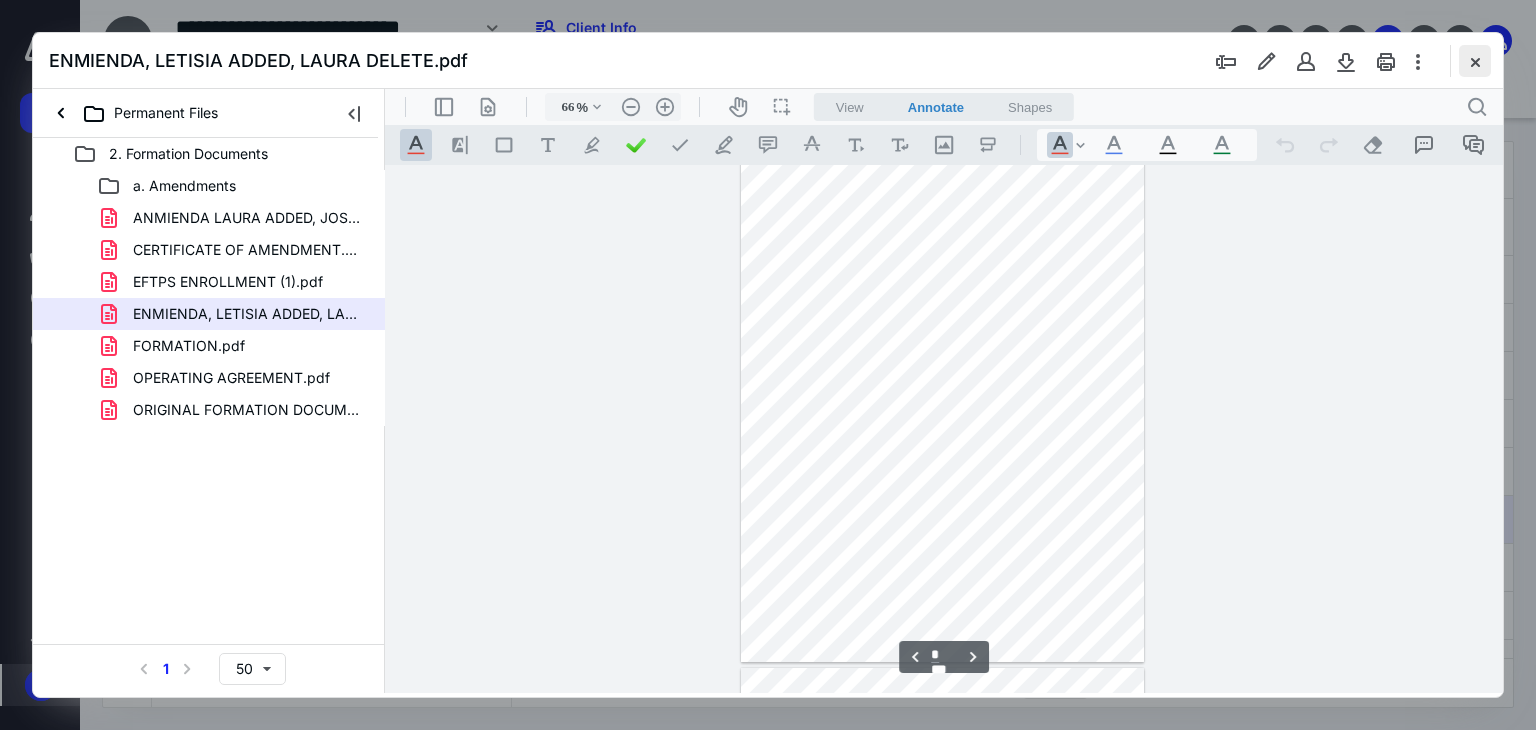 click at bounding box center (1475, 61) 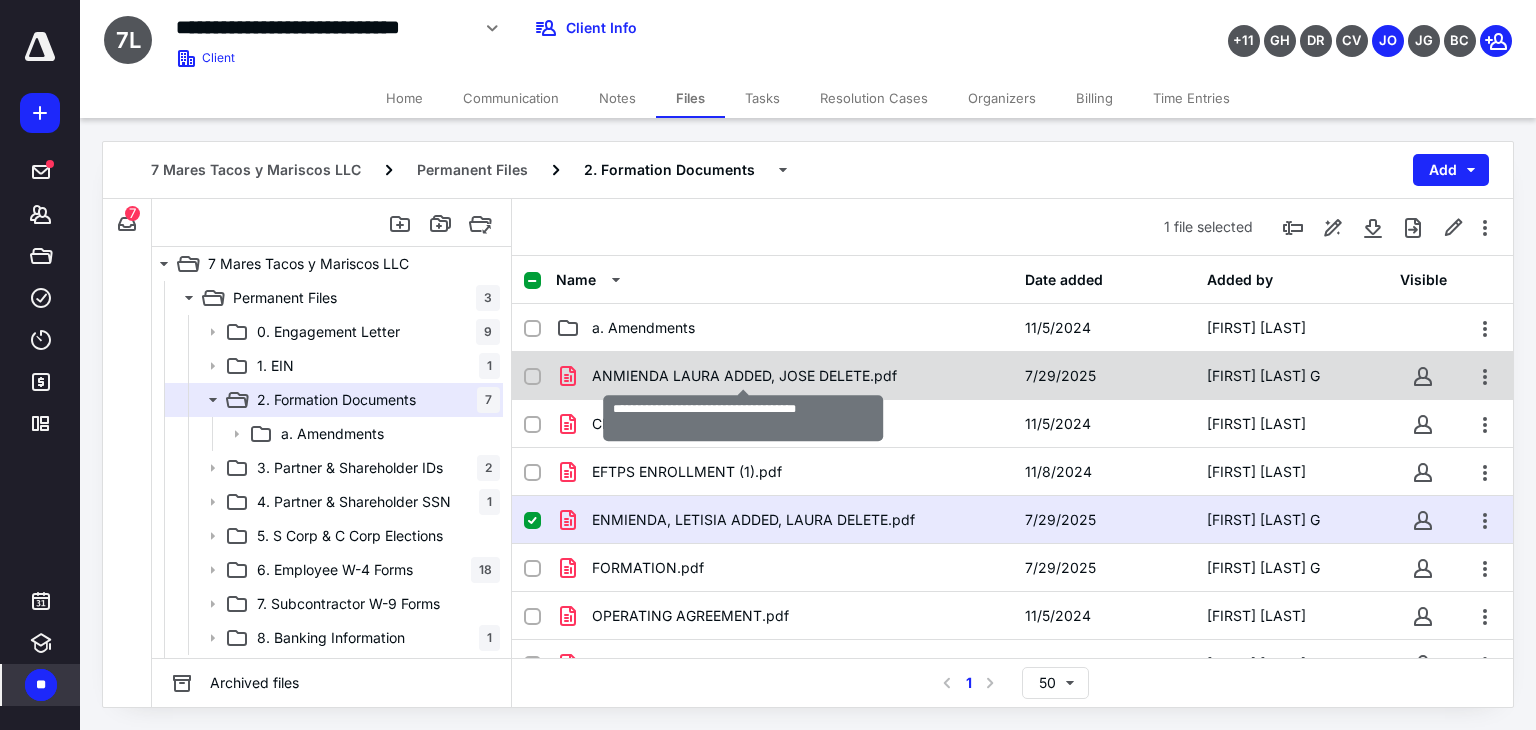 click on "ANMIENDA LAURA ADDED, JOSE DELETE.pdf" at bounding box center (744, 376) 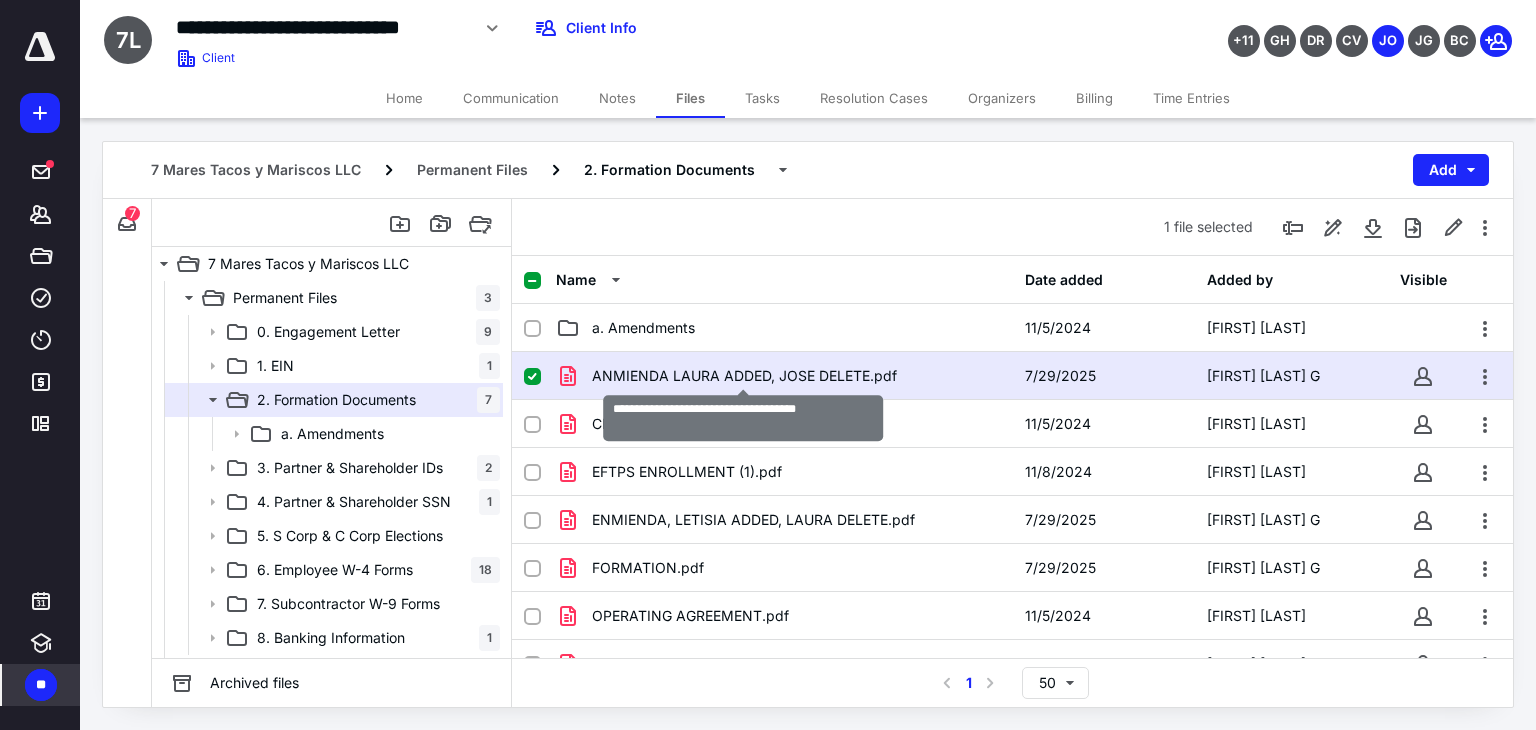 click on "ANMIENDA LAURA ADDED, JOSE DELETE.pdf" at bounding box center (744, 376) 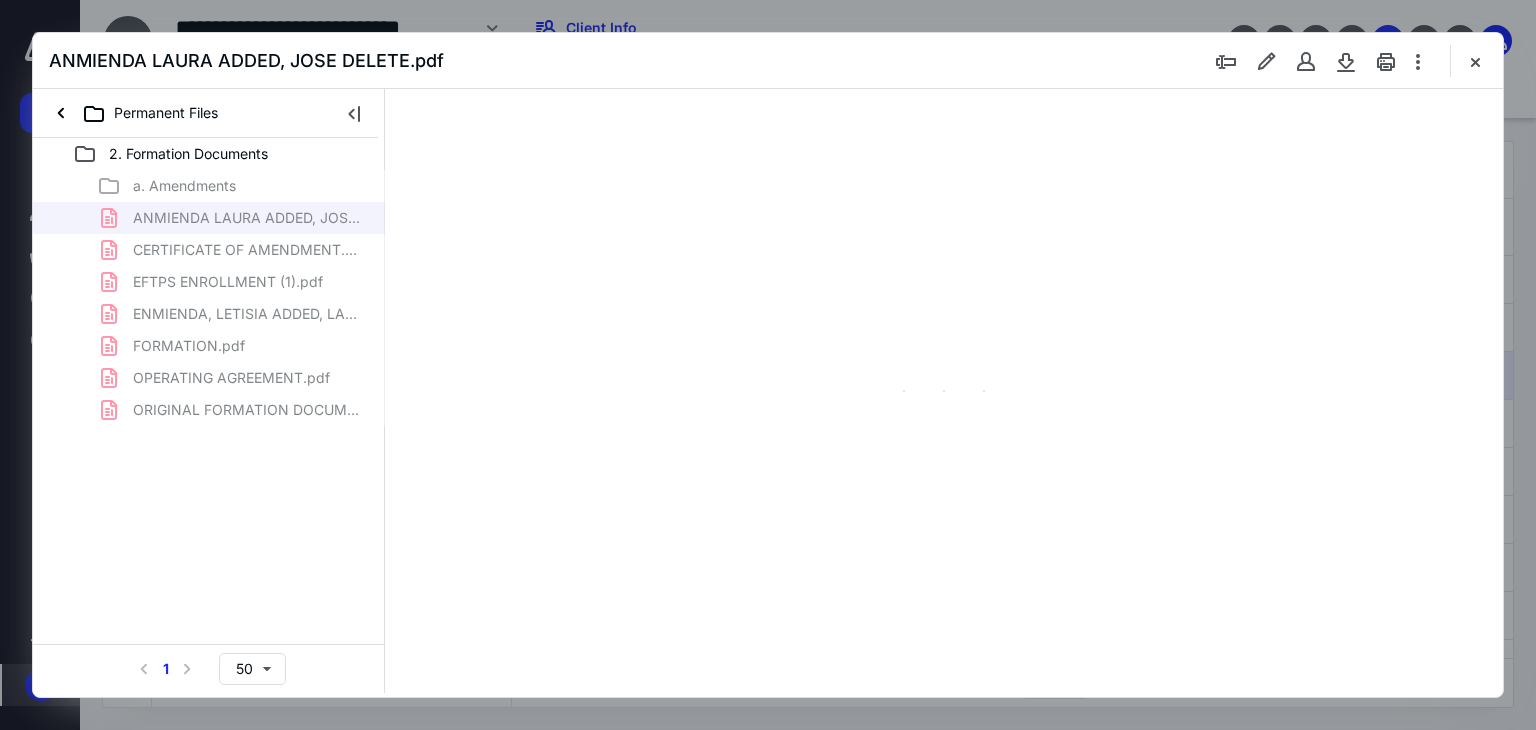 scroll, scrollTop: 0, scrollLeft: 0, axis: both 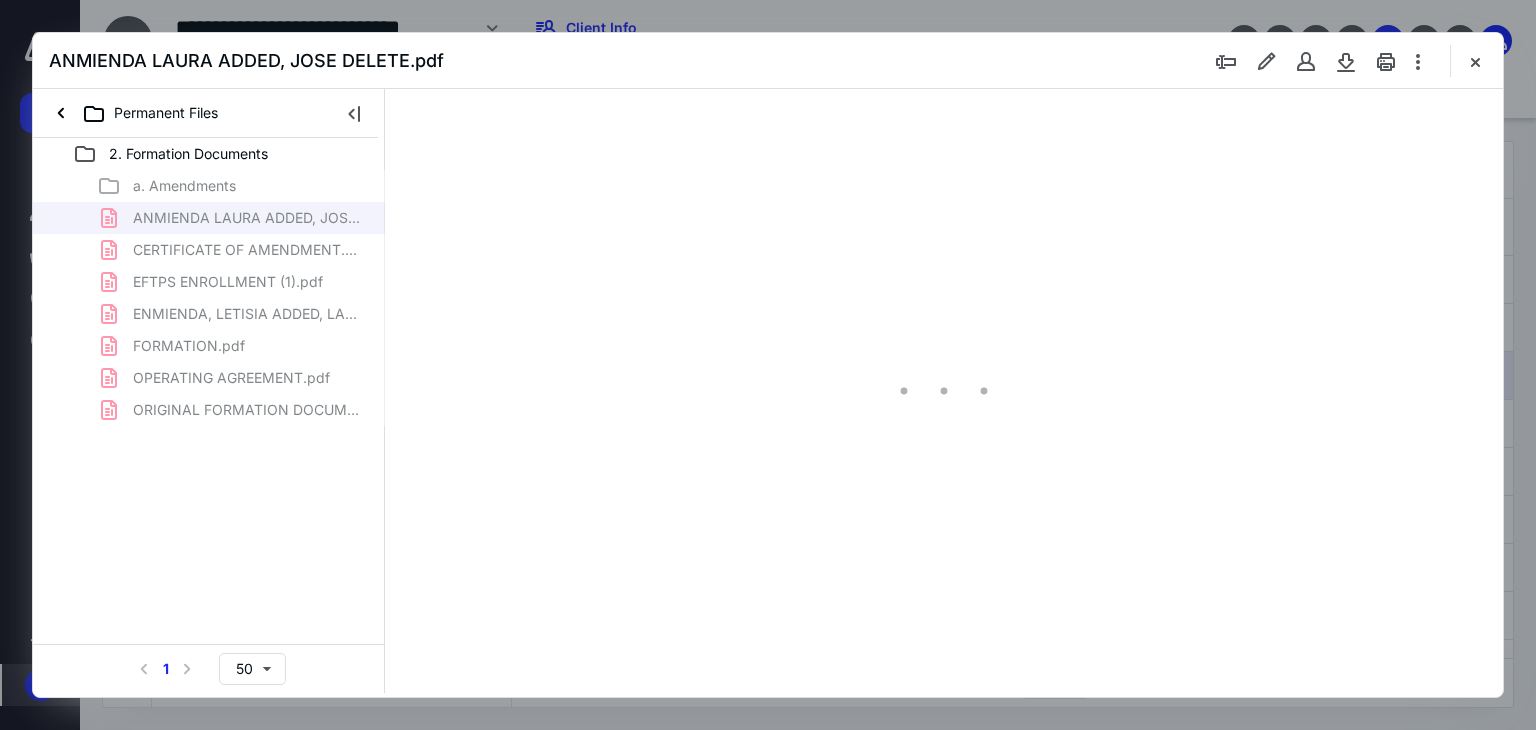 type on "66" 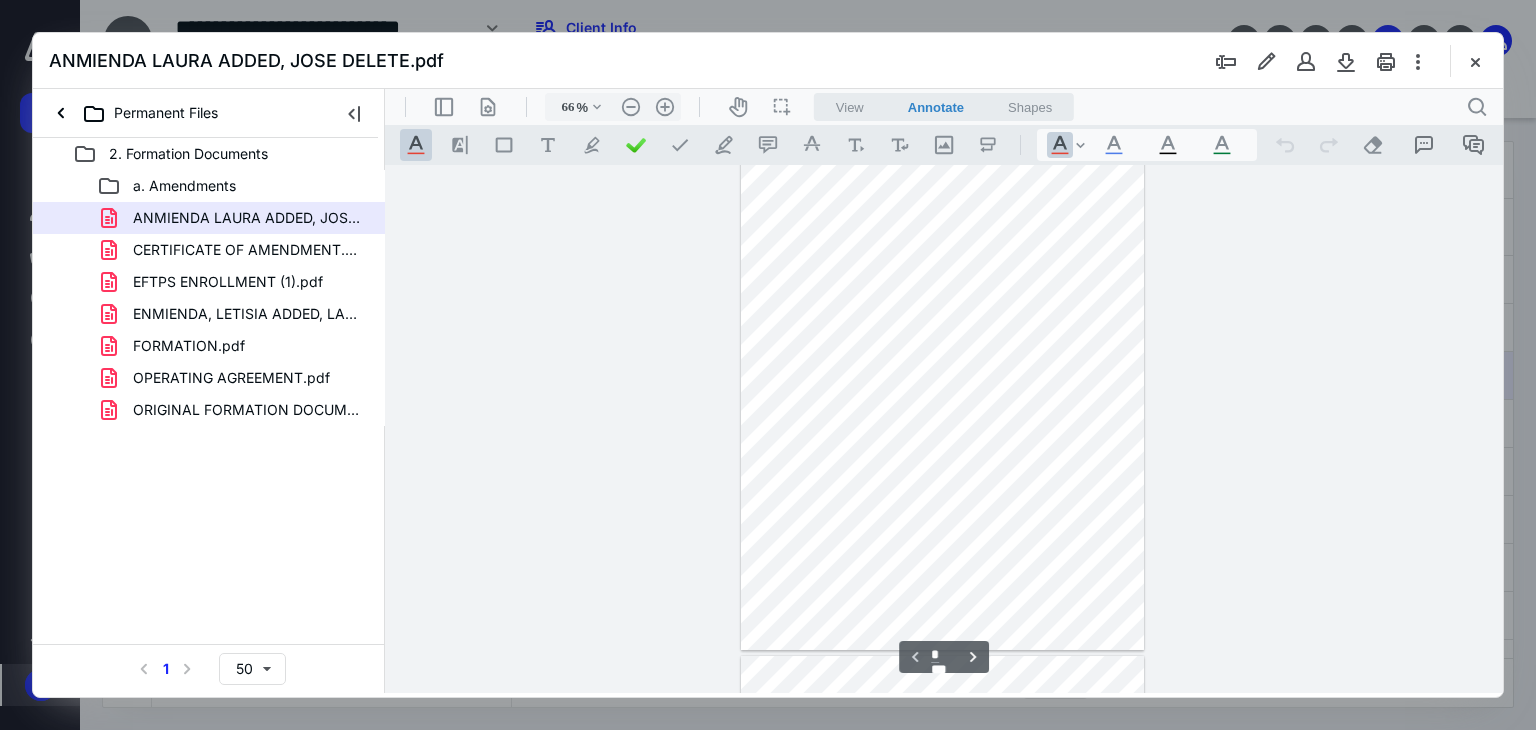 scroll, scrollTop: 579, scrollLeft: 0, axis: vertical 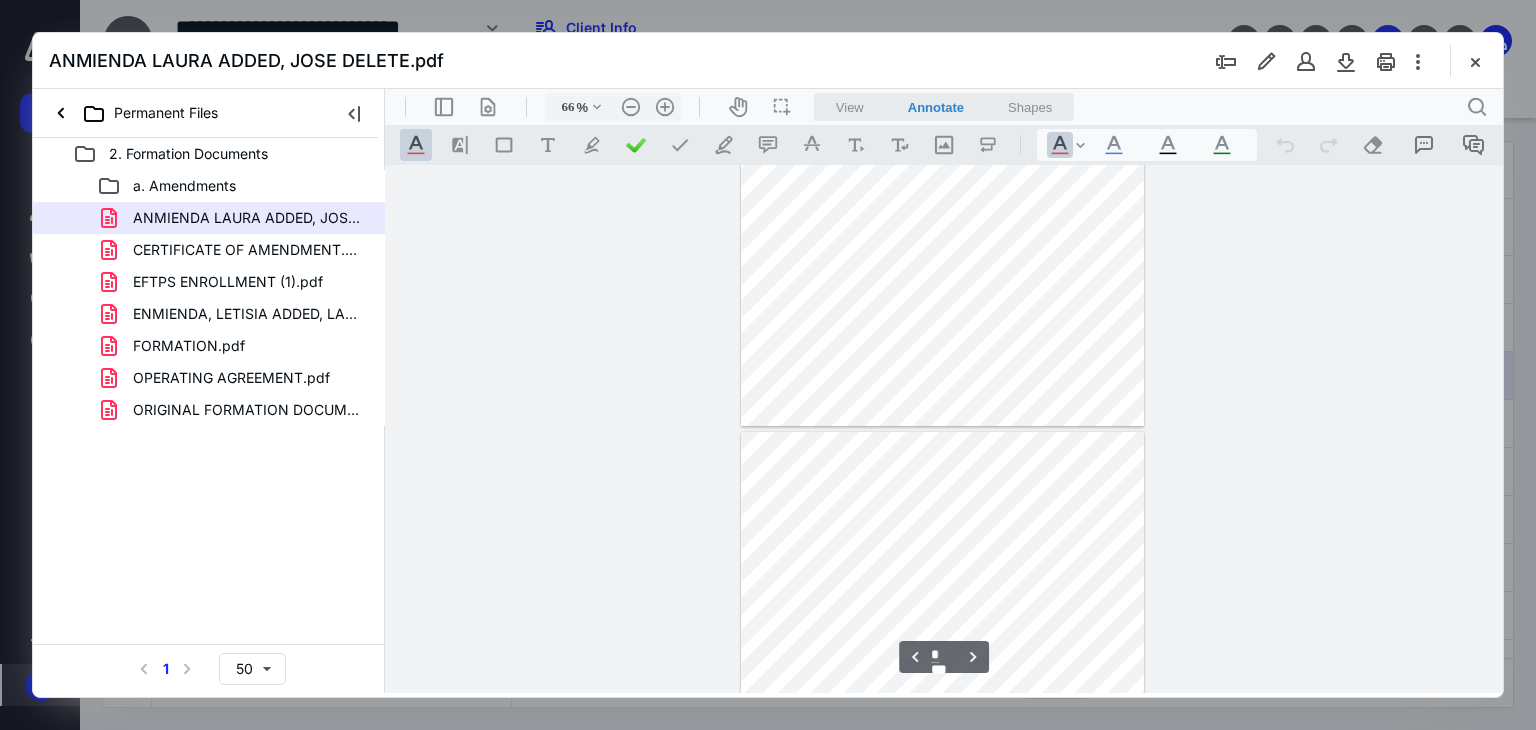 type on "*" 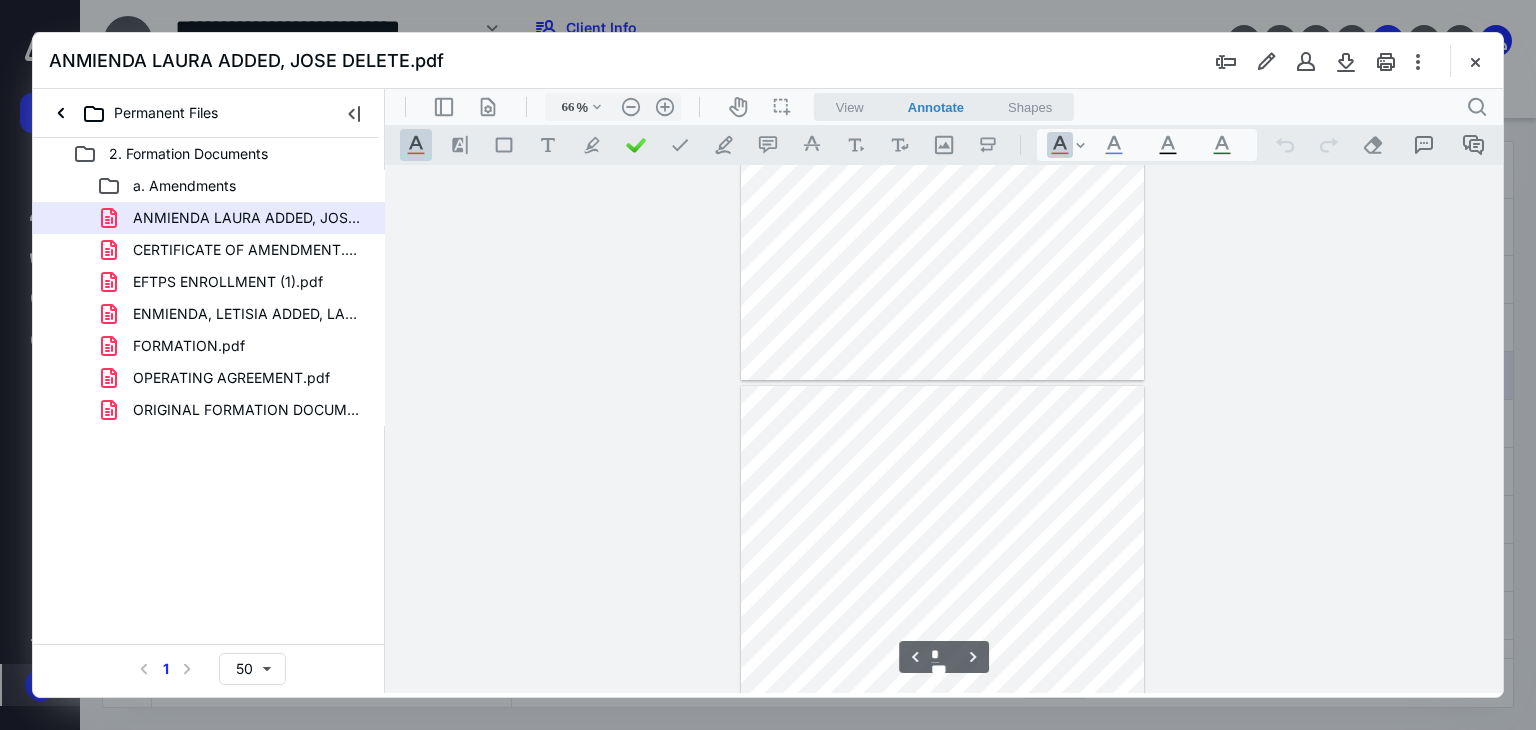 scroll, scrollTop: 856, scrollLeft: 0, axis: vertical 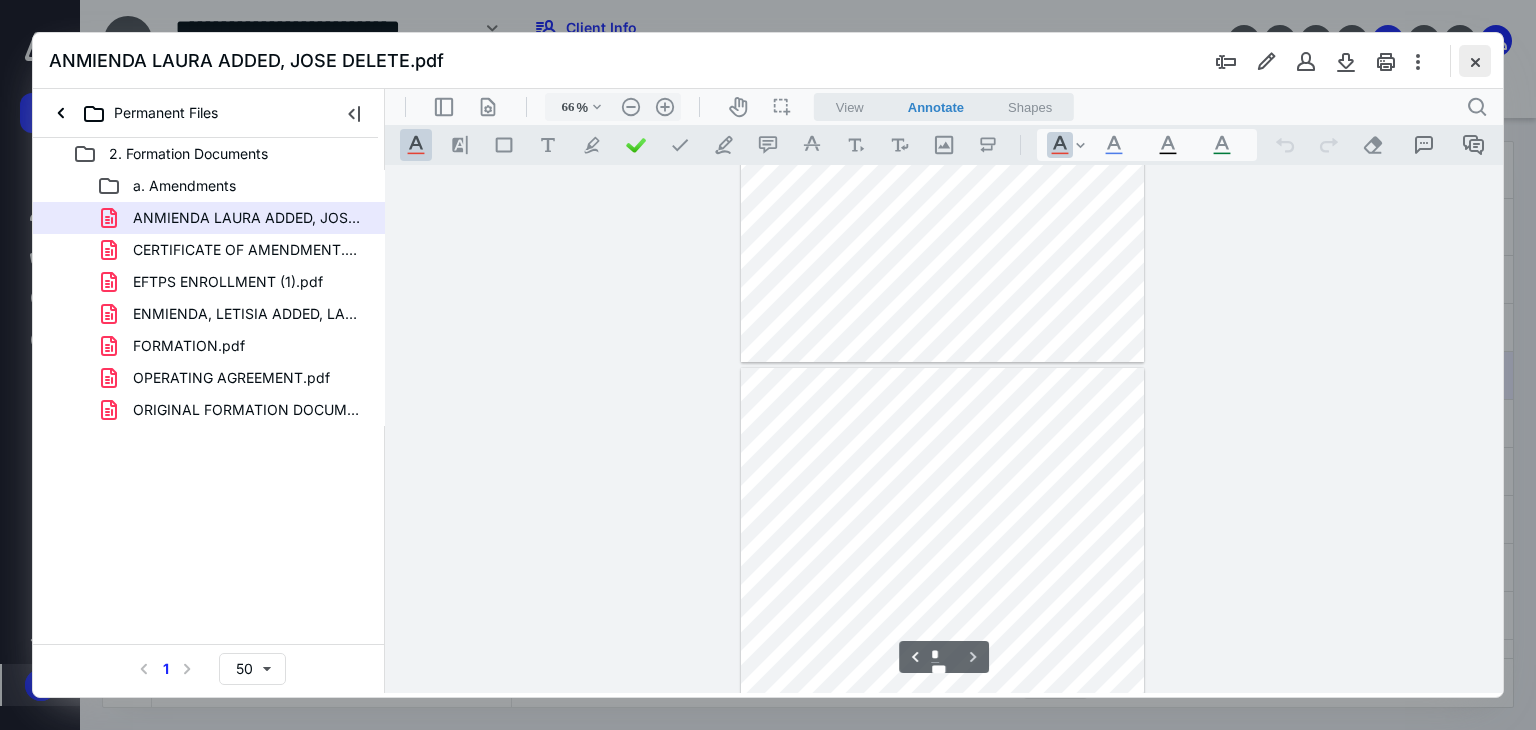 click at bounding box center [1475, 61] 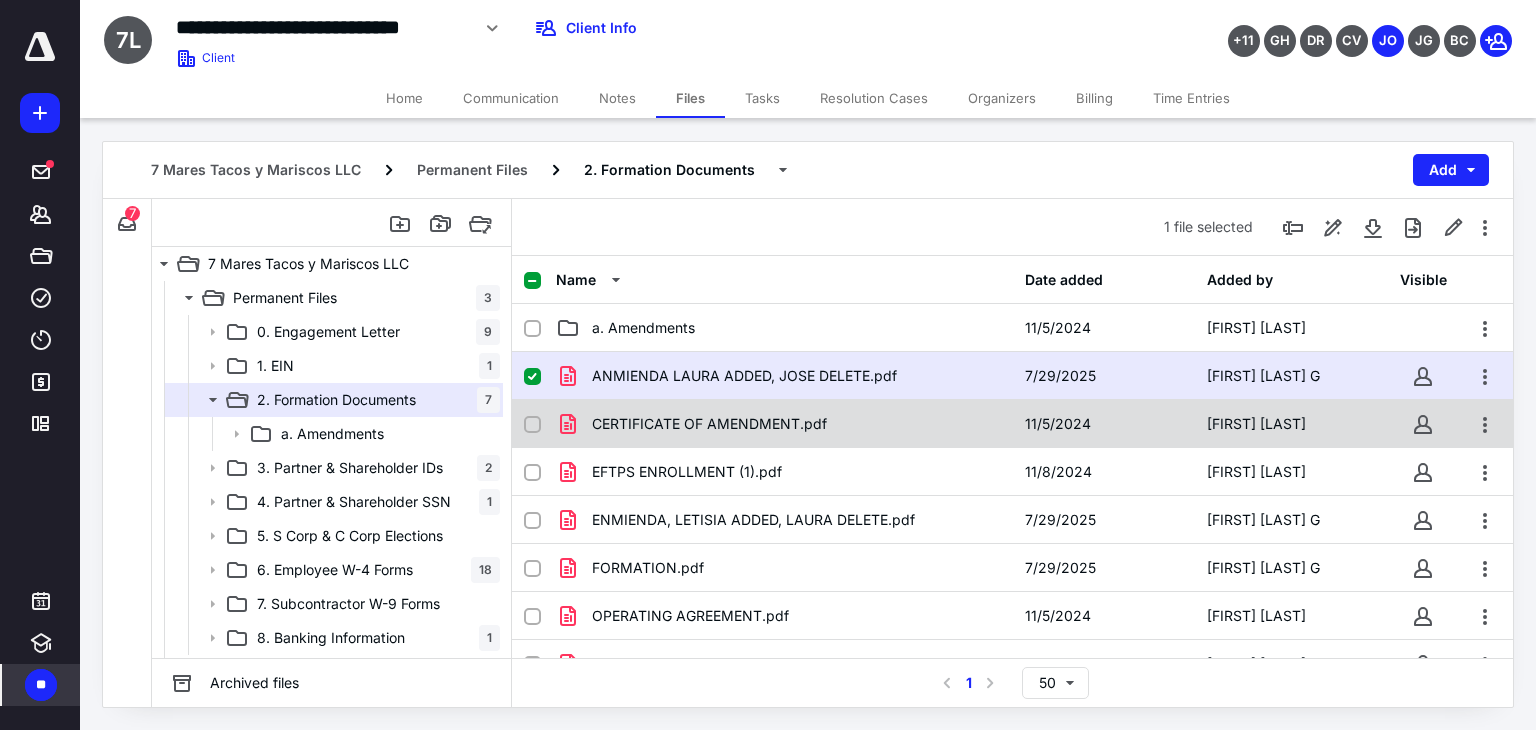 click on "CERTIFICATE OF AMENDMENT.pdf" at bounding box center [784, 424] 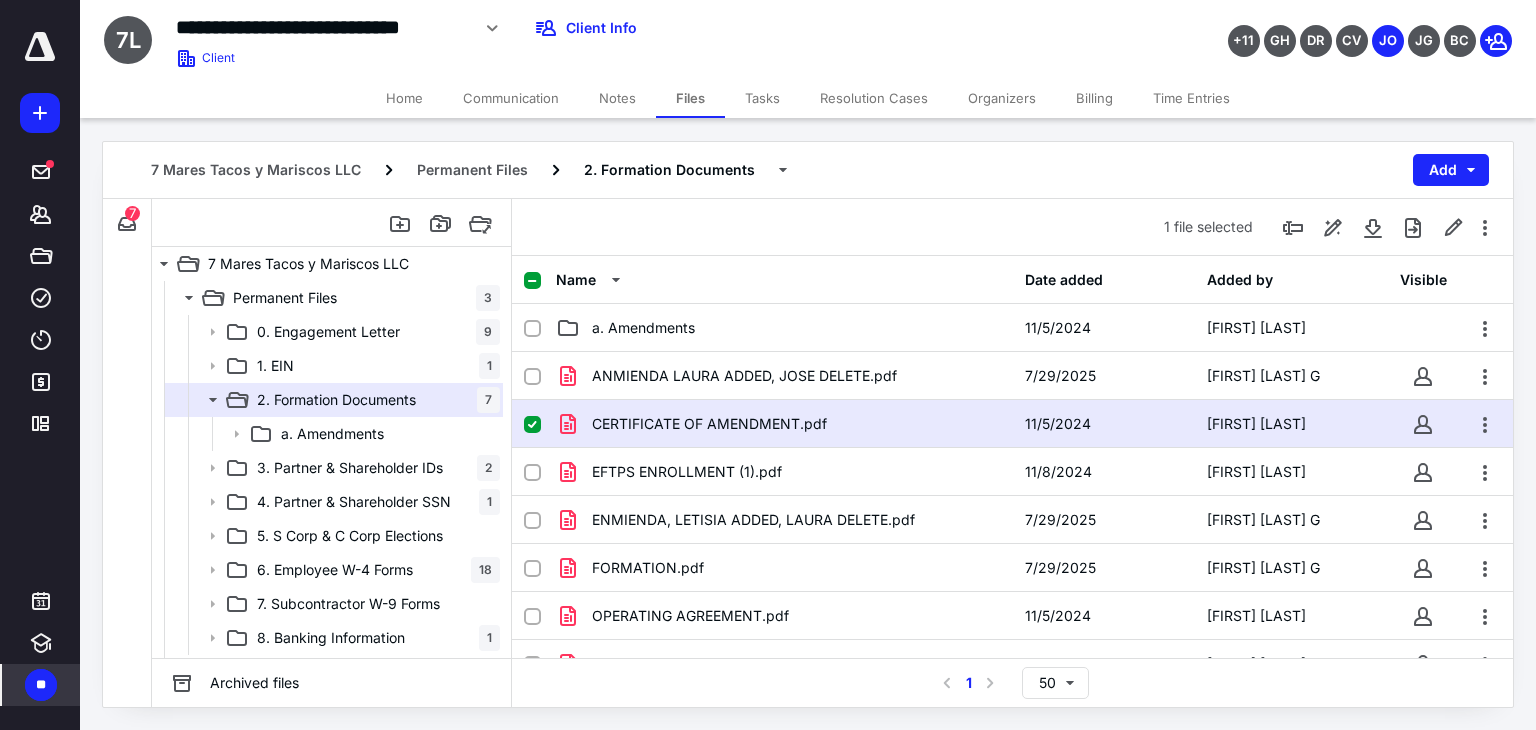 click on "CERTIFICATE OF AMENDMENT.pdf" at bounding box center [784, 424] 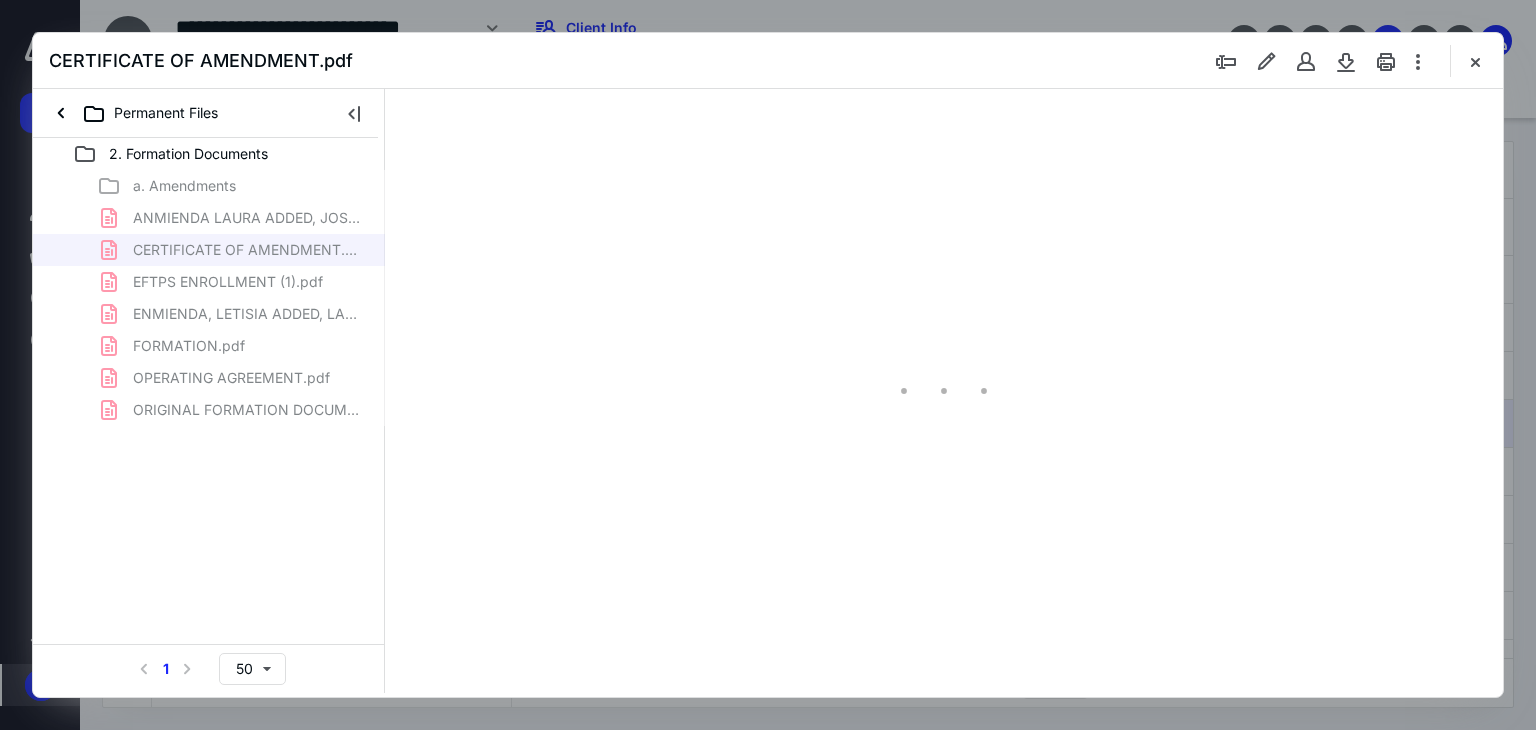 scroll, scrollTop: 0, scrollLeft: 0, axis: both 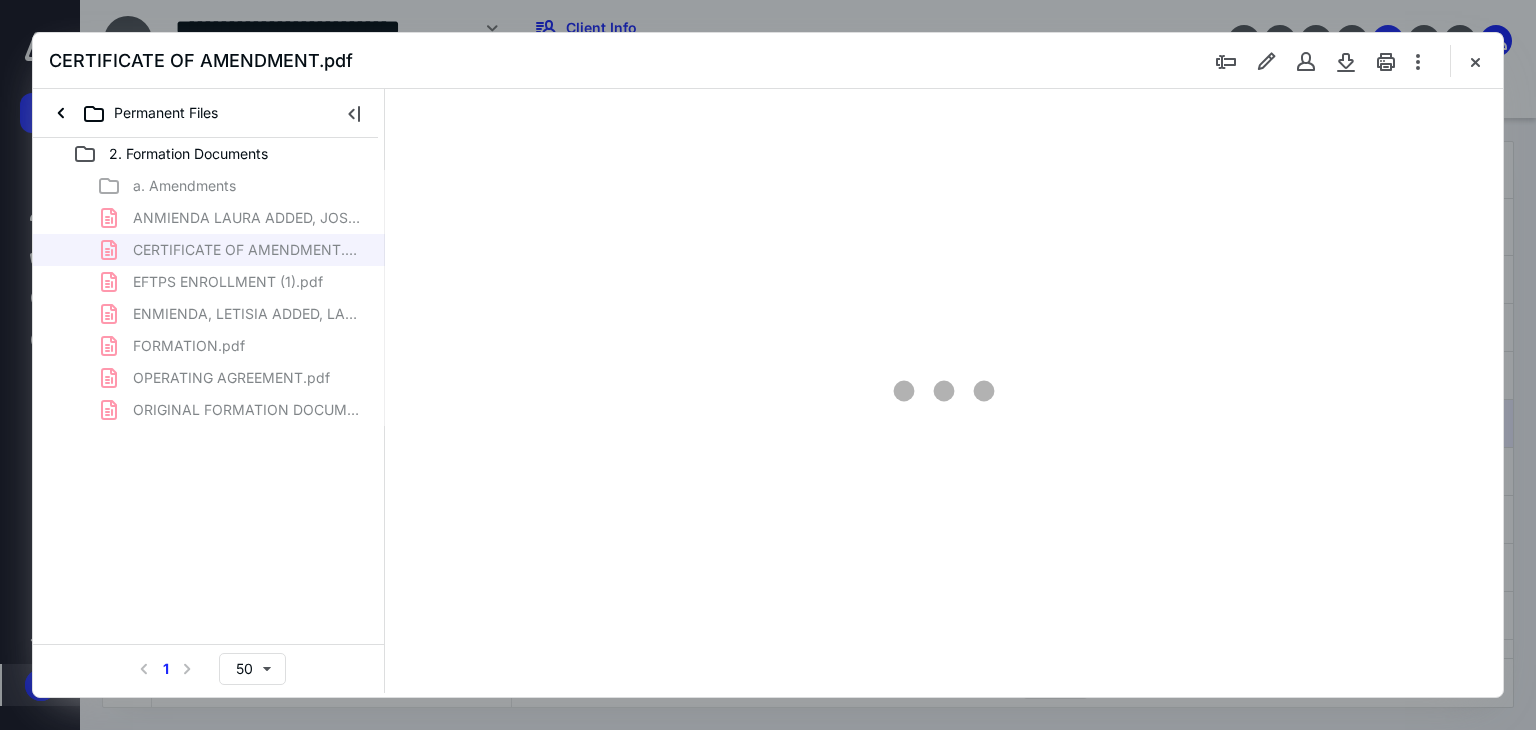 type on "66" 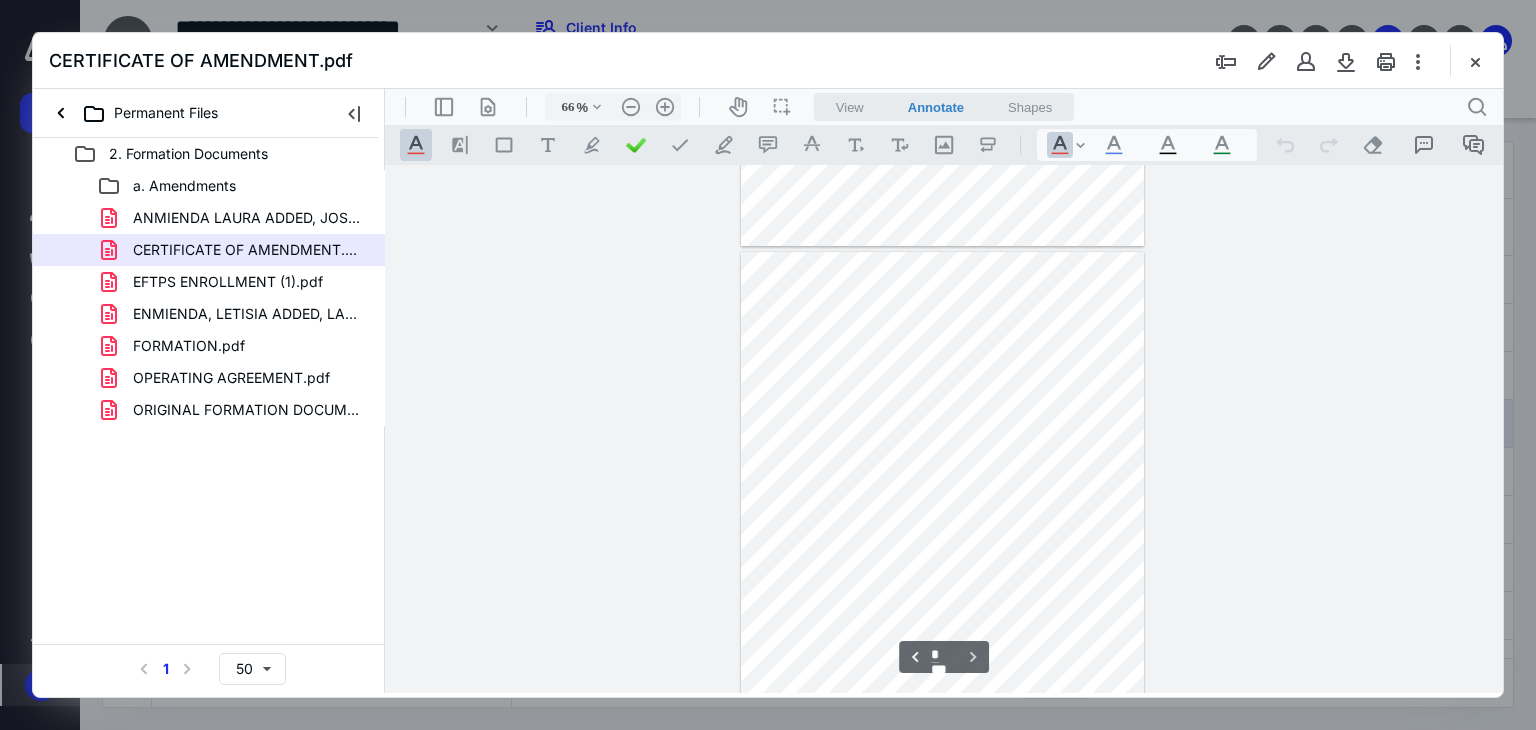 scroll, scrollTop: 979, scrollLeft: 0, axis: vertical 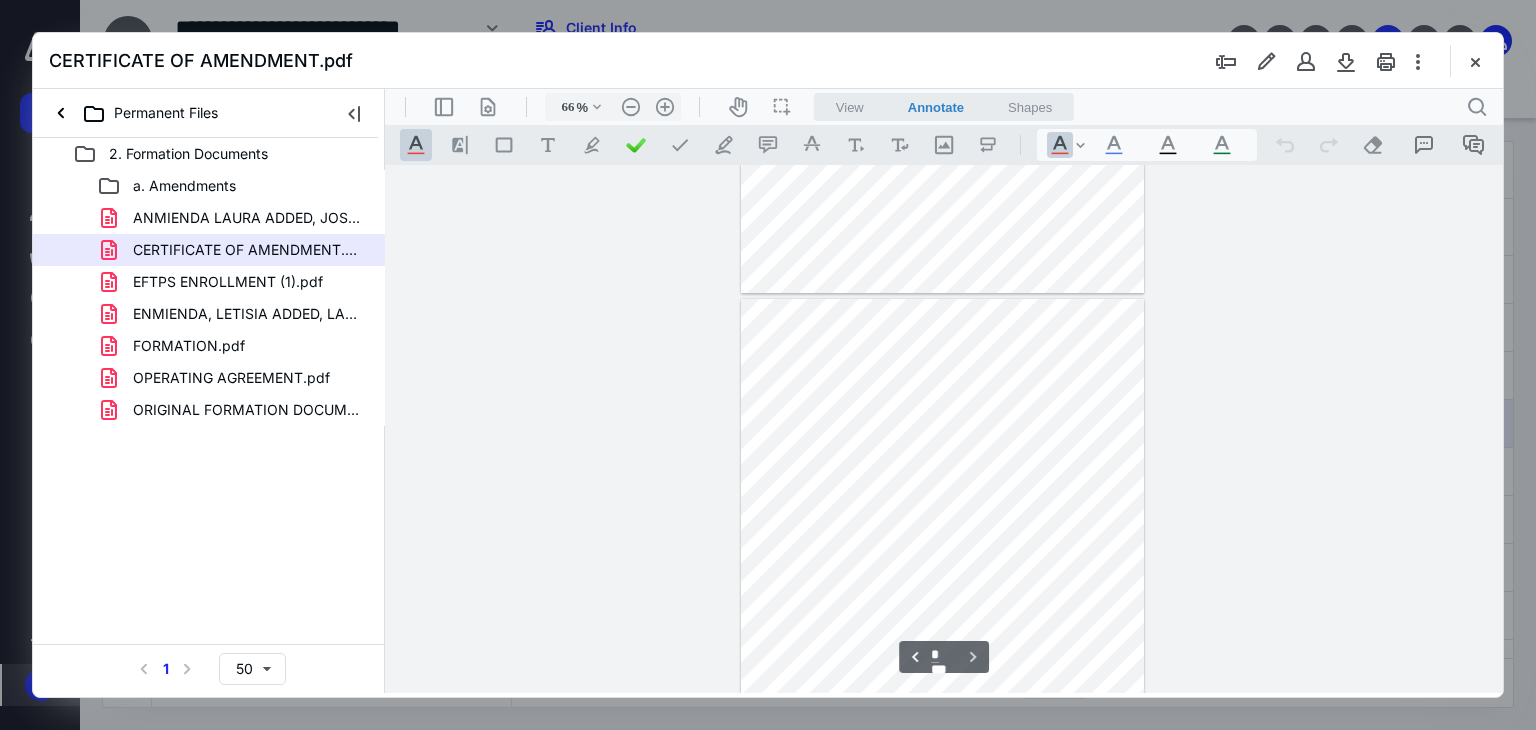 type on "*" 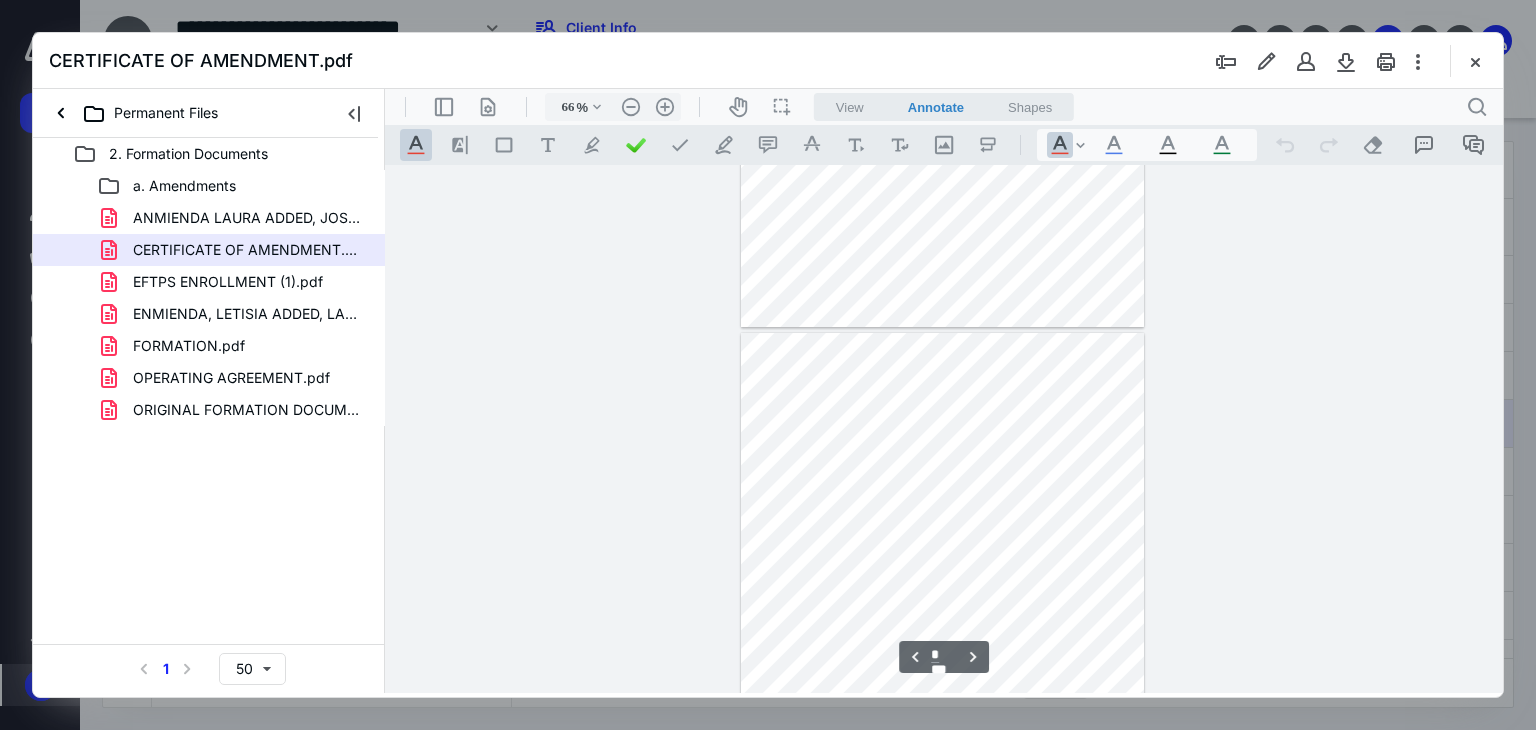 scroll, scrollTop: 356, scrollLeft: 0, axis: vertical 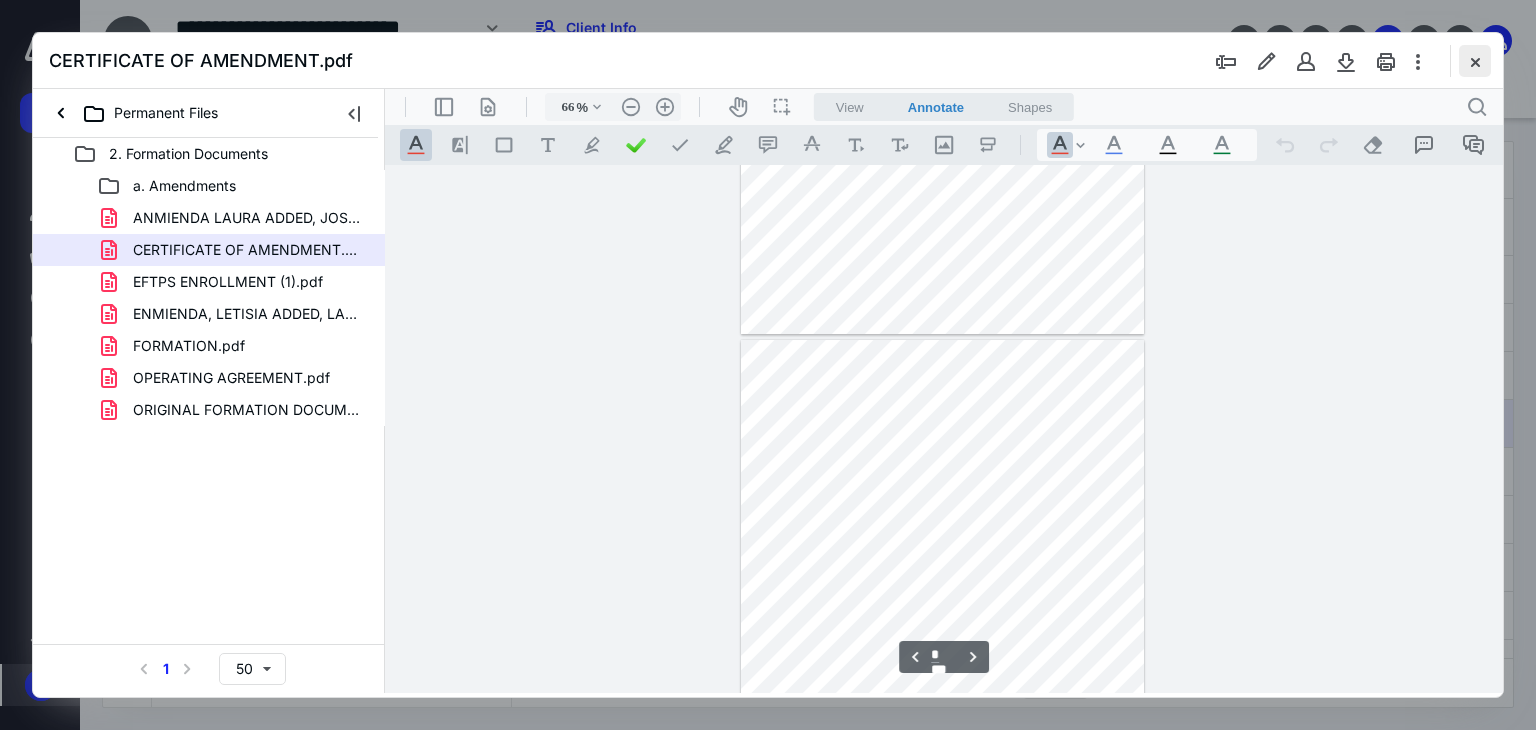 click at bounding box center (1475, 61) 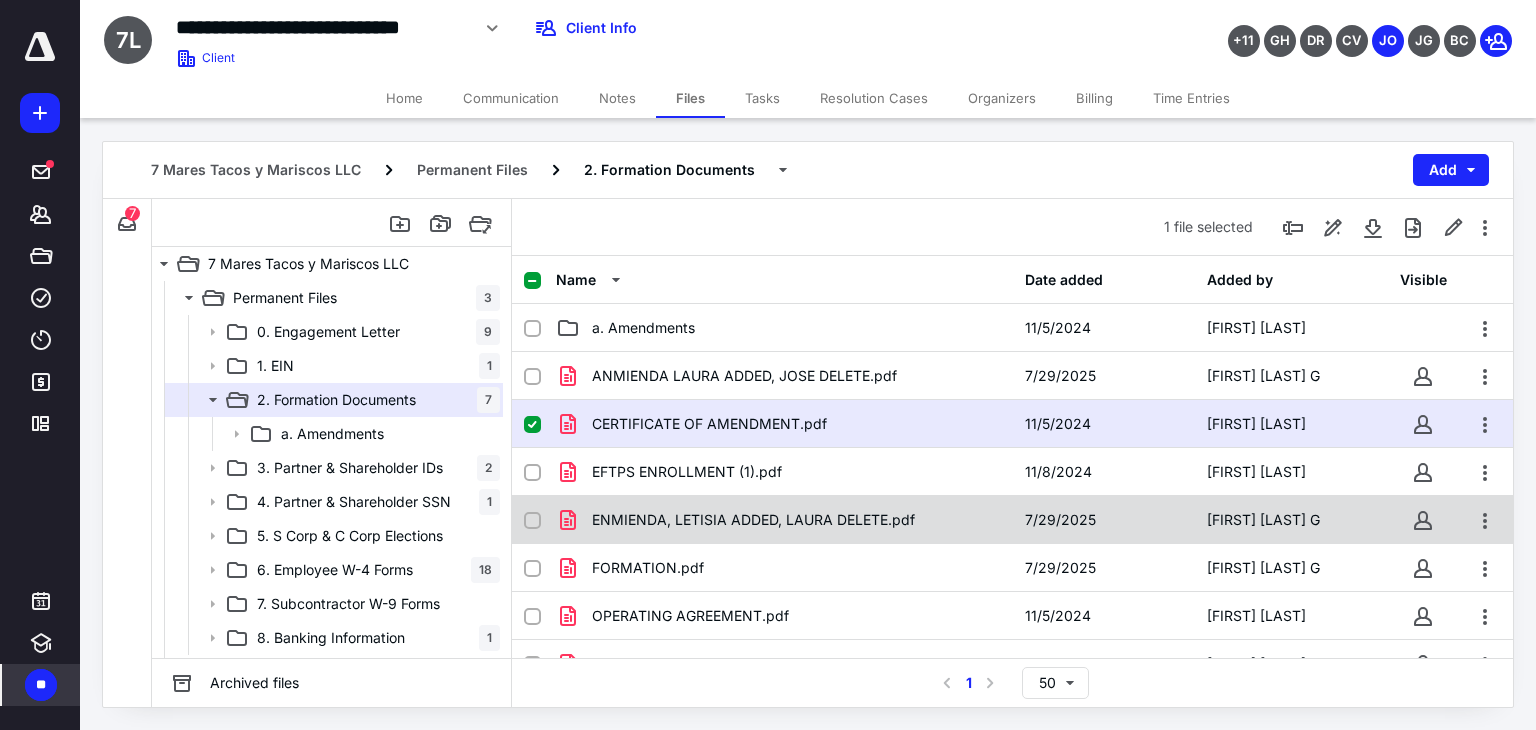 click on "ENMIENDA, LETISIA ADDED, LAURA DELETE.pdf 7/29/2025 [FIRST] [LAST] G" at bounding box center [1012, 520] 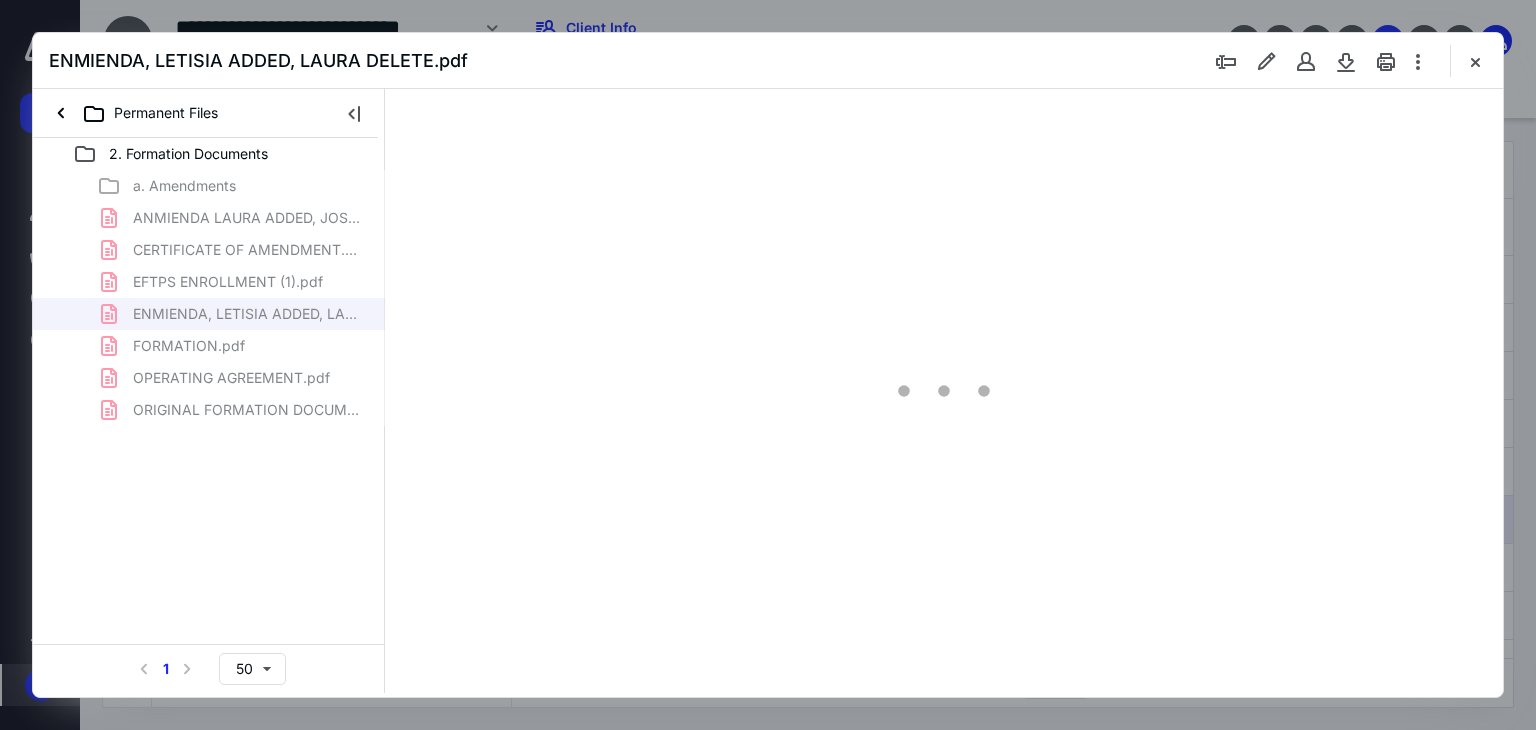 scroll, scrollTop: 0, scrollLeft: 0, axis: both 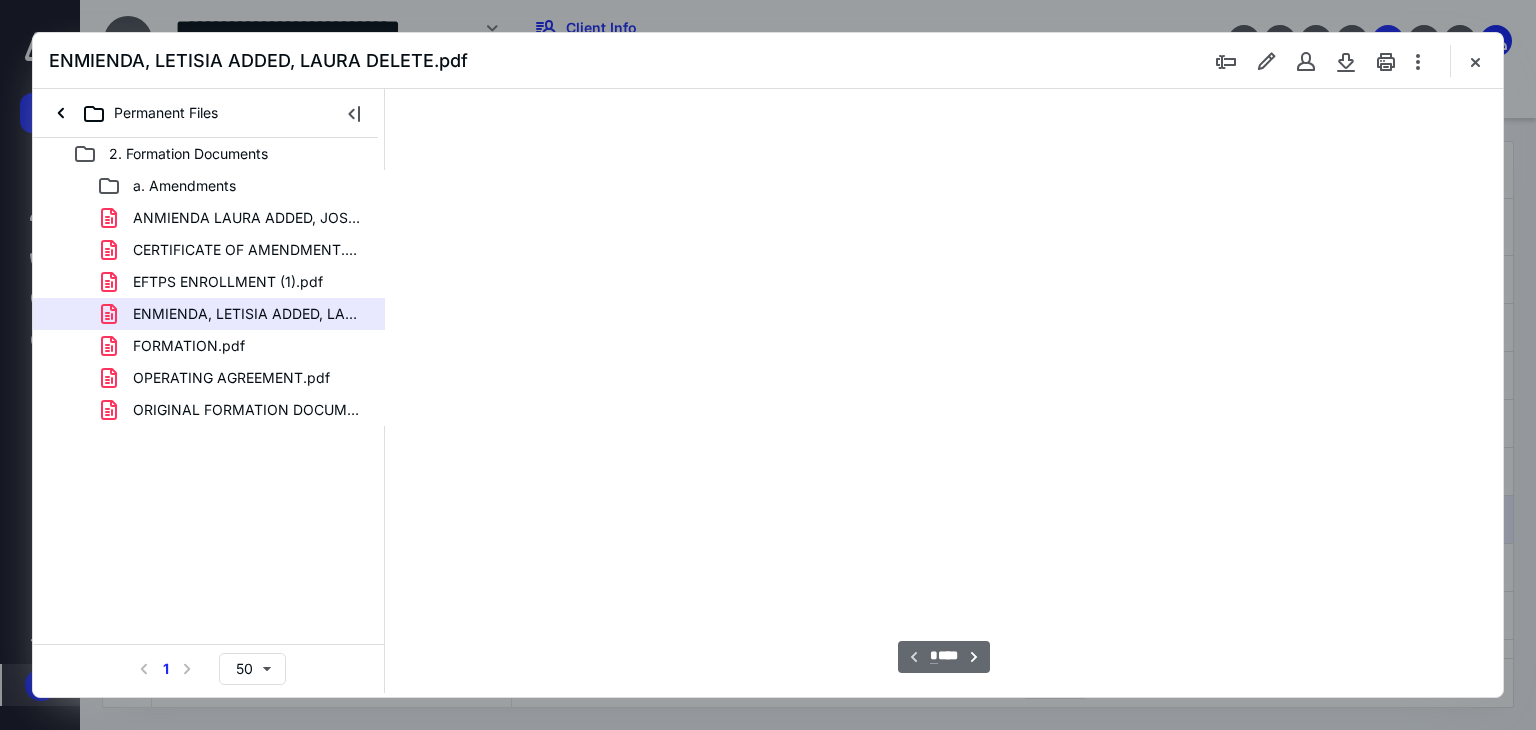 type on "66" 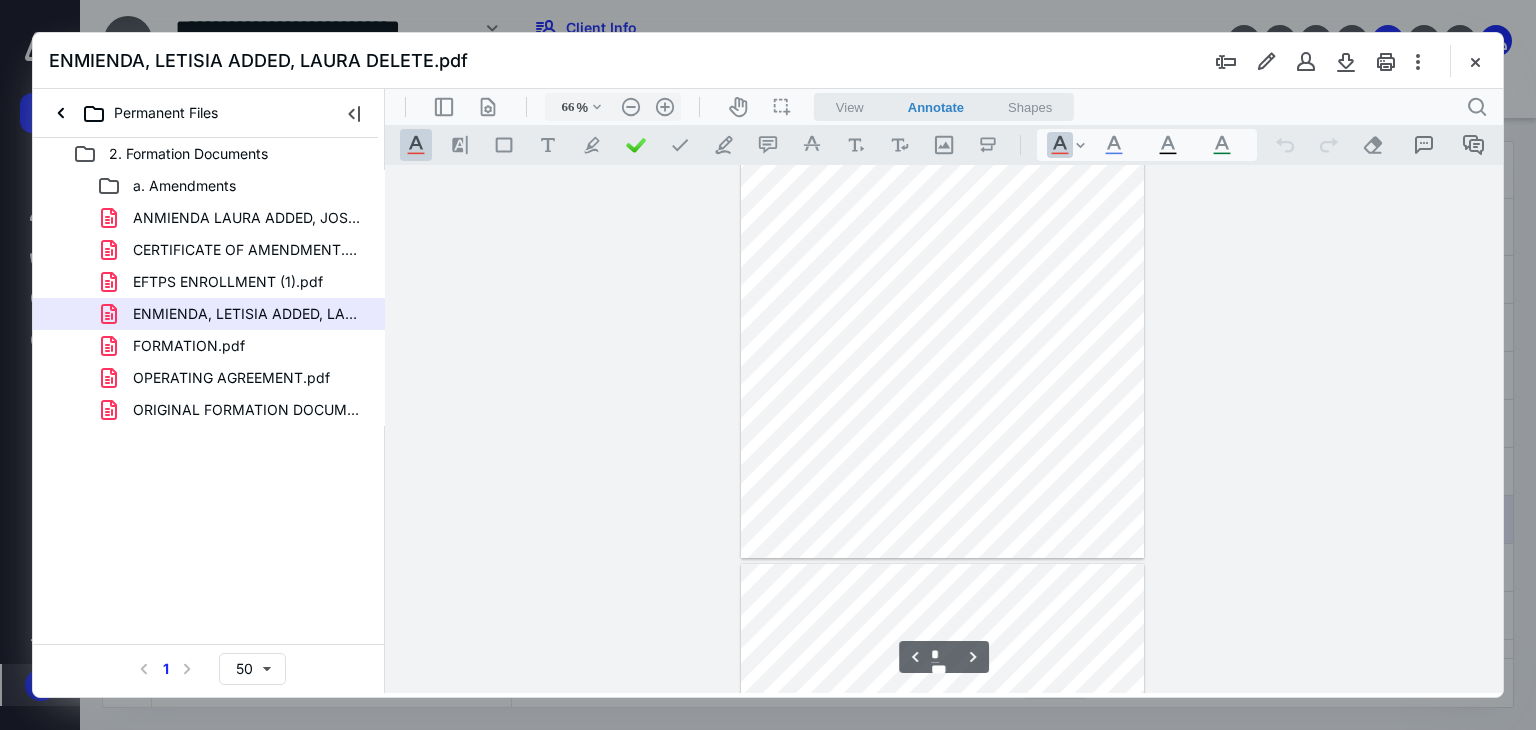 type on "*" 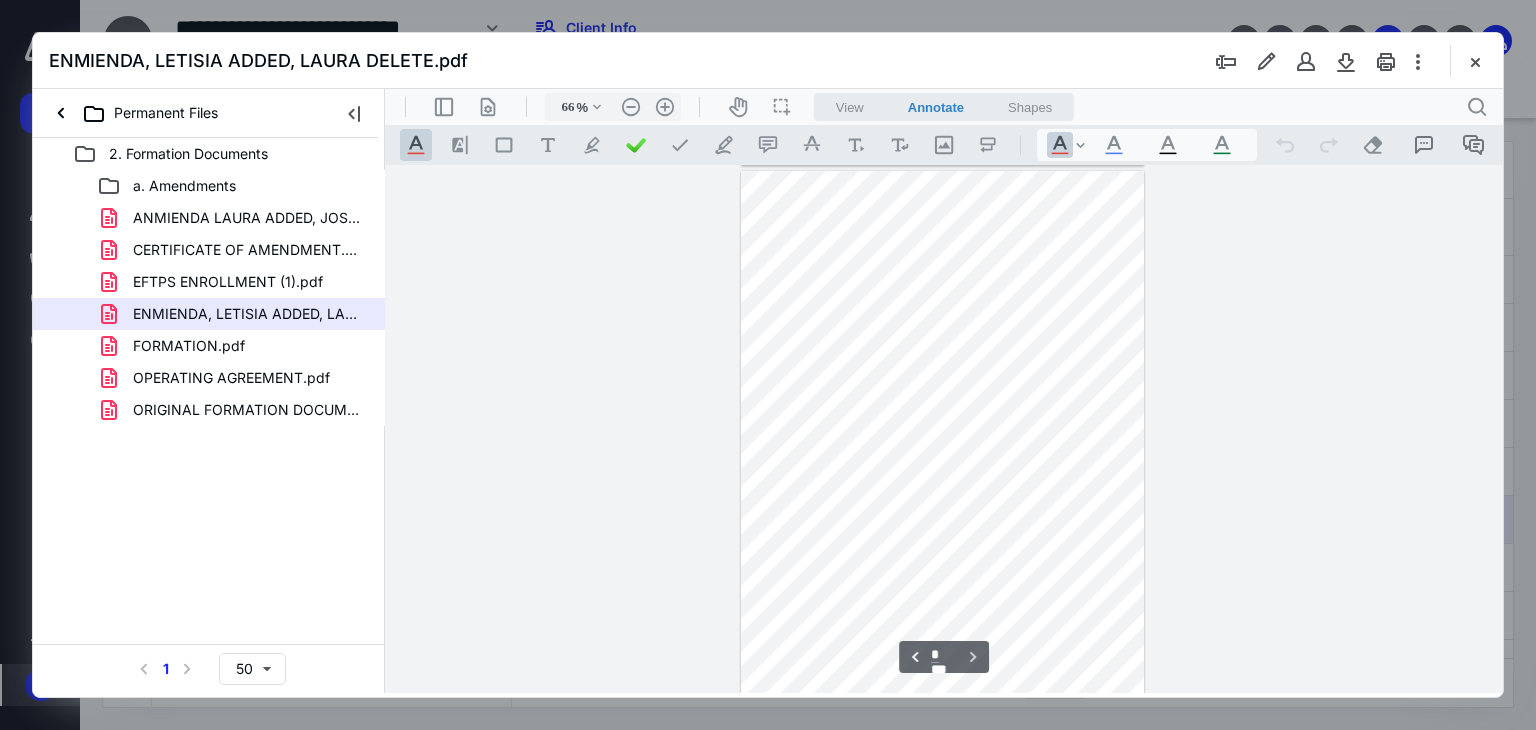 scroll, scrollTop: 1056, scrollLeft: 0, axis: vertical 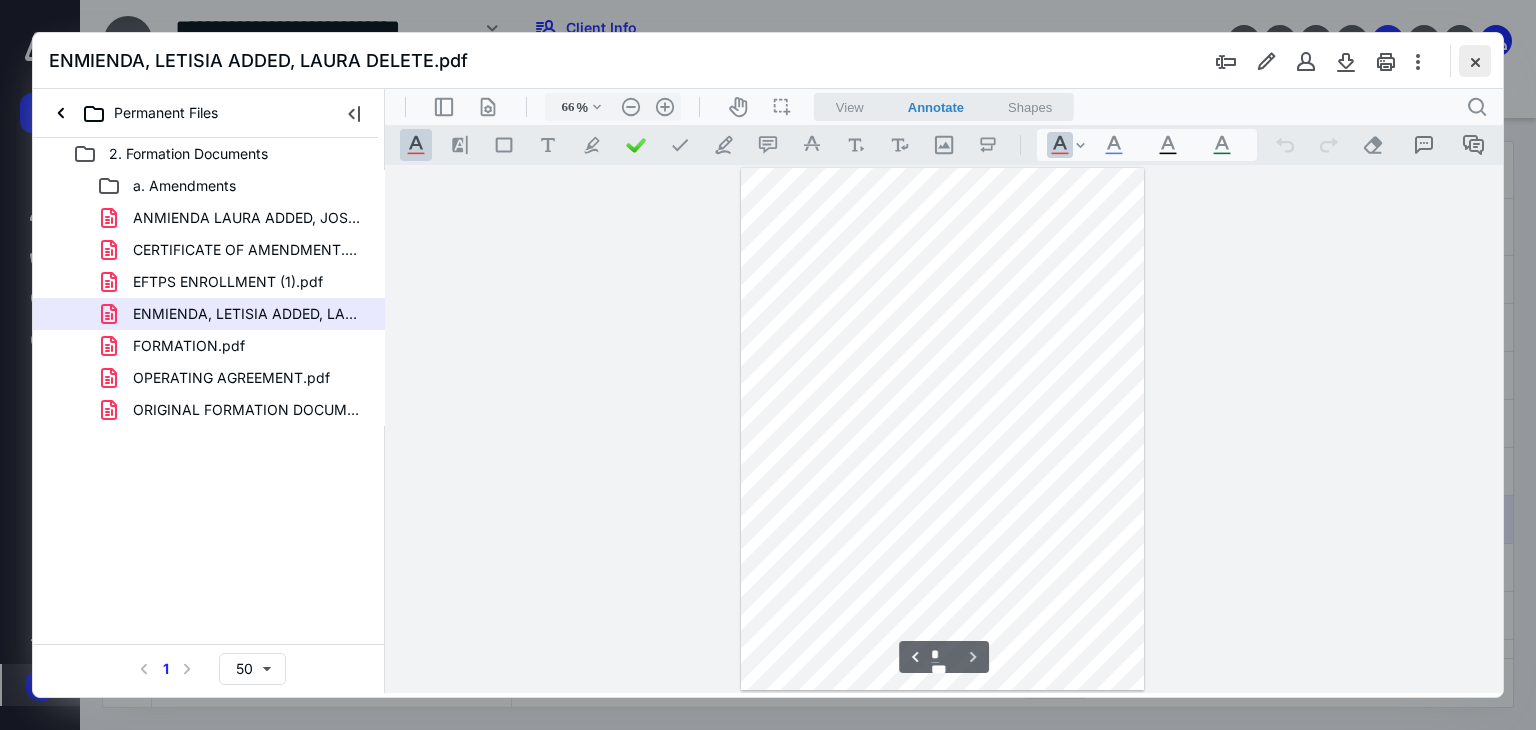 click at bounding box center [1475, 61] 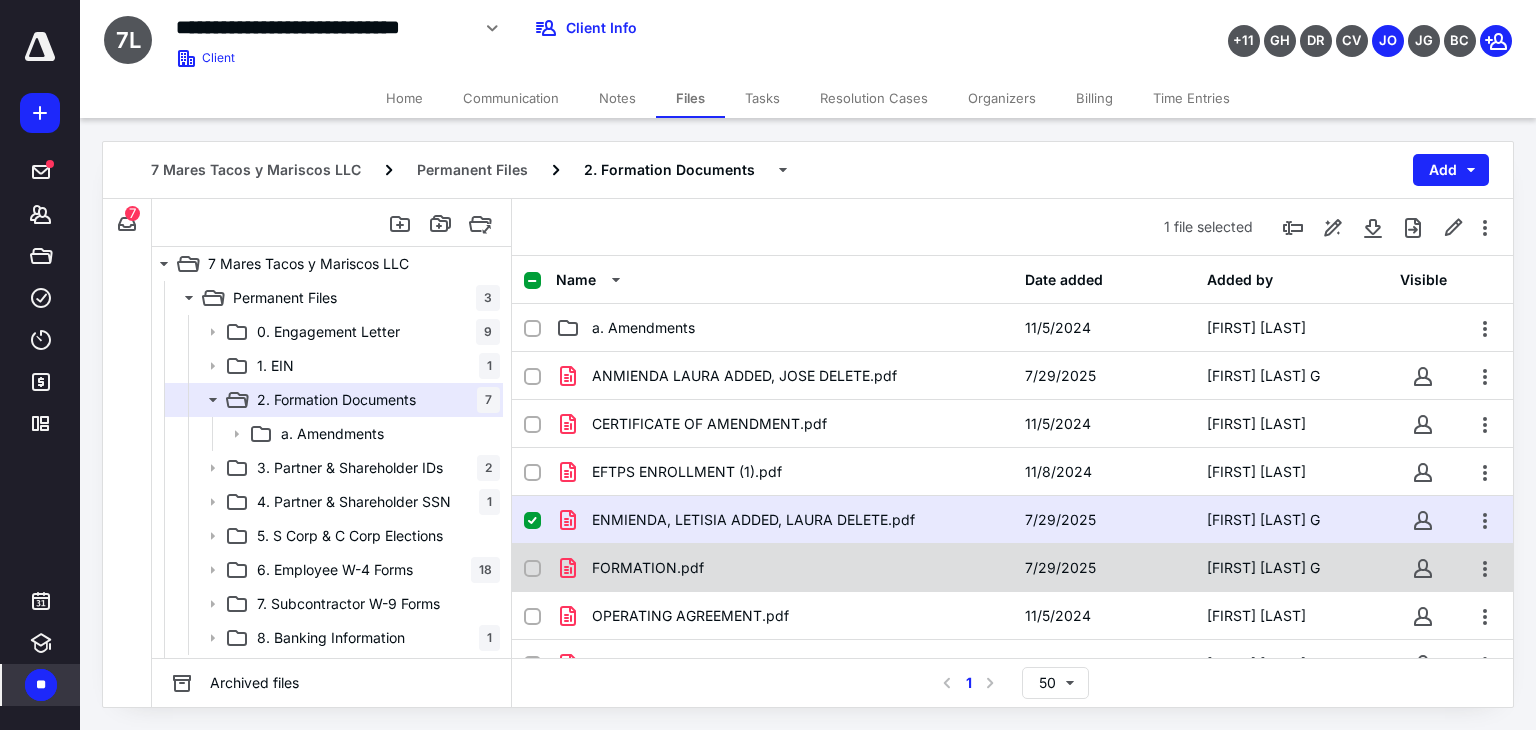 scroll, scrollTop: 0, scrollLeft: 0, axis: both 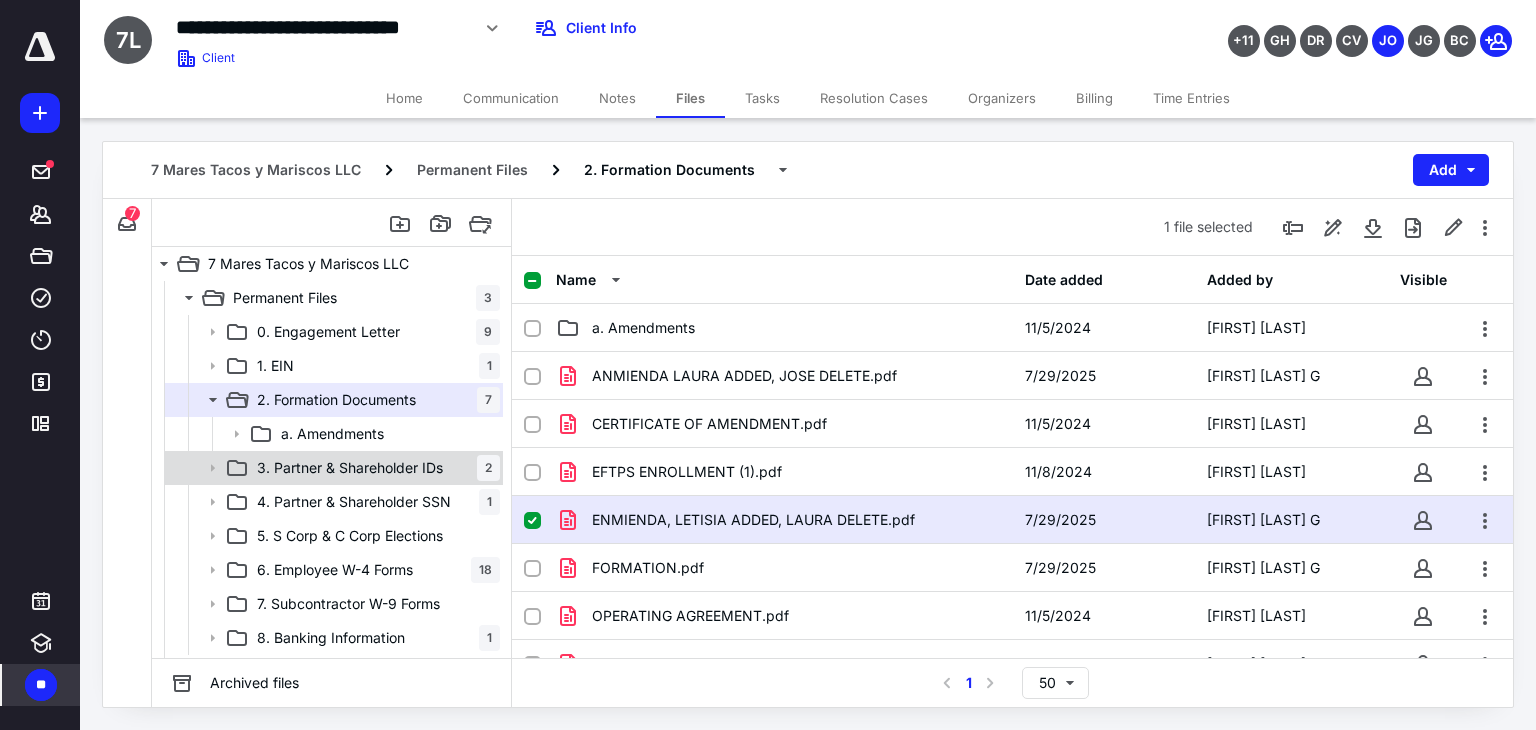 click on "3. Partner & Shareholder IDs" at bounding box center (350, 468) 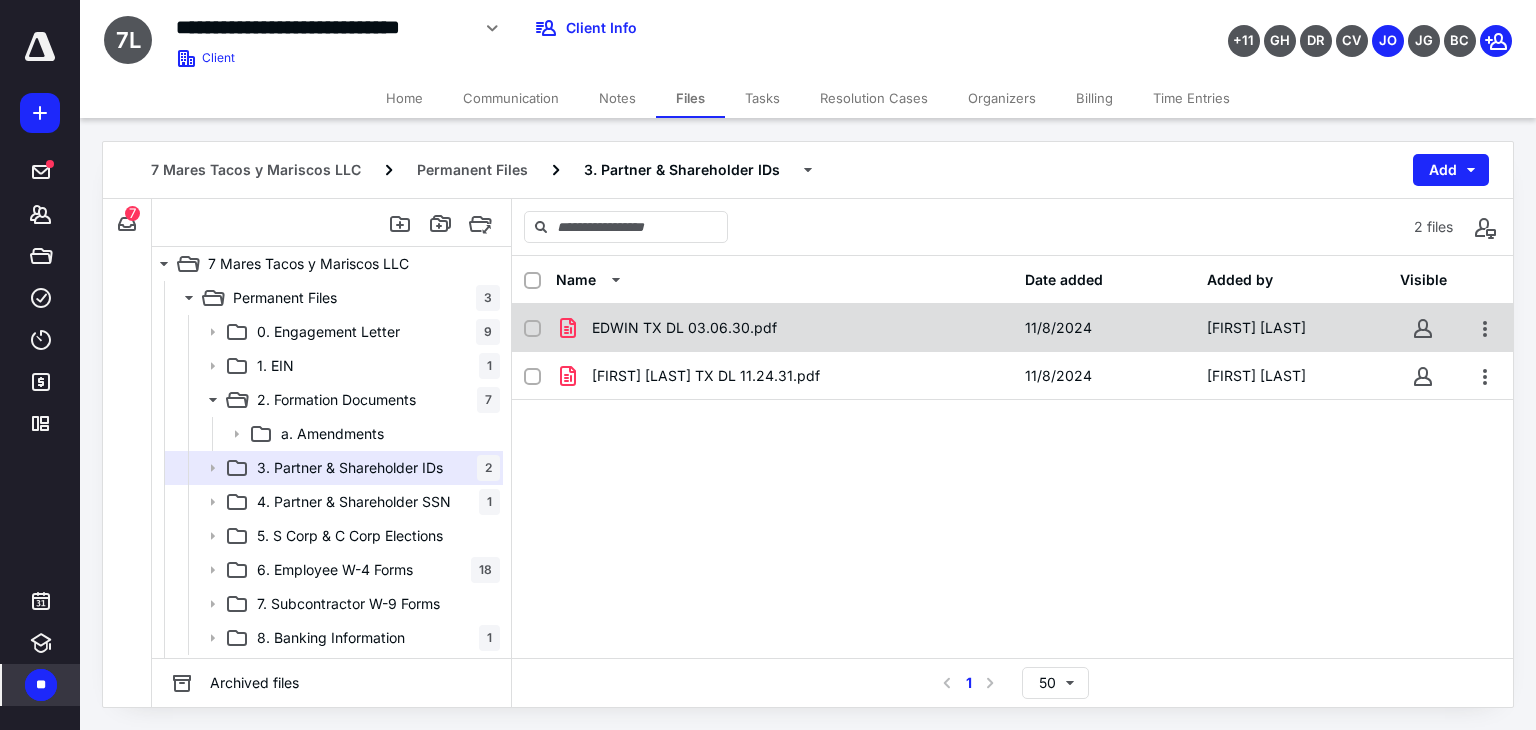 click on "[FIRST] TX DL 03.06.30.pdf 11/8/2024 [FIRST] [LAST]" at bounding box center [1012, 328] 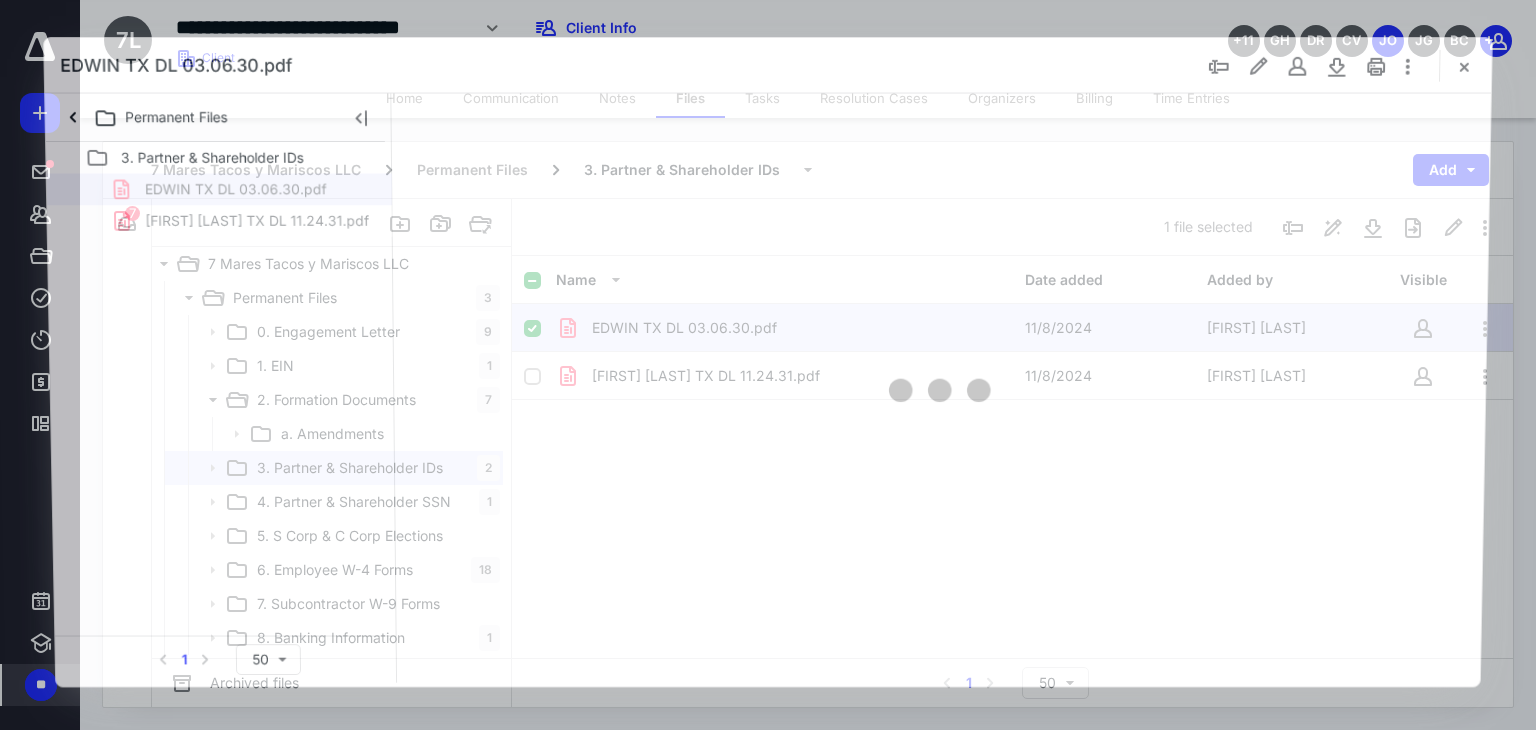 scroll, scrollTop: 0, scrollLeft: 0, axis: both 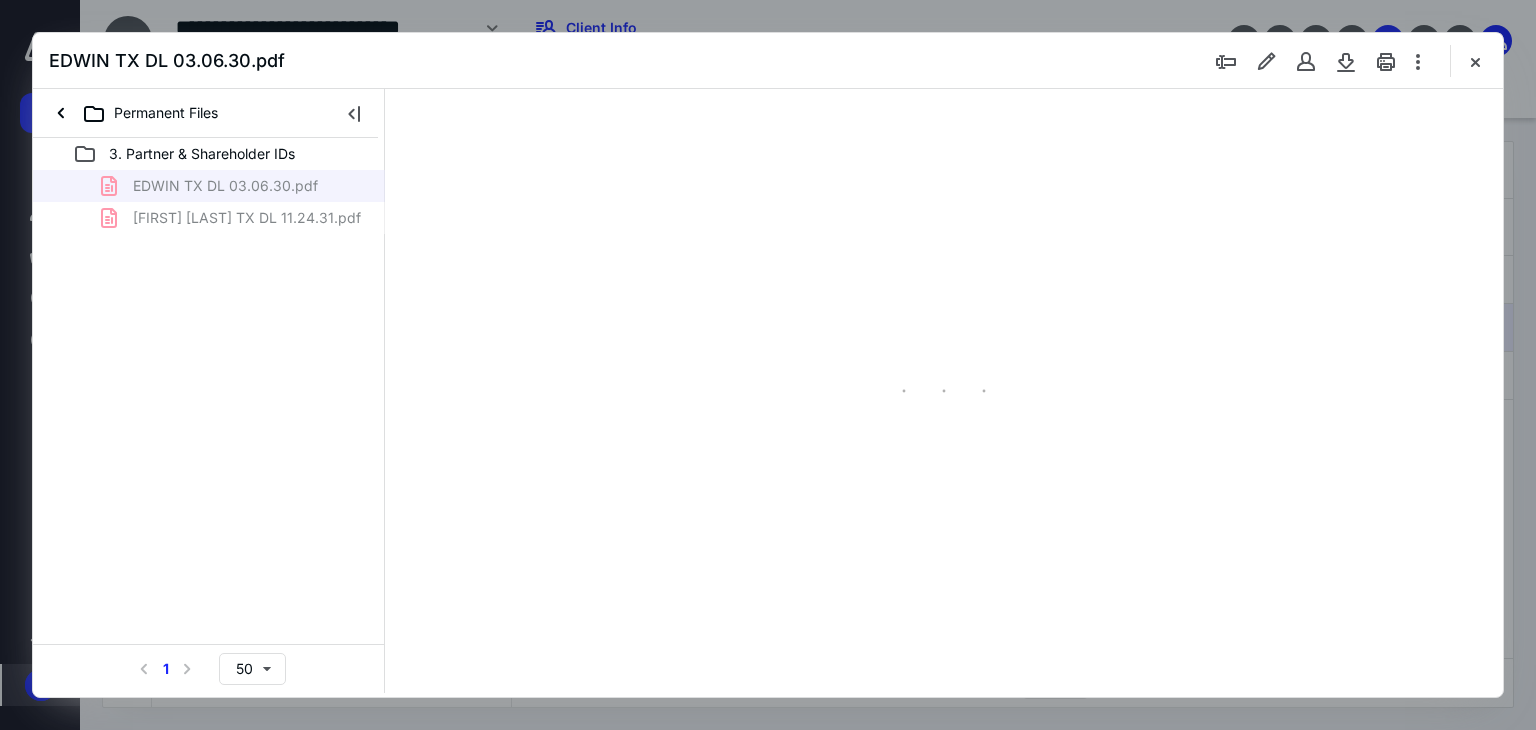 type on "66" 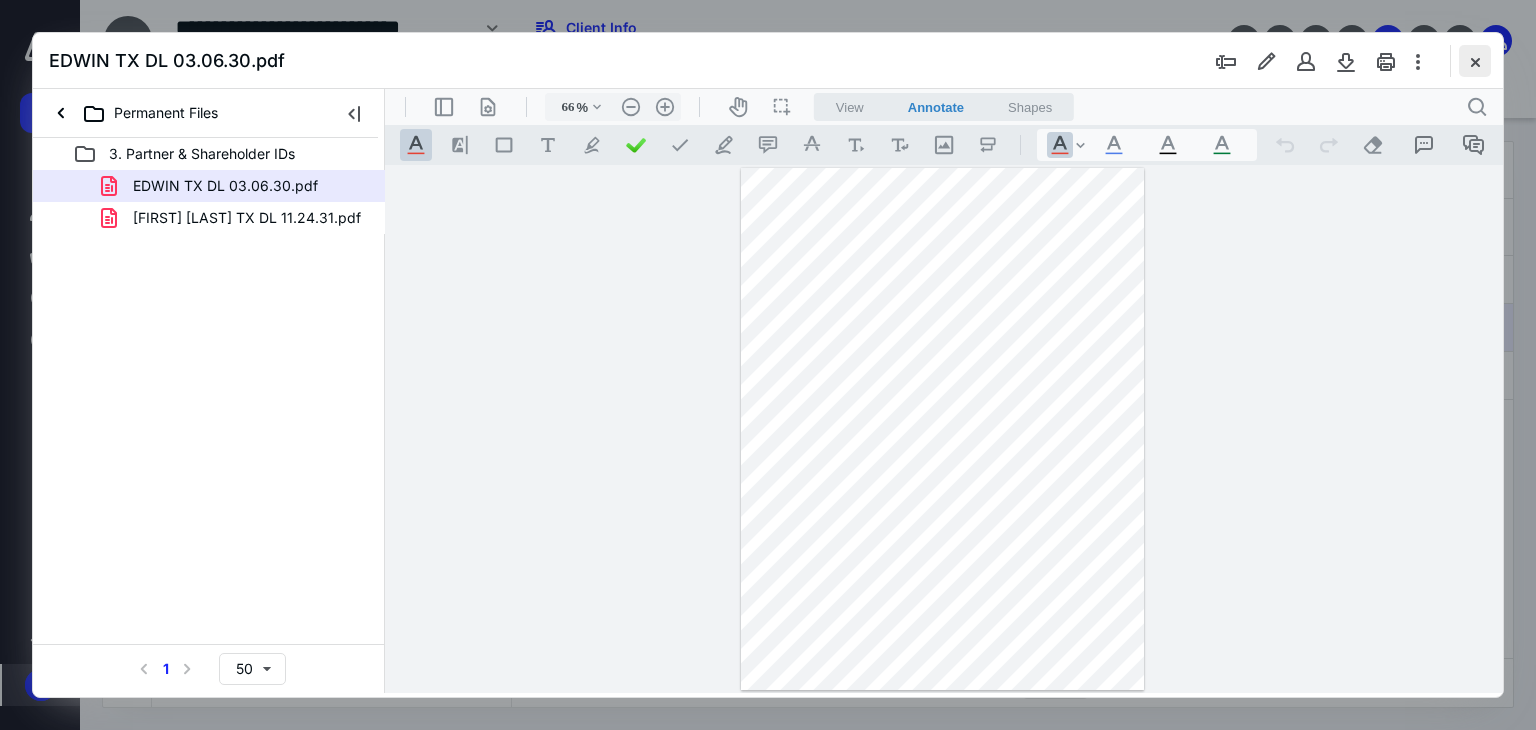 click at bounding box center [1475, 61] 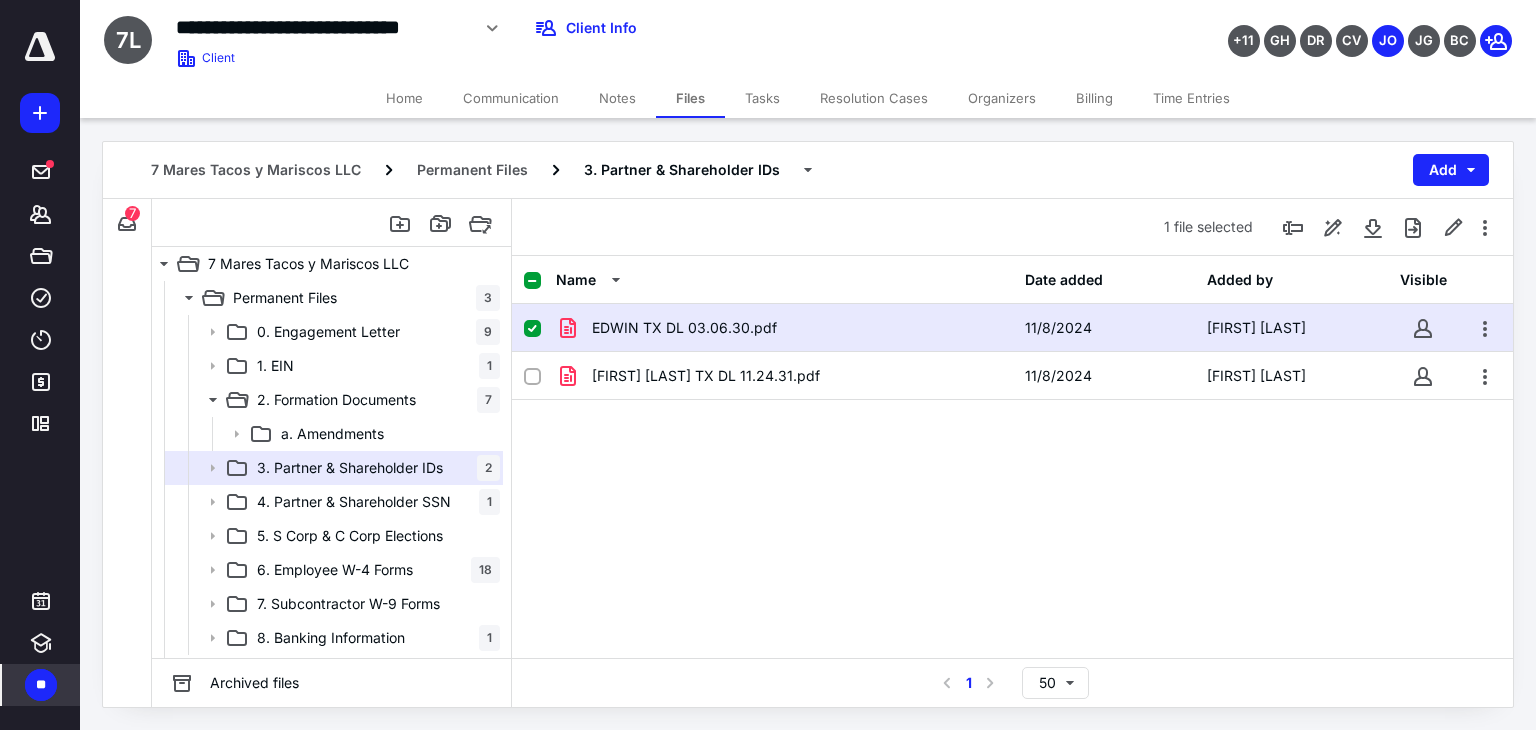 click on "[FIRST] TX DL 03.06.30.pdf 11/8/2024 [FIRST] [LAST]" at bounding box center [1012, 328] 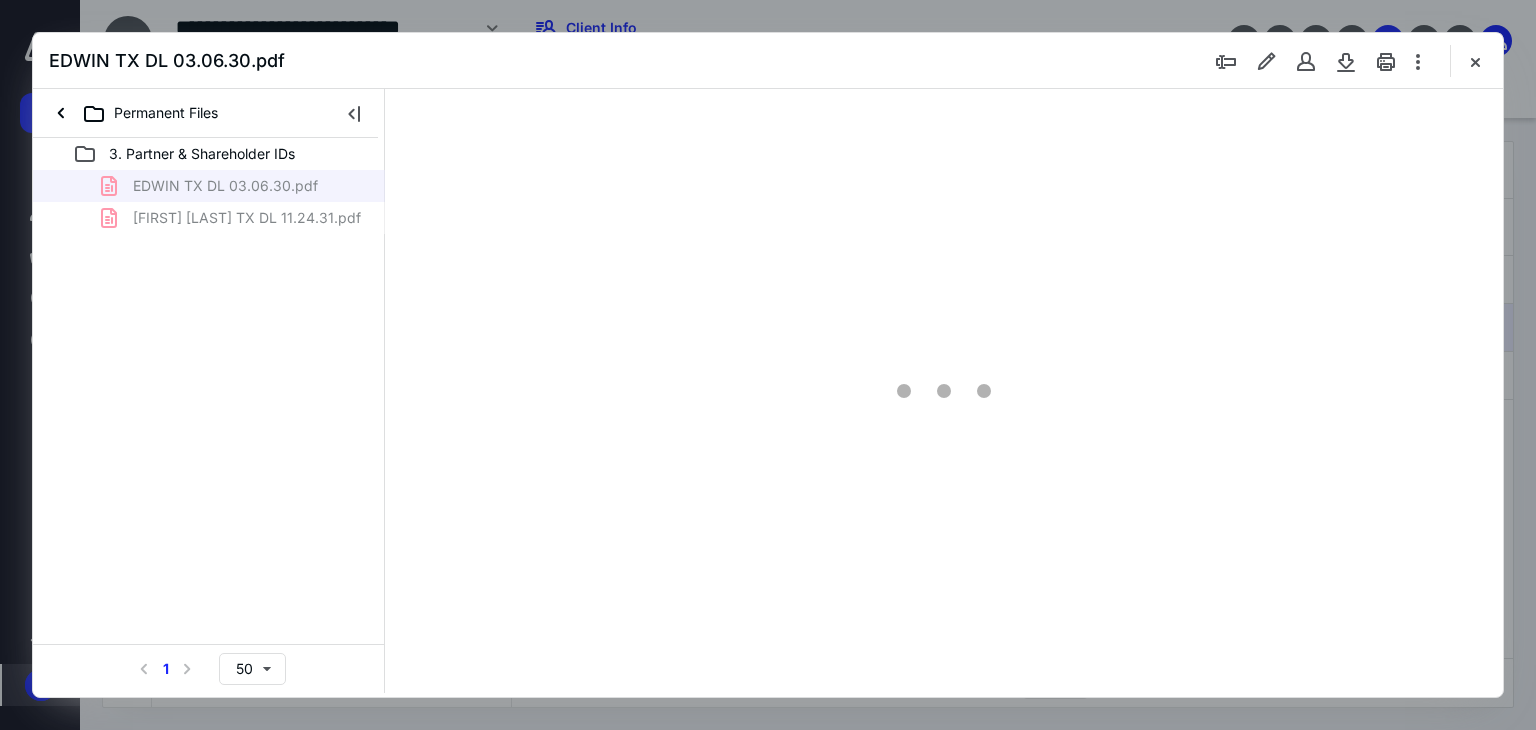 scroll, scrollTop: 0, scrollLeft: 0, axis: both 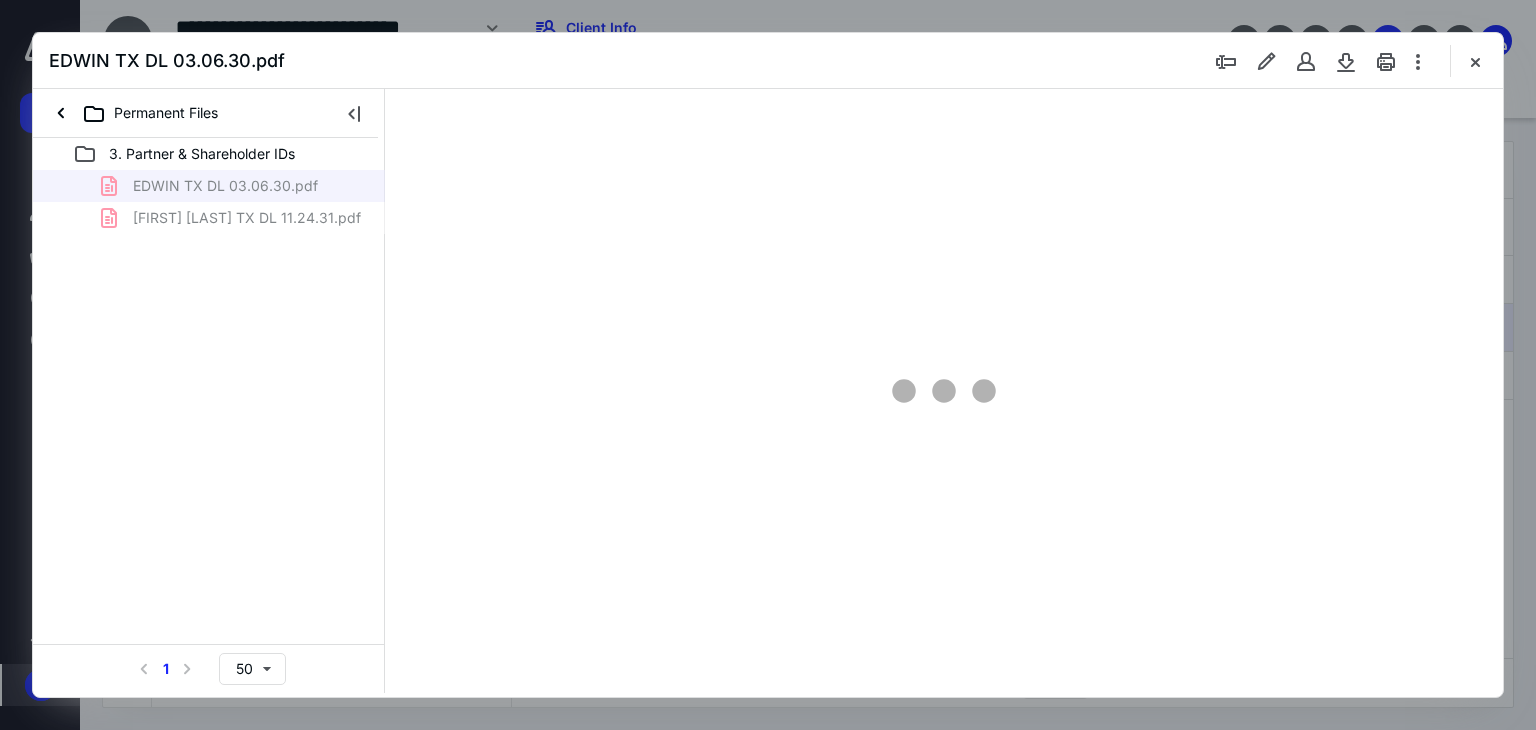 type on "66" 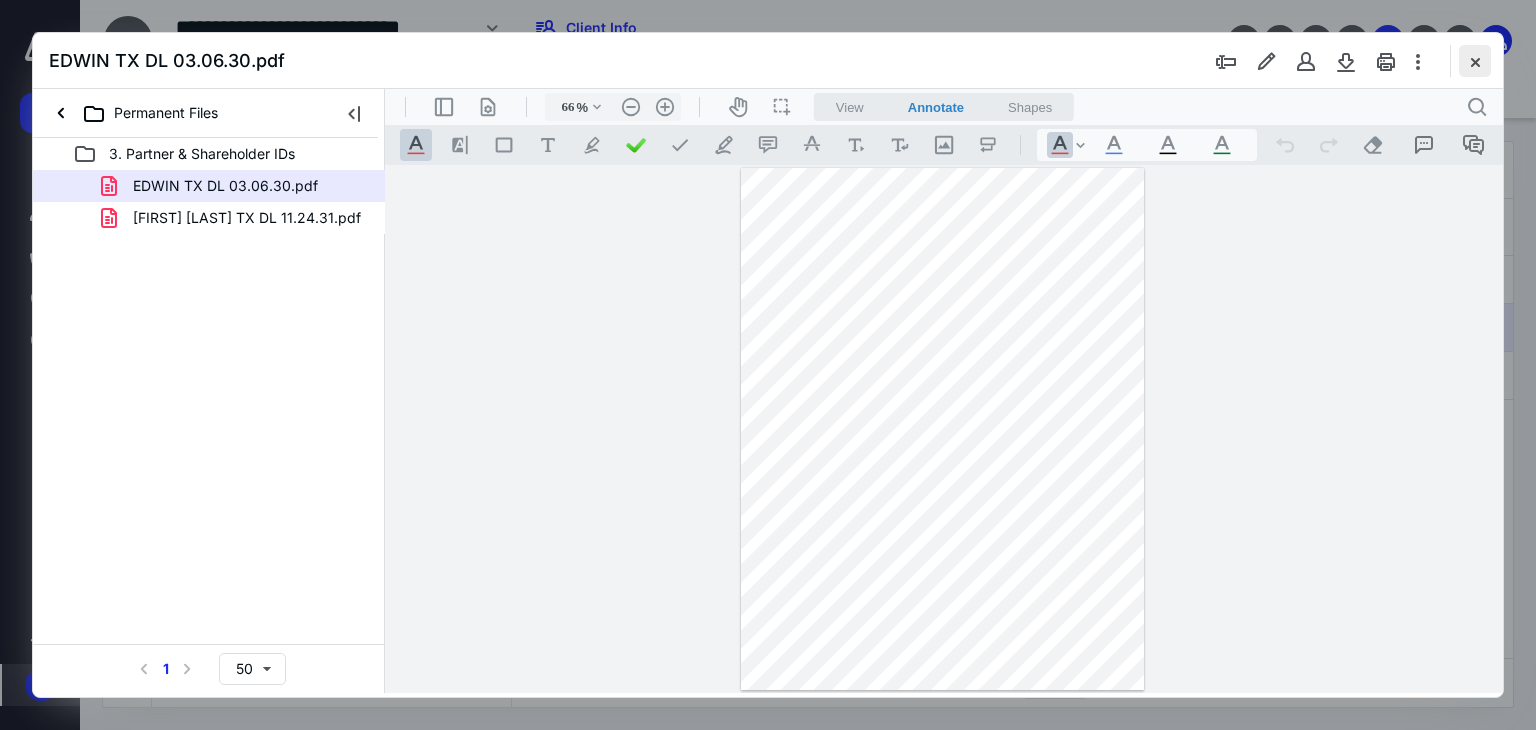 click at bounding box center (1475, 61) 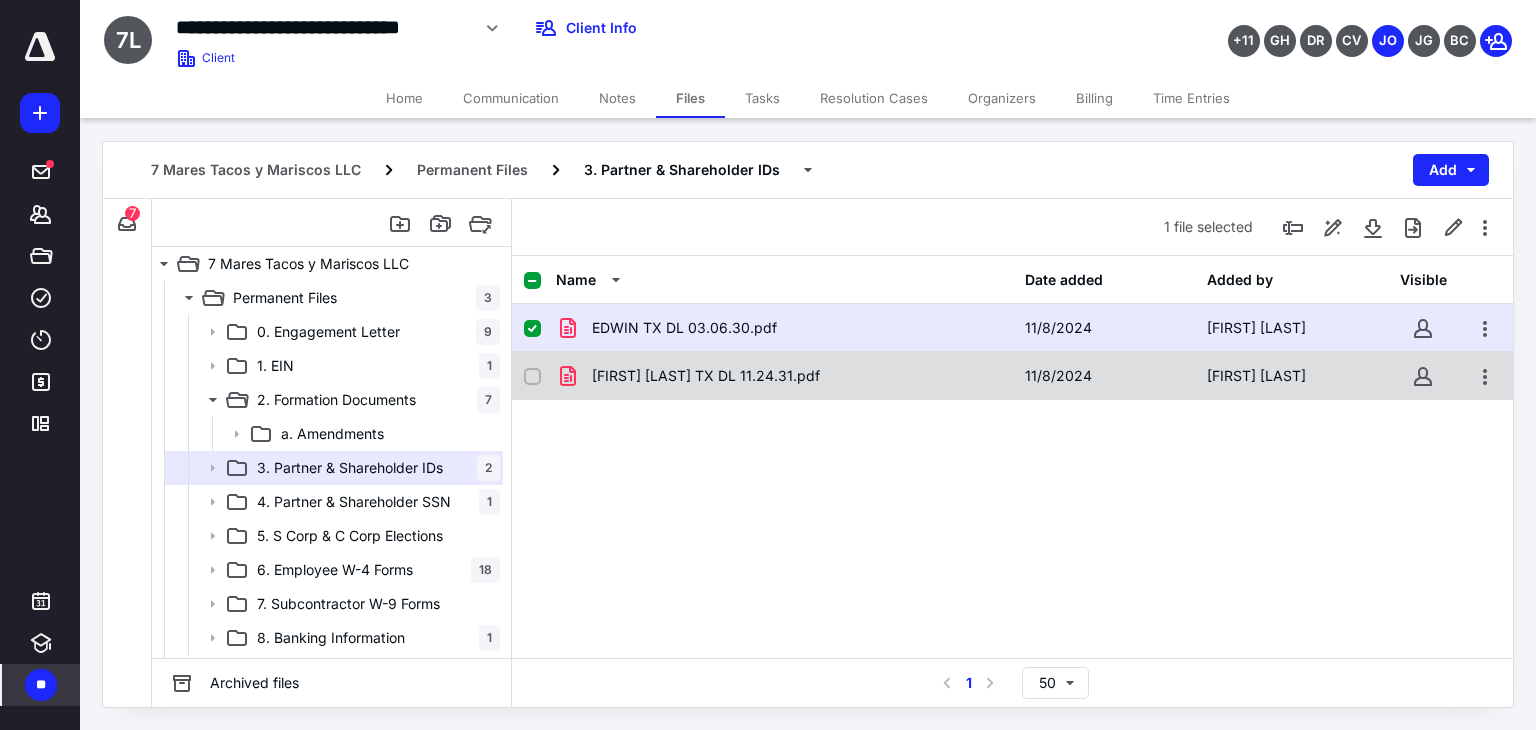 click on "[FIRST] [LAST] TX DL 11.24.31.pdf" at bounding box center [706, 376] 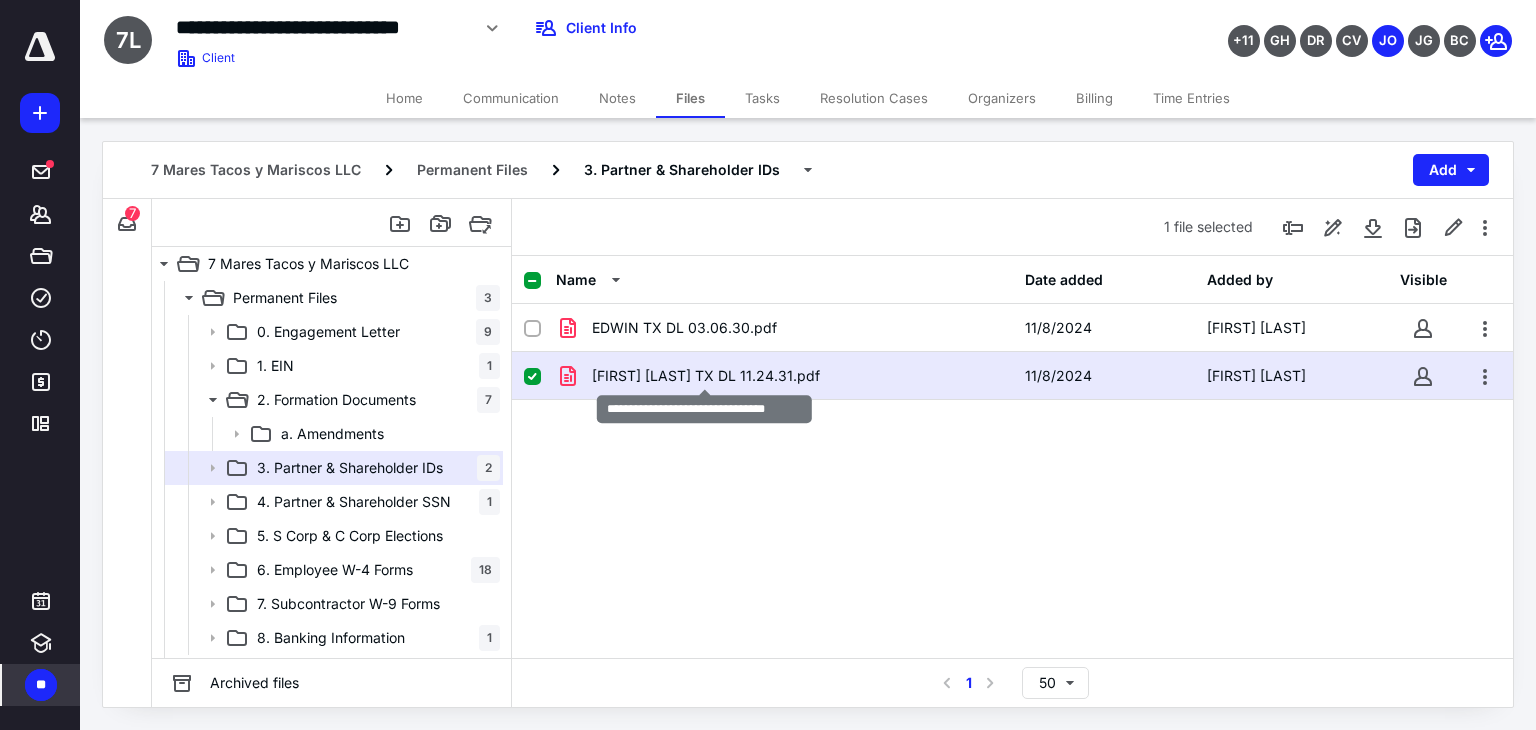 click on "[FIRST] [LAST] TX DL 11.24.31.pdf" at bounding box center (706, 376) 